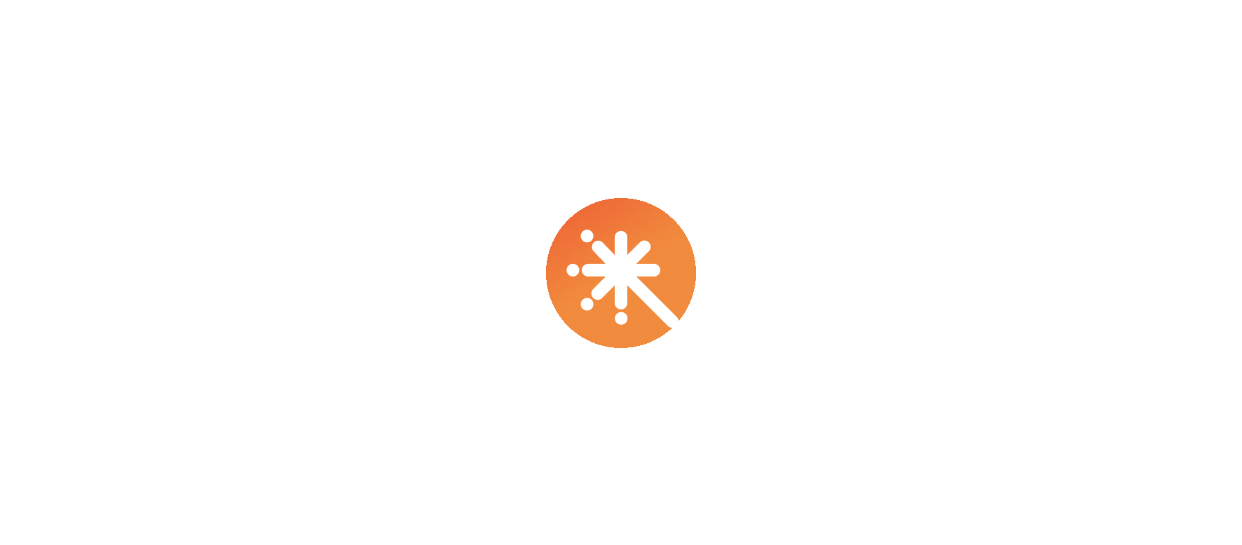 scroll, scrollTop: 0, scrollLeft: 0, axis: both 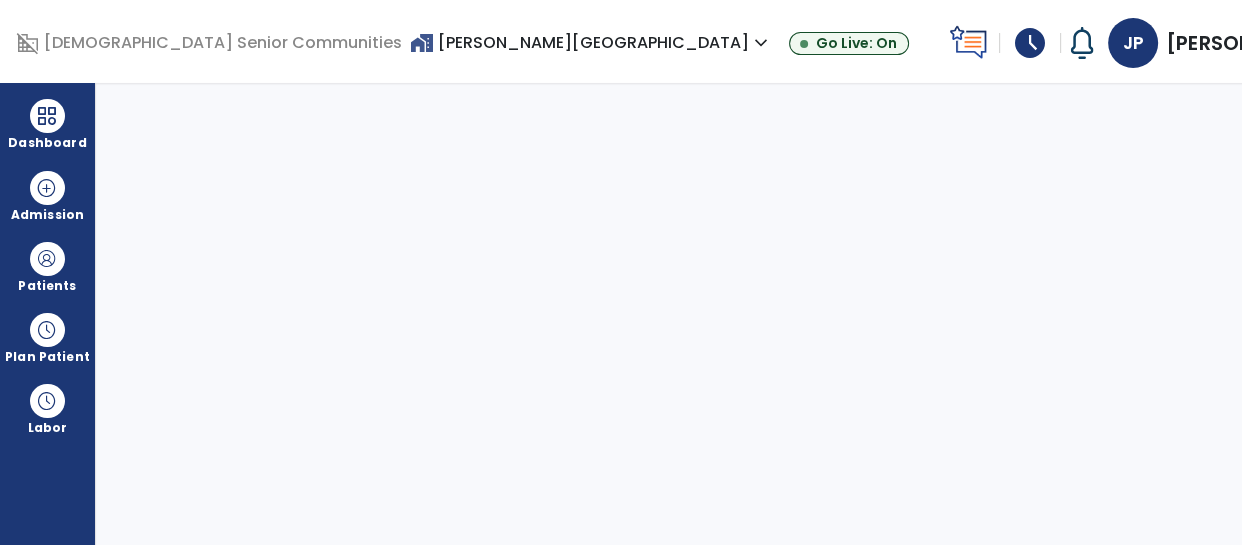 select on "****" 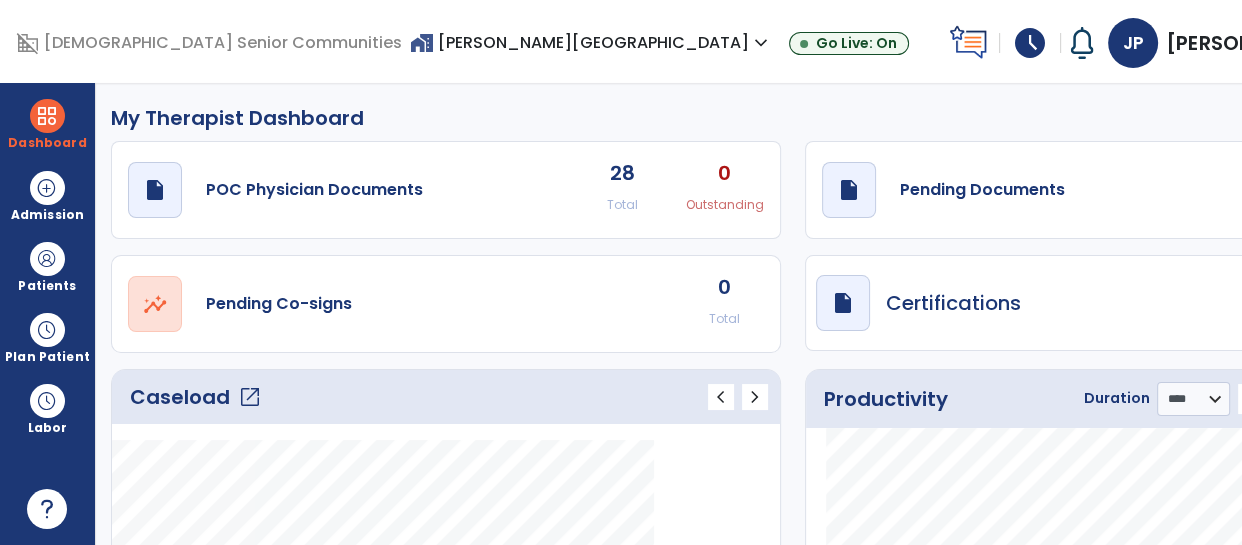 click on "[PERSON_NAME], Jinalben   expand_more" at bounding box center [1284, 43] 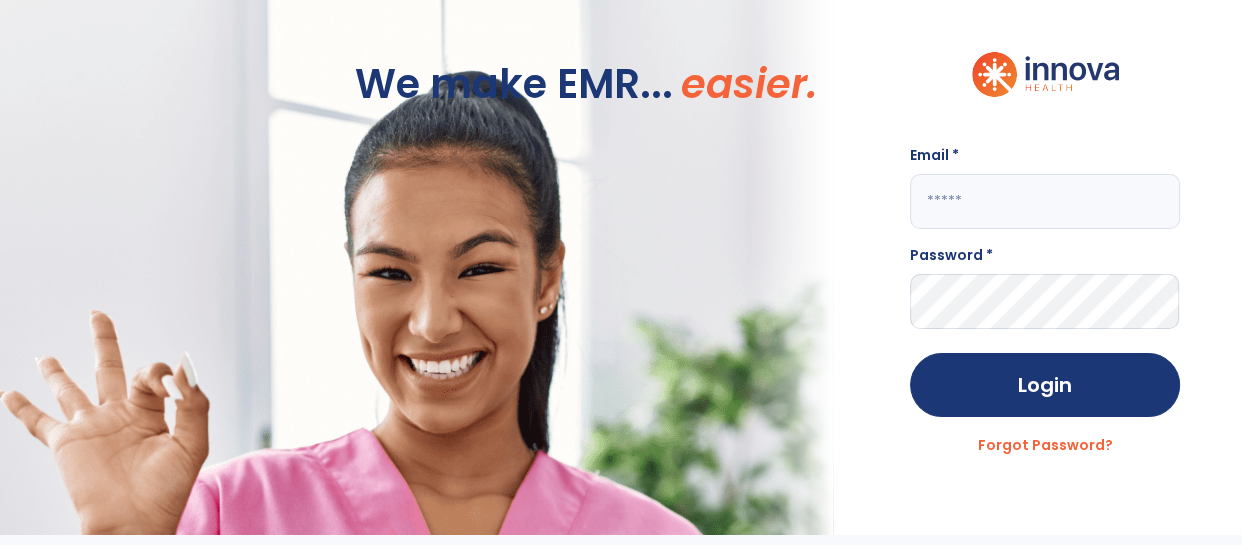 click 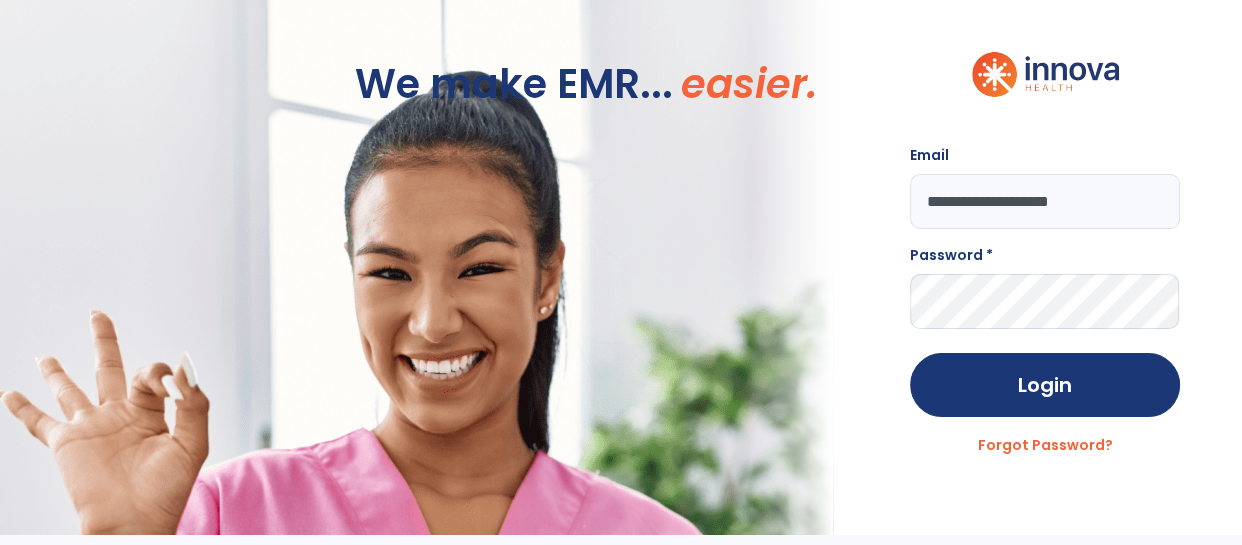 type on "**********" 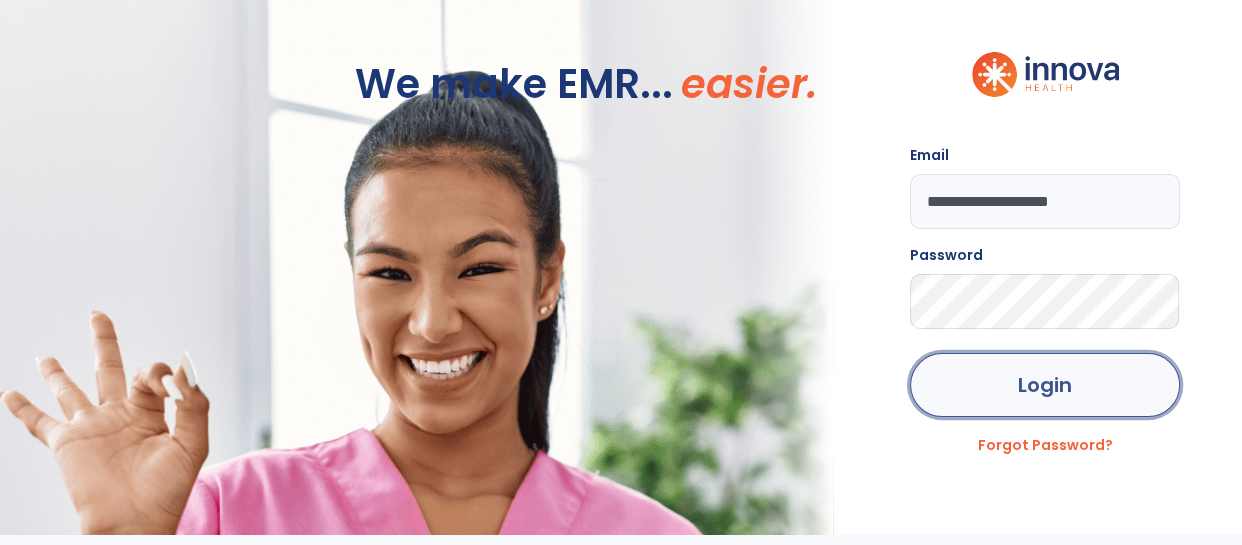 click on "Login" 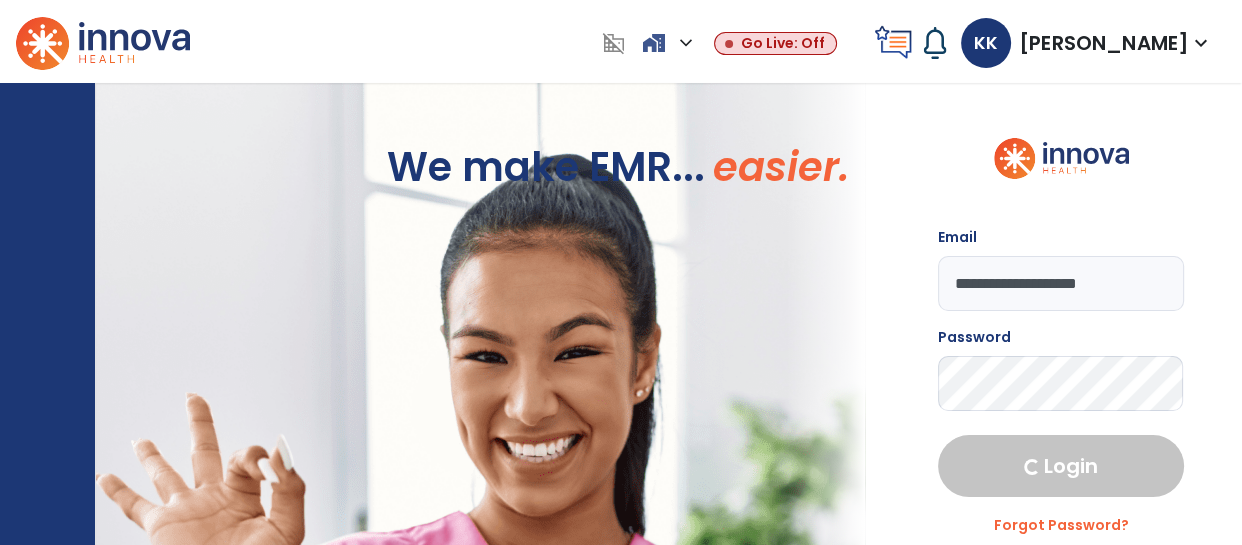 select on "****" 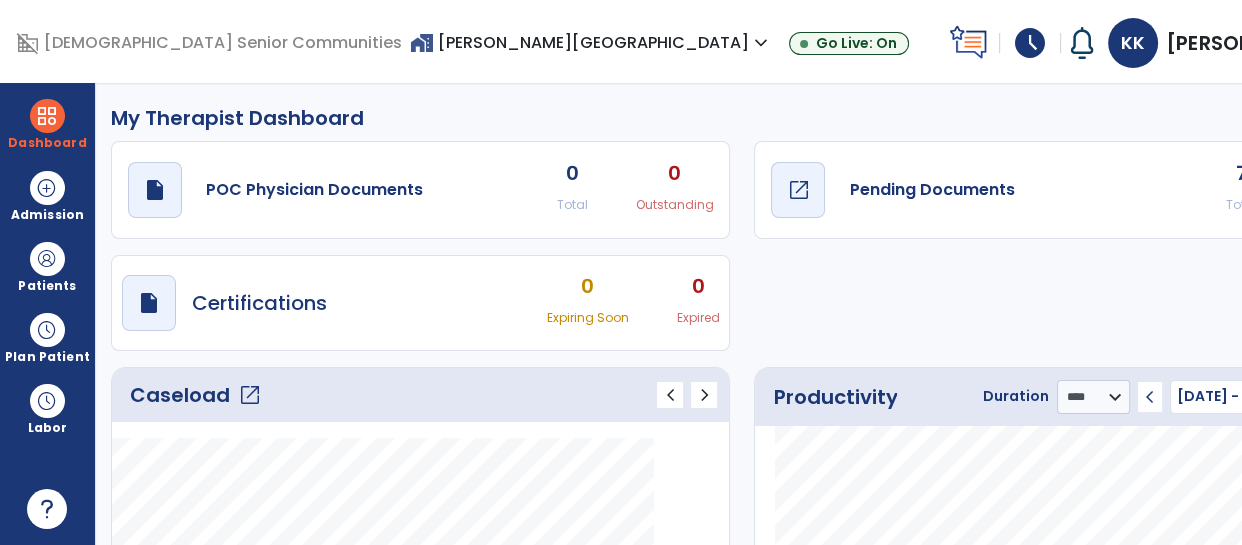 click on "Pending Documents" 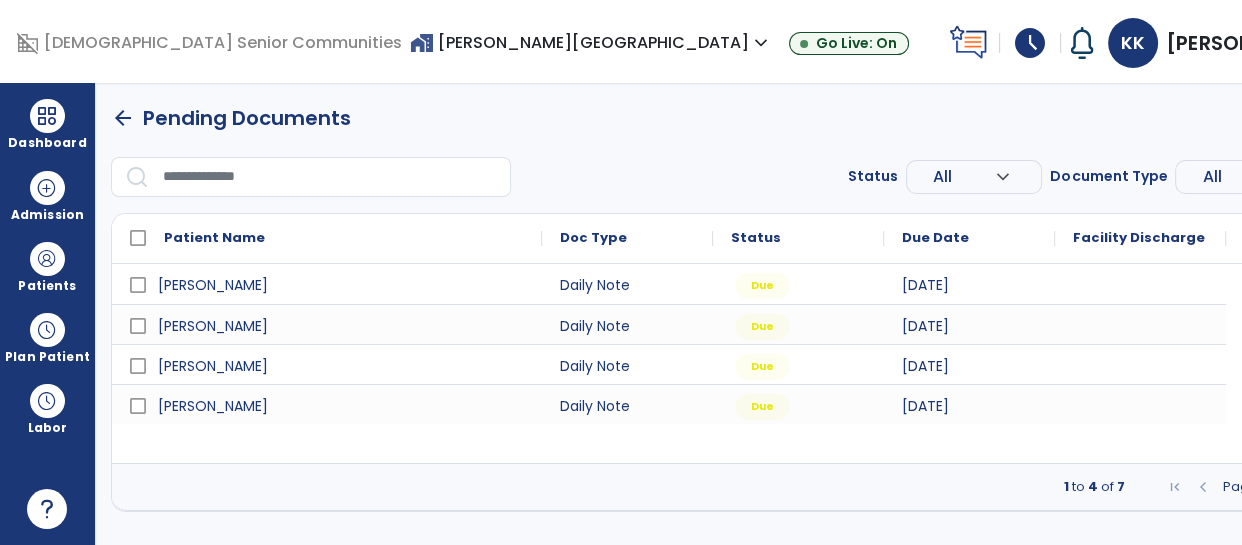 click at bounding box center (1341, 487) 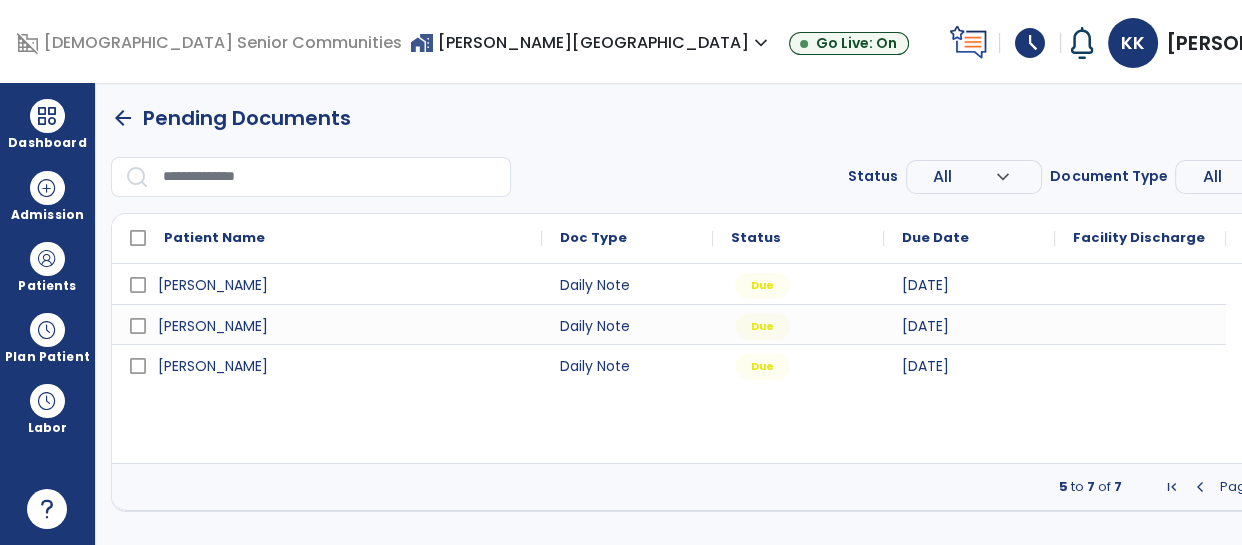 click at bounding box center (1200, 487) 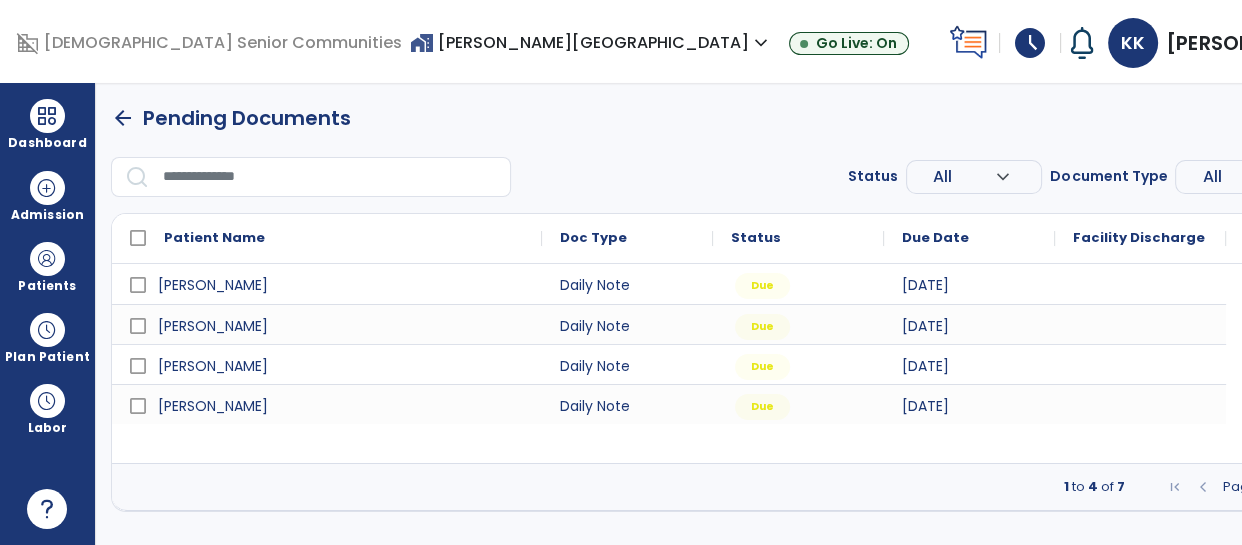 click at bounding box center [1313, 487] 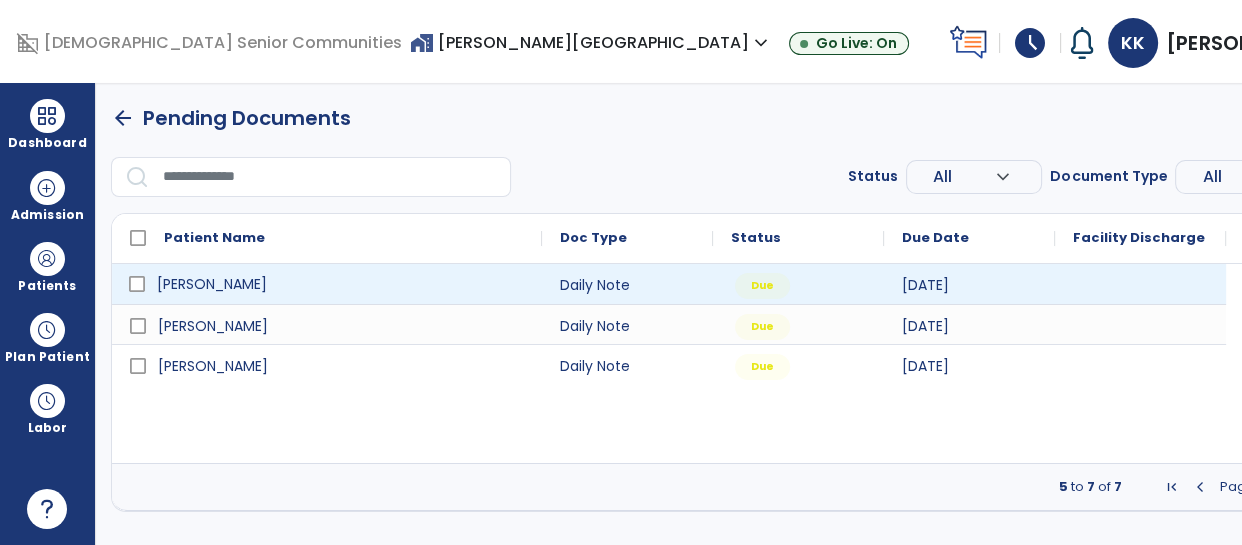 click on "Mooney, Dana" at bounding box center (212, 284) 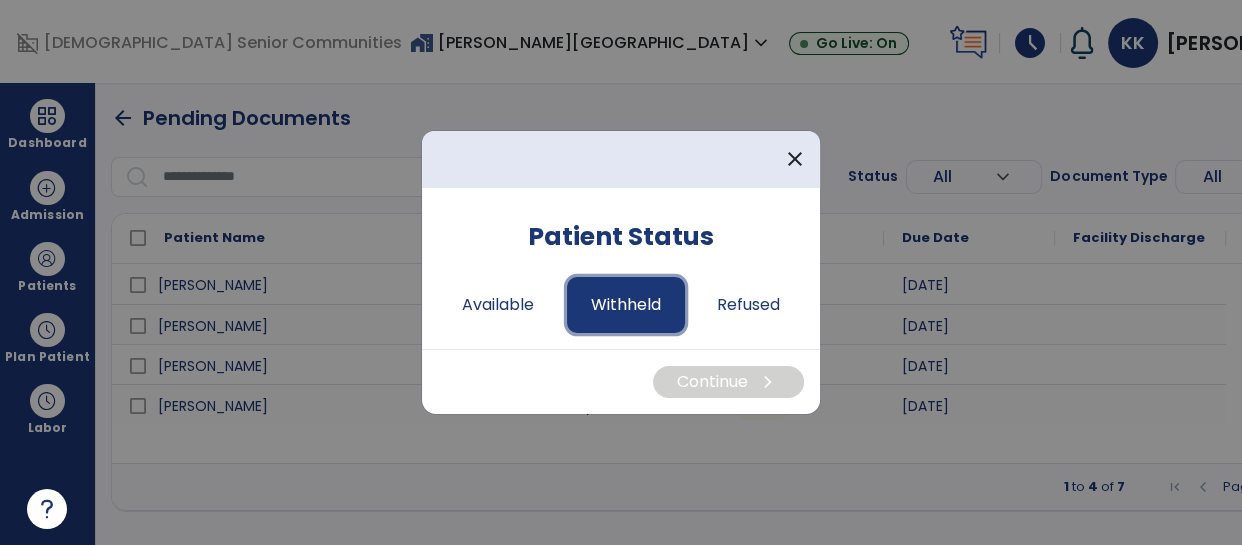 click on "Withheld" at bounding box center [626, 305] 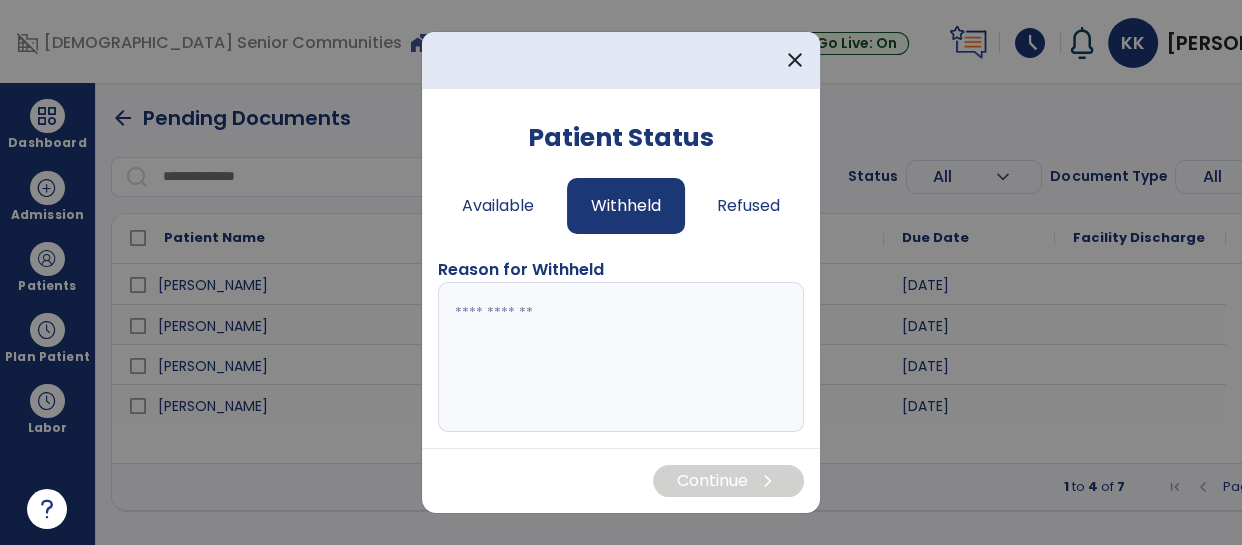 click at bounding box center [621, 357] 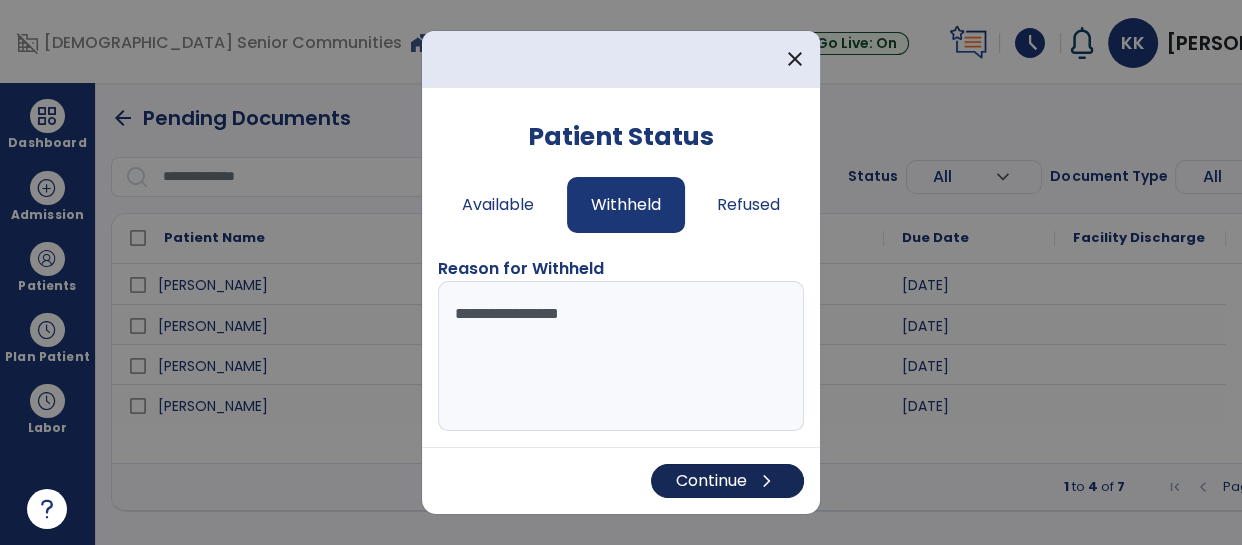 type on "**********" 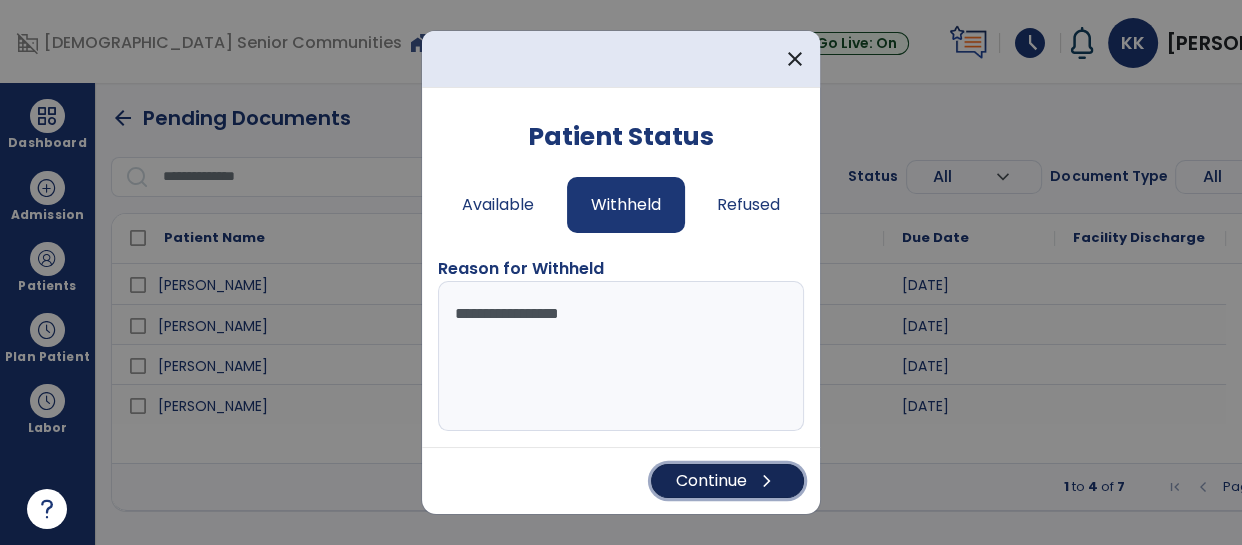 click on "Continue   chevron_right" at bounding box center [727, 481] 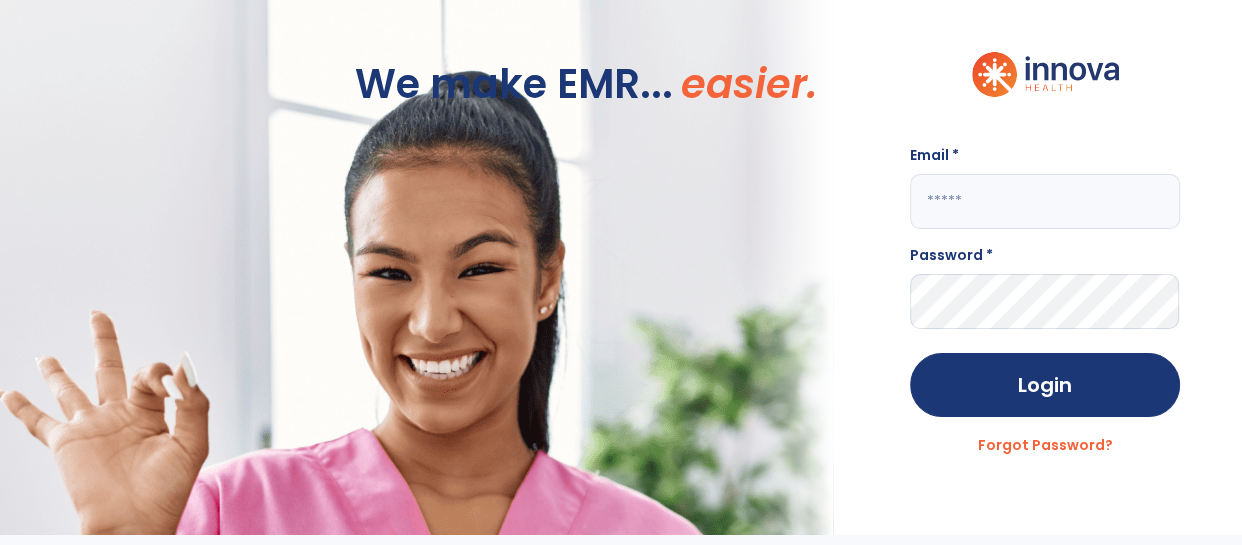 click 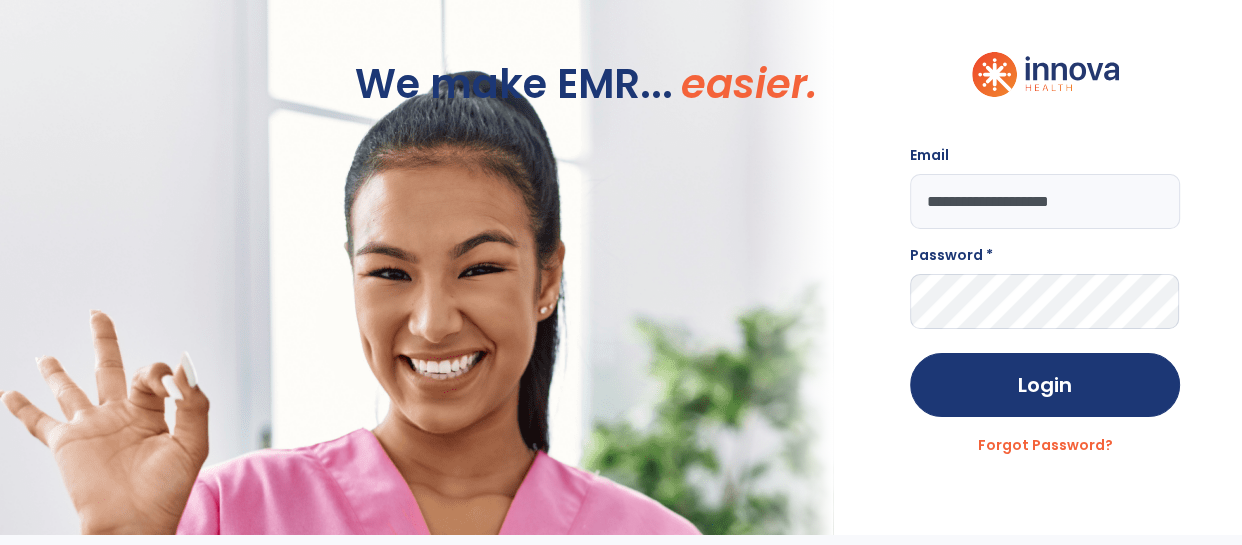 type on "**********" 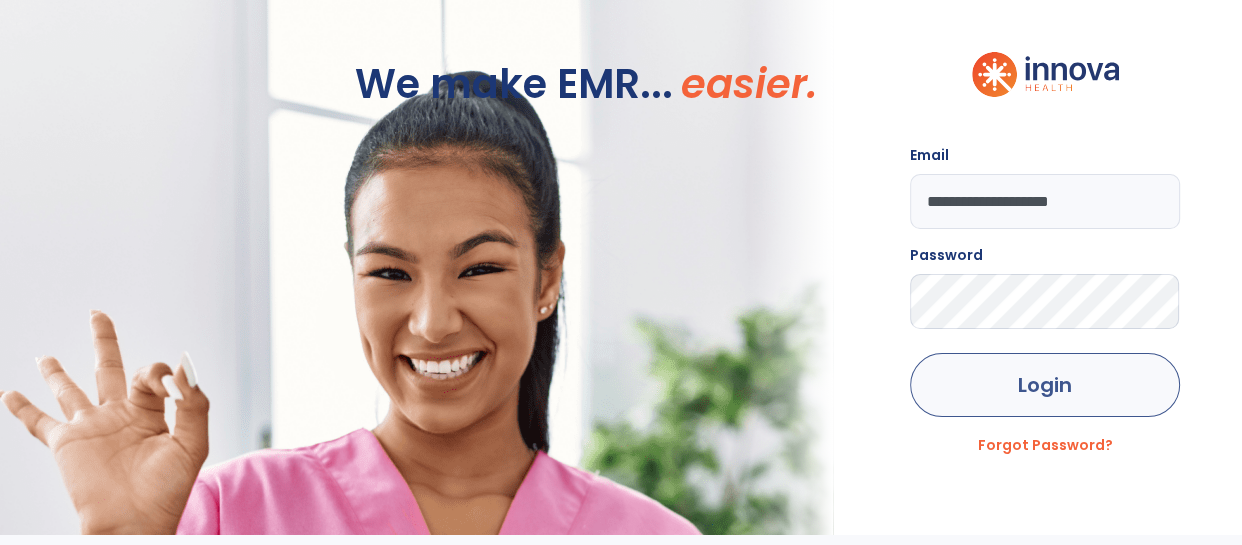 click on "Login" 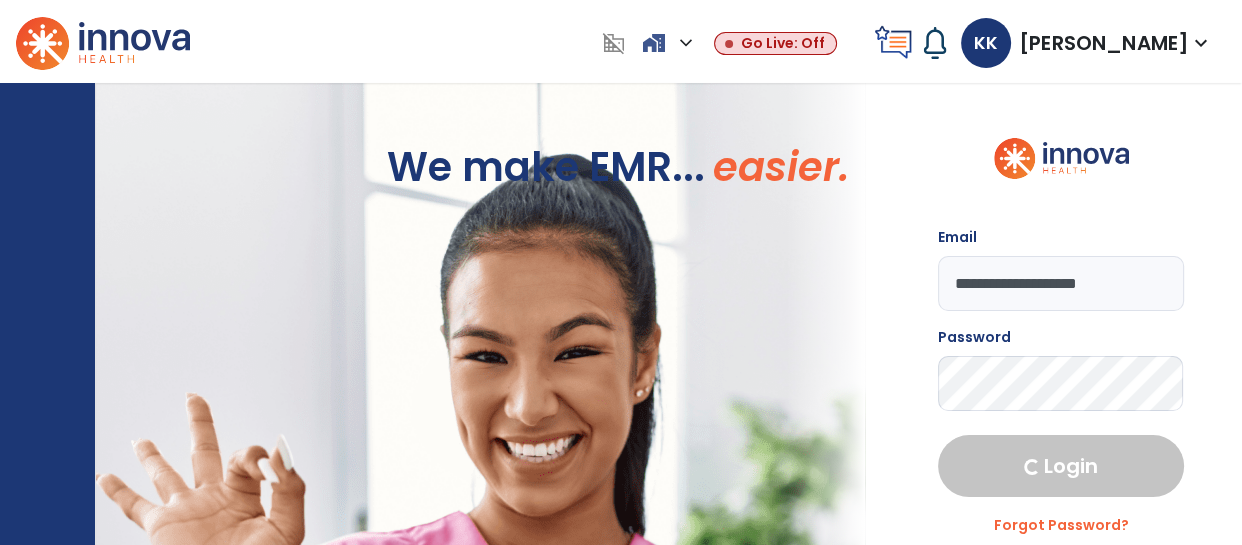 select on "****" 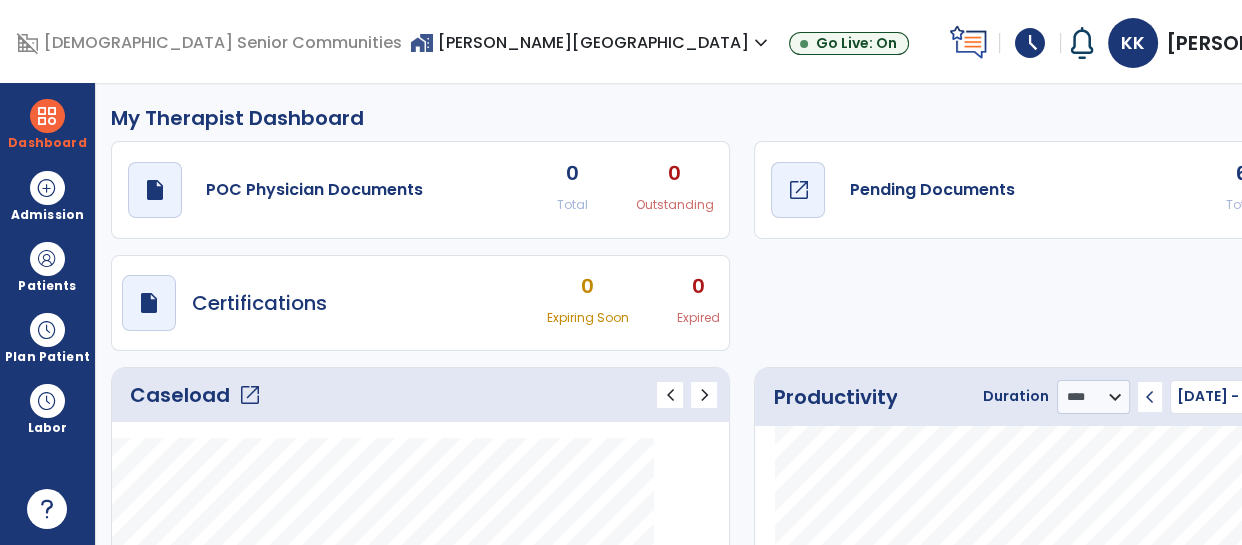 click on "draft   open_in_new  Pending Documents" 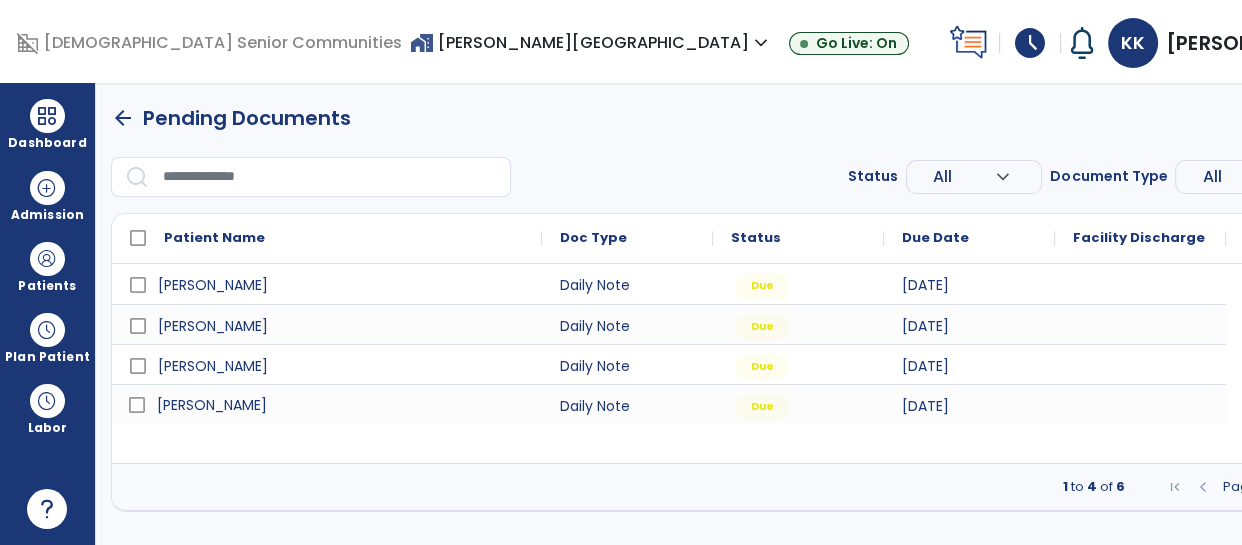 click on "[PERSON_NAME]" at bounding box center [212, 405] 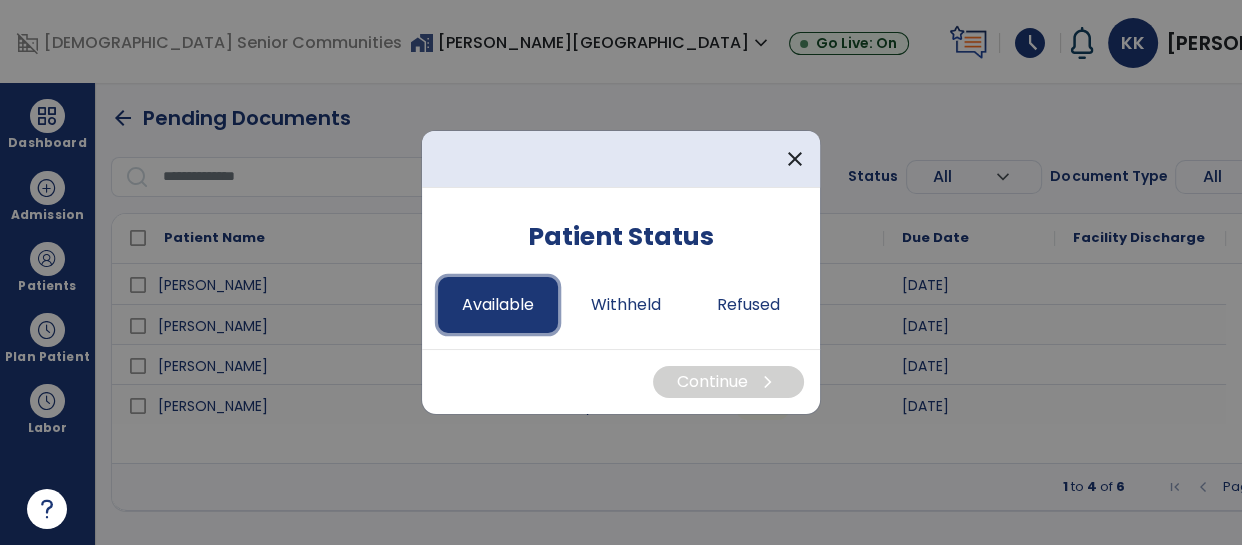 click on "Available" at bounding box center (498, 305) 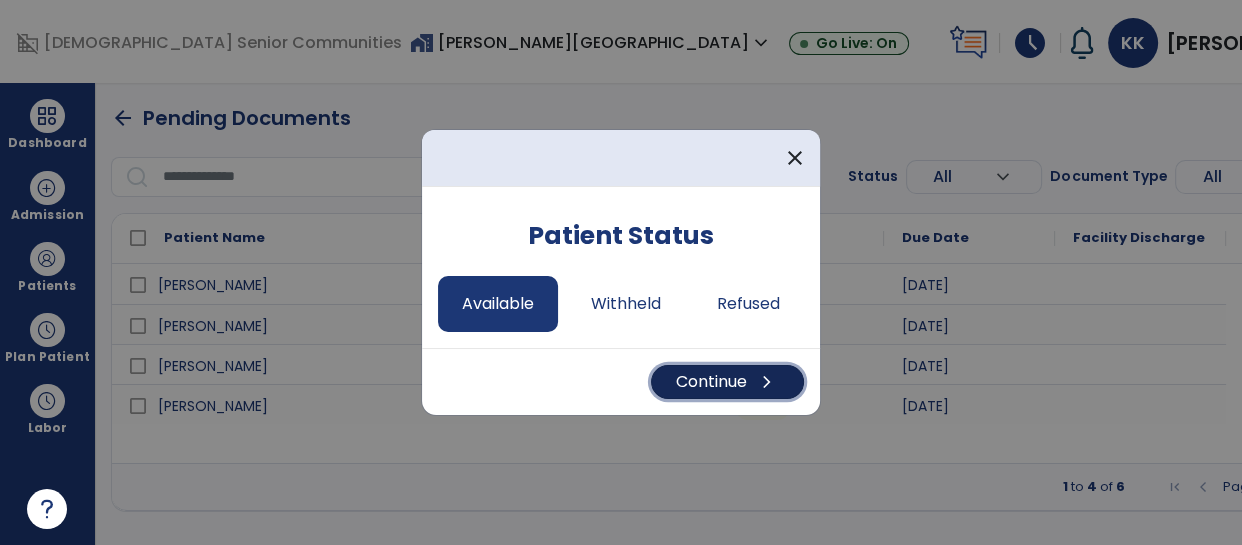 click on "Continue   chevron_right" at bounding box center [727, 382] 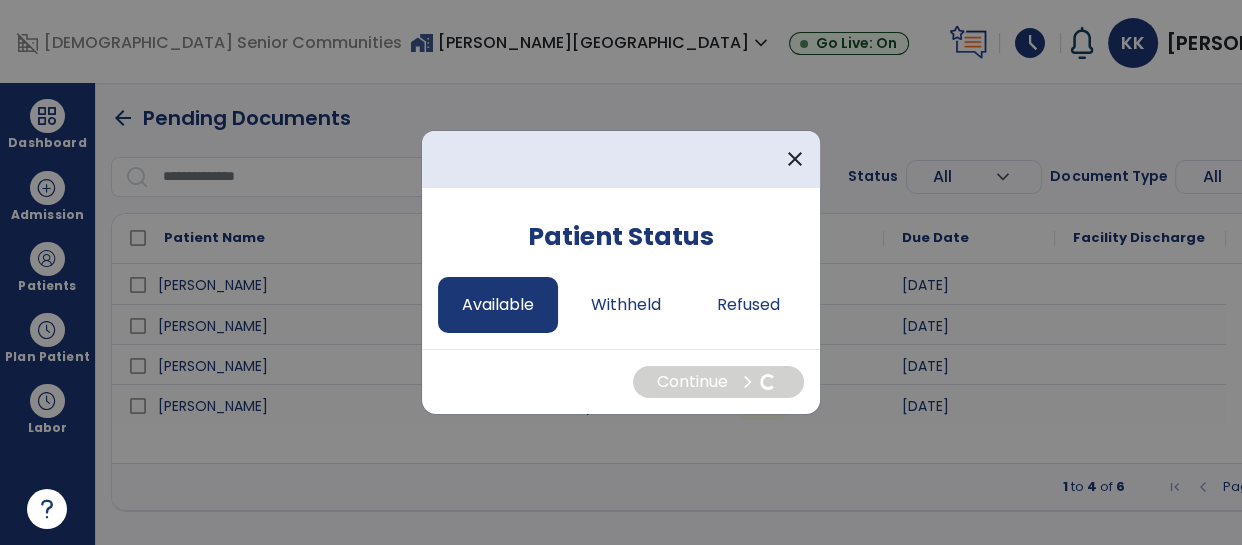 select on "*" 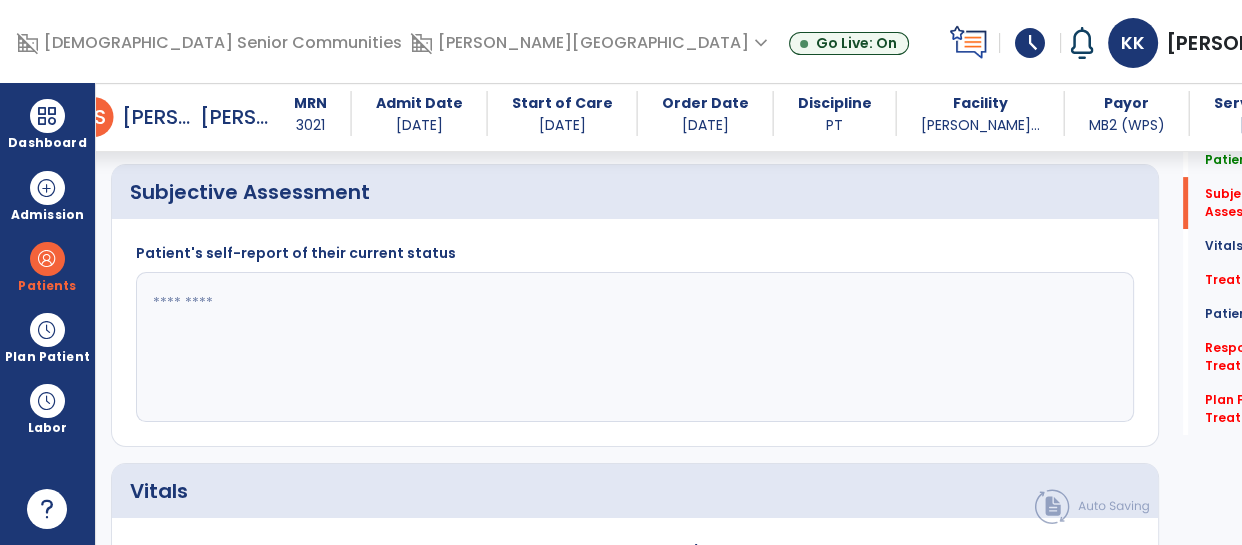 scroll, scrollTop: 477, scrollLeft: 0, axis: vertical 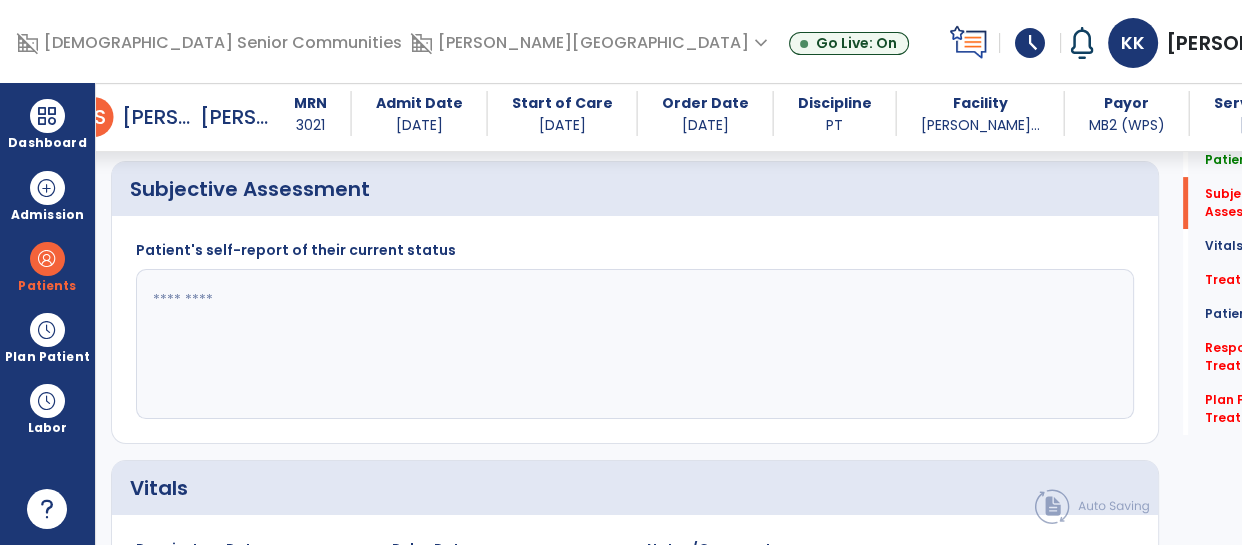 click 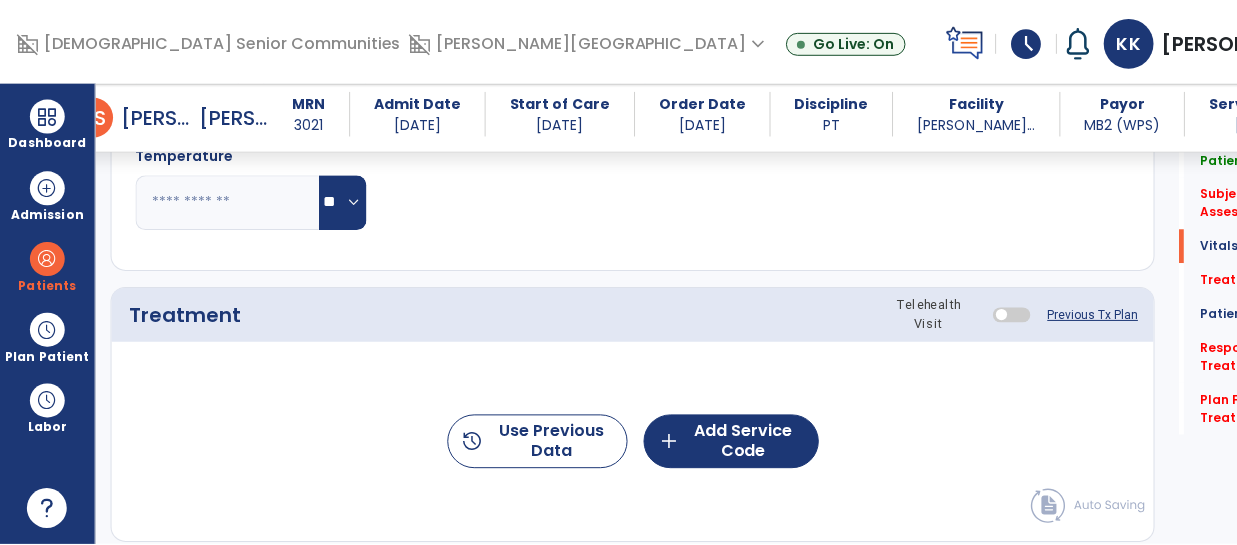 scroll, scrollTop: 1107, scrollLeft: 0, axis: vertical 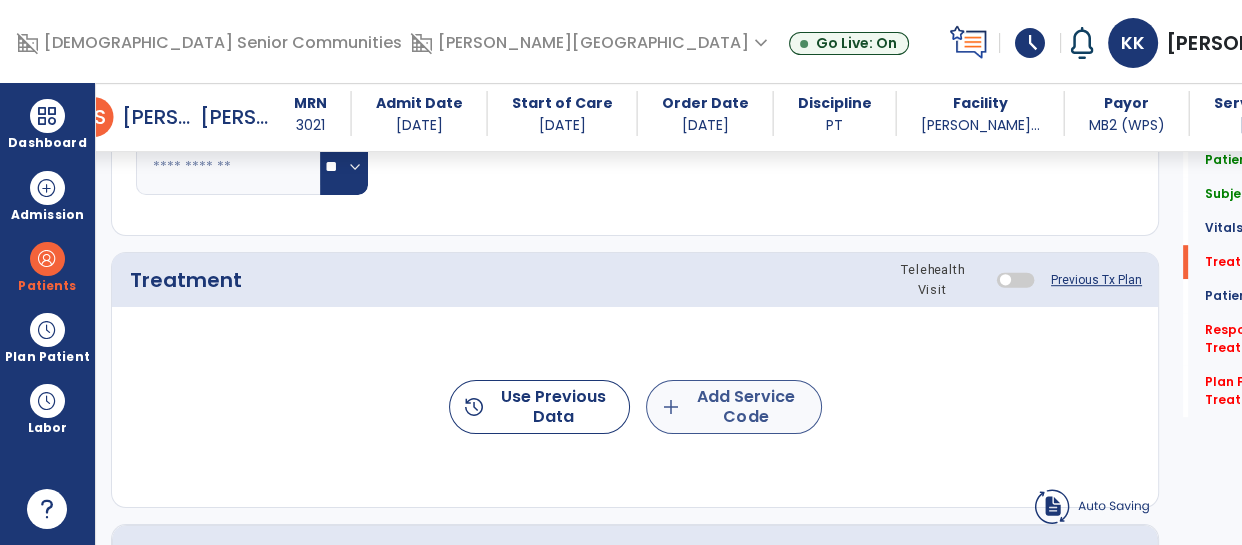 type on "**********" 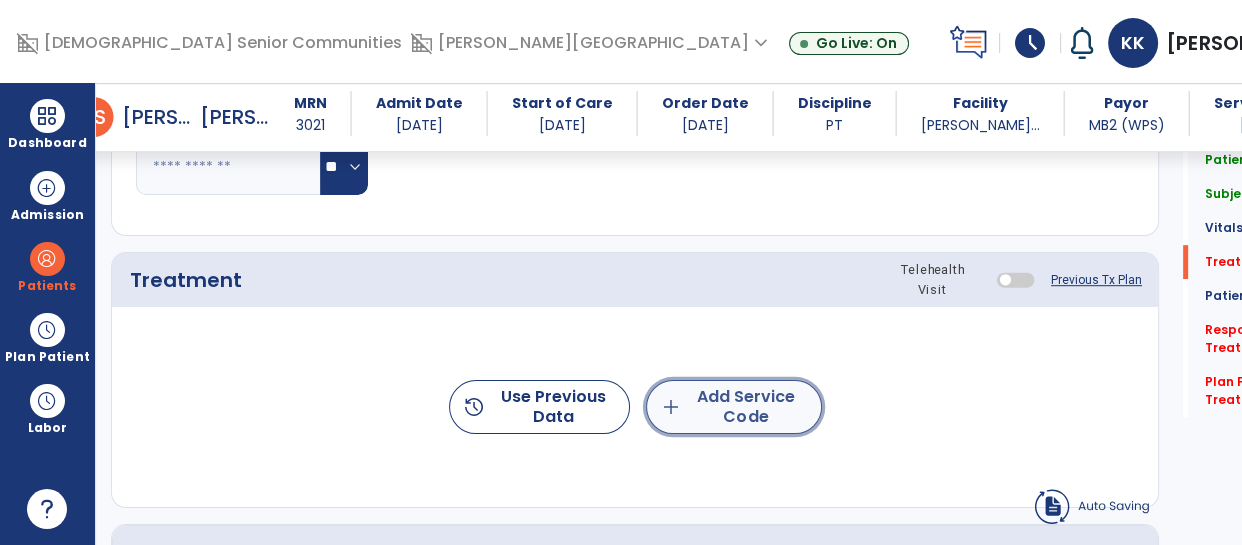 click on "add  Add Service Code" 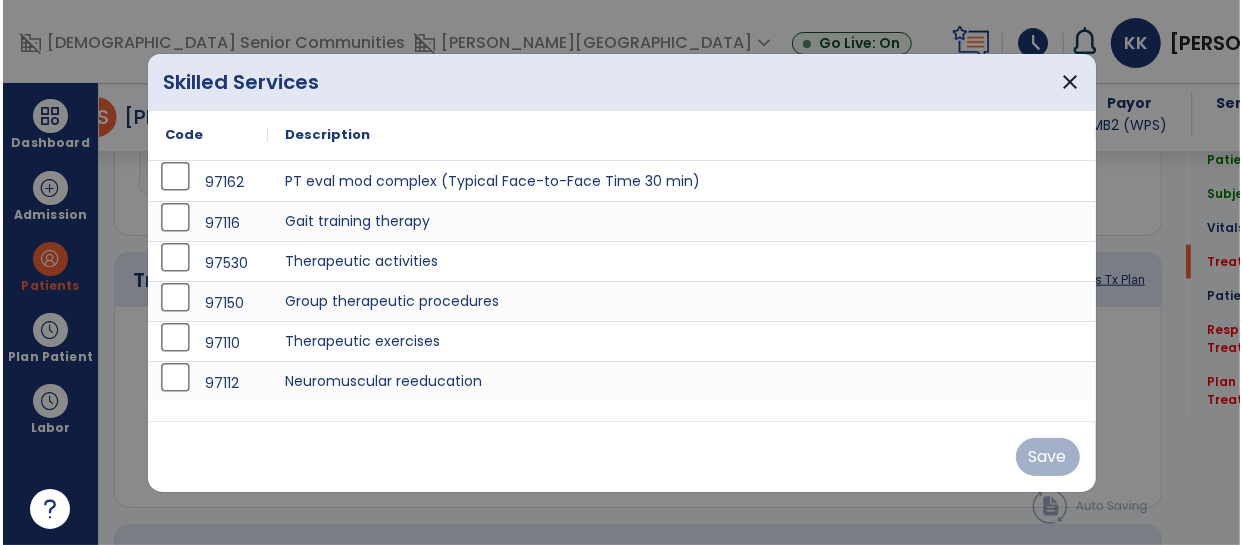 scroll, scrollTop: 1107, scrollLeft: 0, axis: vertical 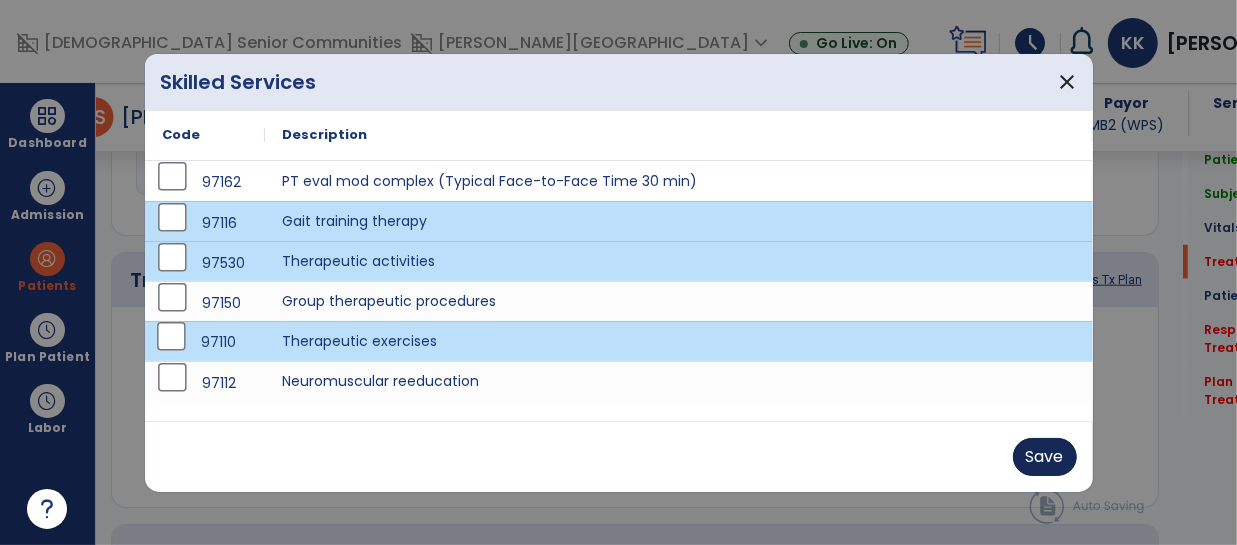 click on "Save" at bounding box center [1045, 457] 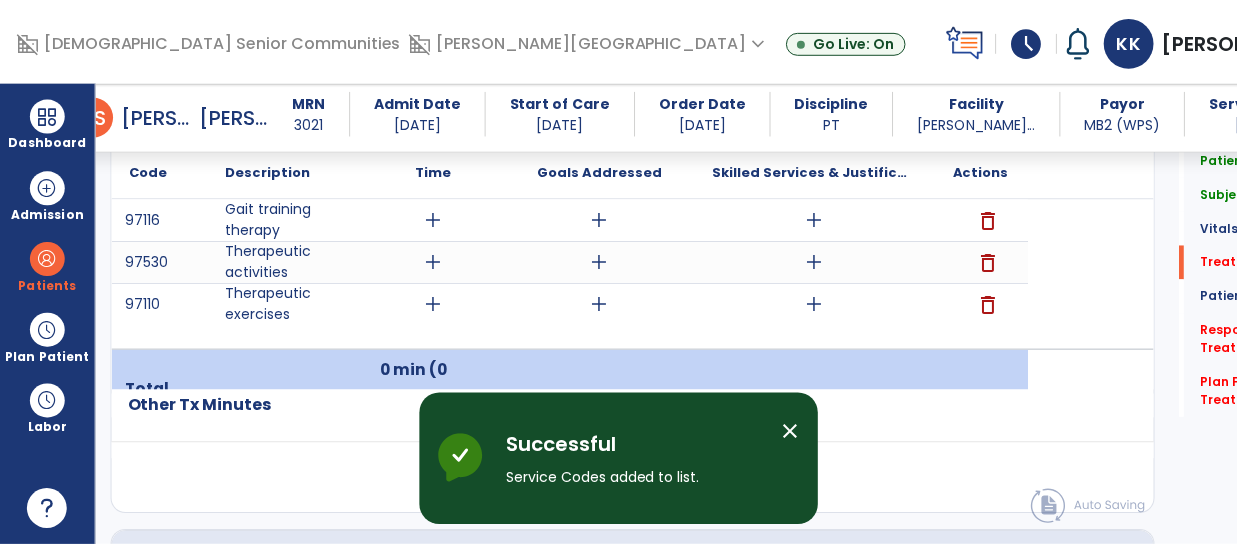 scroll, scrollTop: 1268, scrollLeft: 0, axis: vertical 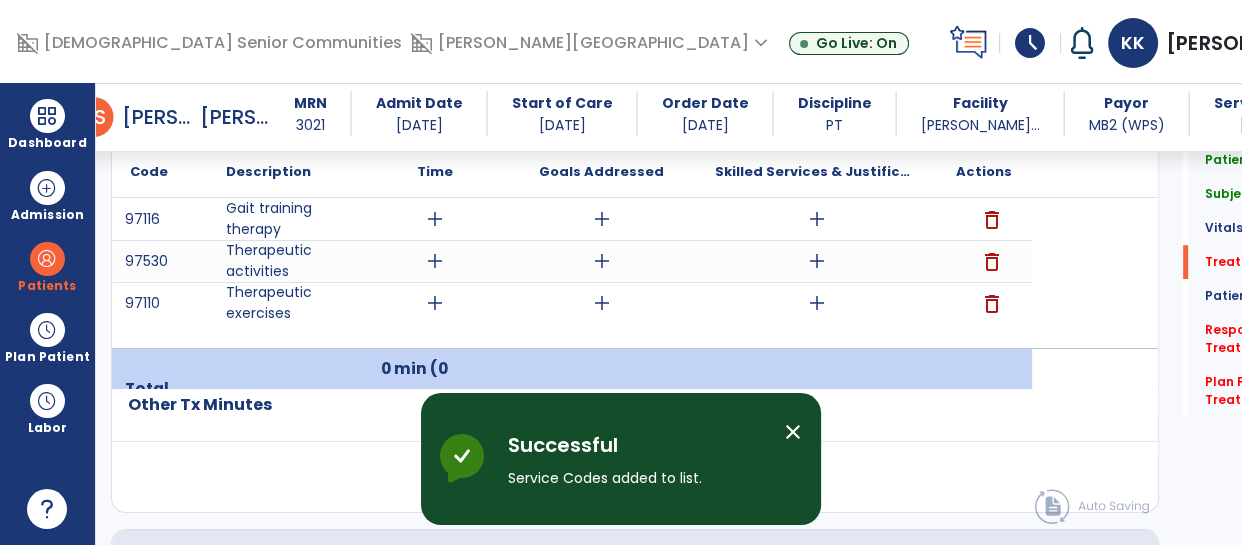 click on "add" at bounding box center [602, 219] 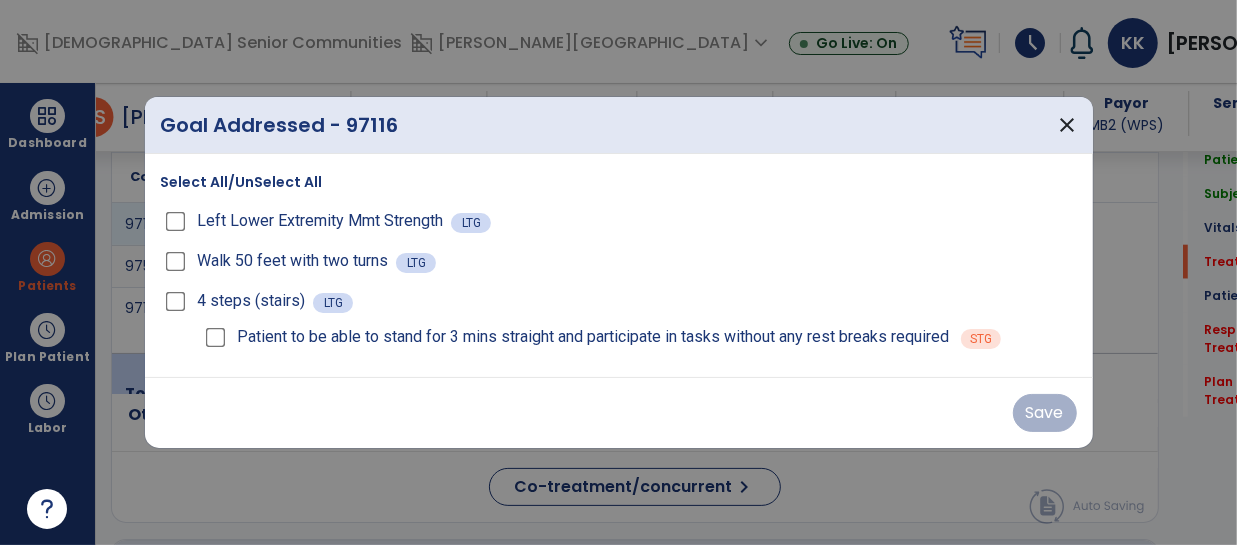 scroll, scrollTop: 1268, scrollLeft: 0, axis: vertical 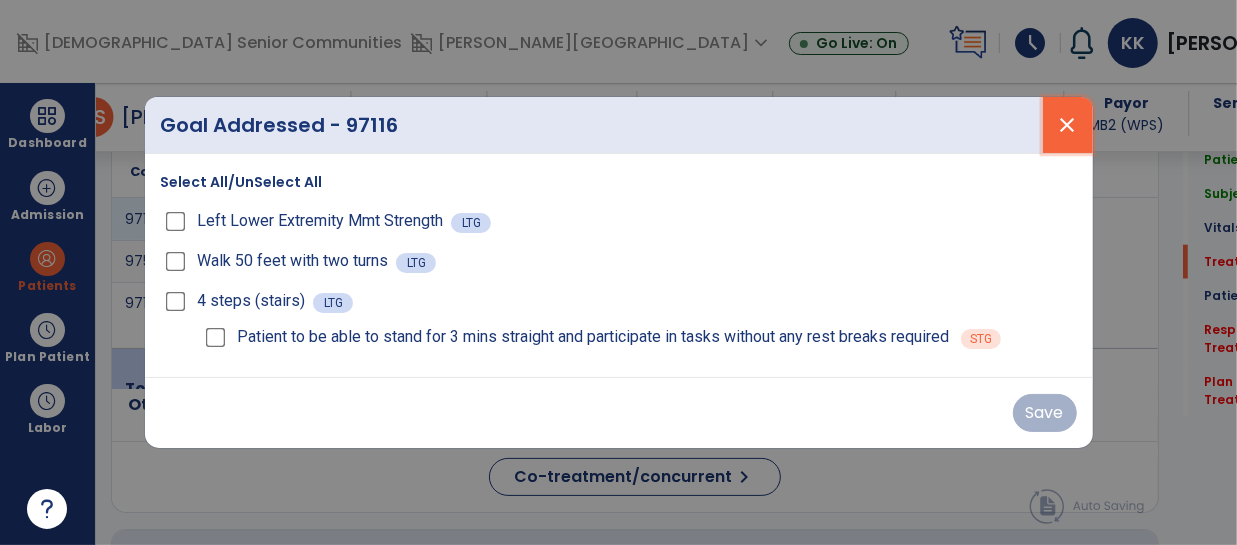 click on "close" at bounding box center (1068, 125) 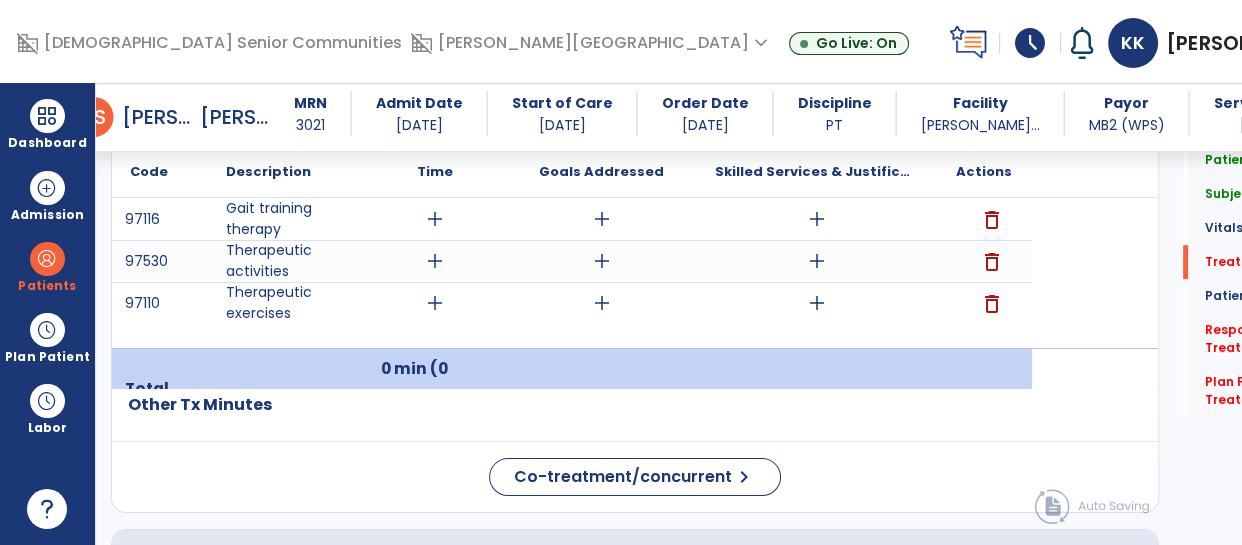 click on "add" at bounding box center [817, 219] 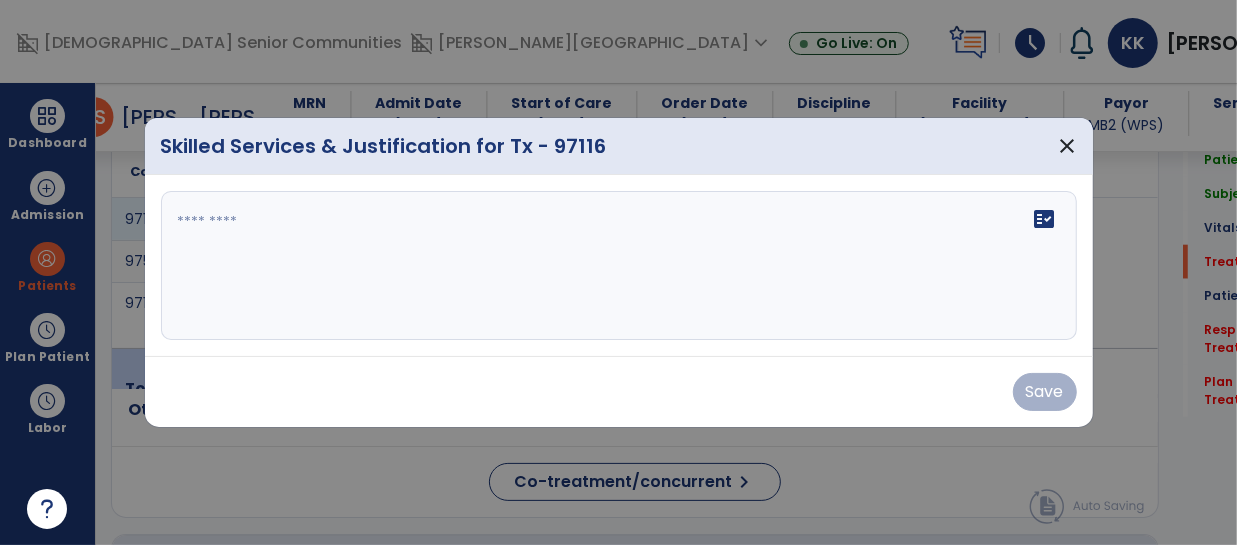 scroll, scrollTop: 1268, scrollLeft: 0, axis: vertical 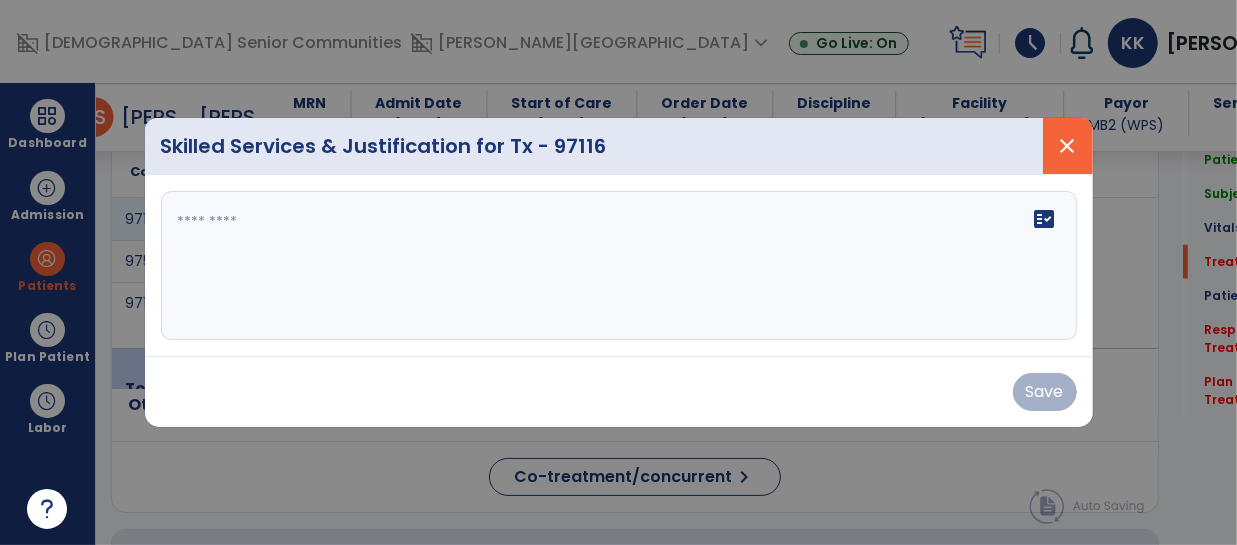 click on "close" at bounding box center (1068, 146) 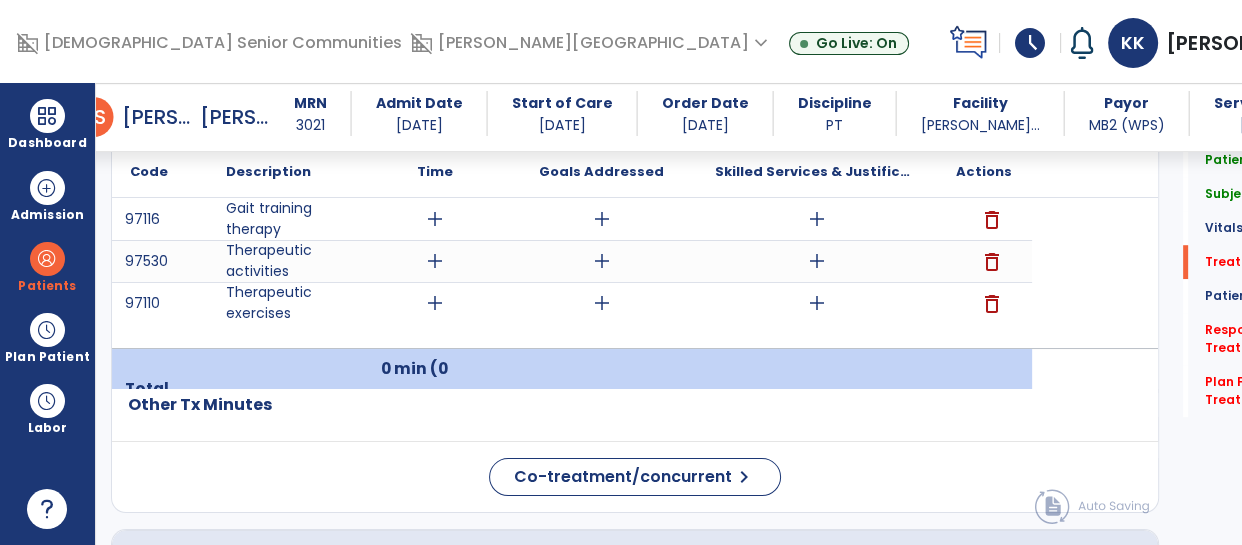 click on "add" at bounding box center (817, 261) 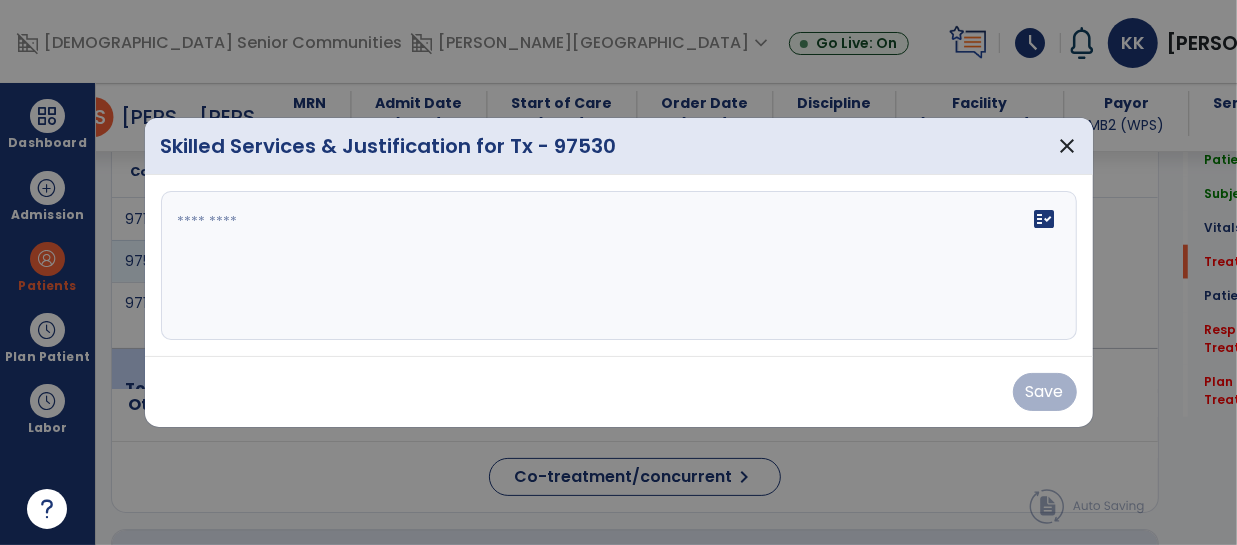 scroll, scrollTop: 1268, scrollLeft: 0, axis: vertical 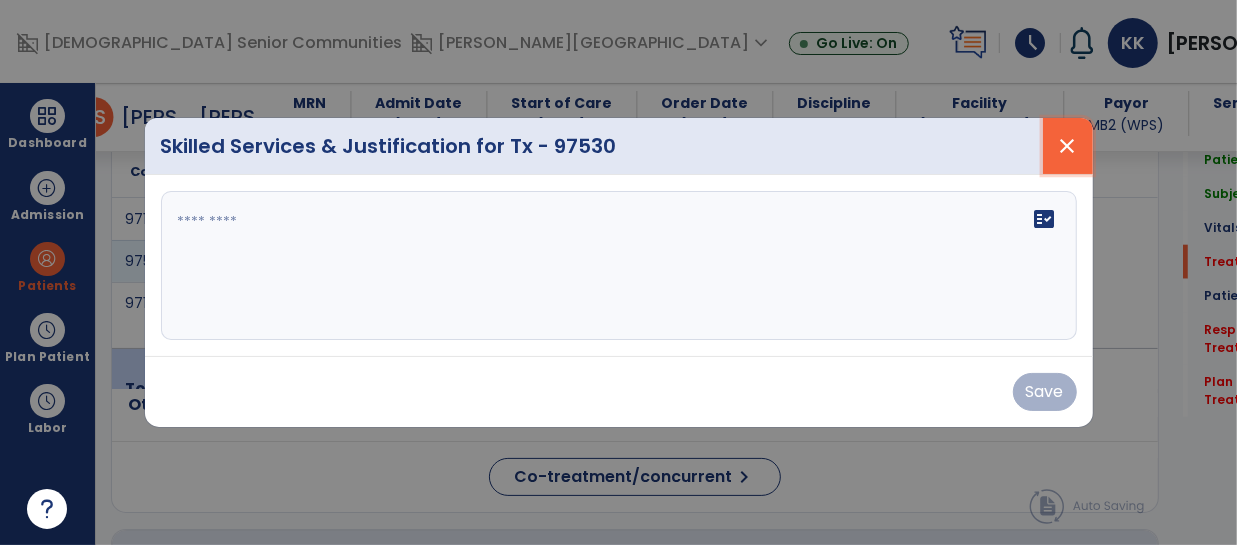click on "close" at bounding box center [1068, 146] 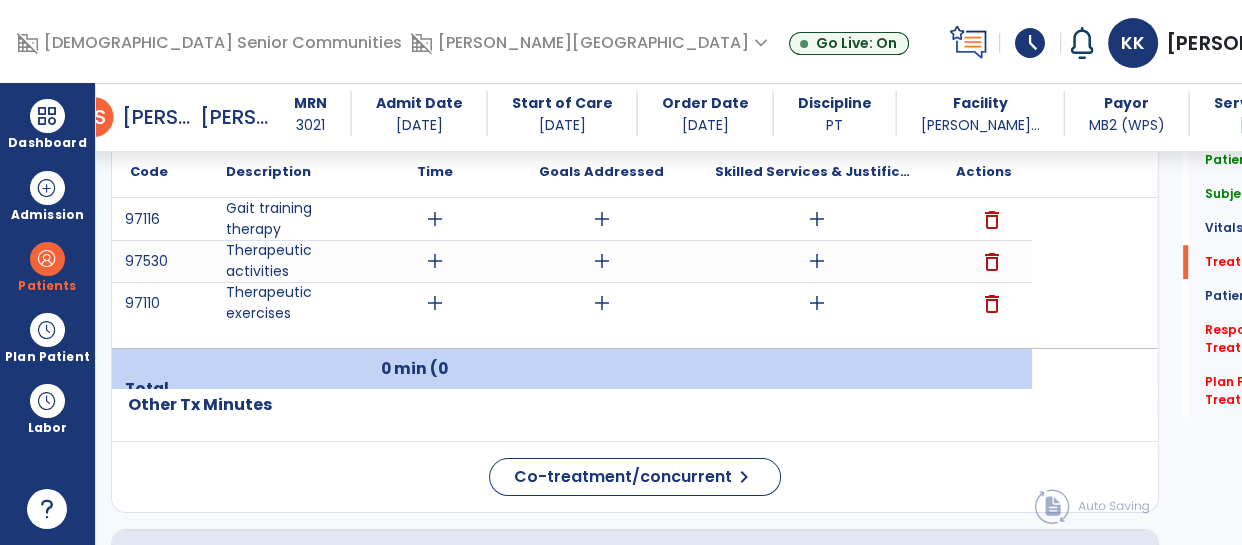 click on "add" at bounding box center (816, 303) 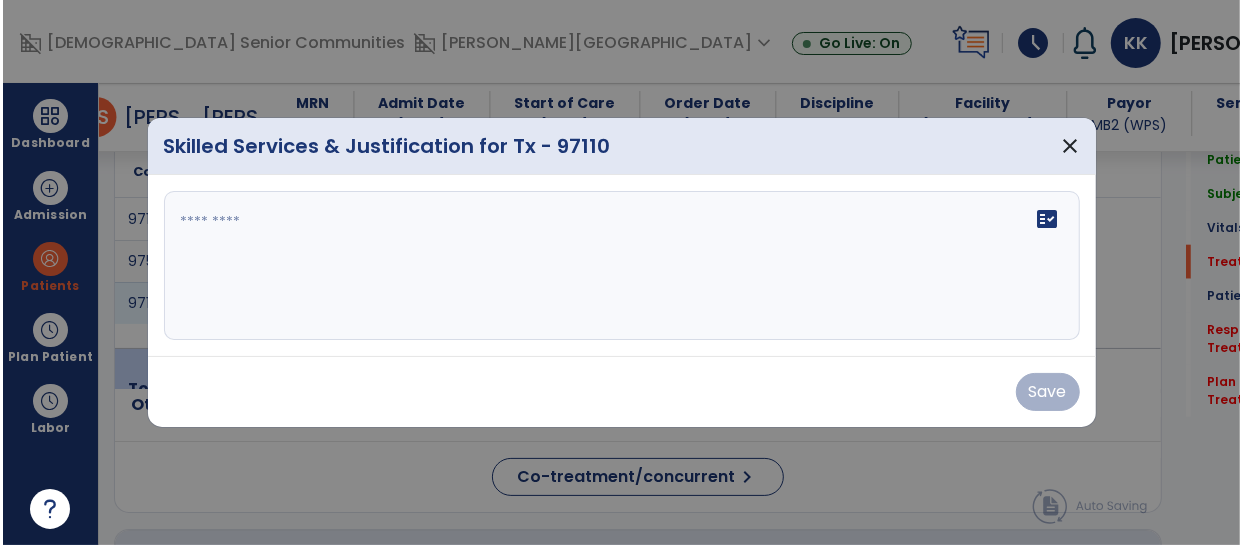 scroll, scrollTop: 1268, scrollLeft: 0, axis: vertical 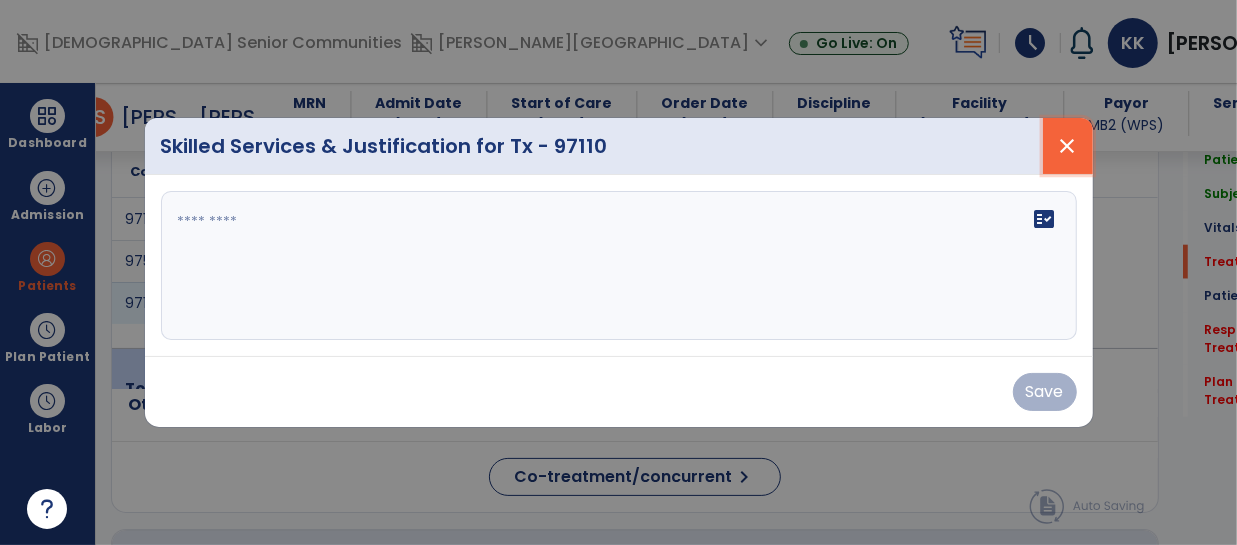 click on "close" at bounding box center (1068, 146) 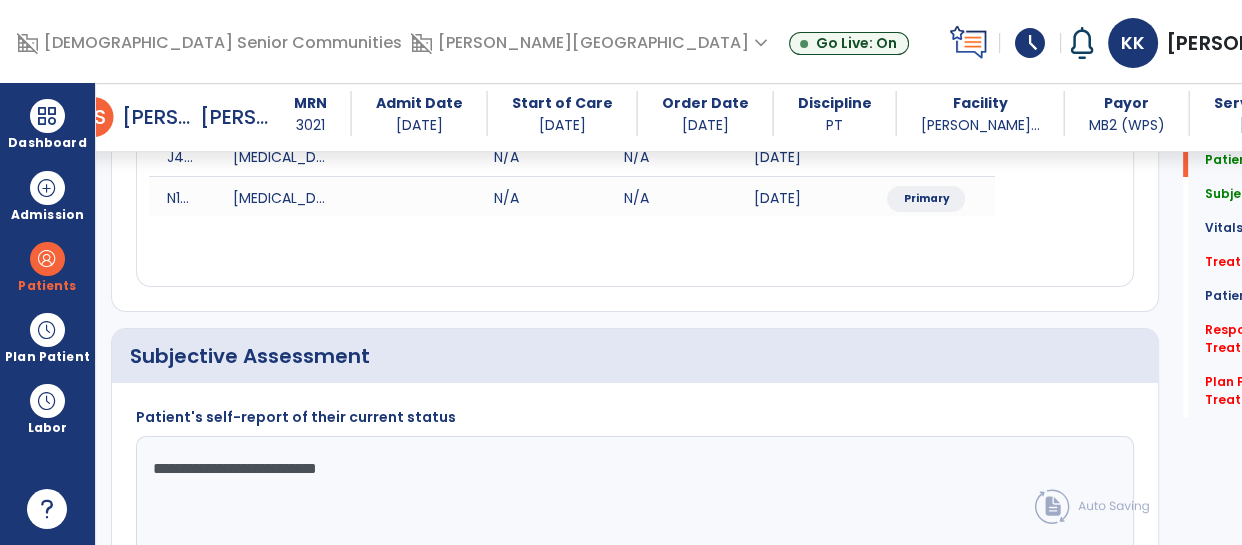 scroll, scrollTop: 308, scrollLeft: 0, axis: vertical 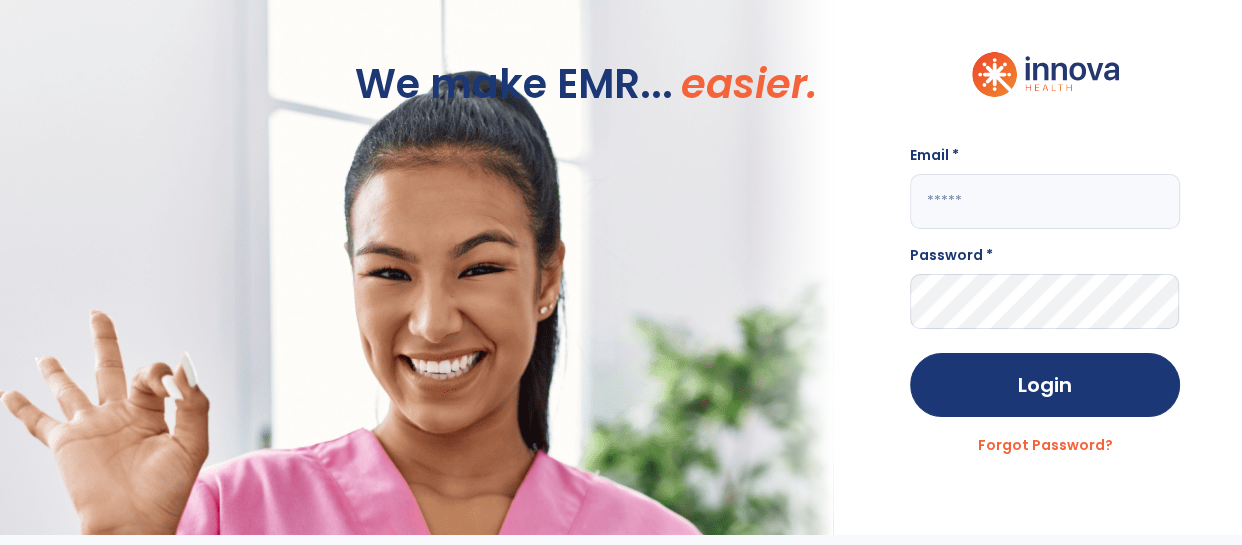 click 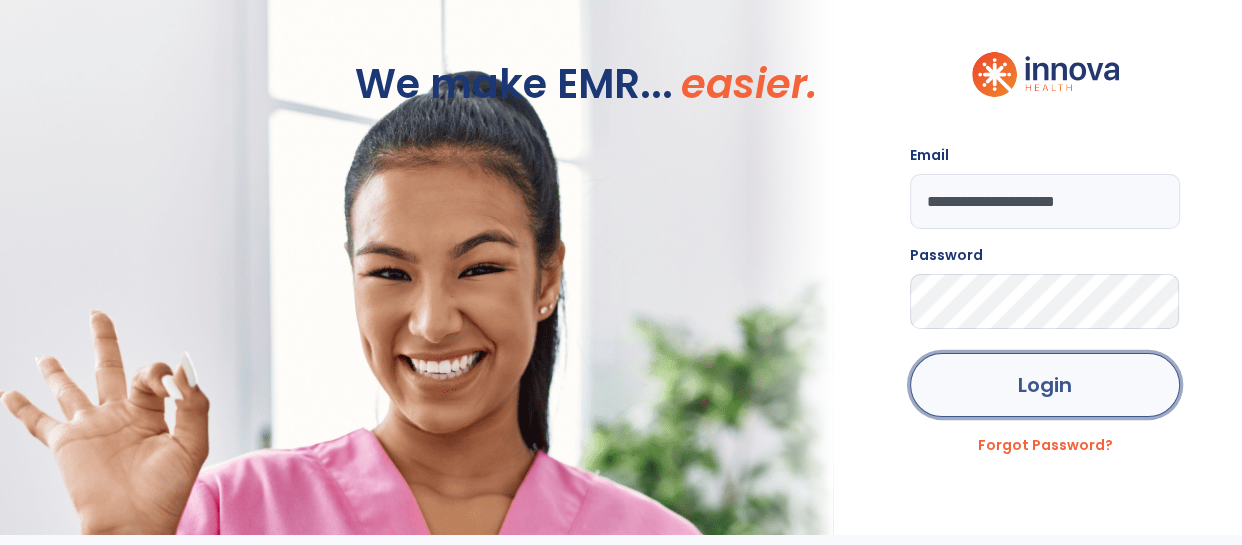click on "Login" 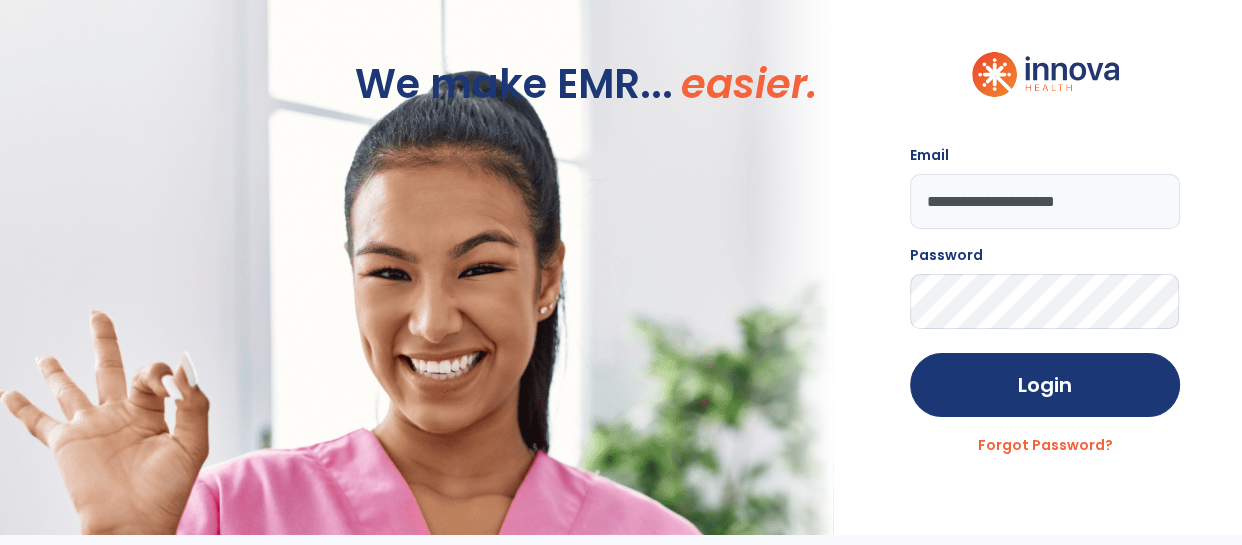 click on "**********" 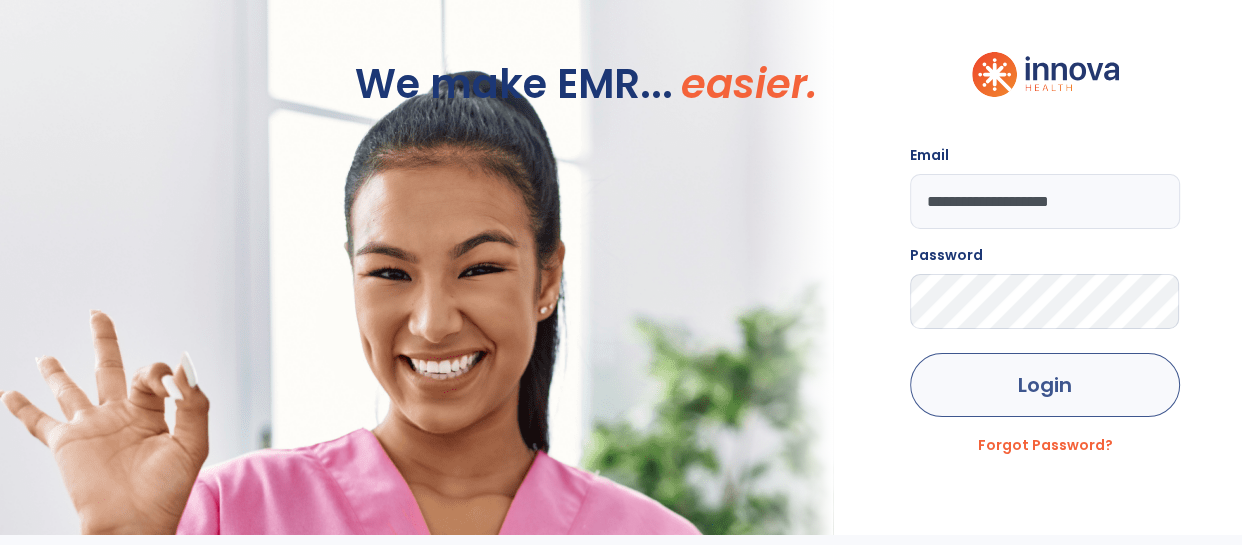 type on "**********" 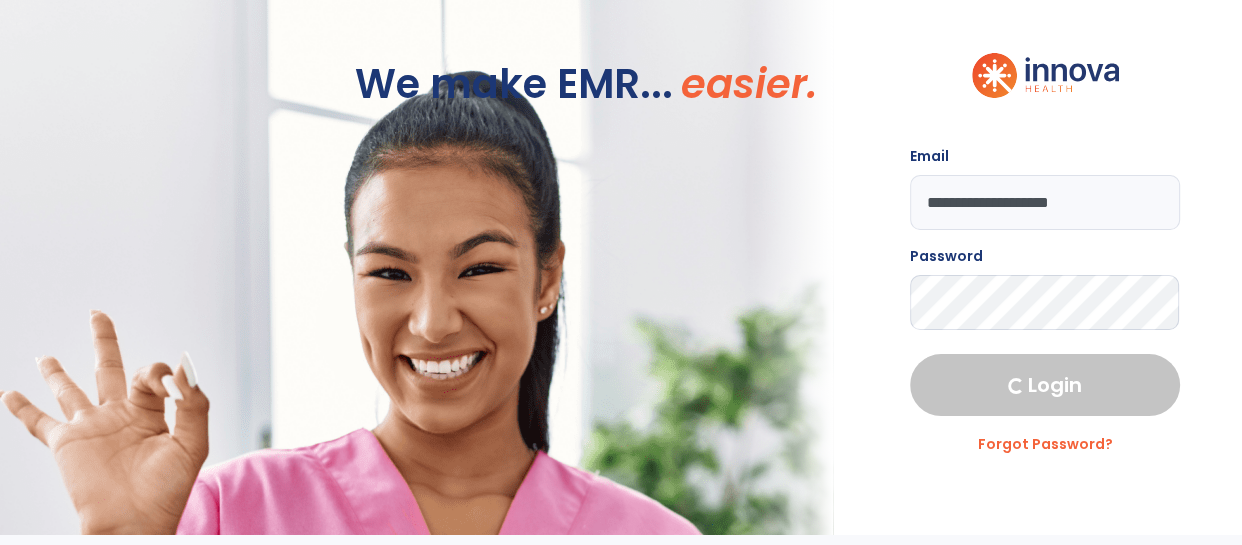 select on "****" 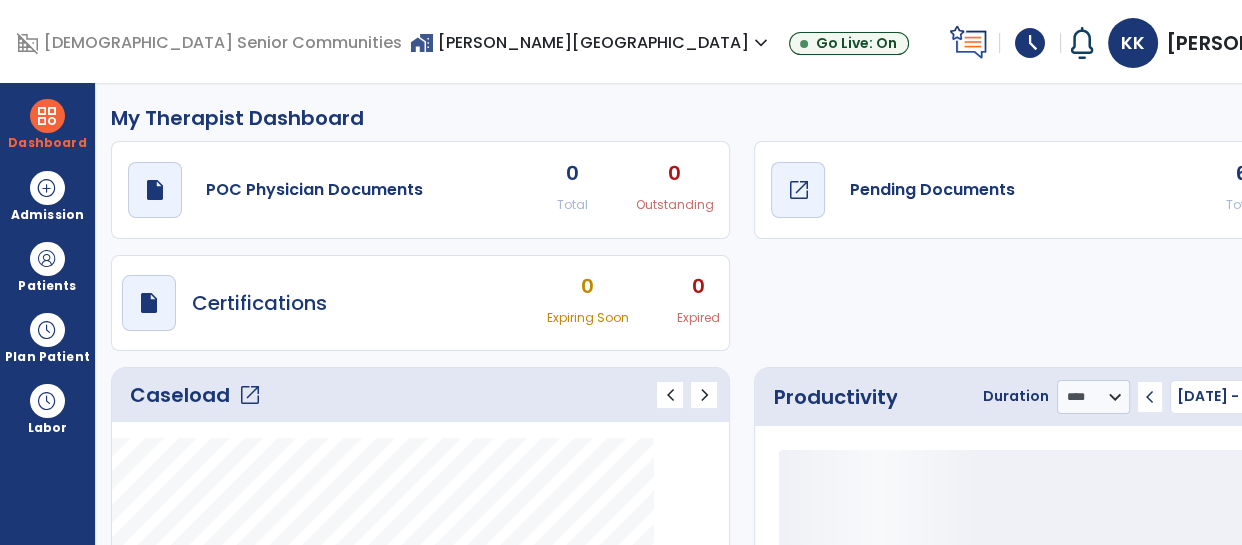 click on "Pending Documents" 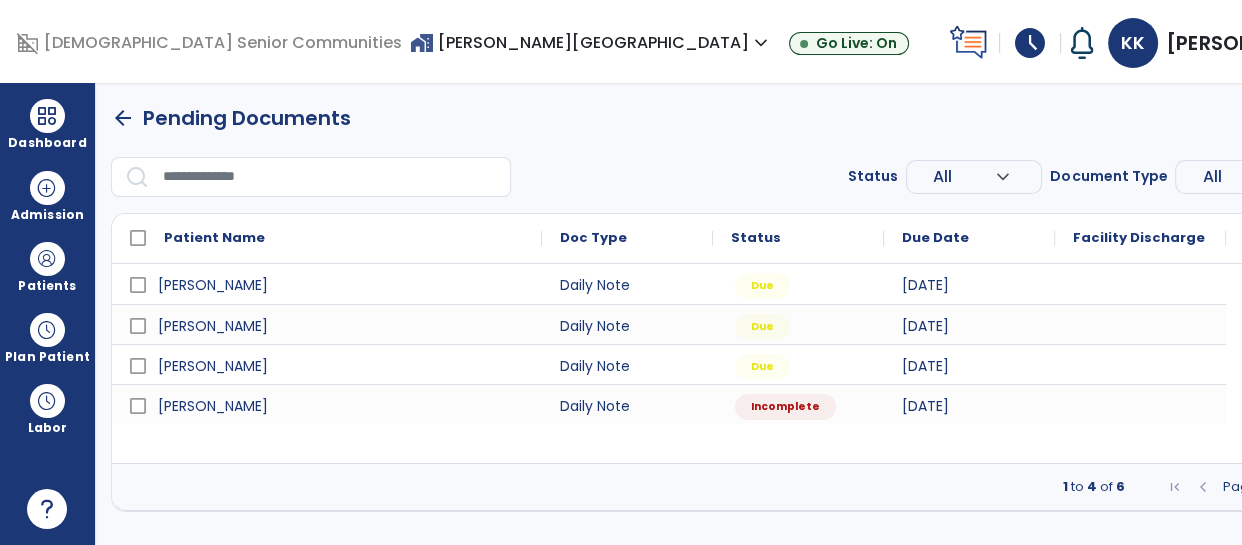 click at bounding box center [1313, 487] 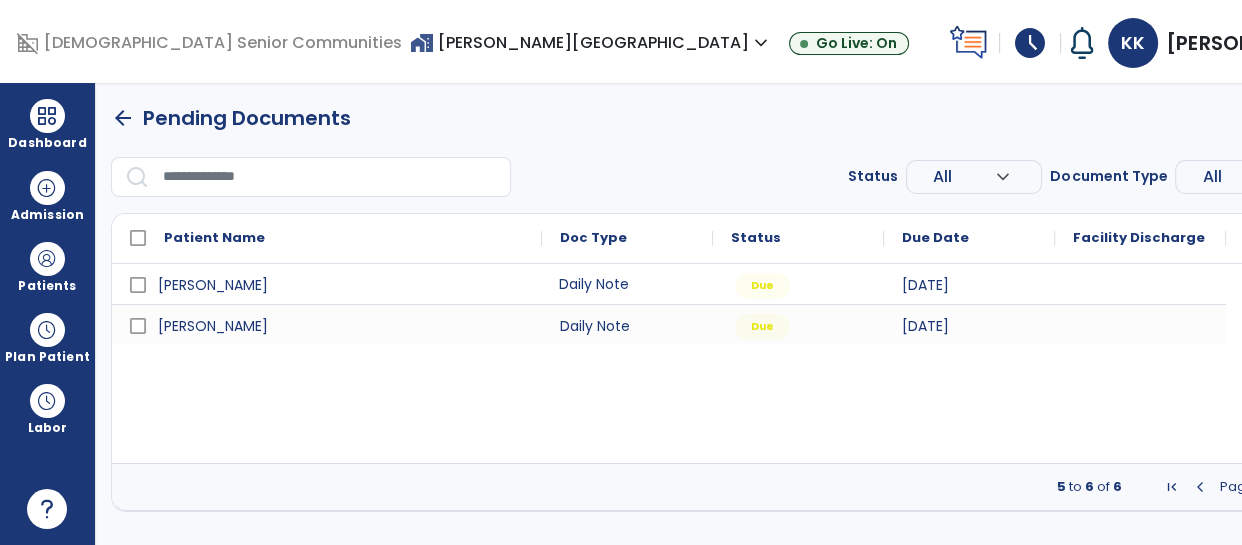click on "Daily Note" at bounding box center [627, 284] 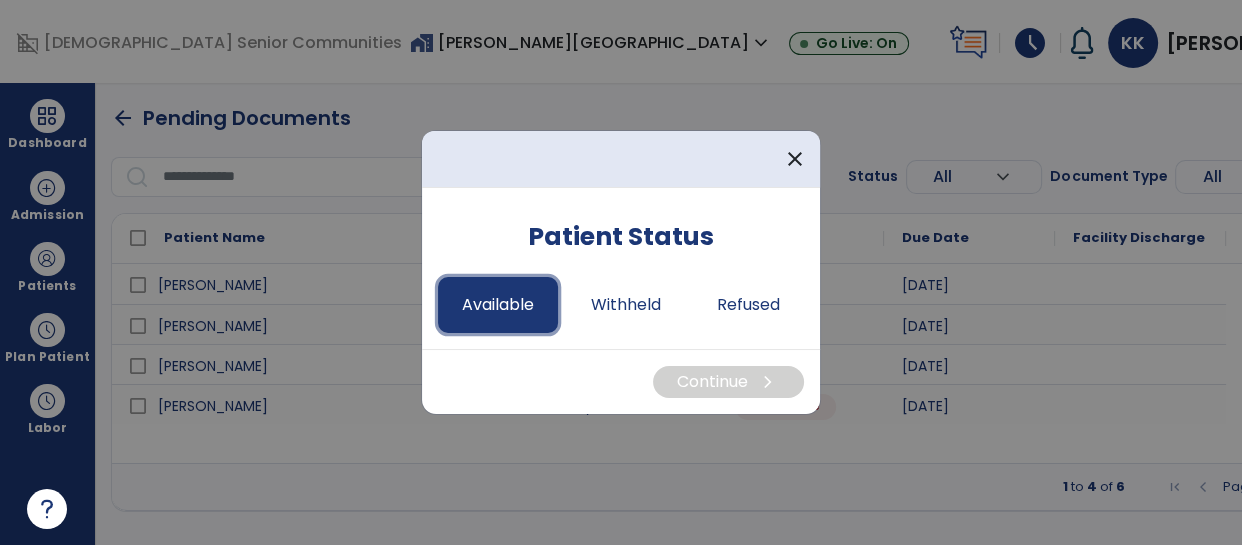 click on "Available" at bounding box center (498, 305) 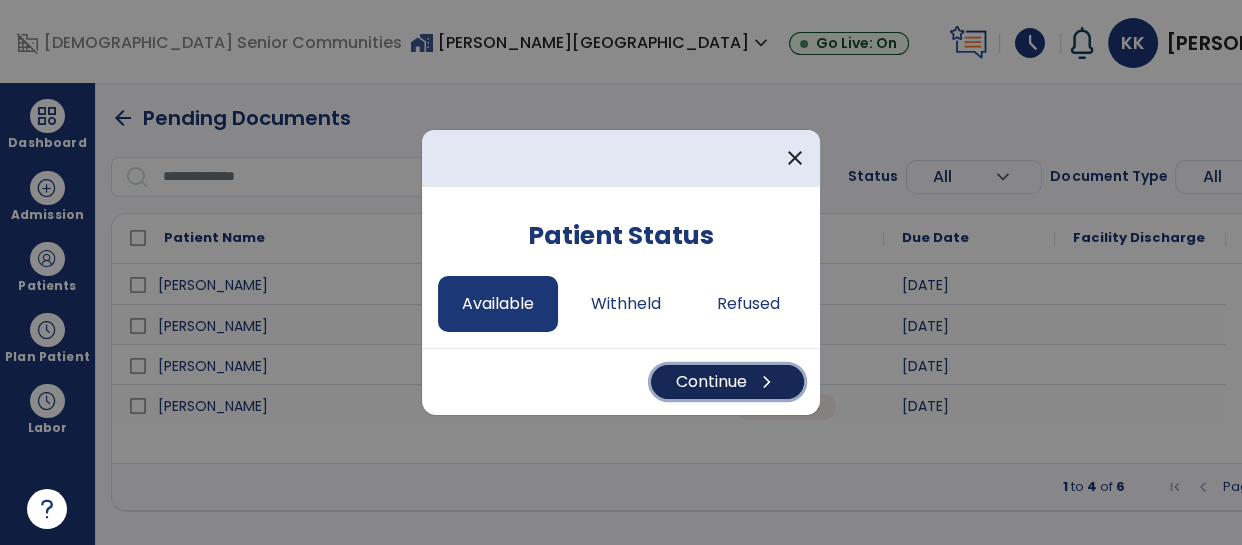 click on "Continue   chevron_right" at bounding box center (727, 382) 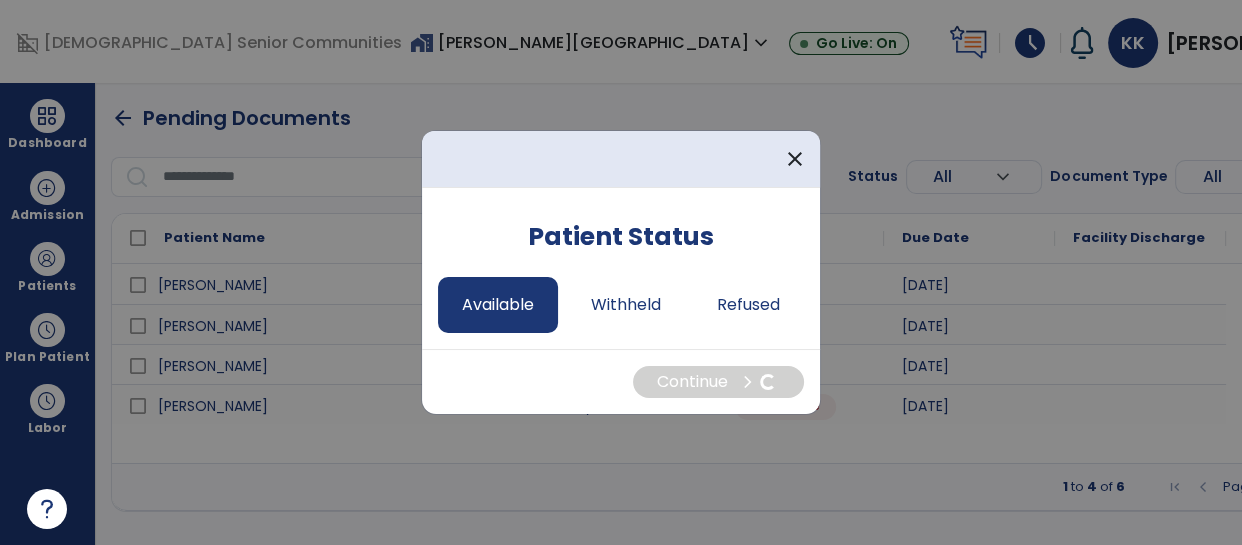 select on "*" 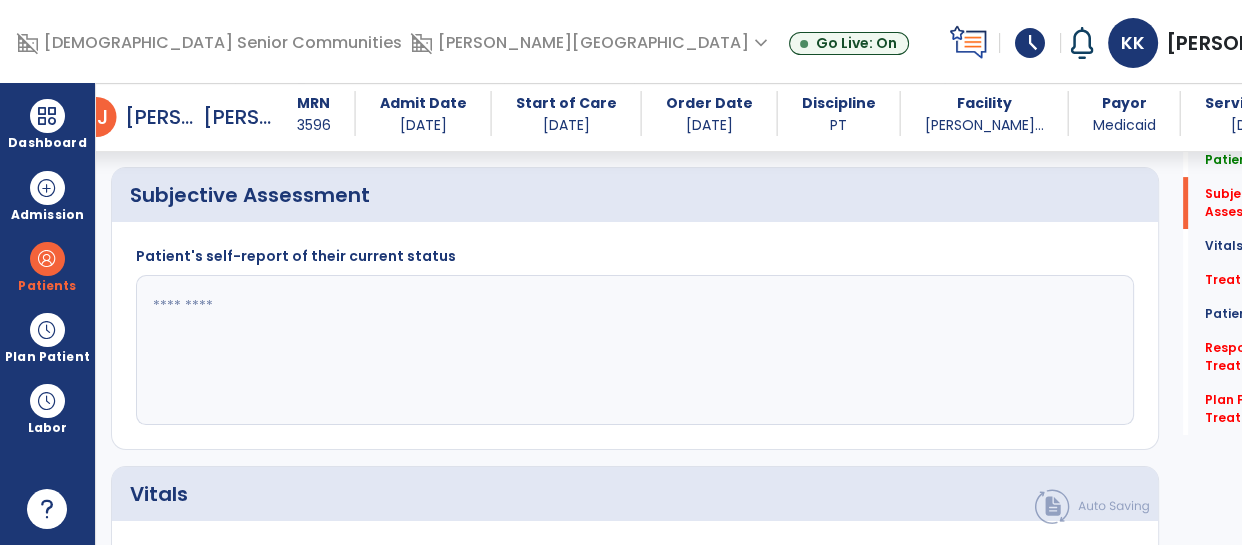 scroll, scrollTop: 475, scrollLeft: 0, axis: vertical 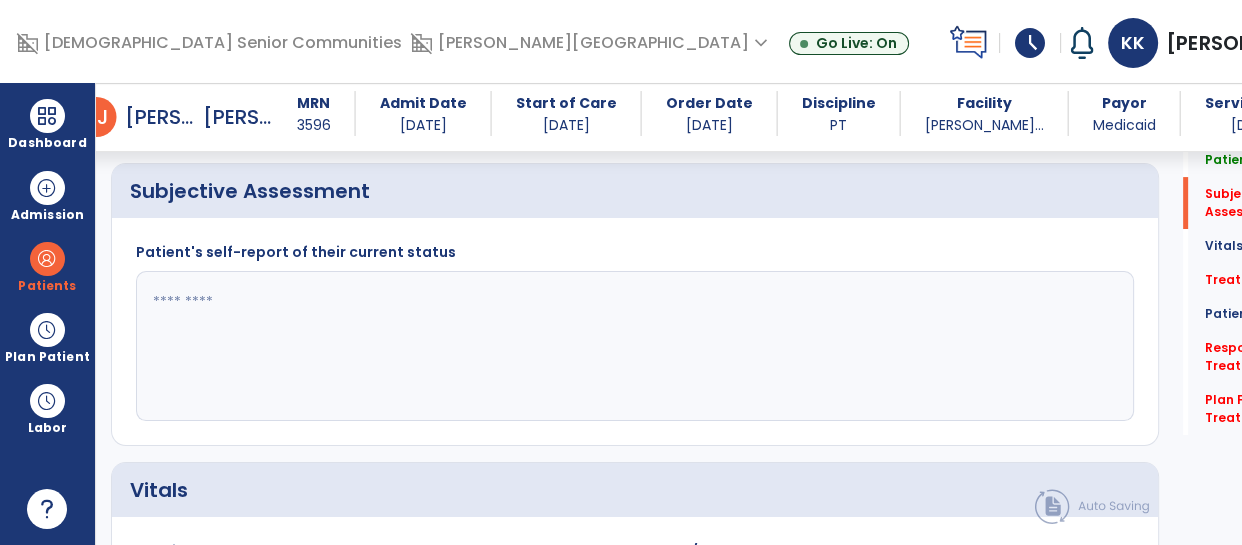 click 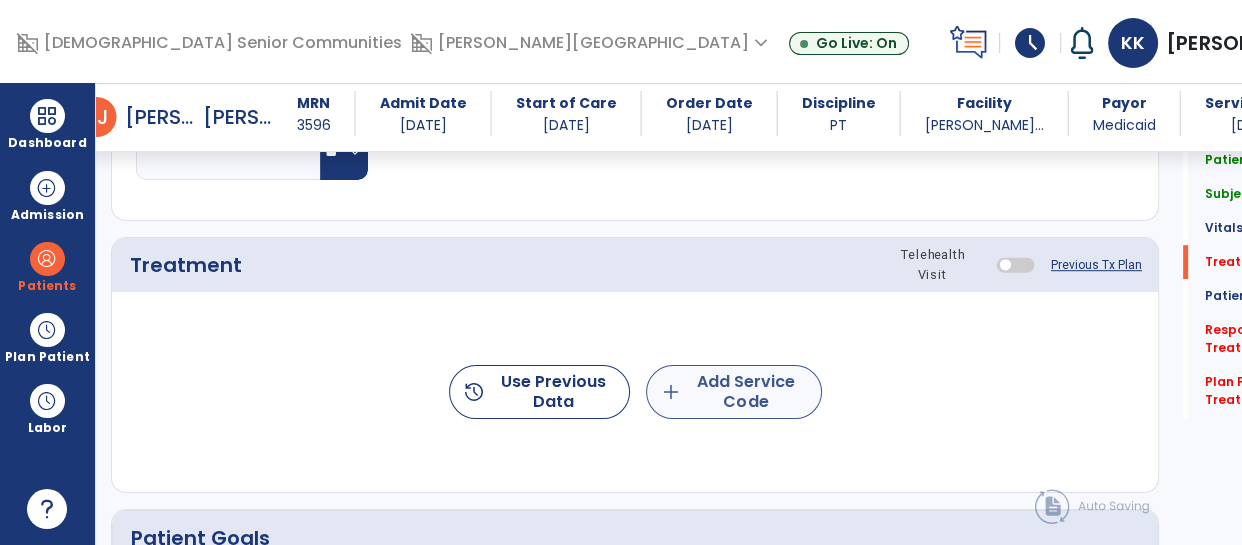 type on "**********" 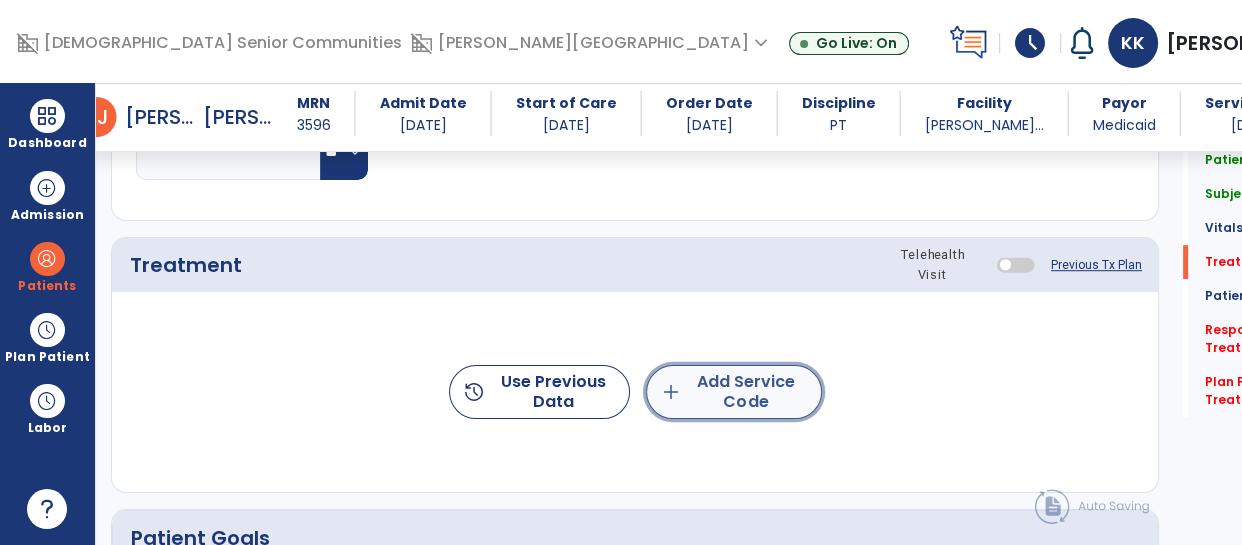click on "add  Add Service Code" 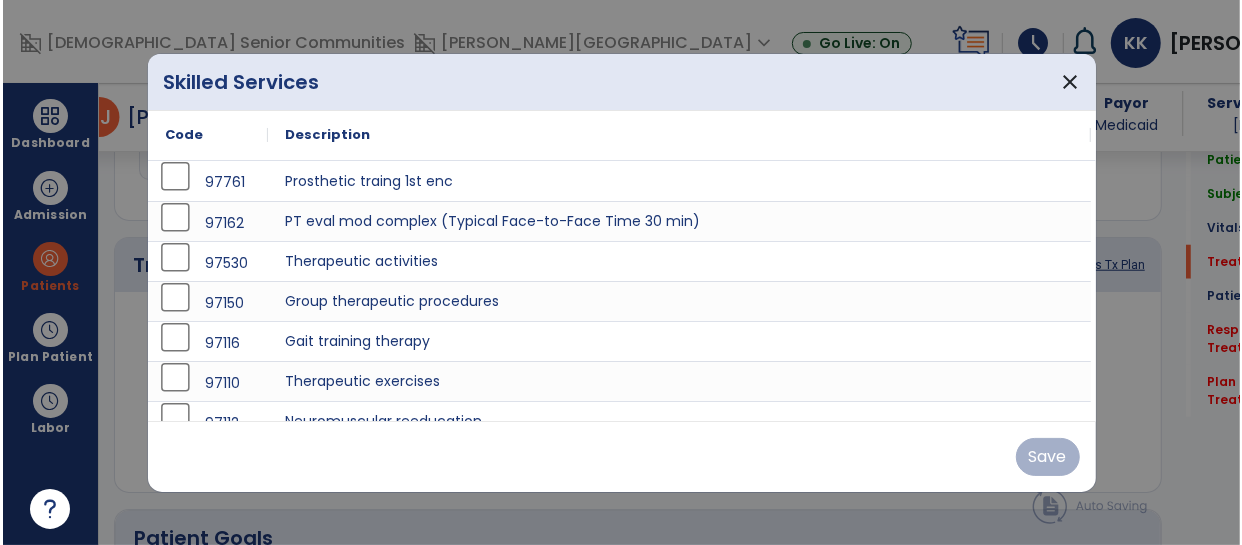scroll, scrollTop: 1122, scrollLeft: 0, axis: vertical 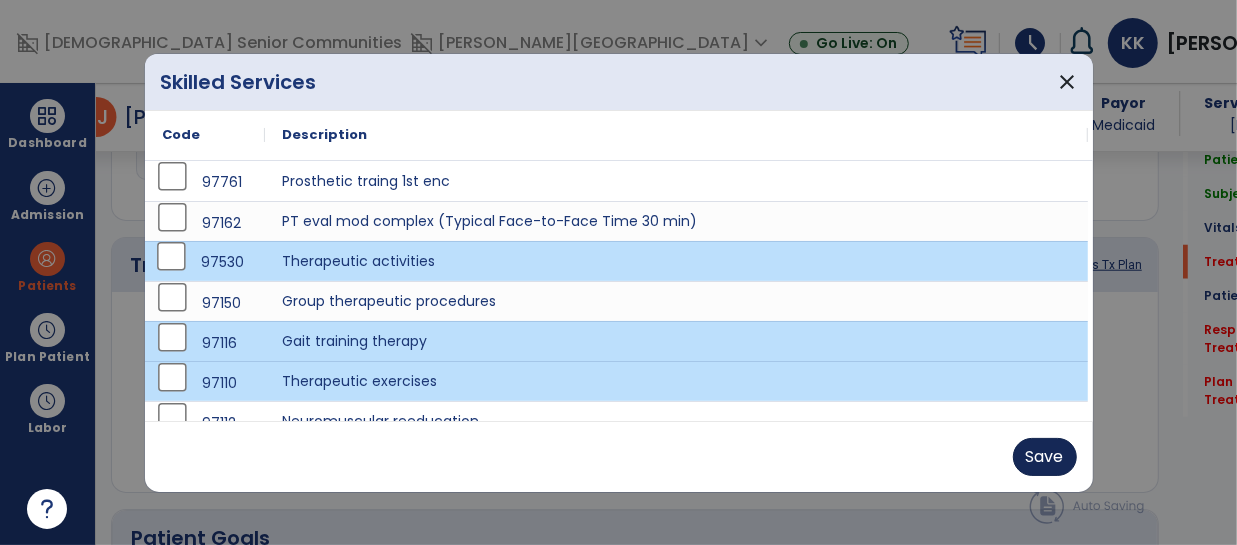 click on "Save" at bounding box center (1045, 457) 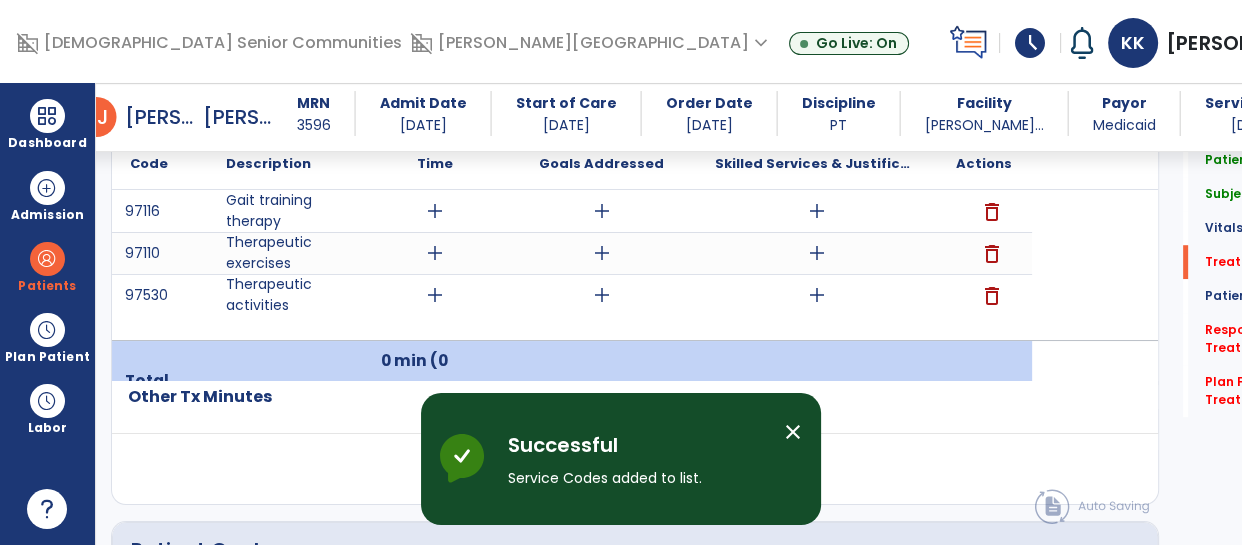 click on "add" at bounding box center [602, 211] 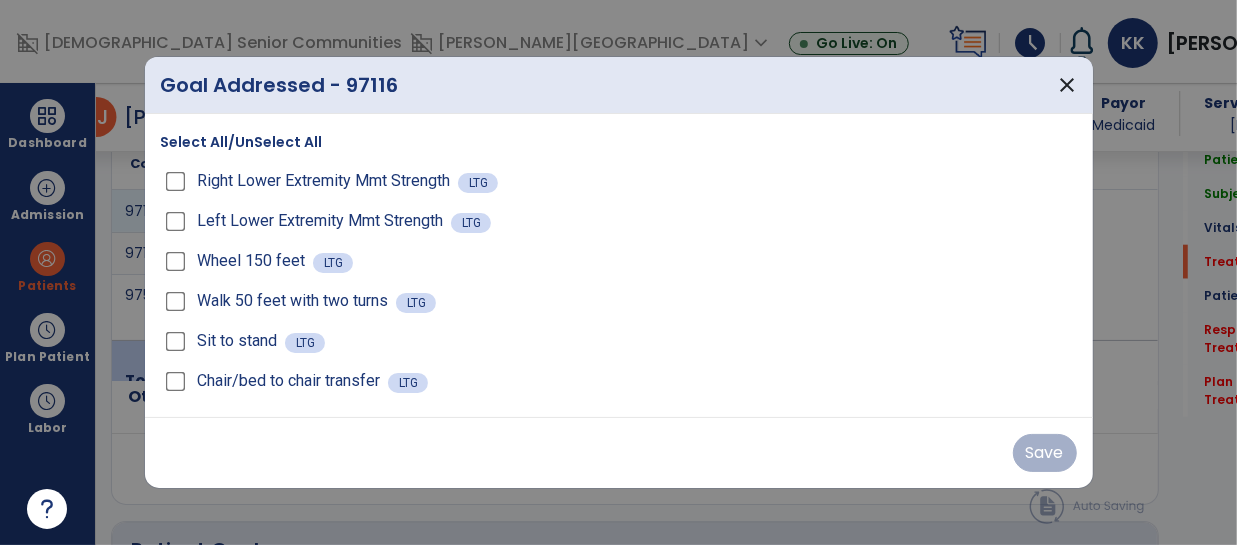 scroll, scrollTop: 1276, scrollLeft: 0, axis: vertical 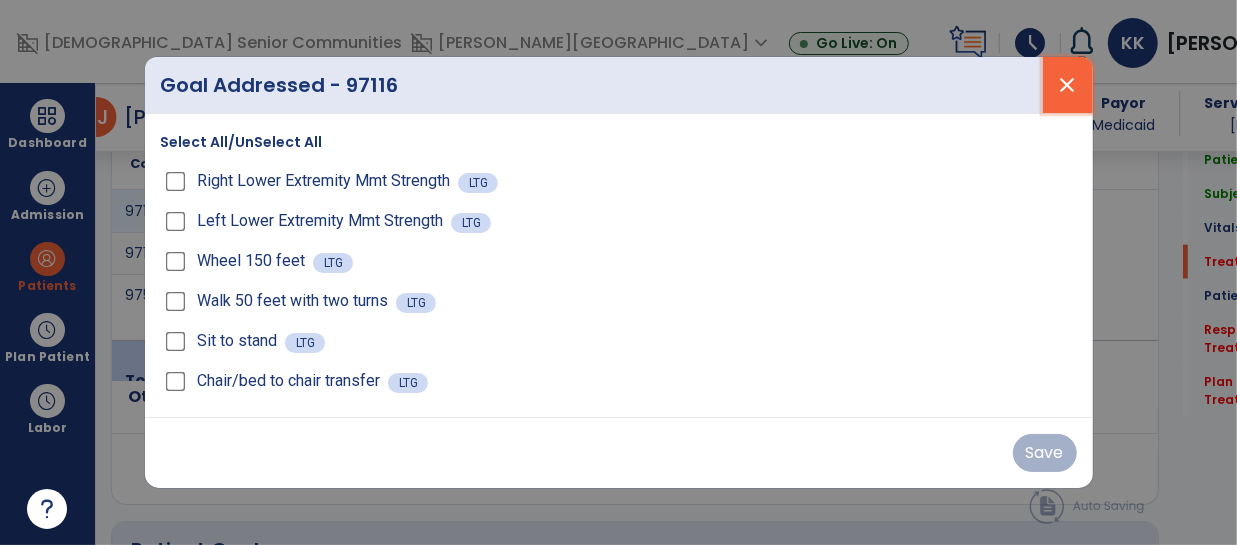 click on "close" at bounding box center [1068, 85] 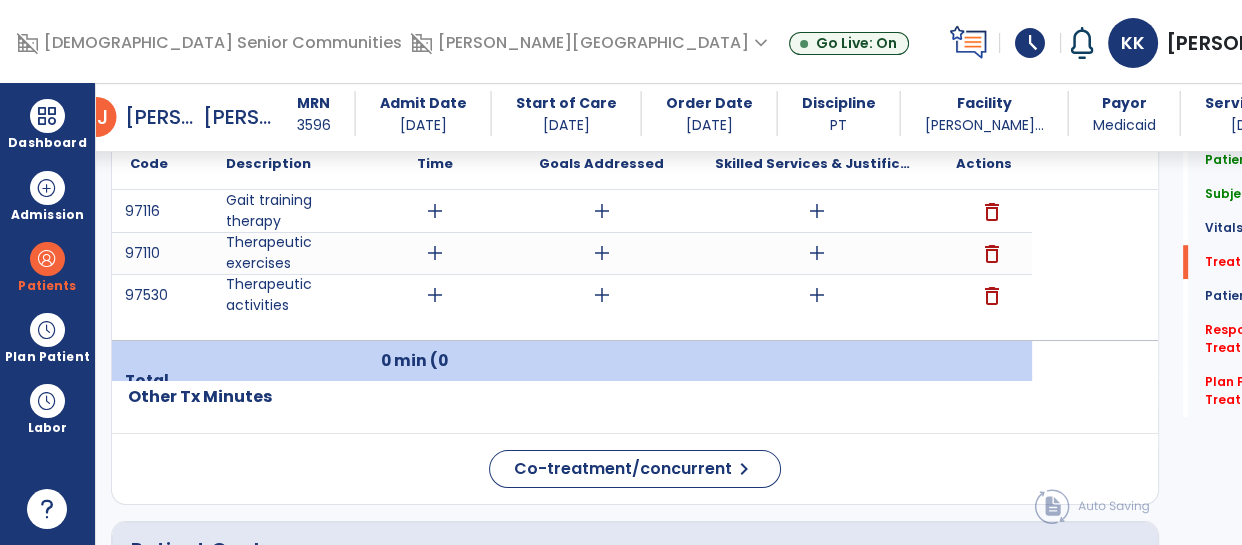 click on "add" at bounding box center [817, 295] 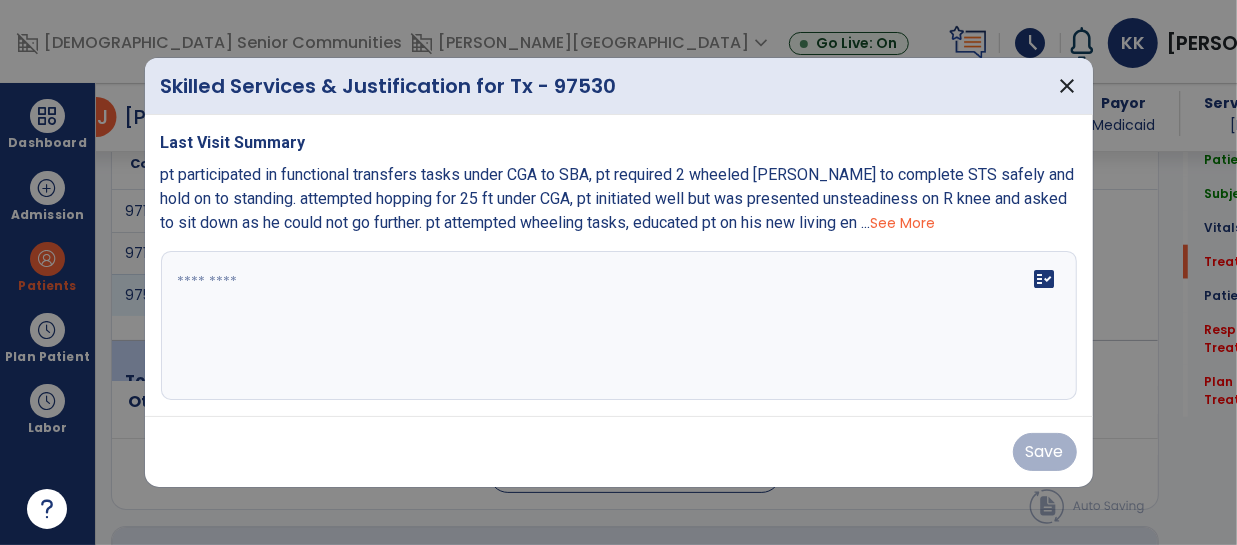 scroll, scrollTop: 1276, scrollLeft: 0, axis: vertical 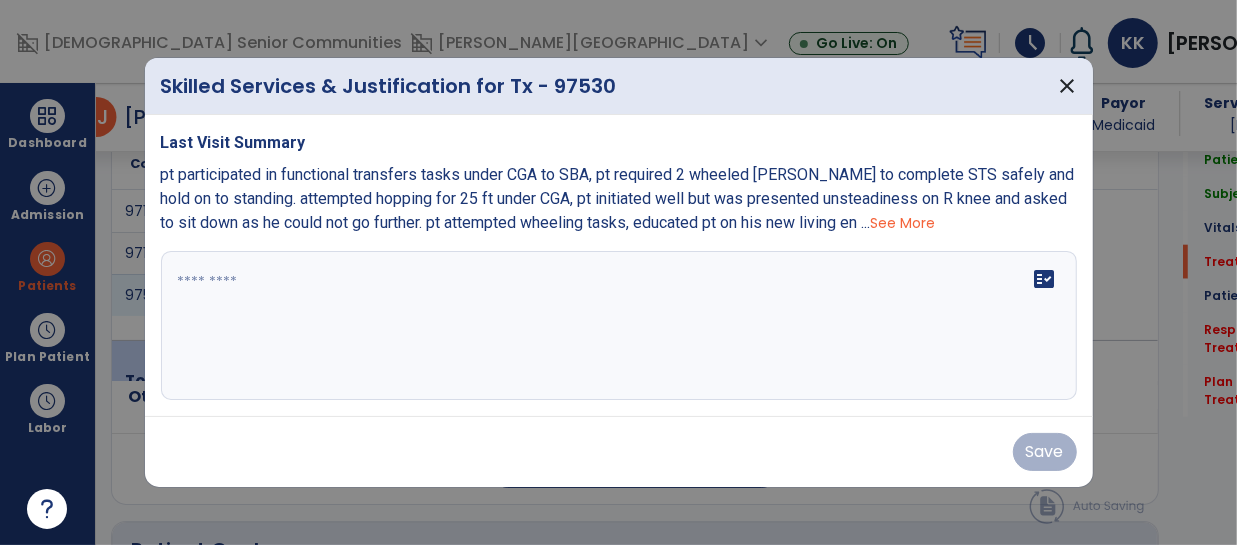click on "See More" at bounding box center (903, 223) 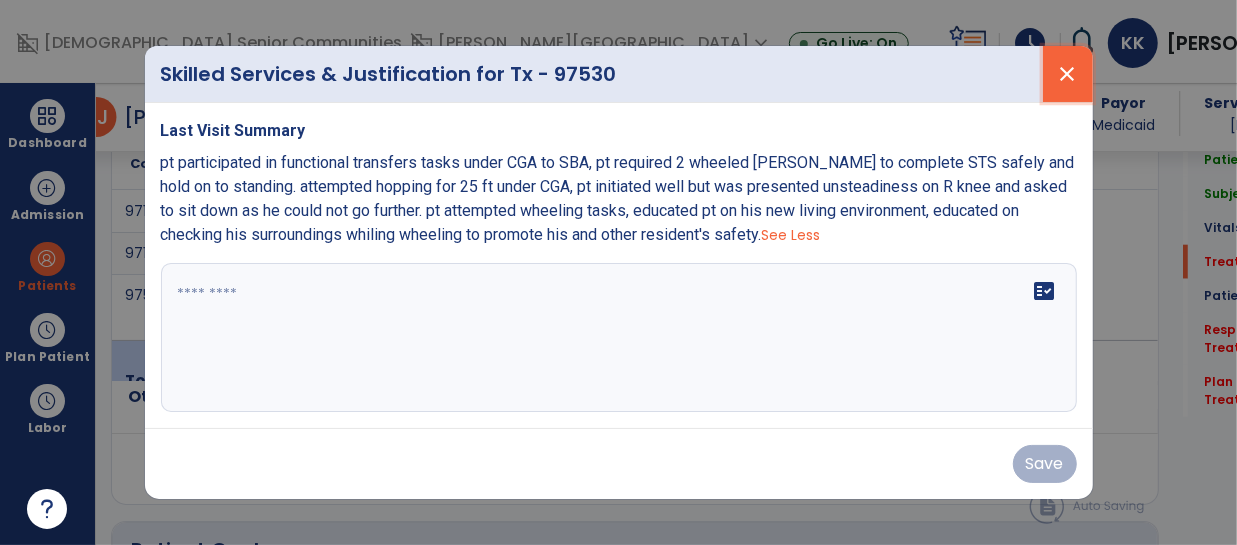 click on "close" at bounding box center [1068, 74] 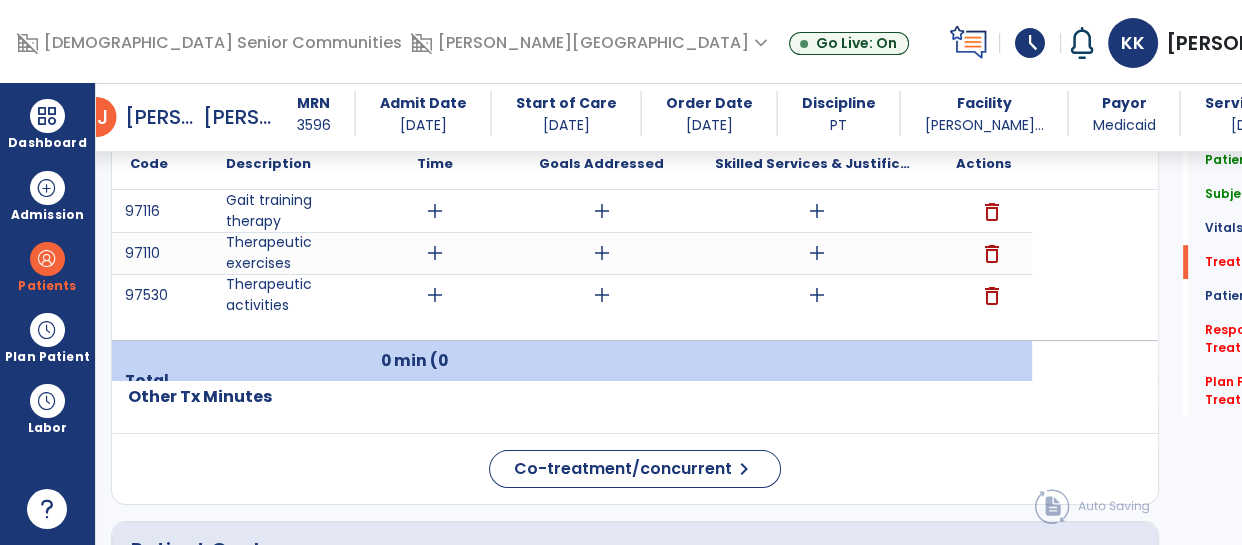 click on "add" at bounding box center (817, 253) 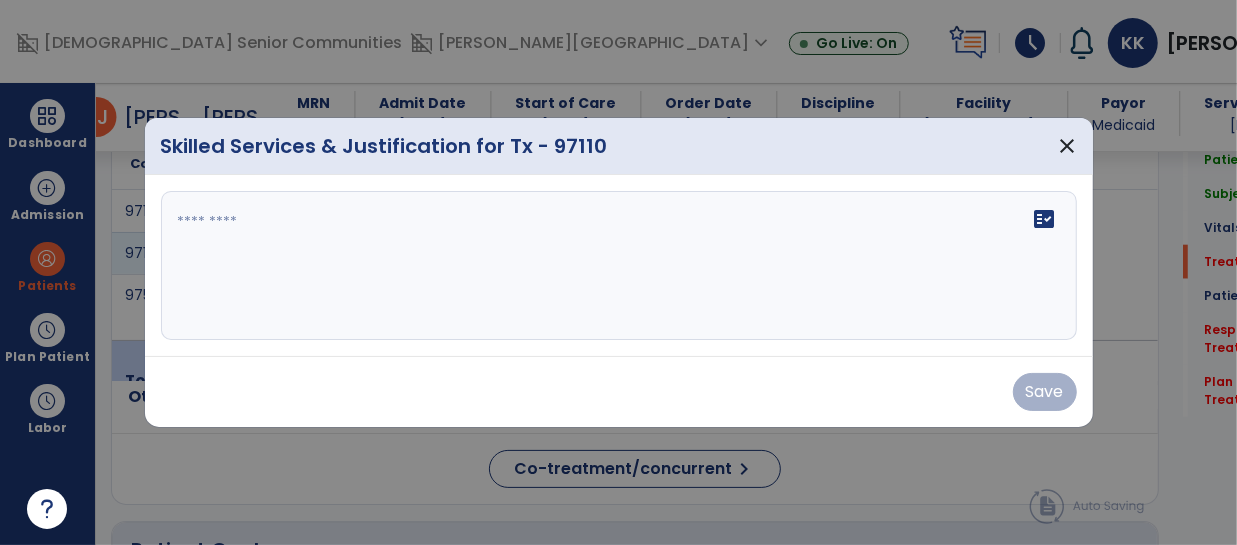 scroll, scrollTop: 1276, scrollLeft: 0, axis: vertical 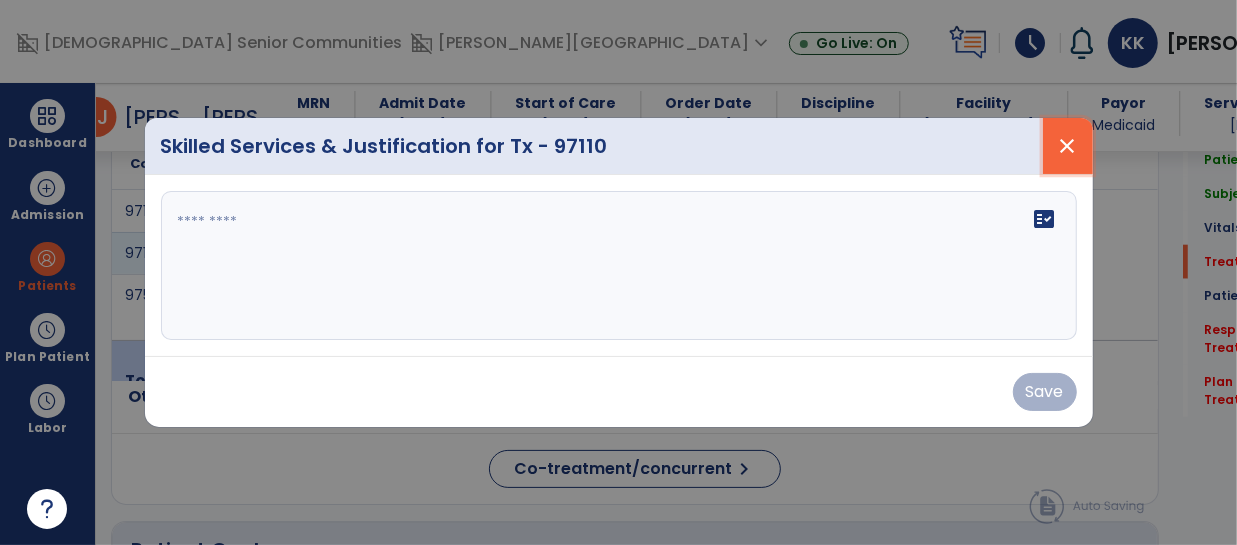 click on "close" at bounding box center [1068, 146] 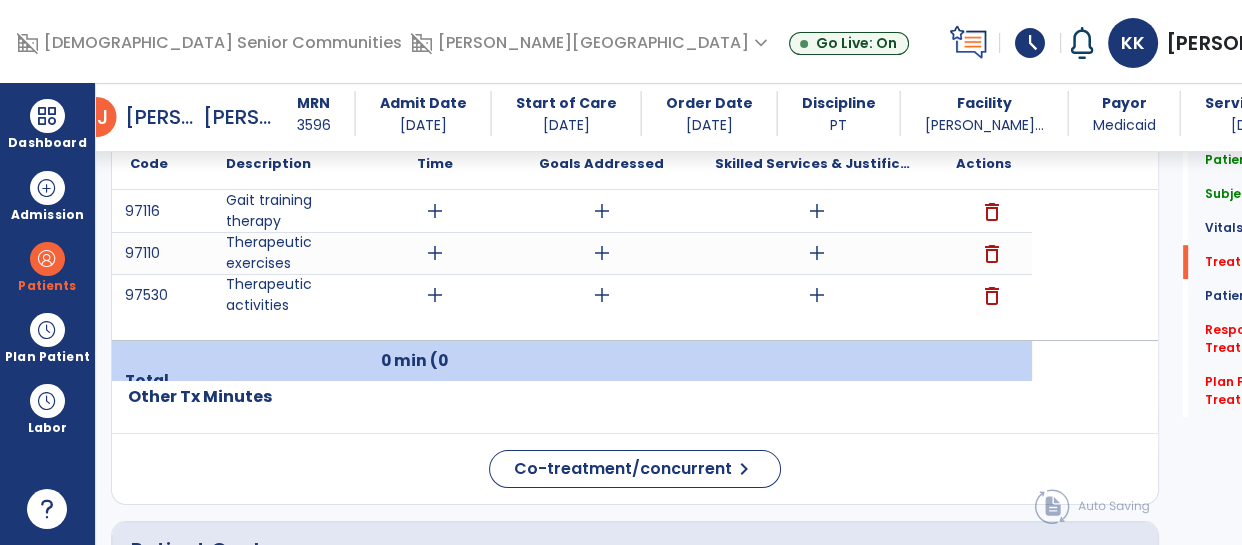 click on "add" at bounding box center [817, 253] 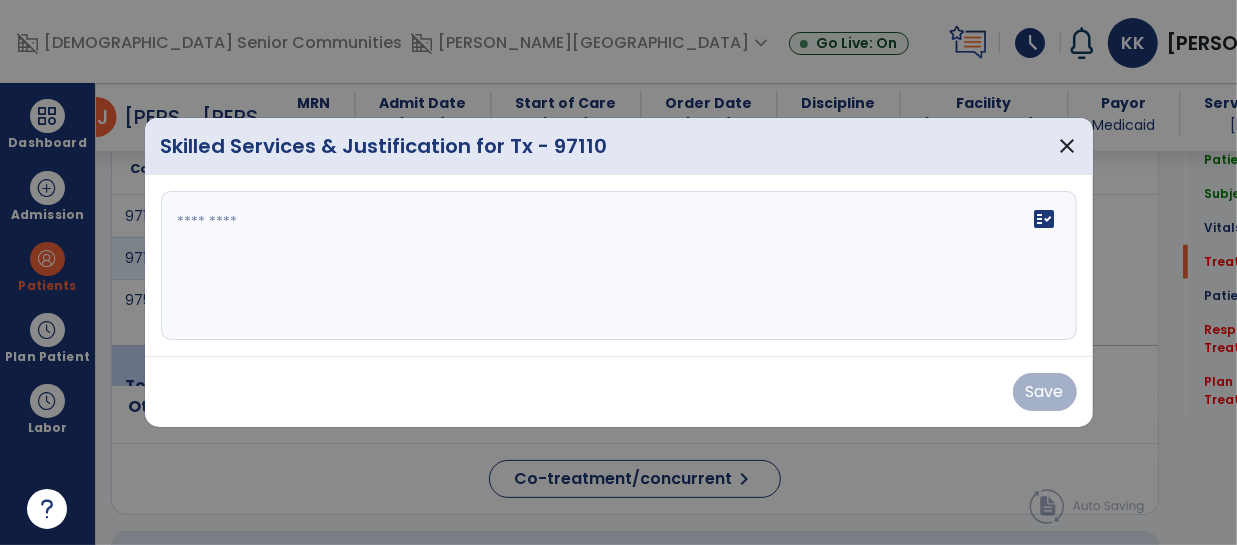 scroll, scrollTop: 1276, scrollLeft: 0, axis: vertical 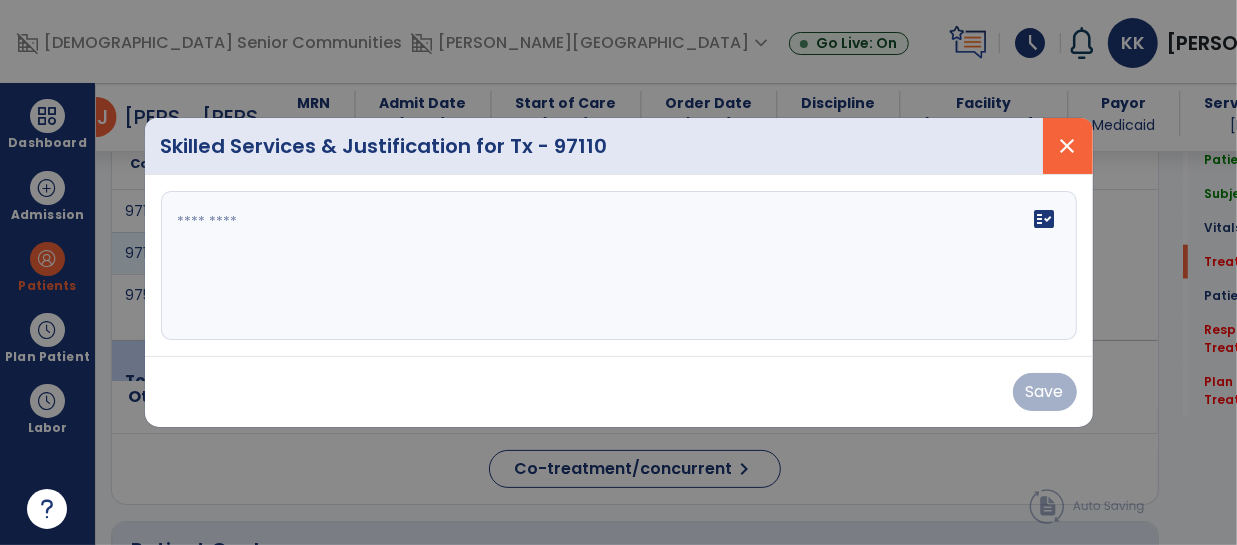 click on "close" at bounding box center (1068, 146) 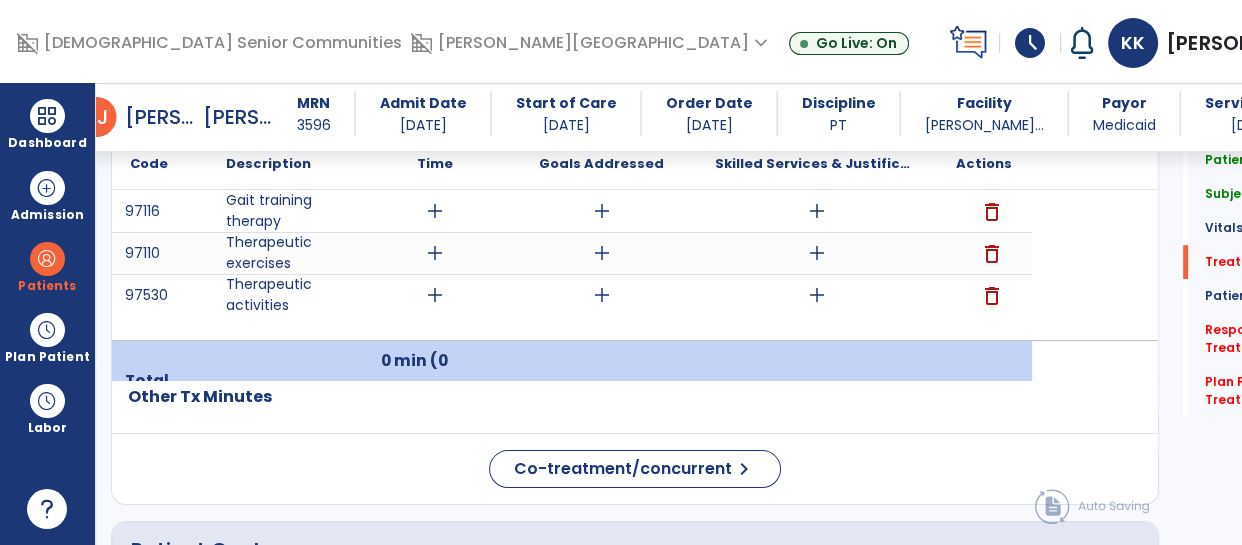 click on "add" at bounding box center (817, 295) 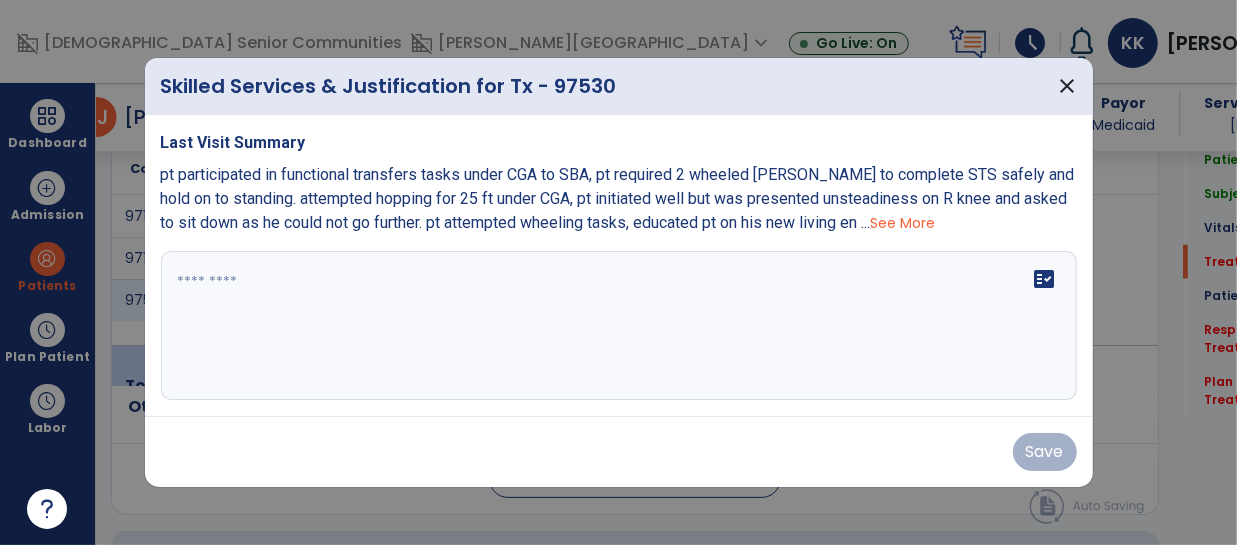 scroll, scrollTop: 1276, scrollLeft: 0, axis: vertical 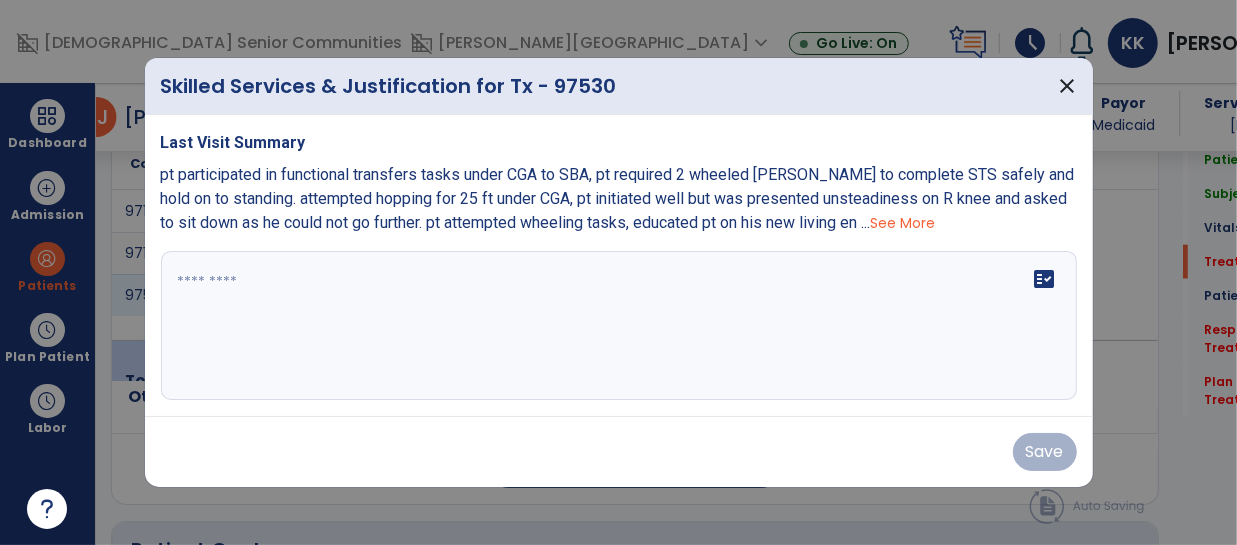 click on "See More" at bounding box center (903, 223) 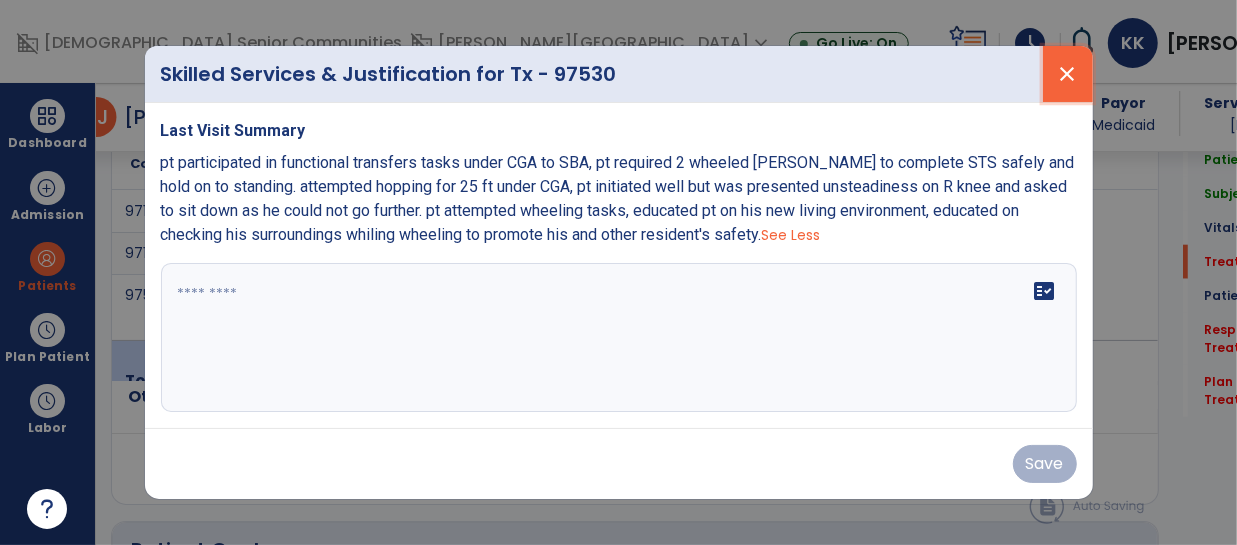 click on "close" at bounding box center (1068, 74) 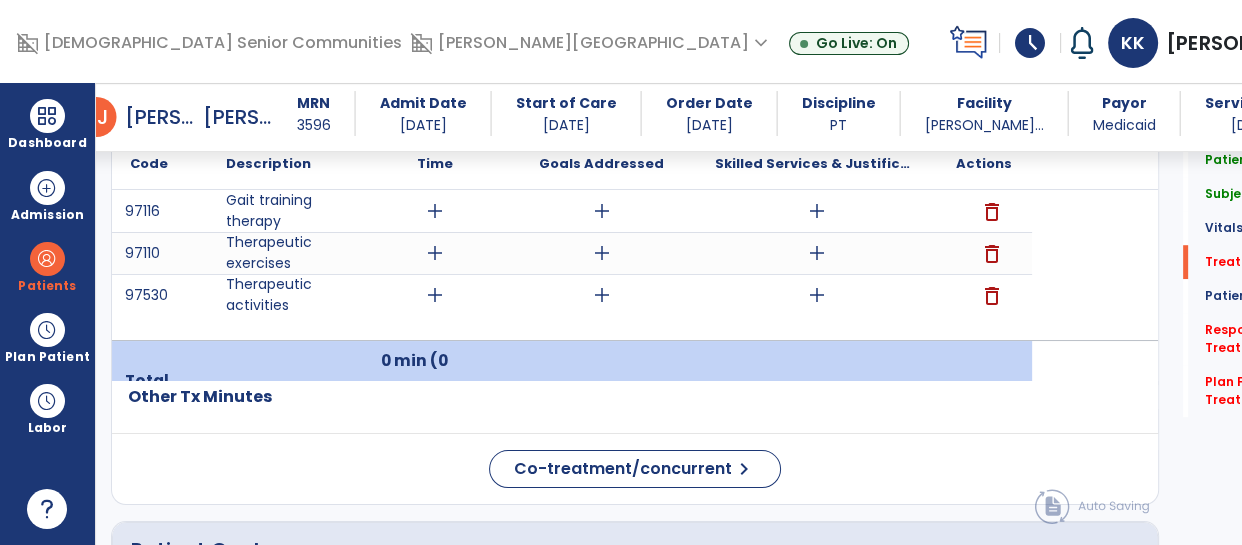 click on "add" at bounding box center [817, 211] 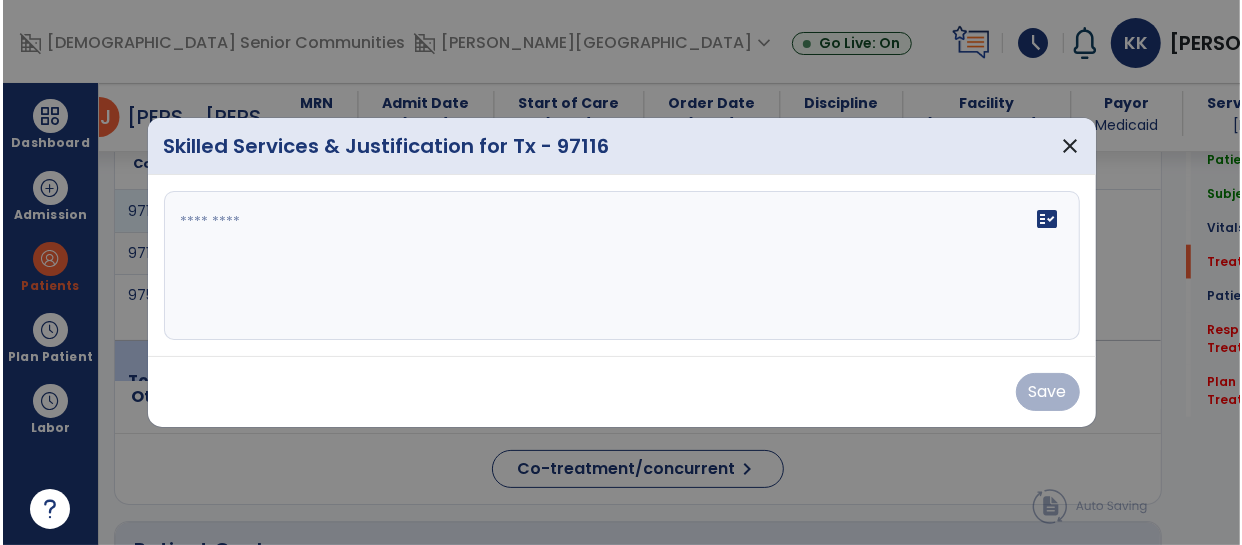 scroll, scrollTop: 1276, scrollLeft: 0, axis: vertical 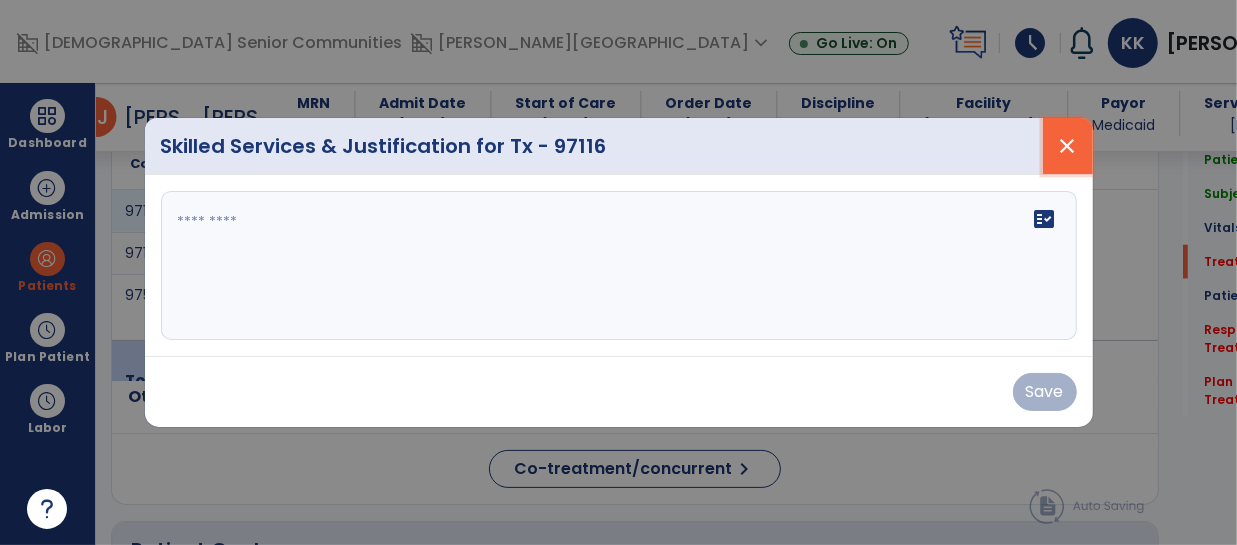 click on "close" at bounding box center (1068, 146) 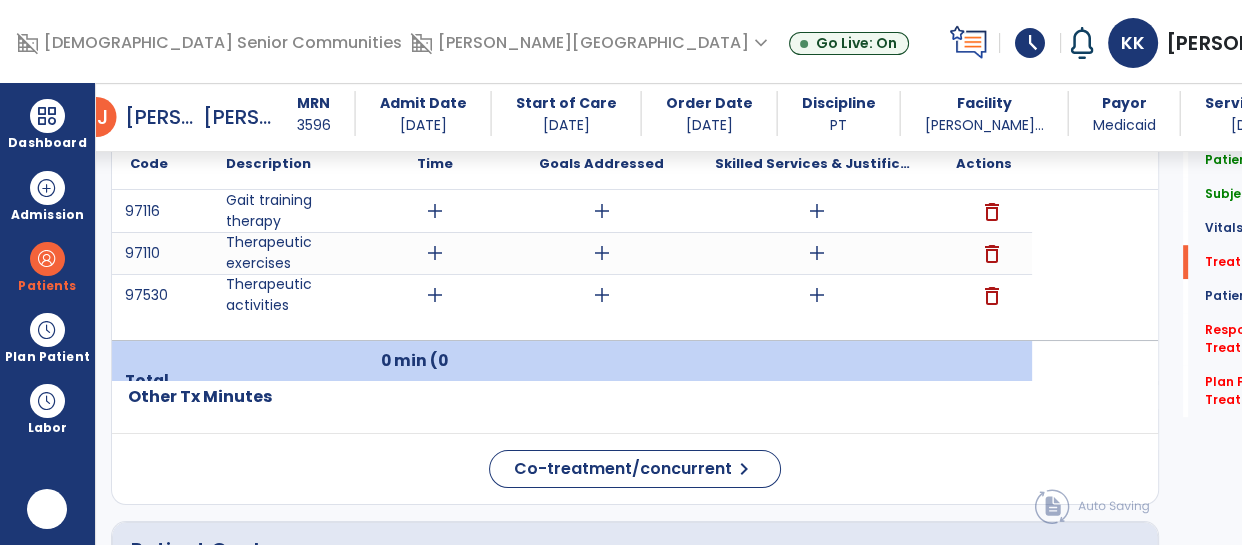 scroll, scrollTop: 0, scrollLeft: 0, axis: both 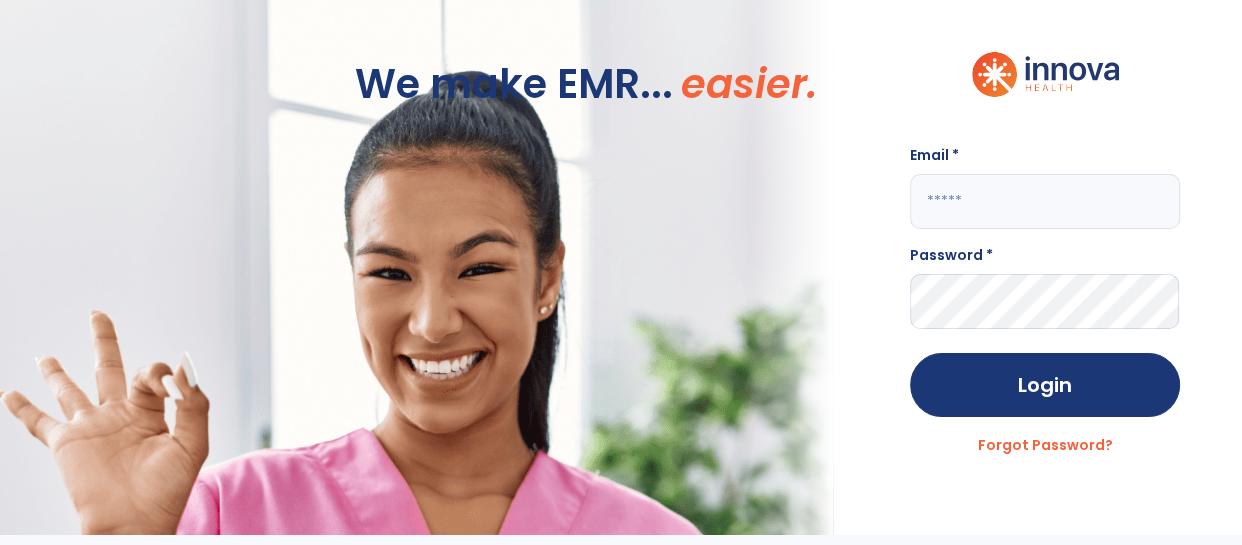 click 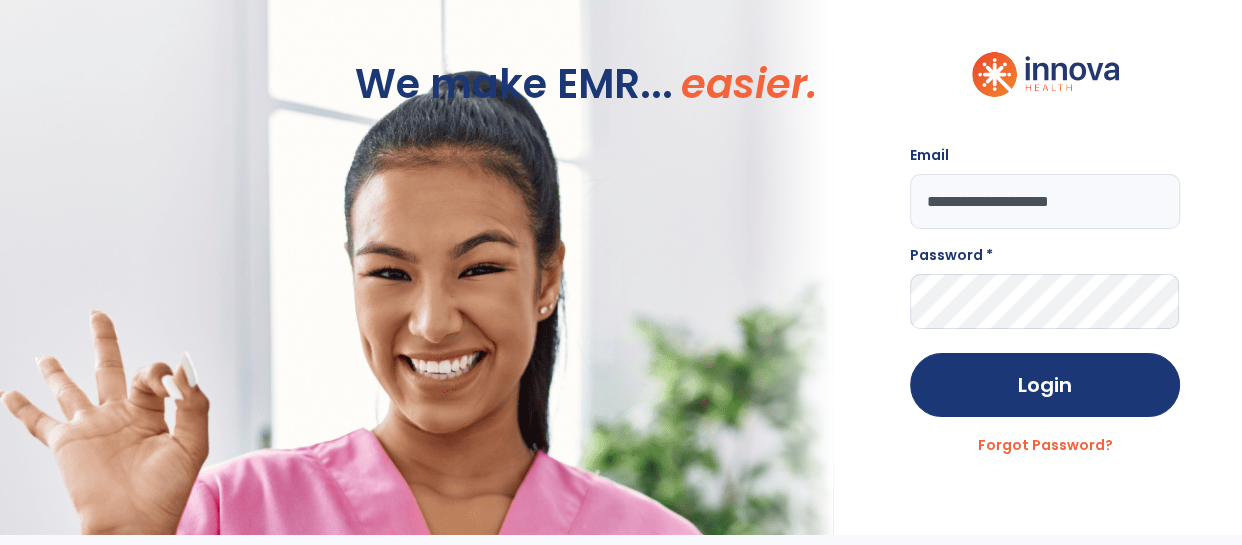 type on "**********" 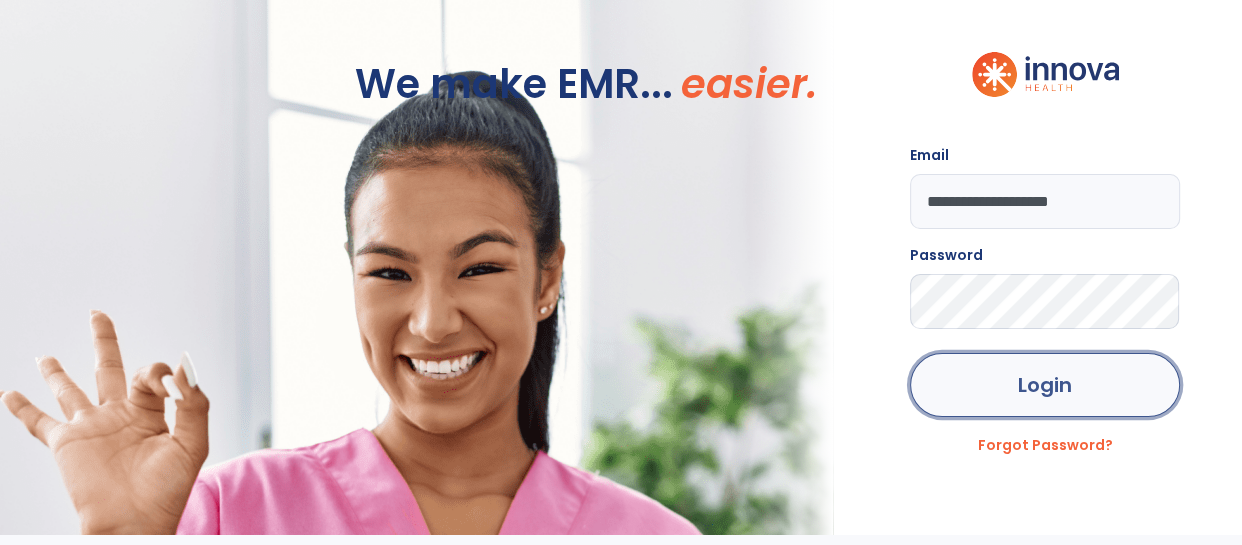 click on "Login" 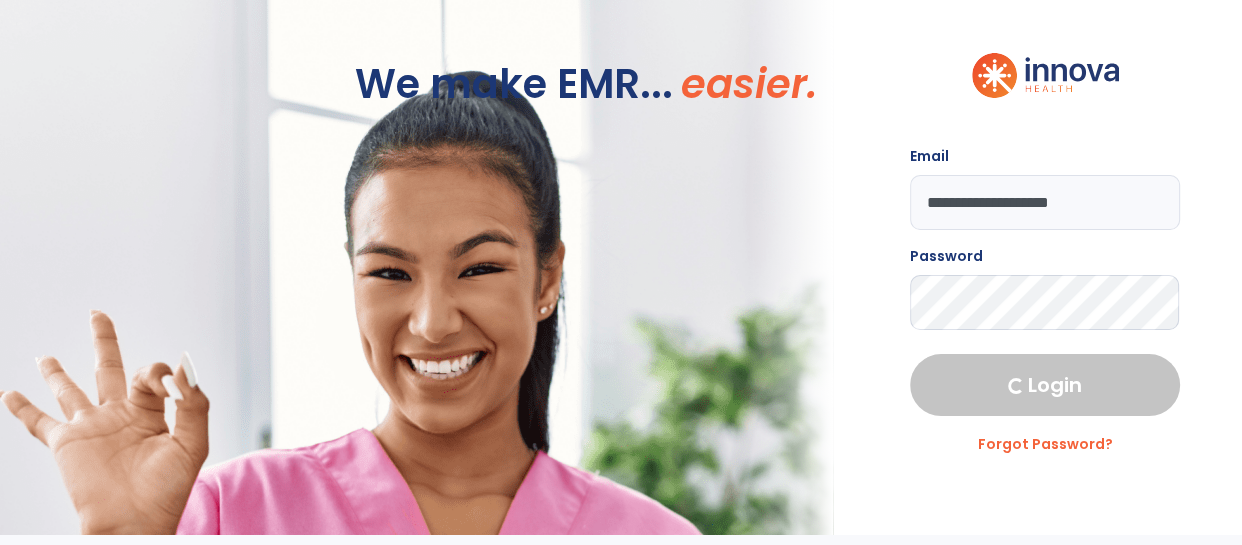 select on "****" 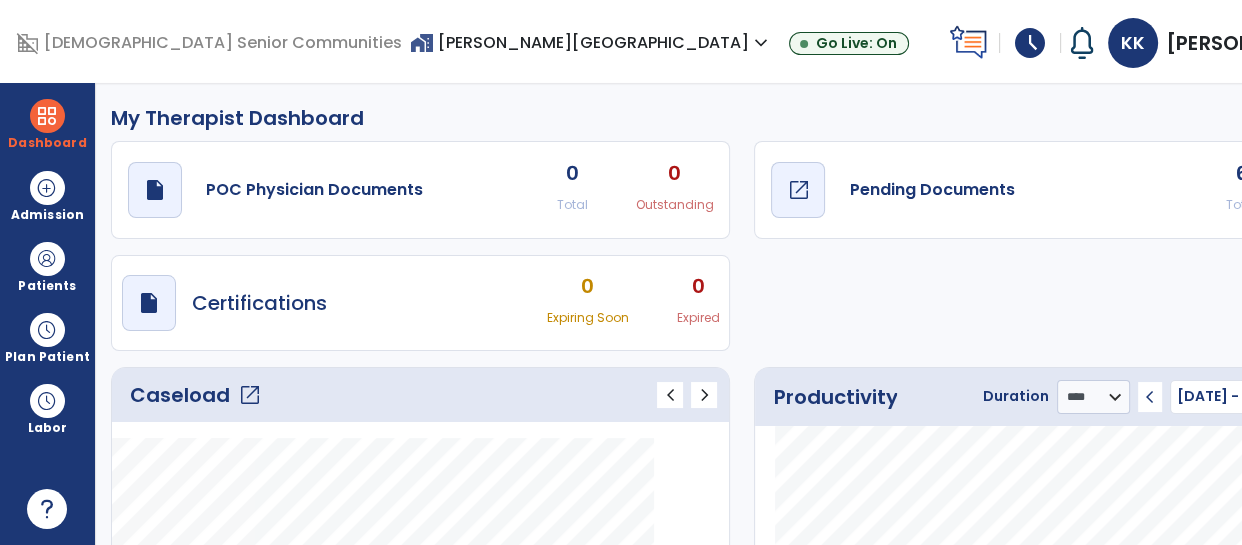 click on "Pending Documents" 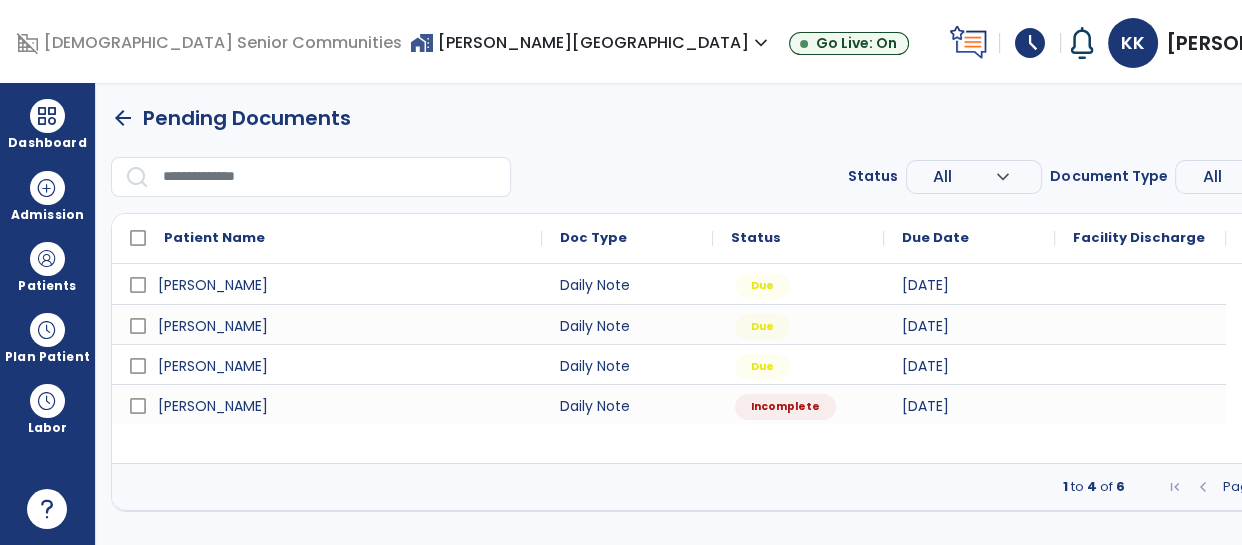 click at bounding box center (1313, 487) 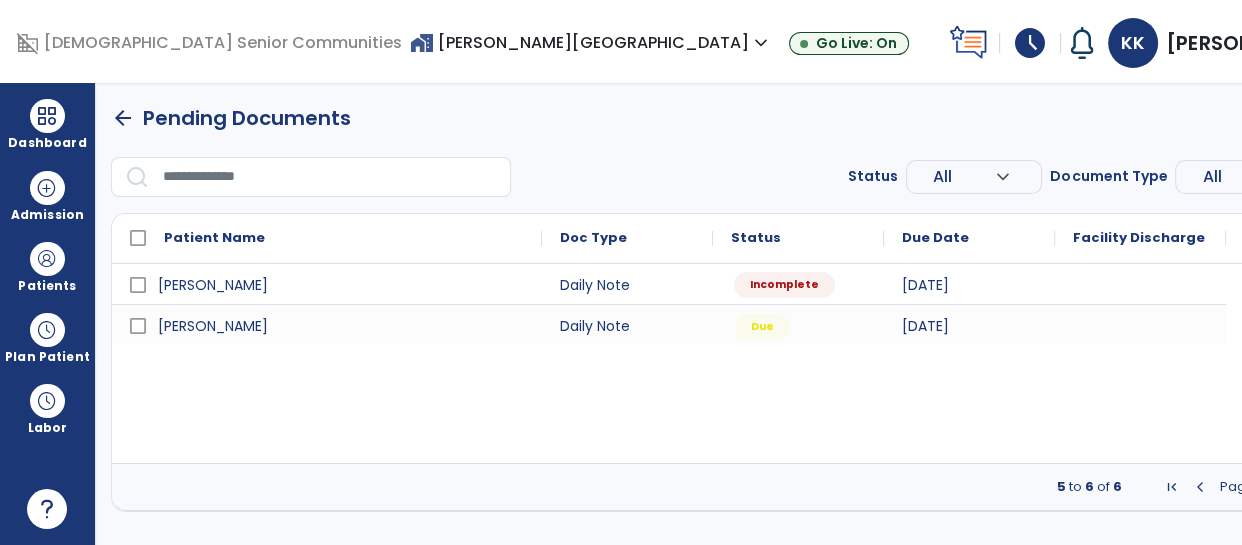 click on "Incomplete" at bounding box center [784, 285] 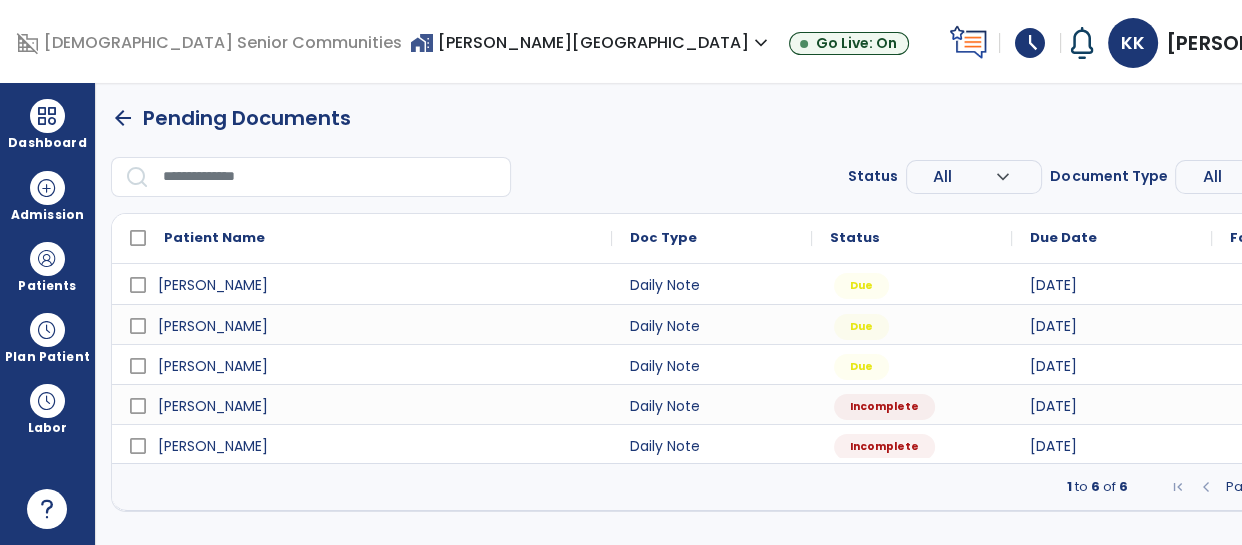 select on "*" 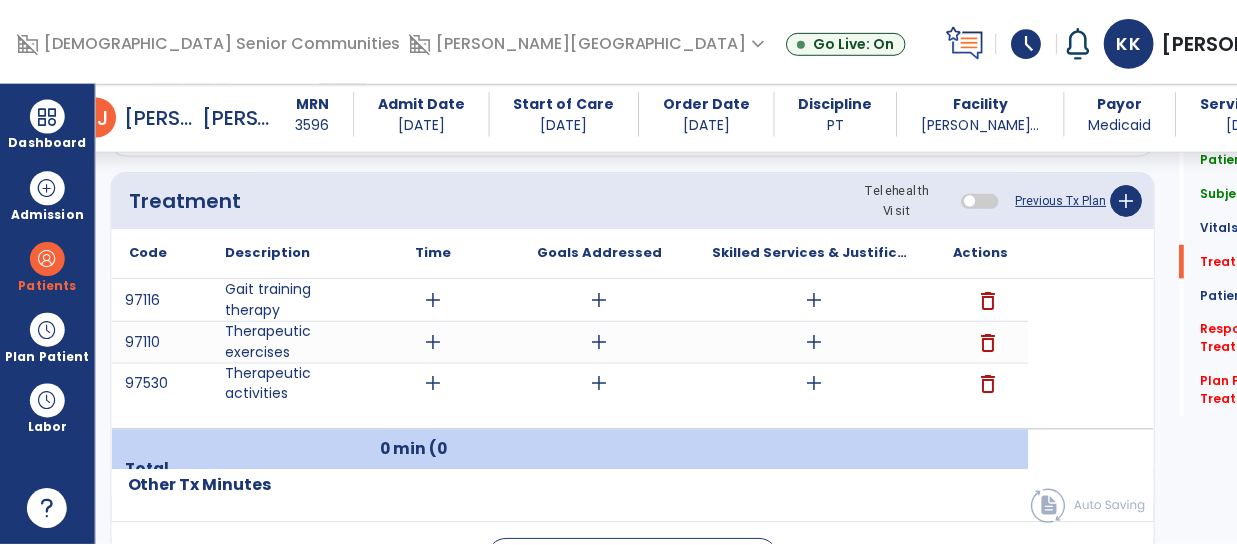 scroll, scrollTop: 1186, scrollLeft: 0, axis: vertical 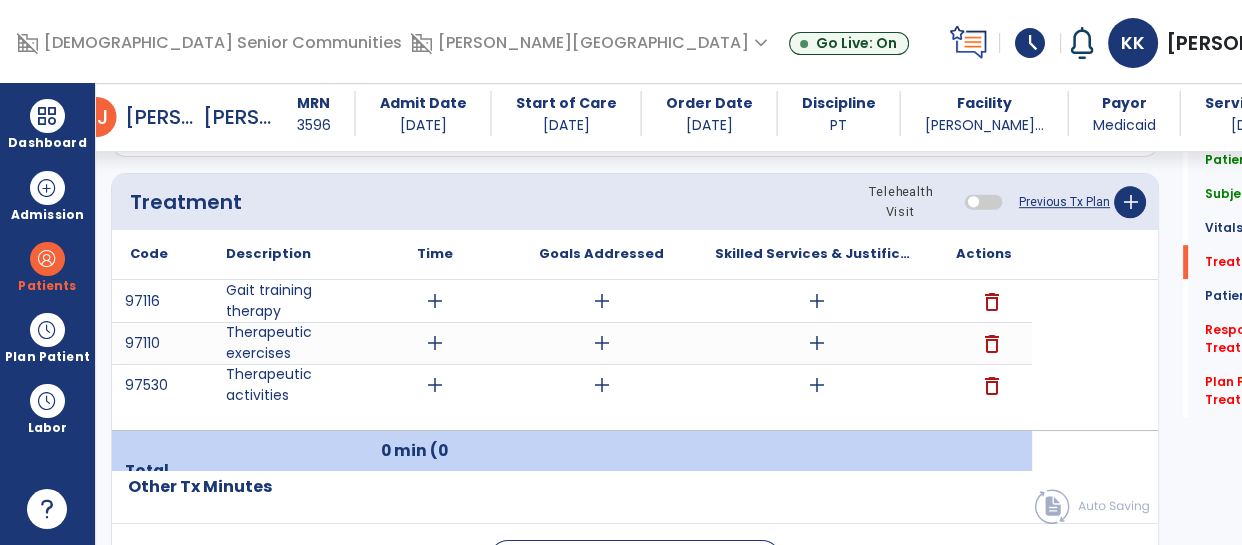 click on "delete" at bounding box center (992, 386) 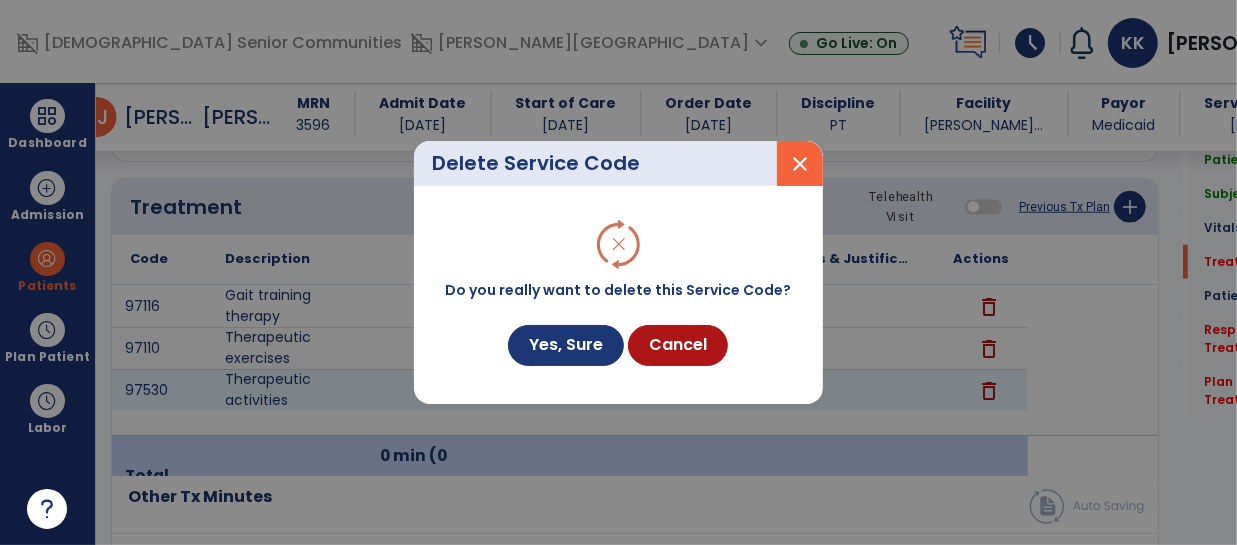 scroll, scrollTop: 1186, scrollLeft: 0, axis: vertical 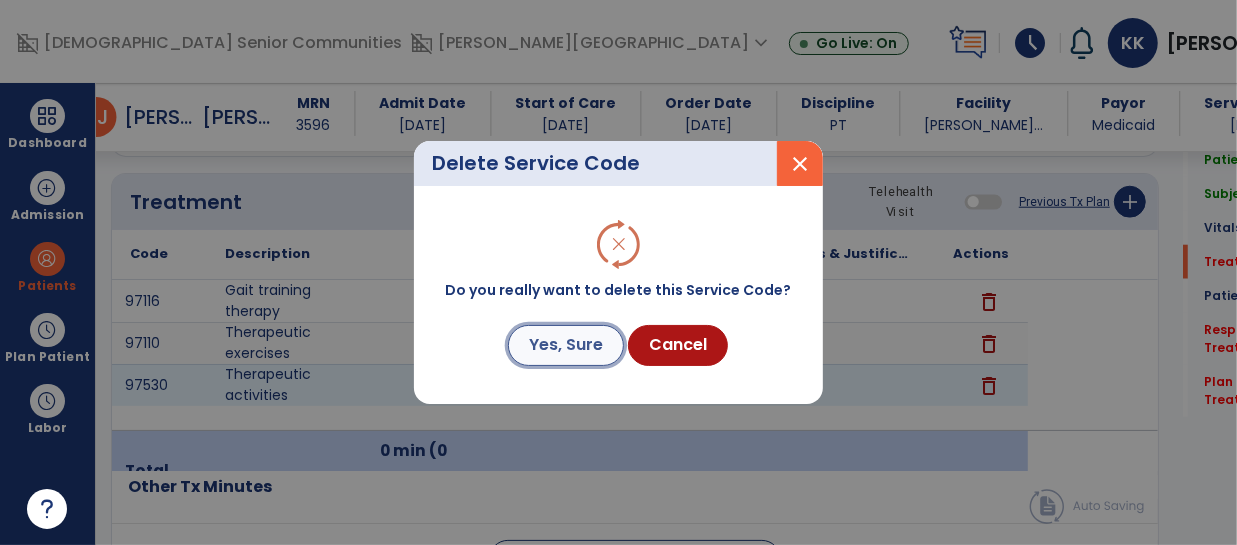 click on "Yes, Sure" at bounding box center (566, 345) 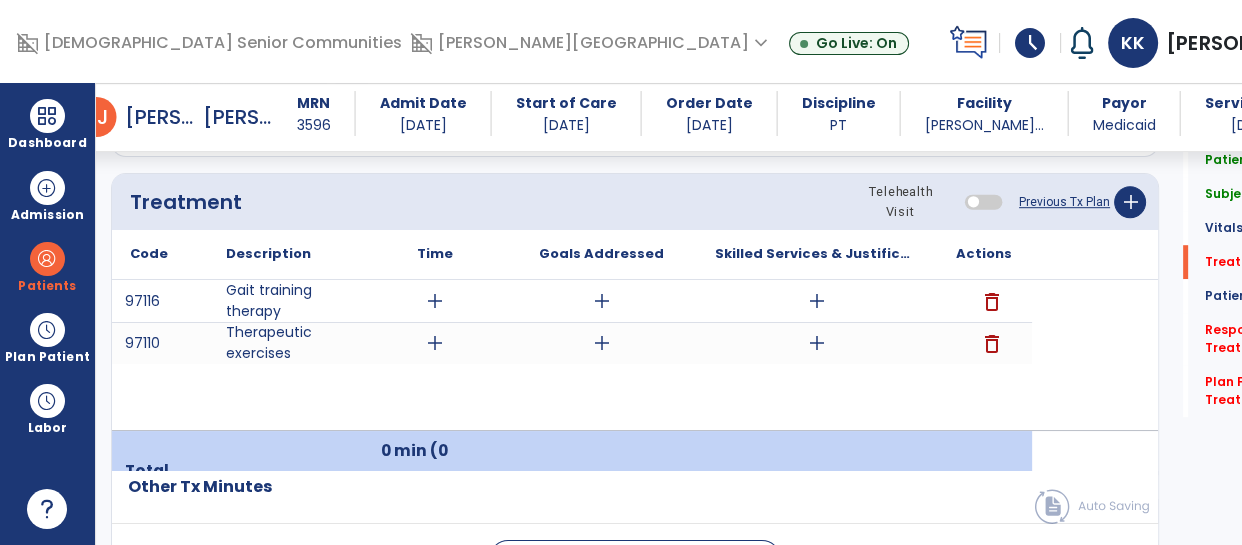 click on "add" at bounding box center (435, 343) 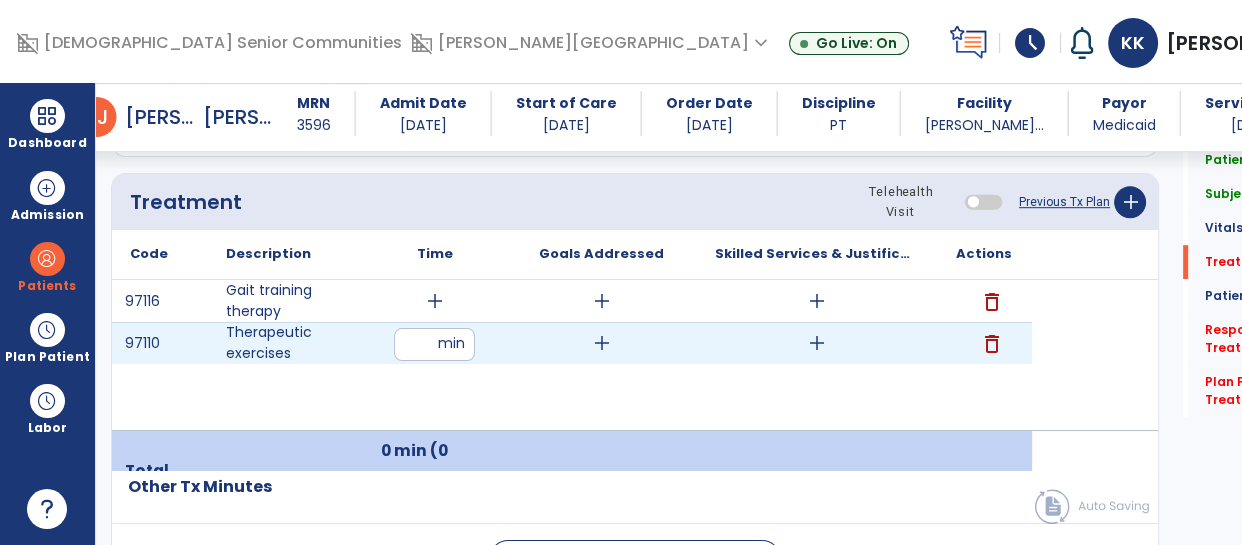 type on "**" 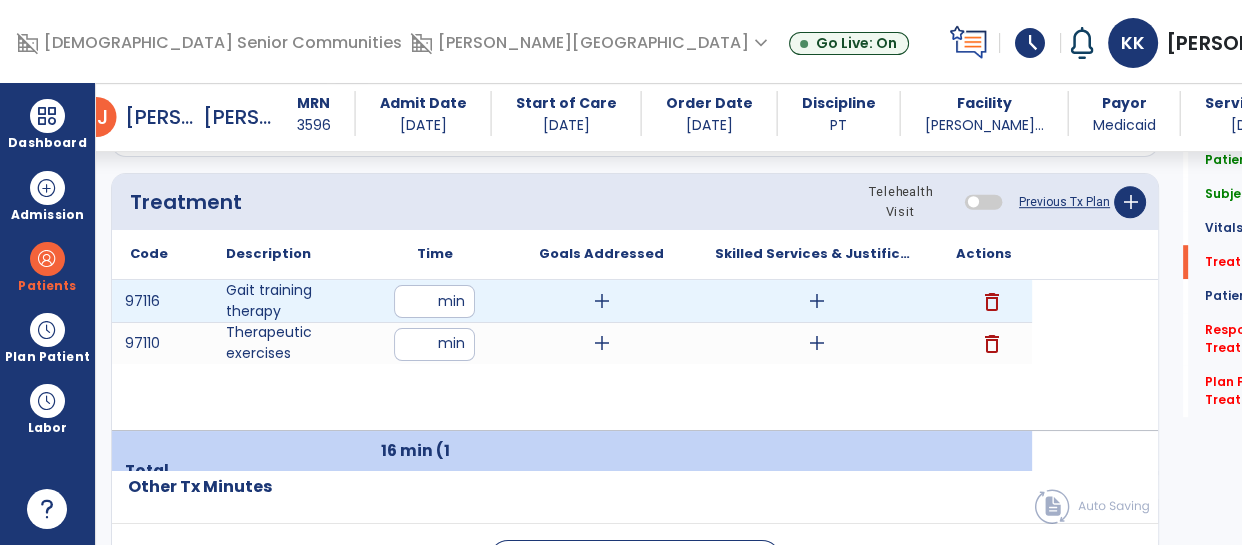 type on "**" 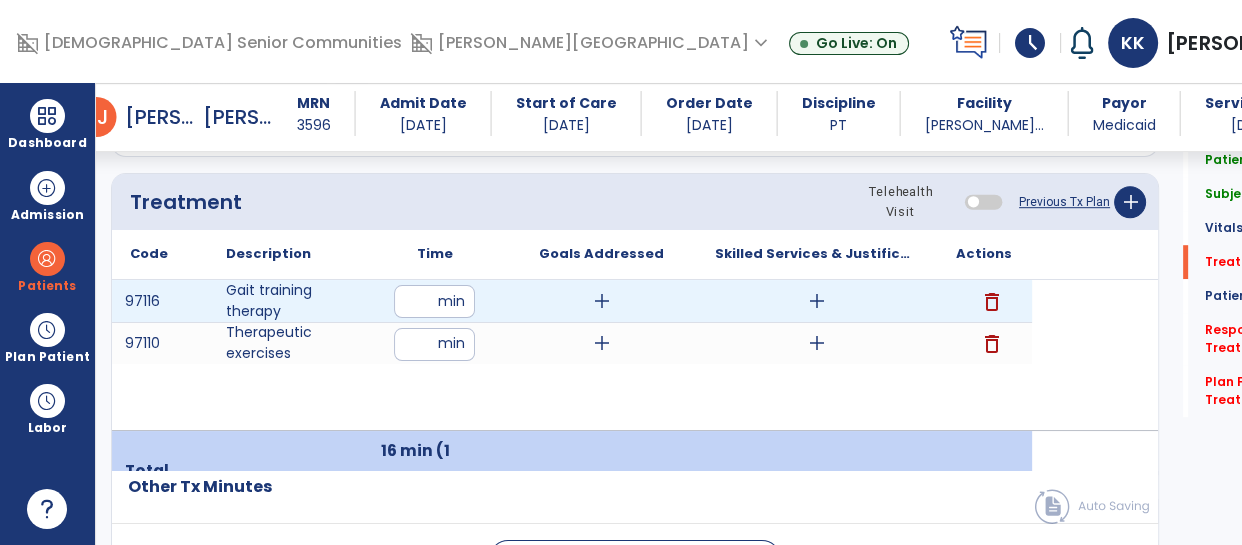 click on "Other Tx Minutes" 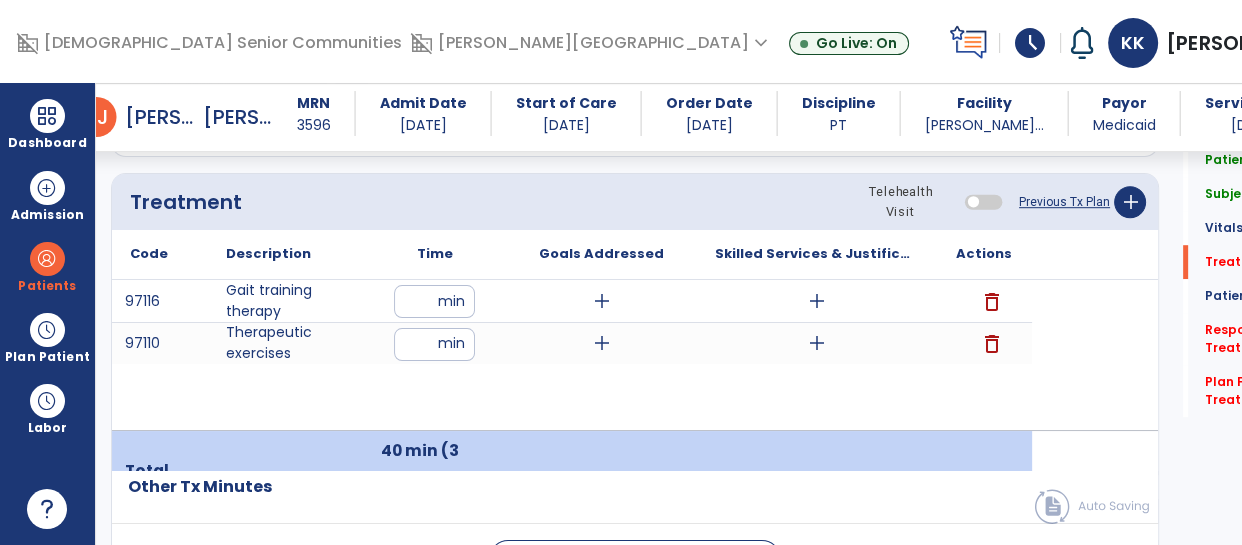 click on "**" at bounding box center [434, 344] 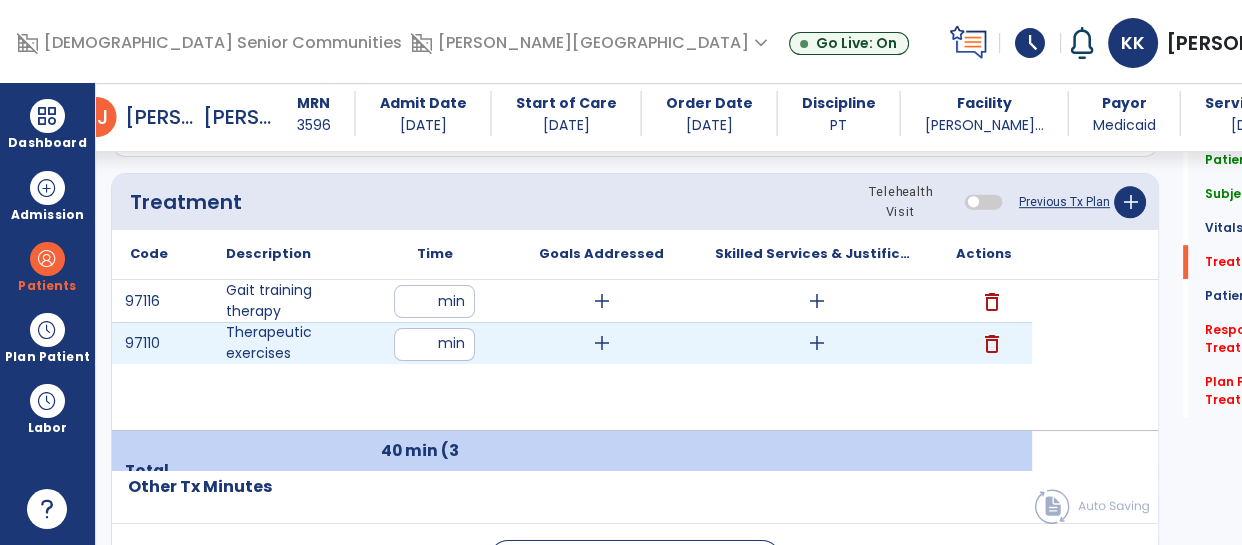 type on "**" 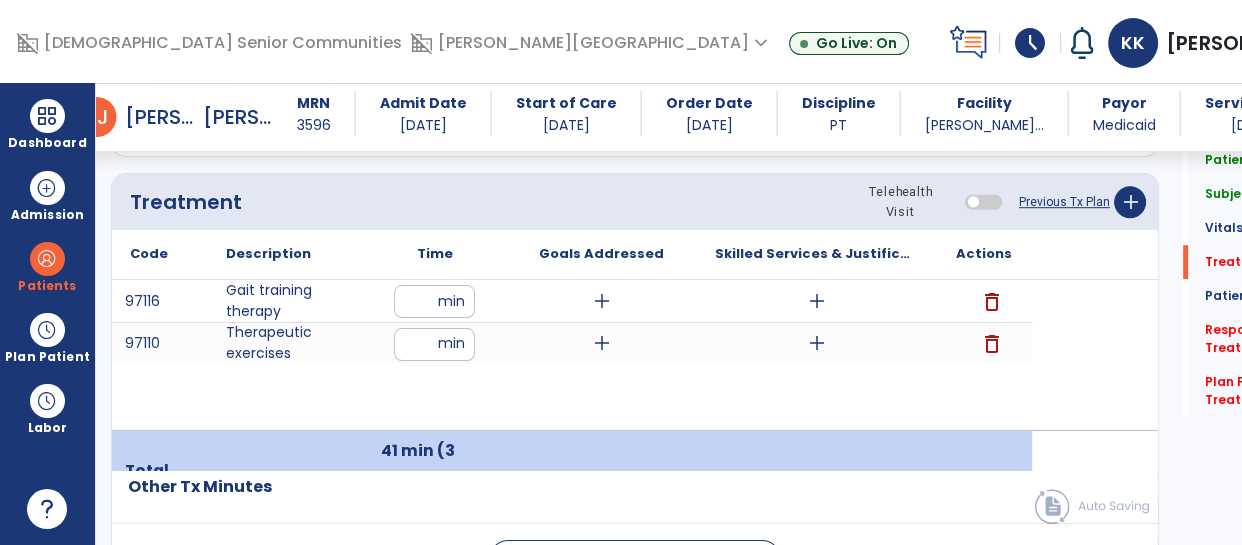click on "add" at bounding box center [602, 343] 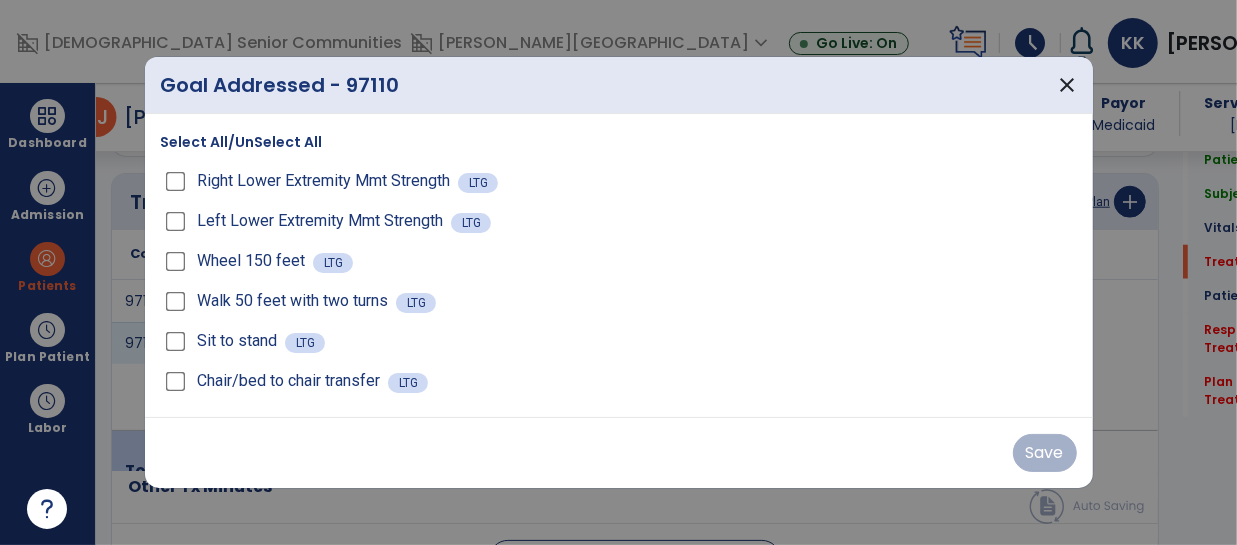 scroll, scrollTop: 1186, scrollLeft: 0, axis: vertical 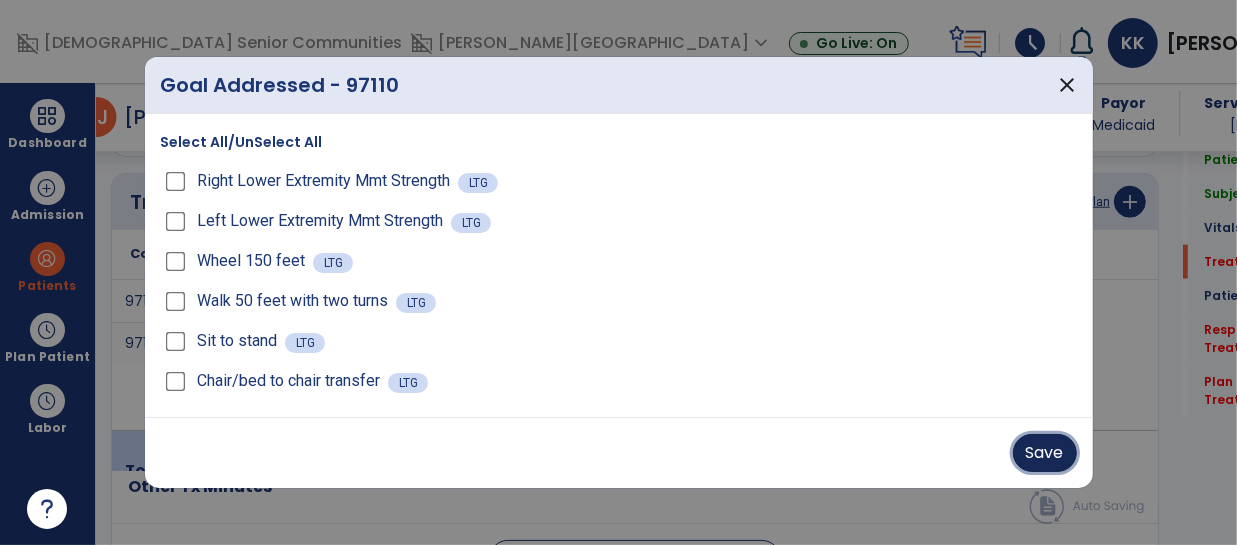 click on "Save" at bounding box center [1045, 453] 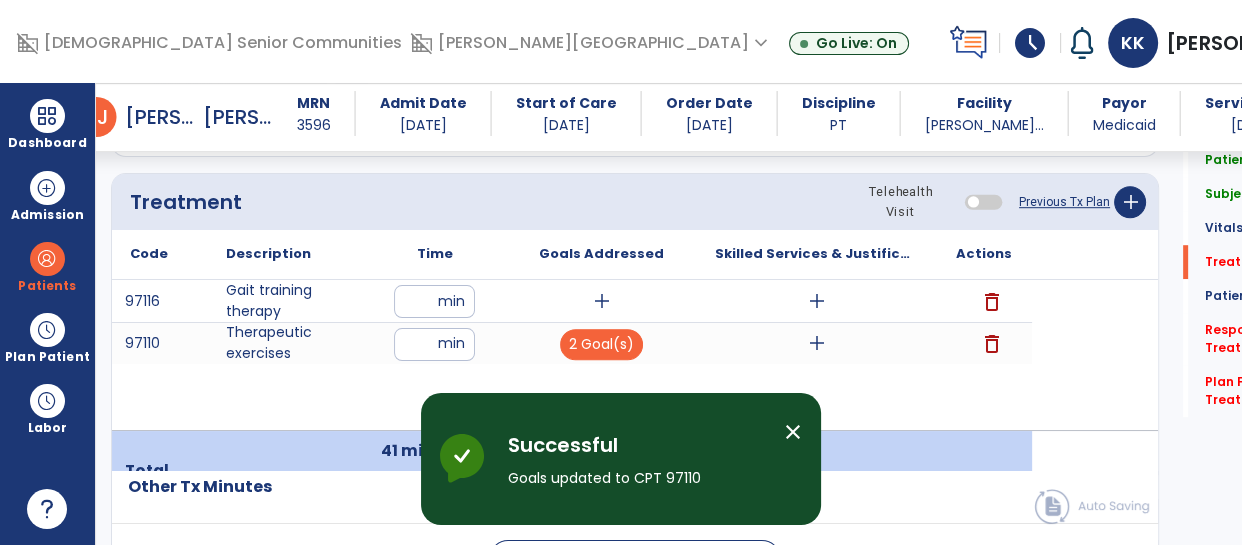 click on "add" at bounding box center (602, 301) 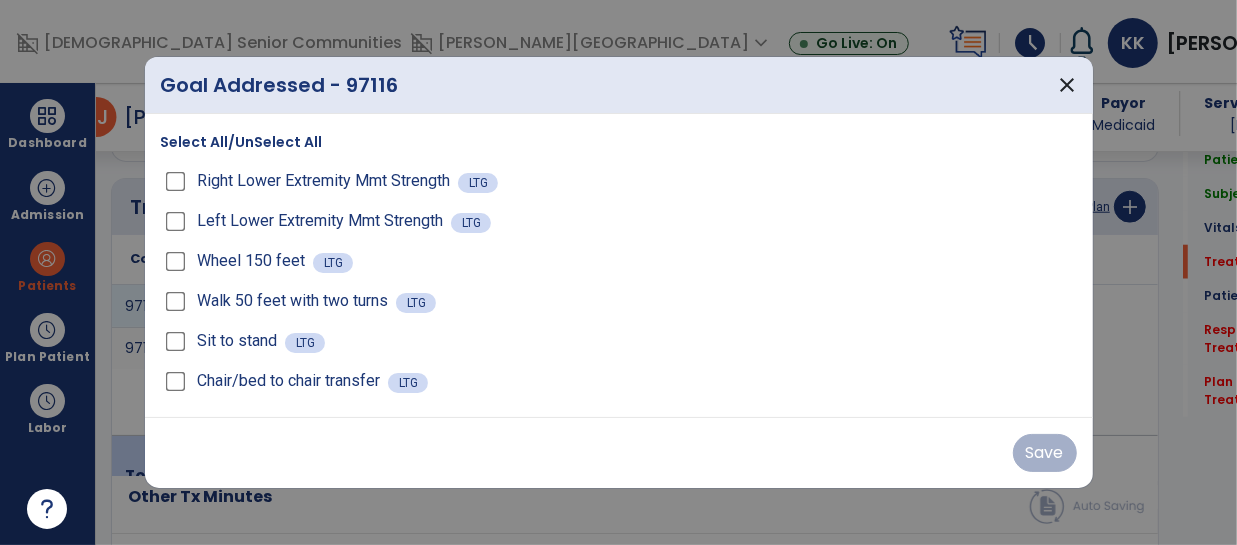 scroll, scrollTop: 1186, scrollLeft: 0, axis: vertical 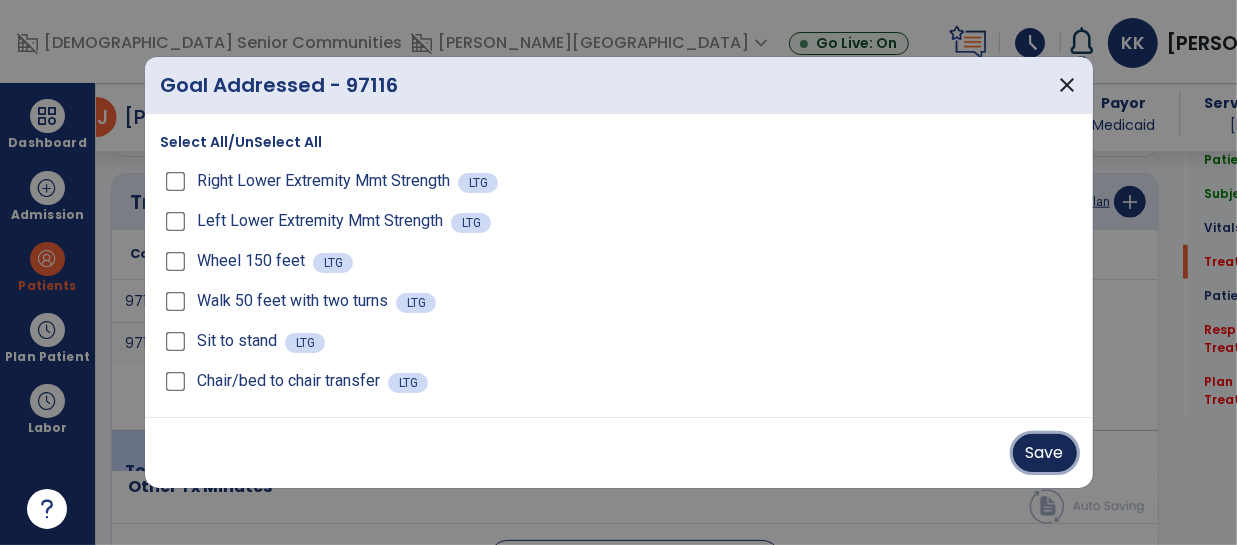 click on "Save" at bounding box center [1045, 453] 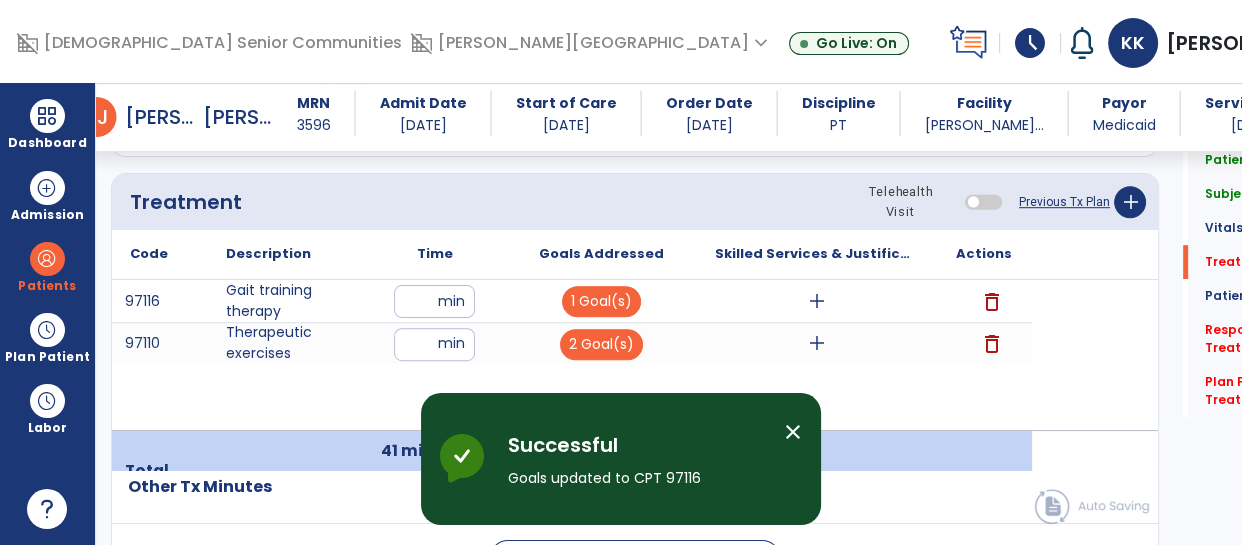 click on "add" at bounding box center (817, 343) 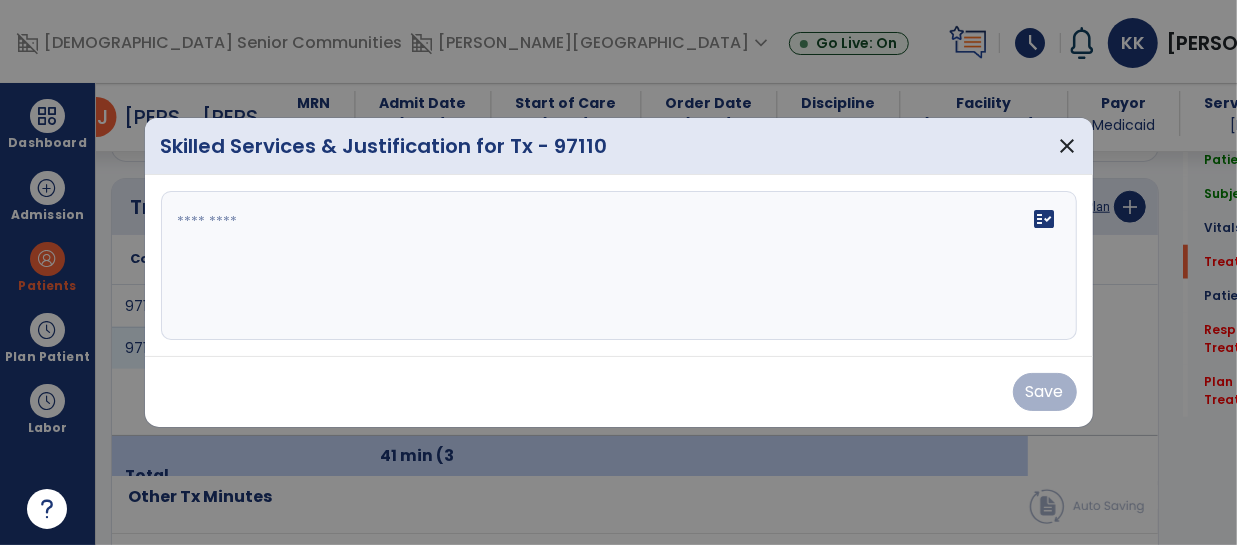 scroll, scrollTop: 1186, scrollLeft: 0, axis: vertical 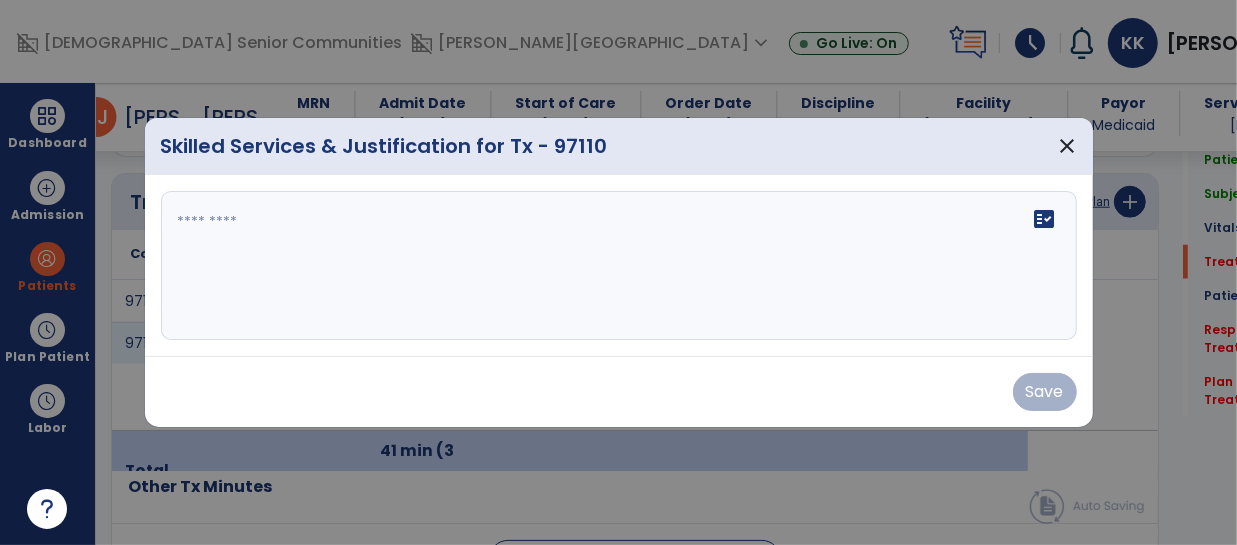 click at bounding box center [619, 266] 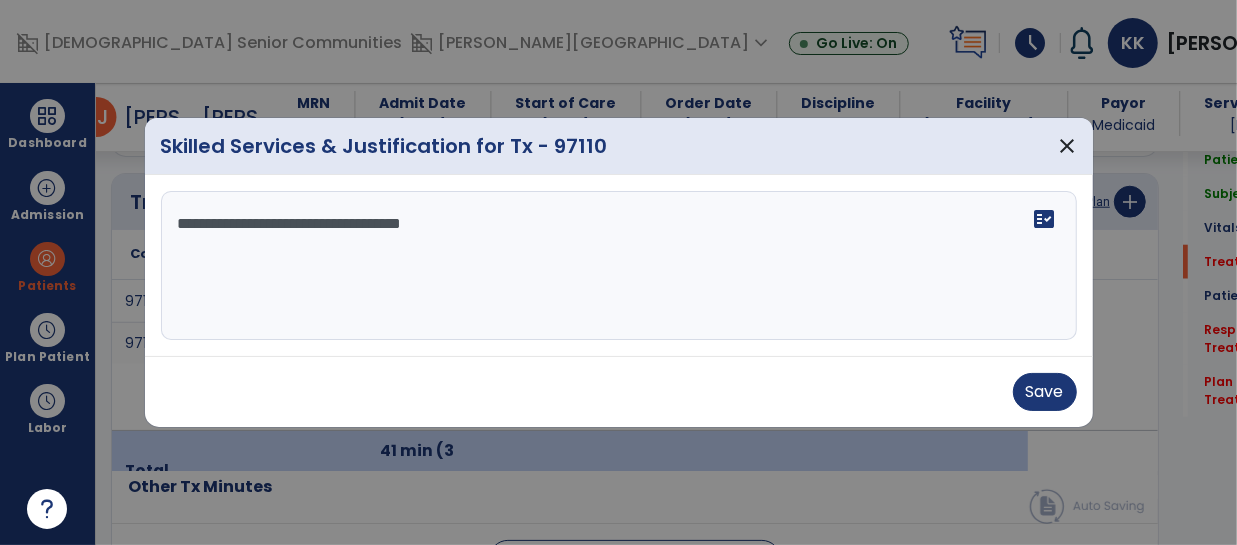 click on "**********" at bounding box center (619, 266) 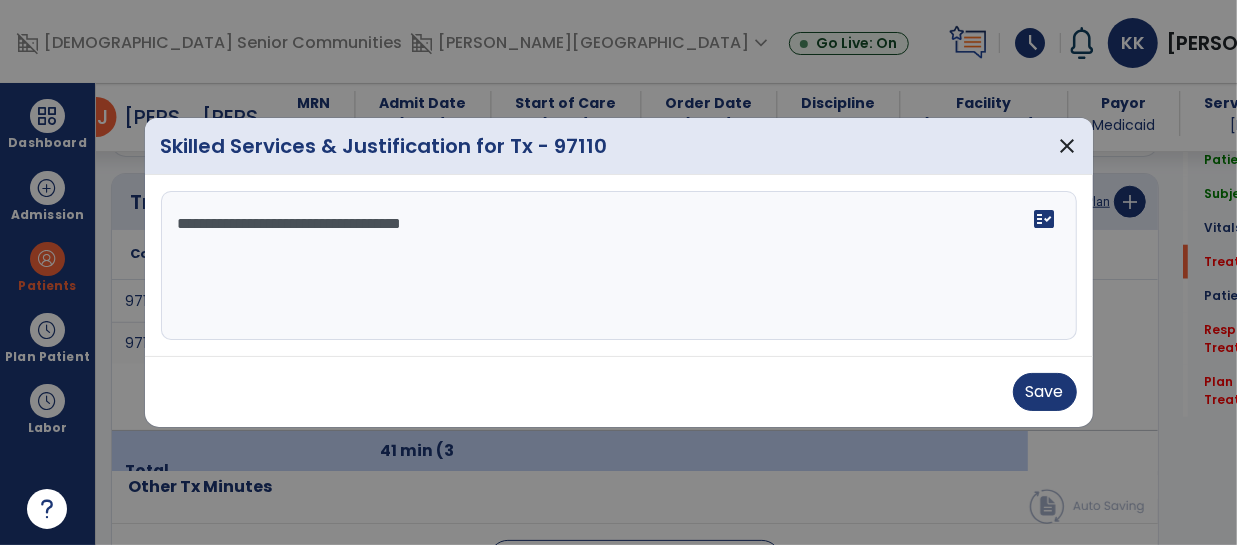 click on "**********" at bounding box center [619, 266] 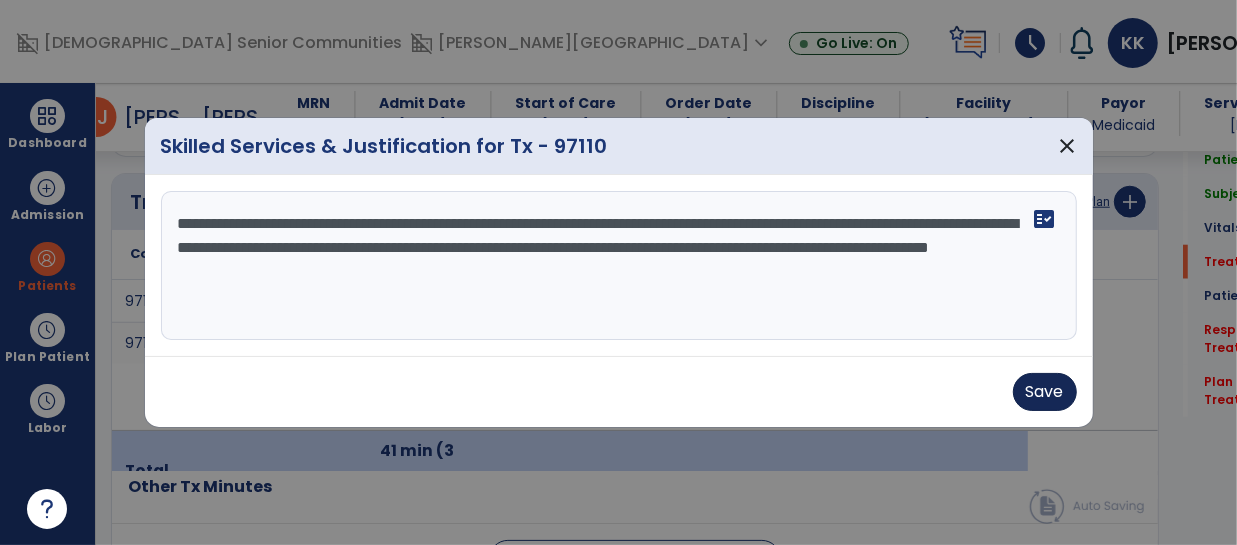 type on "**********" 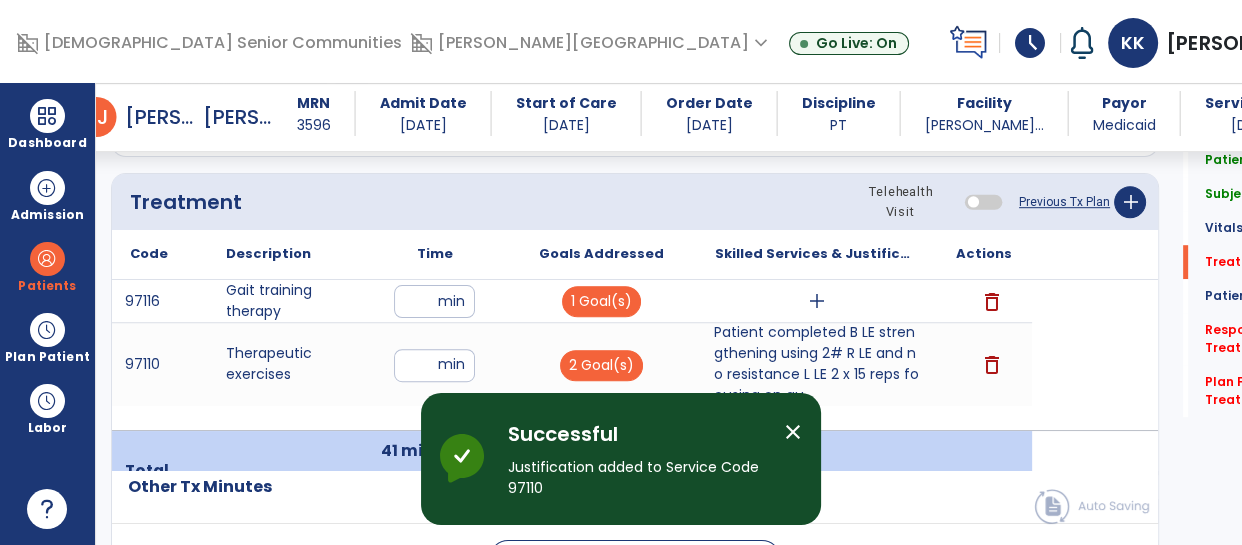 click on "add" at bounding box center [817, 301] 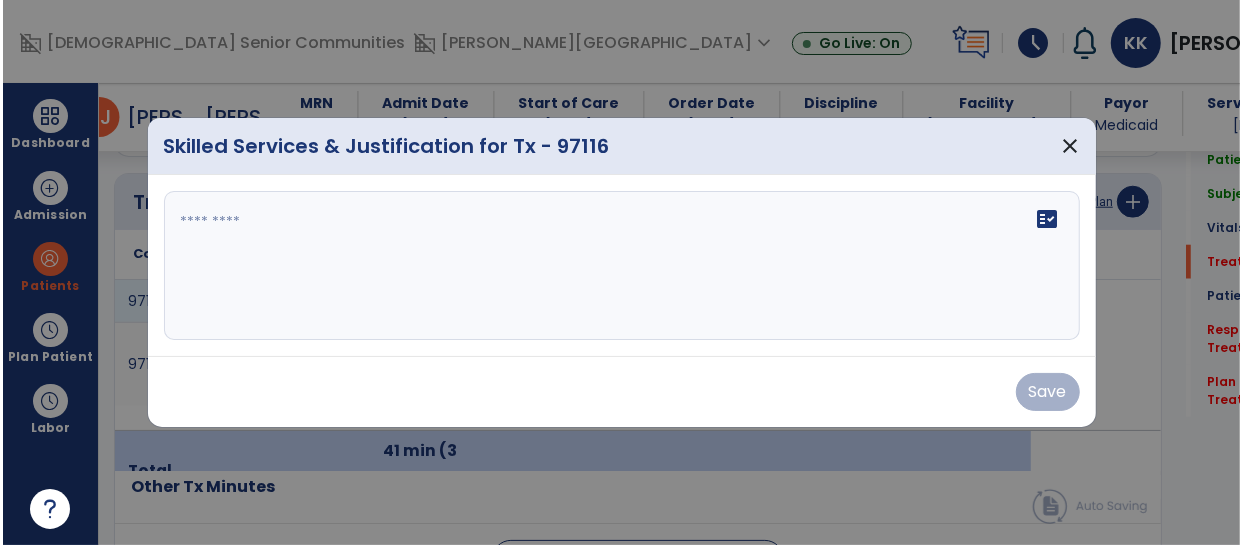 scroll, scrollTop: 1186, scrollLeft: 0, axis: vertical 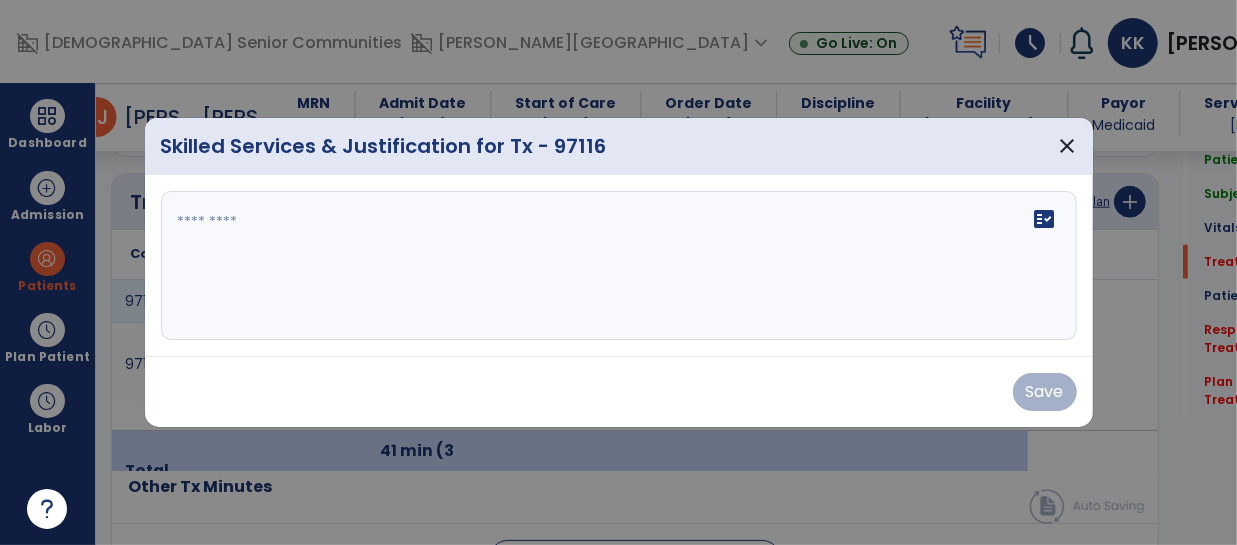 click at bounding box center (619, 266) 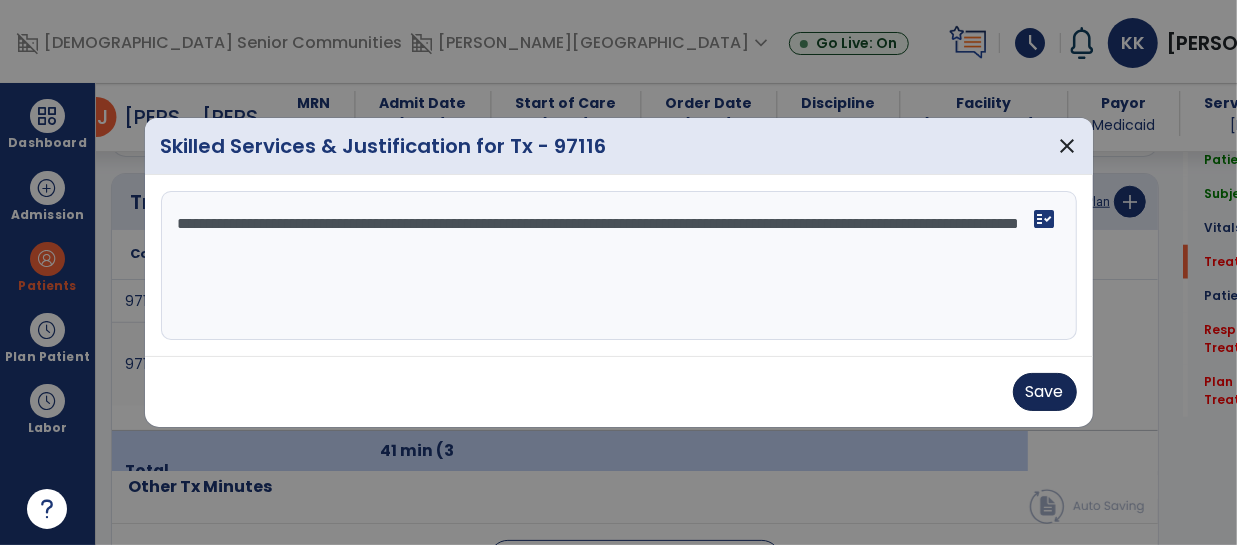 type on "**********" 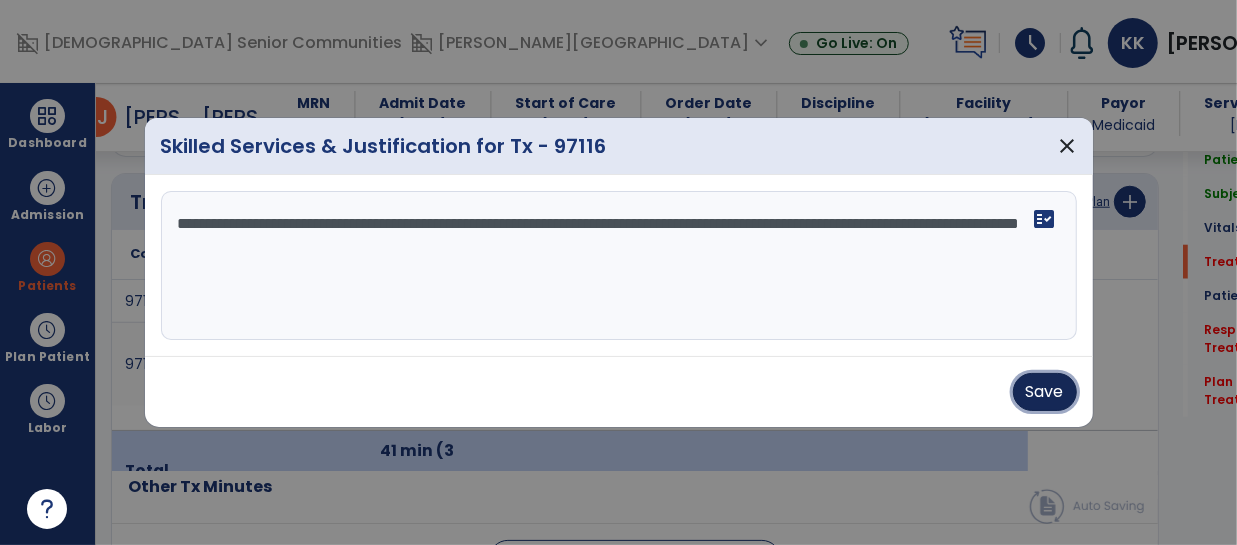 click on "Save" at bounding box center [1045, 392] 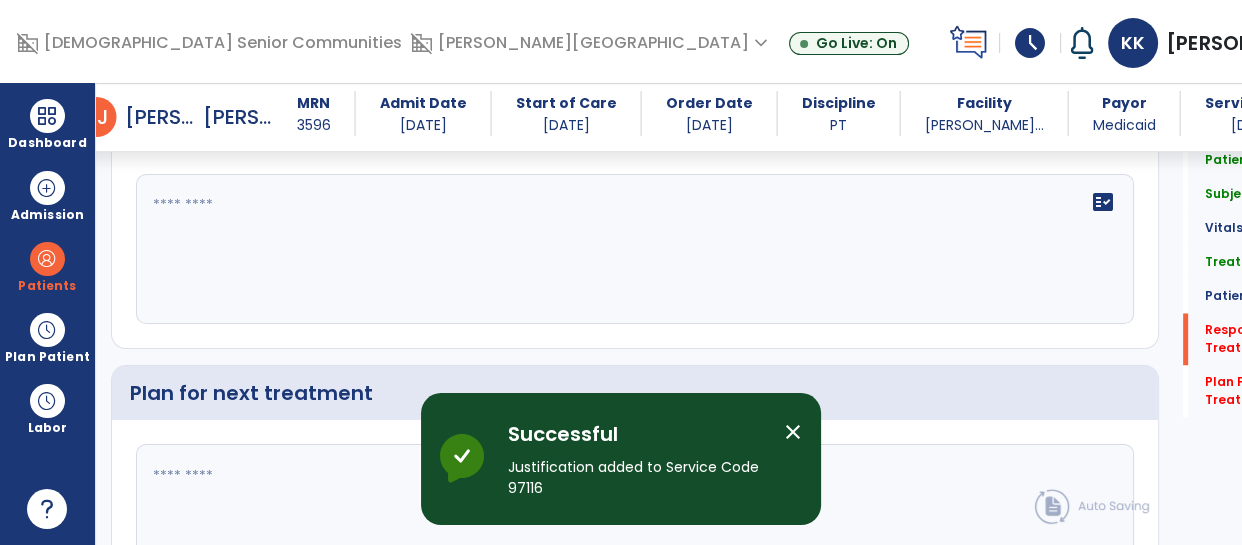 scroll, scrollTop: 3046, scrollLeft: 0, axis: vertical 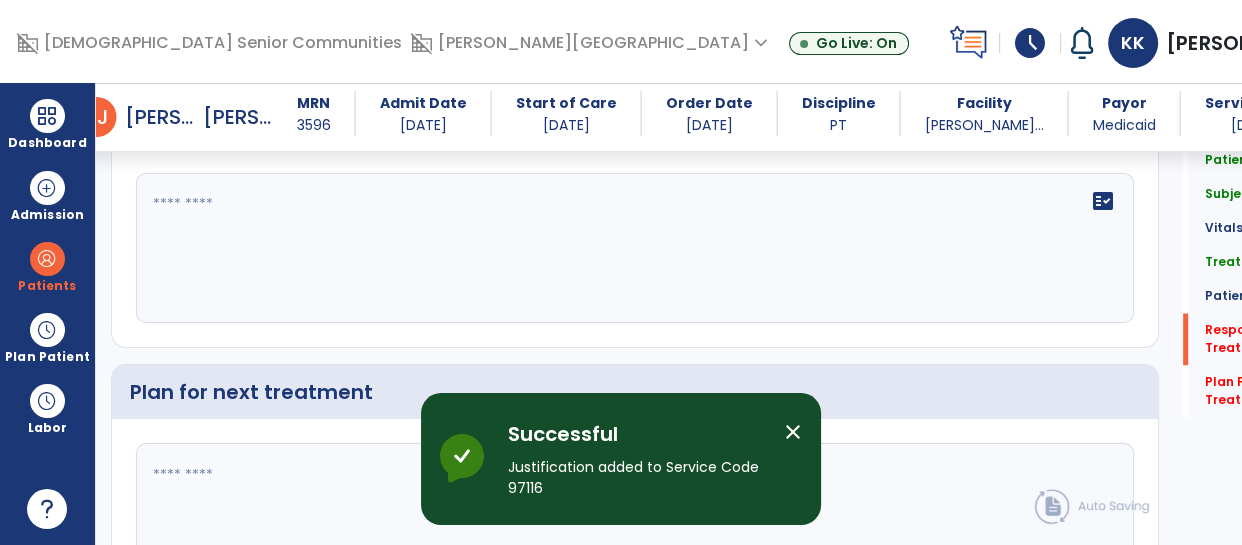 click 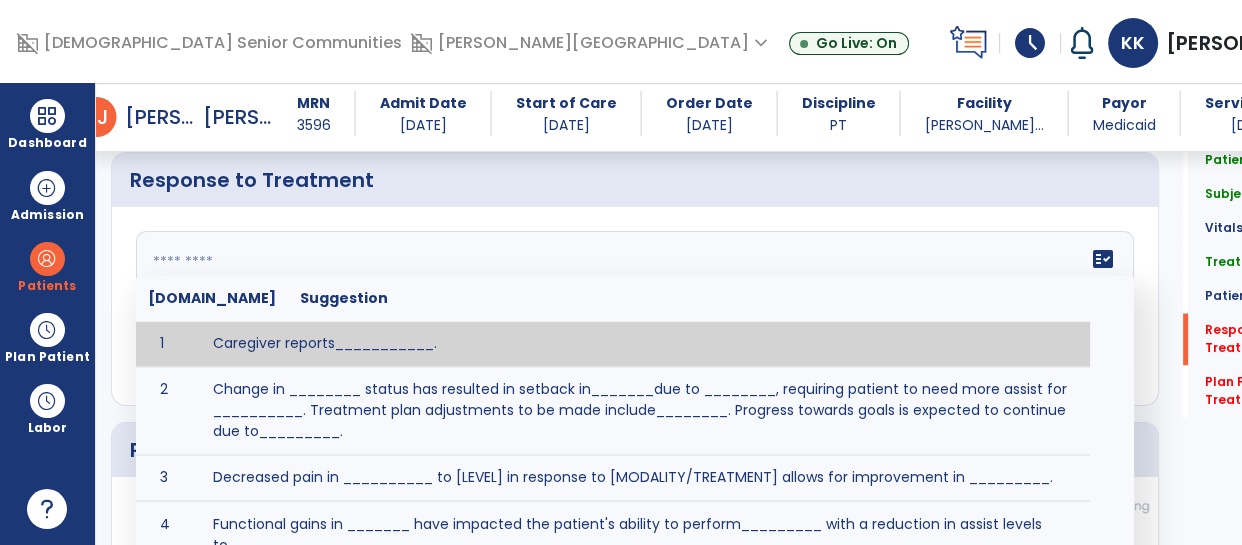 scroll, scrollTop: 2993, scrollLeft: 0, axis: vertical 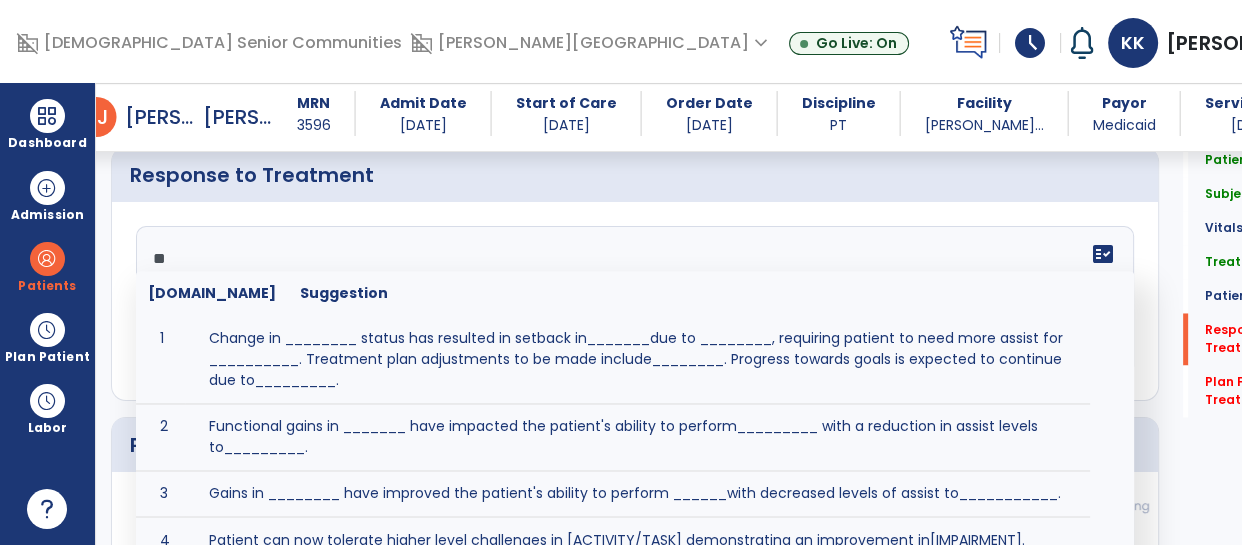 type on "*" 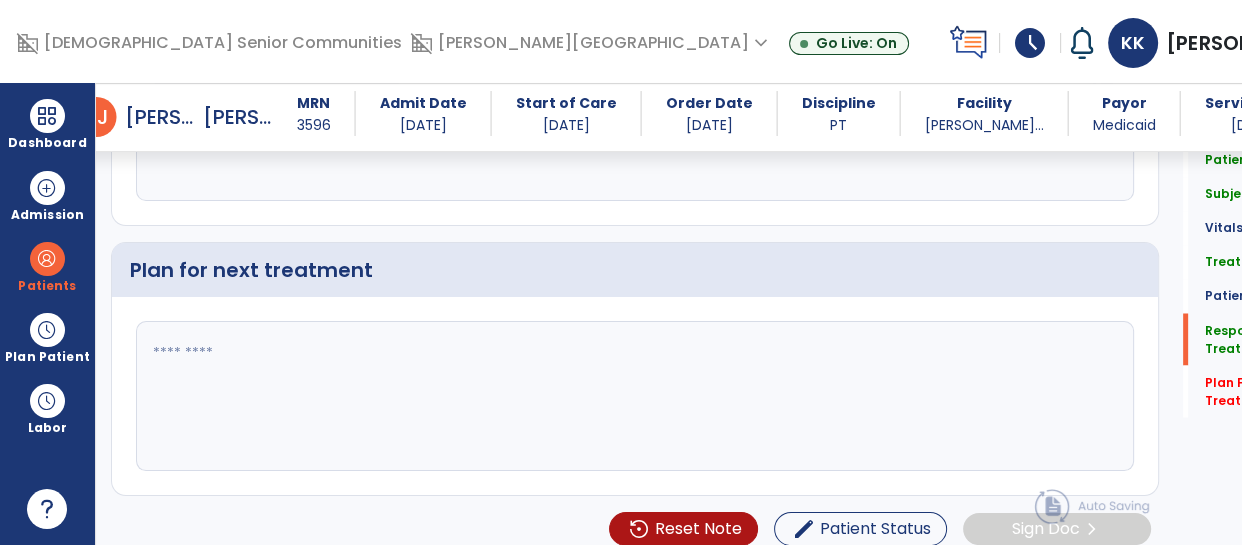 scroll, scrollTop: 3169, scrollLeft: 0, axis: vertical 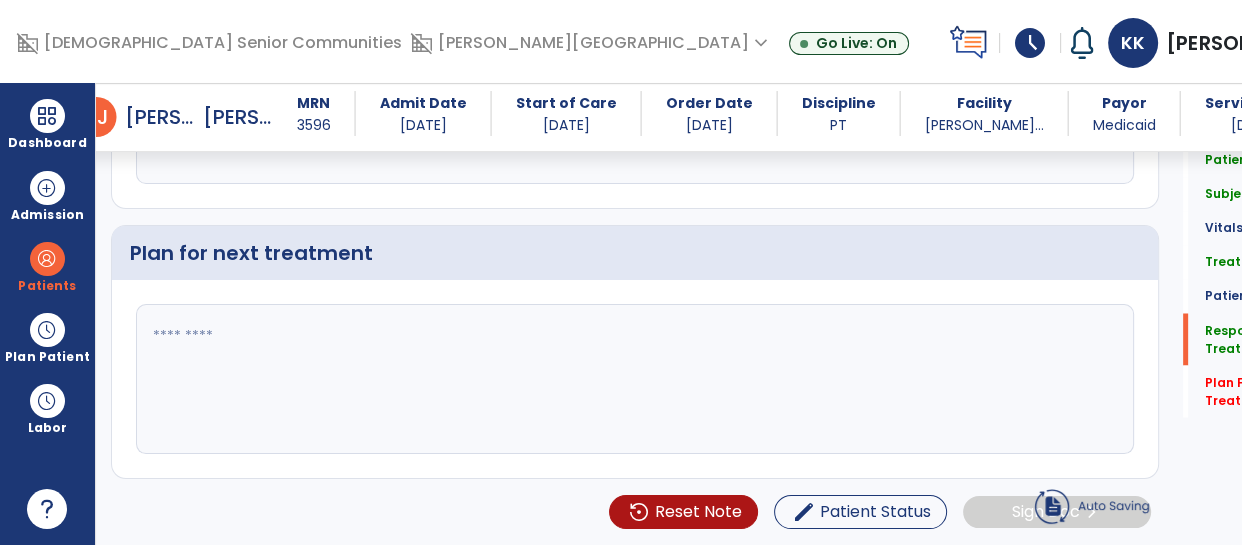 click 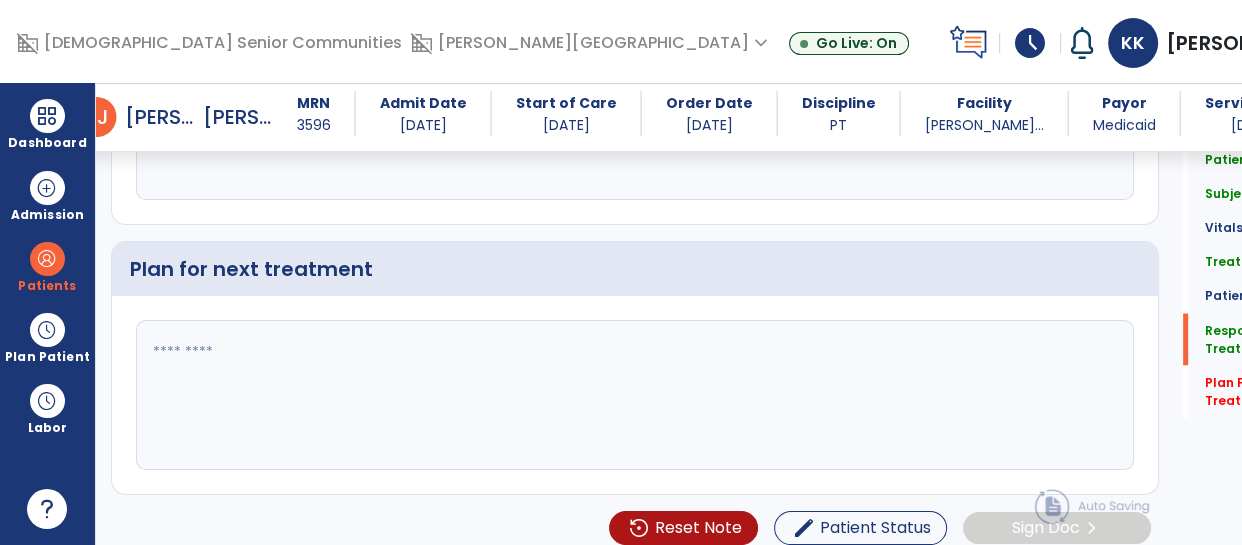 scroll, scrollTop: 2975, scrollLeft: 0, axis: vertical 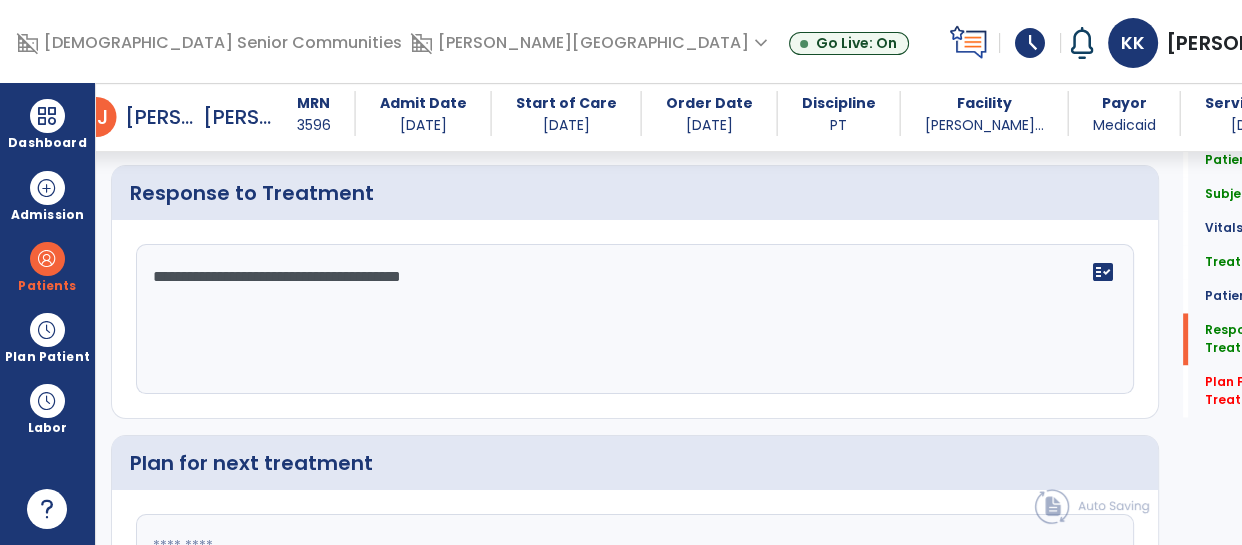 click on "**********" 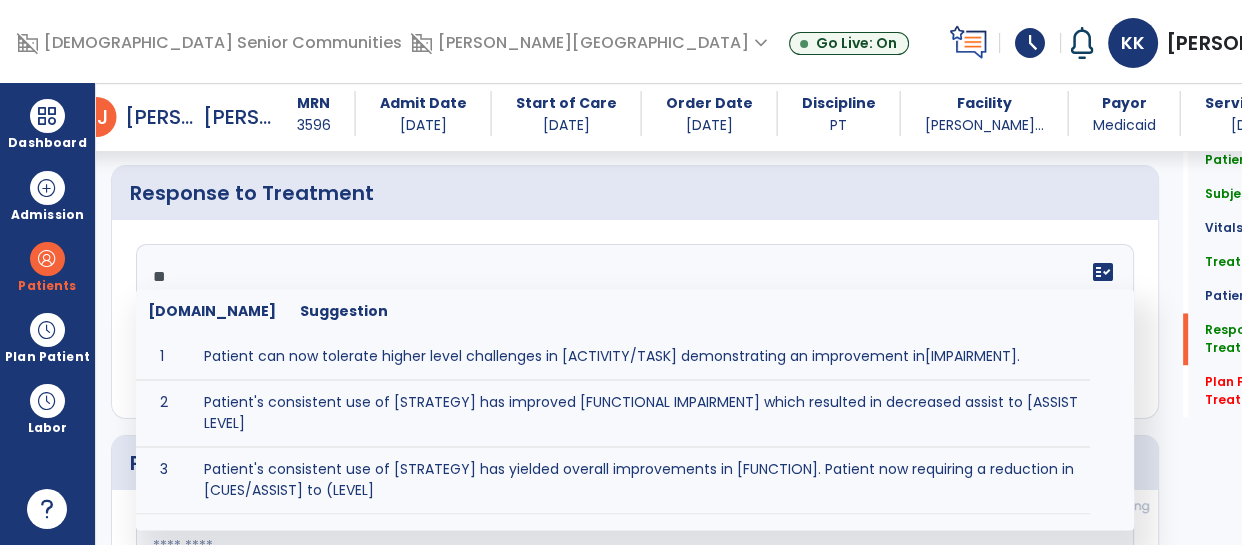 type on "*" 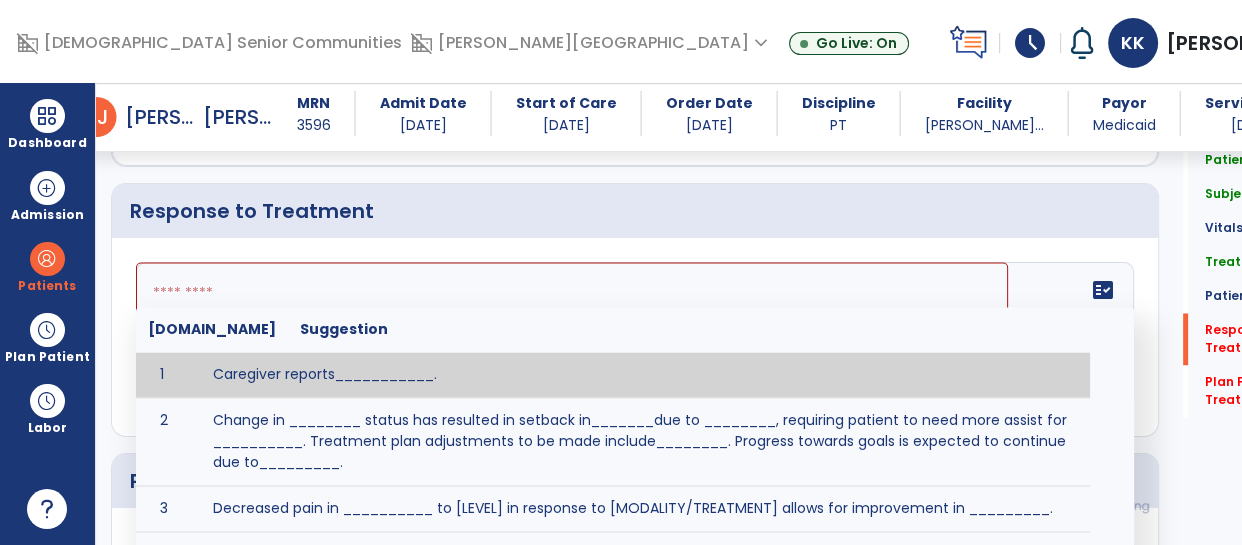 scroll, scrollTop: 2975, scrollLeft: 0, axis: vertical 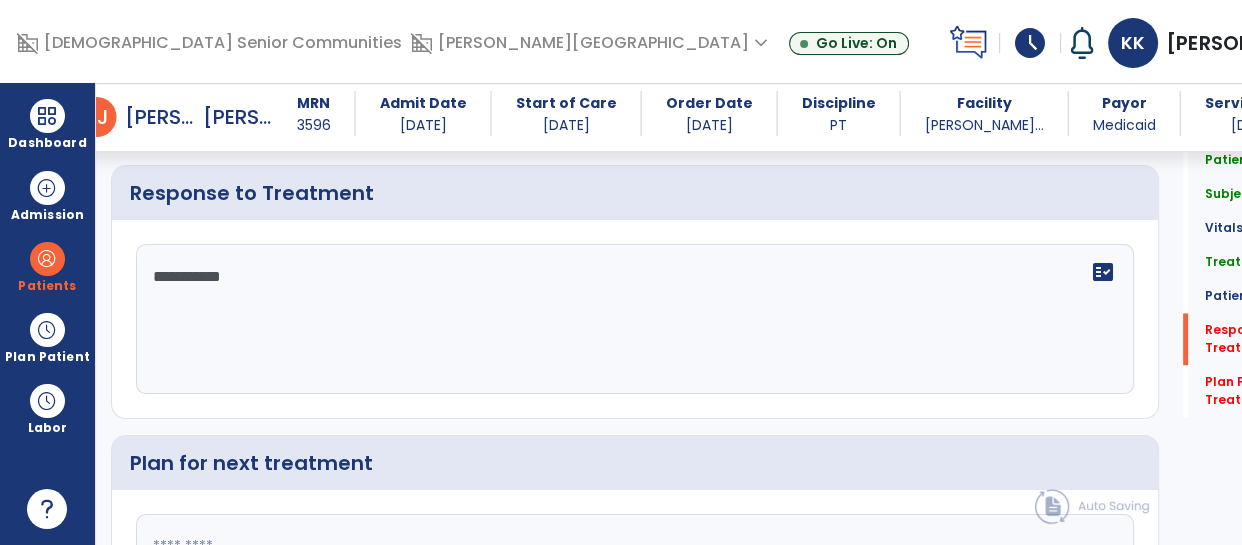 type on "**********" 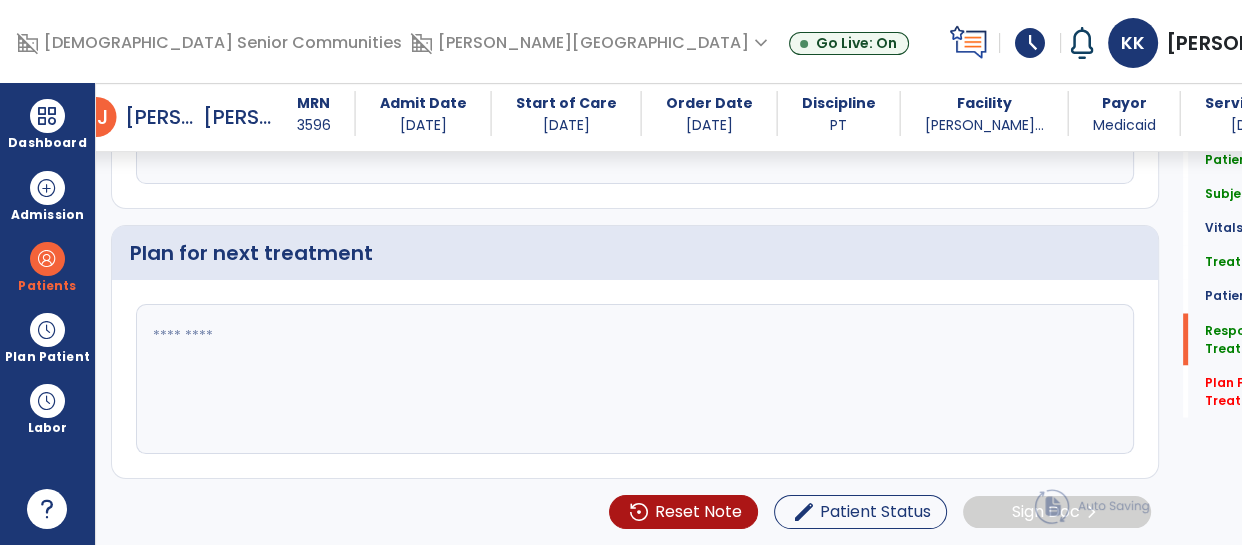 scroll, scrollTop: 3184, scrollLeft: 0, axis: vertical 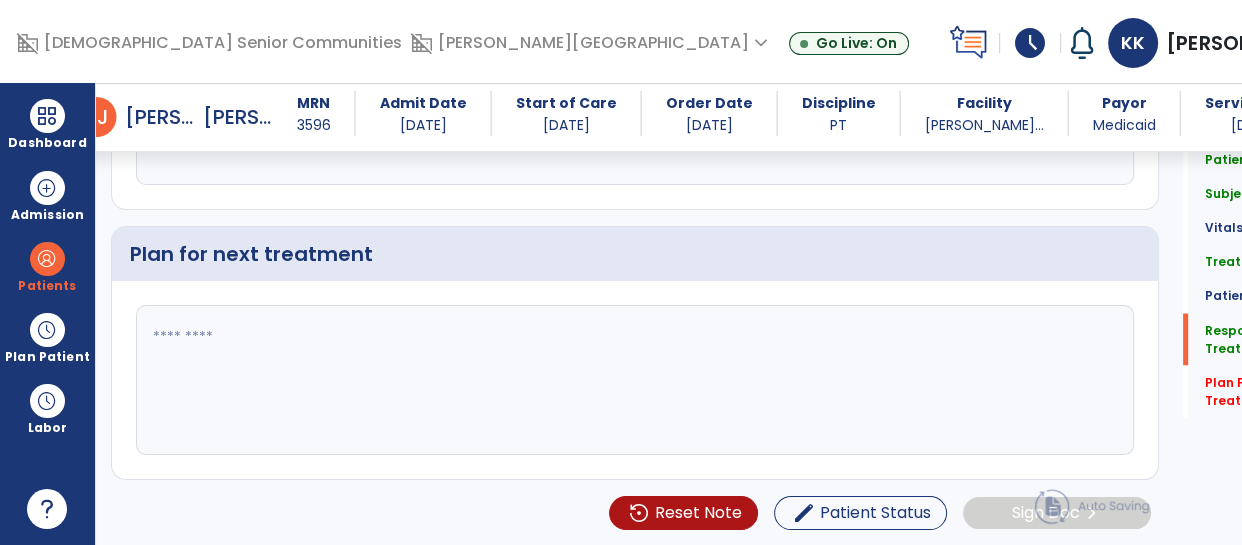 type on "**********" 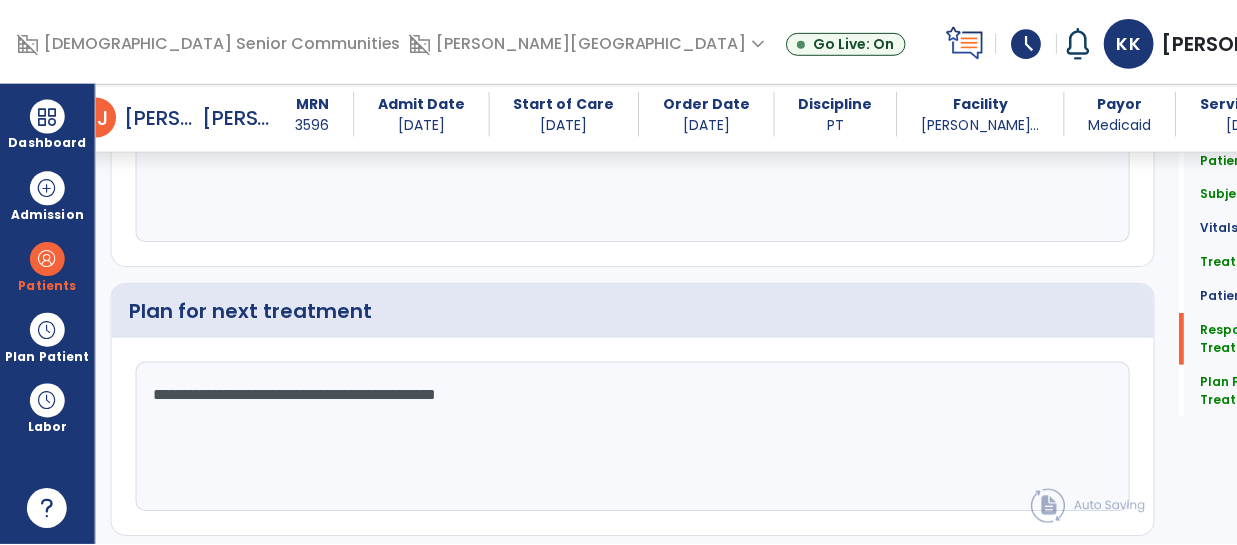 scroll, scrollTop: 3243, scrollLeft: 0, axis: vertical 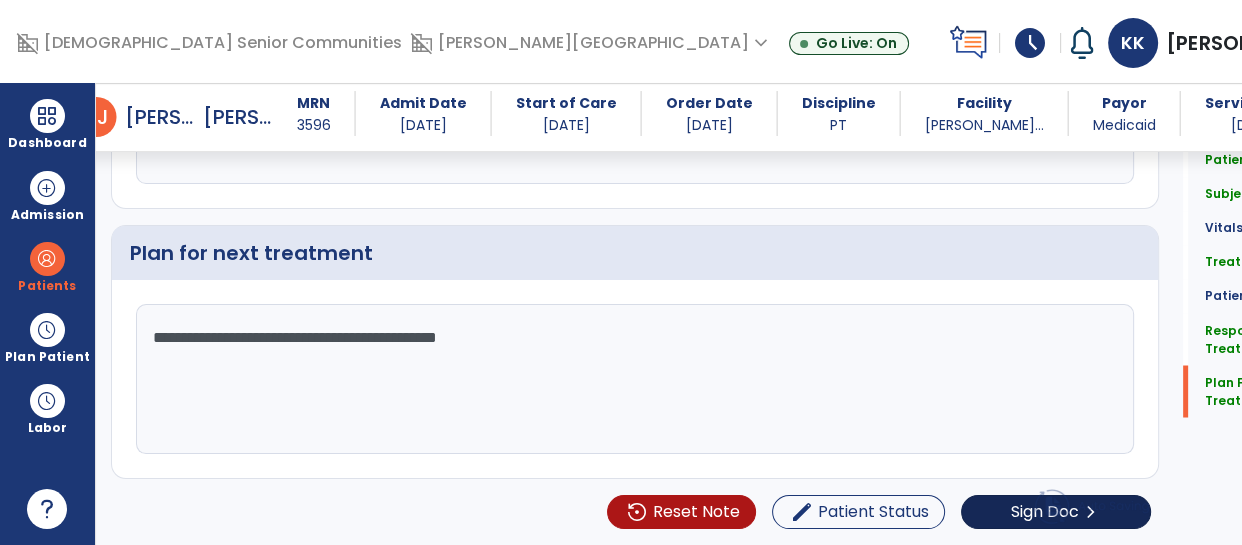 type on "**********" 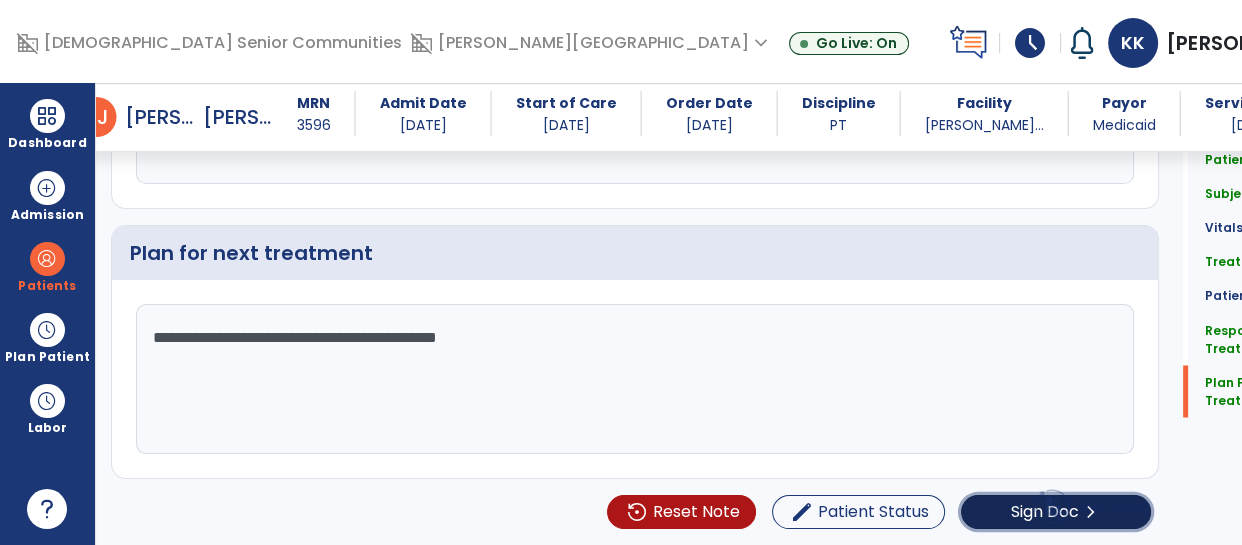 click on "Sign Doc" 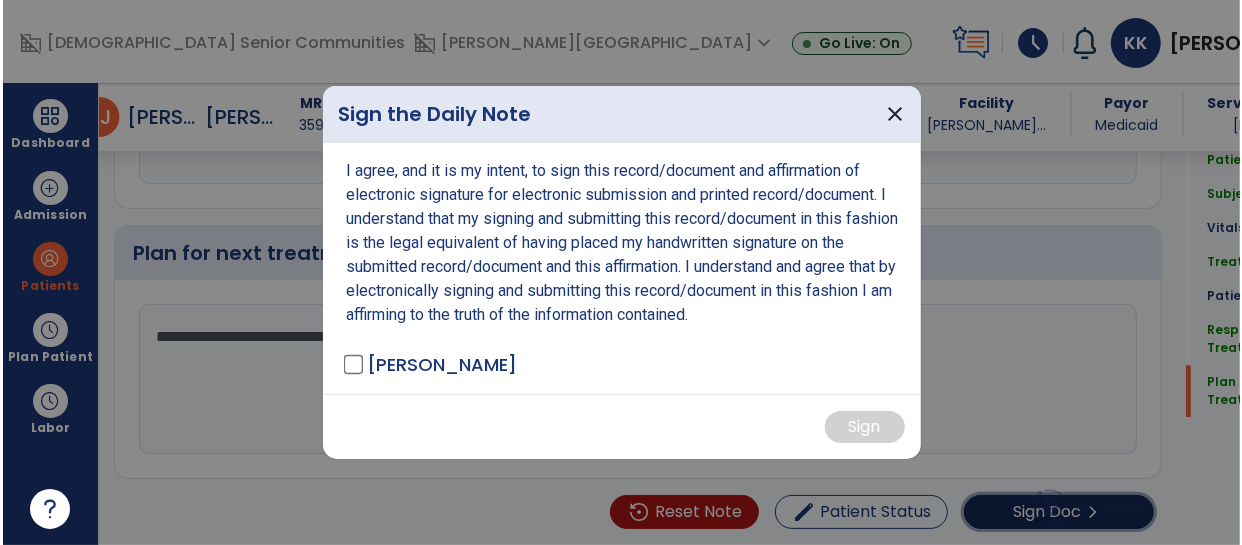 scroll, scrollTop: 3243, scrollLeft: 0, axis: vertical 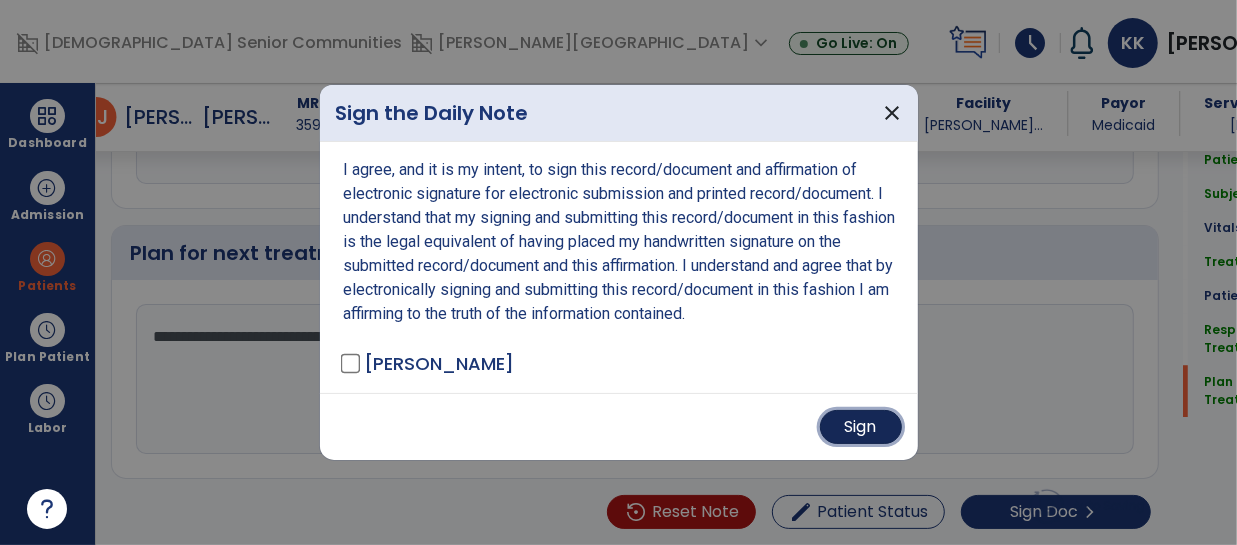 click on "Sign" at bounding box center [861, 427] 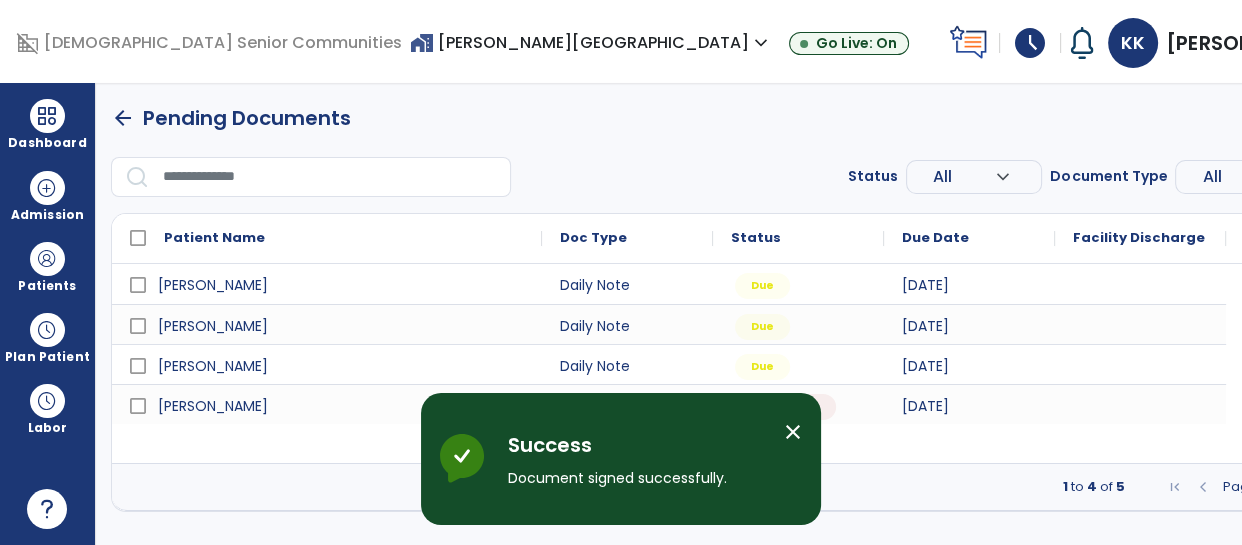 scroll, scrollTop: 0, scrollLeft: 0, axis: both 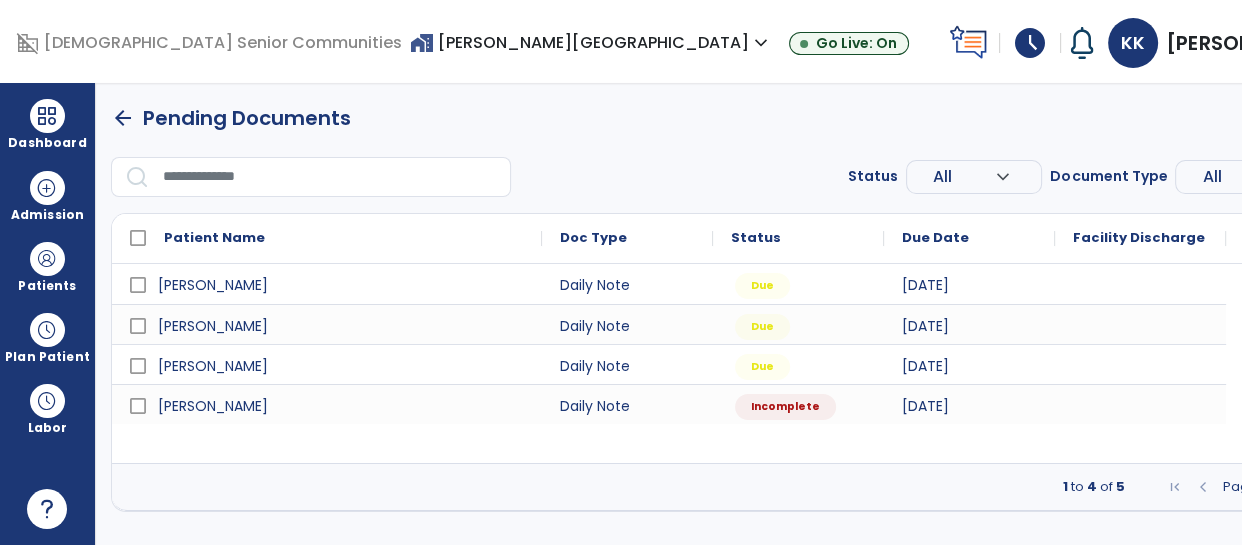 click at bounding box center (1313, 487) 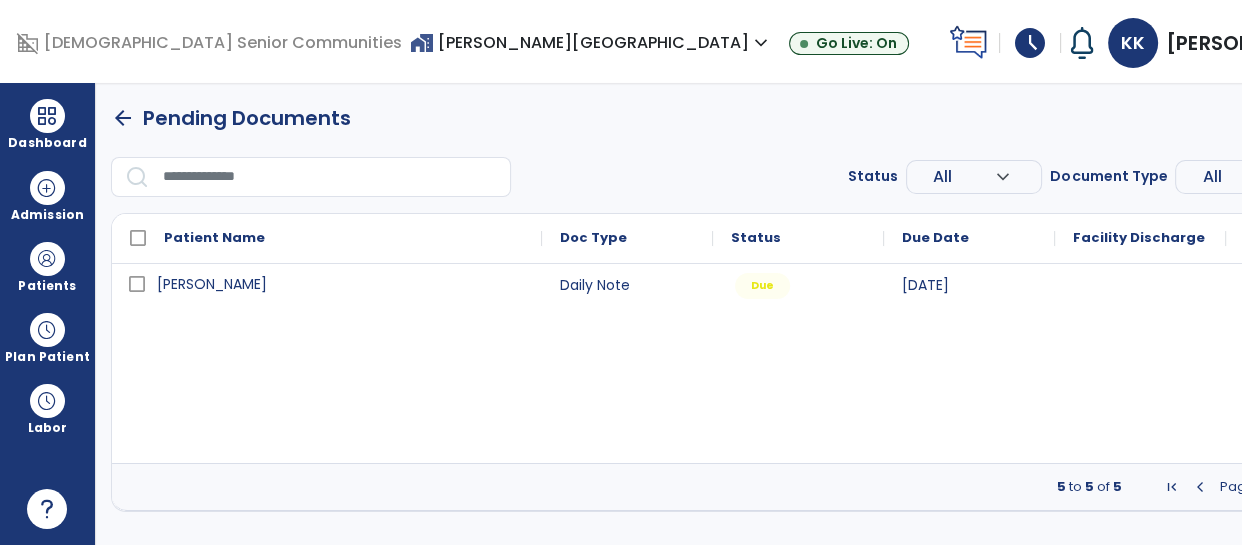 click on "Melling, Robert" at bounding box center (212, 284) 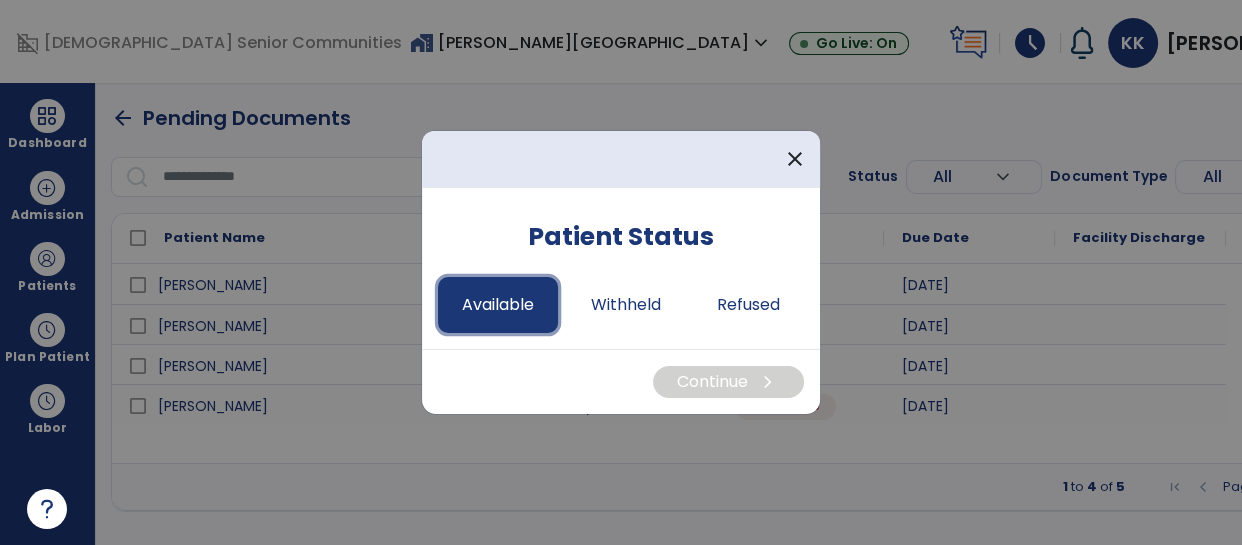 click on "Available" at bounding box center [498, 305] 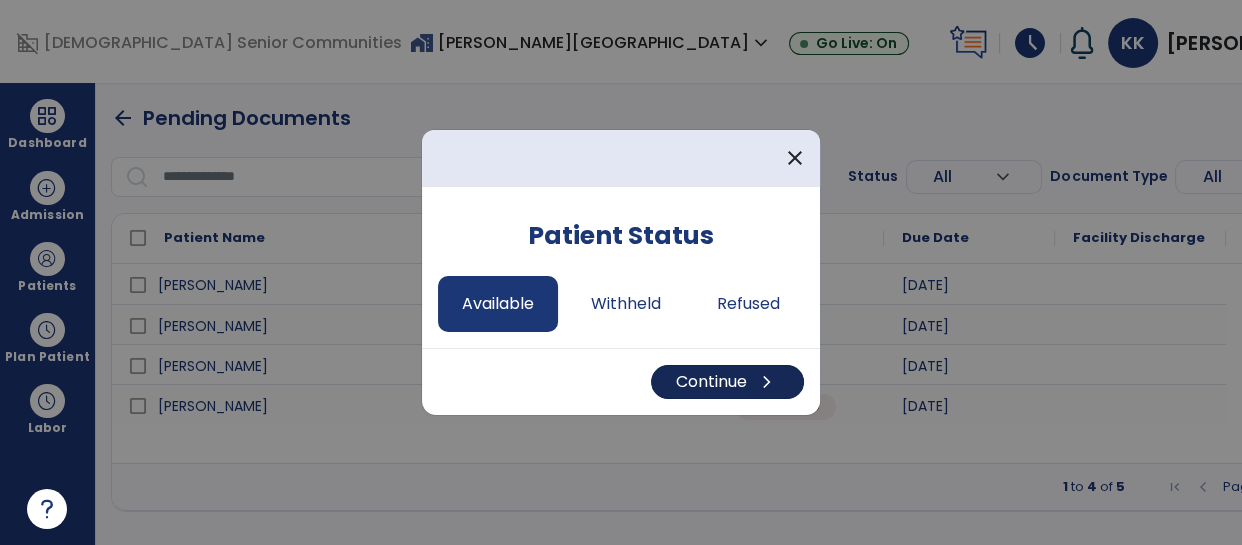 click on "Continue   chevron_right" at bounding box center [727, 382] 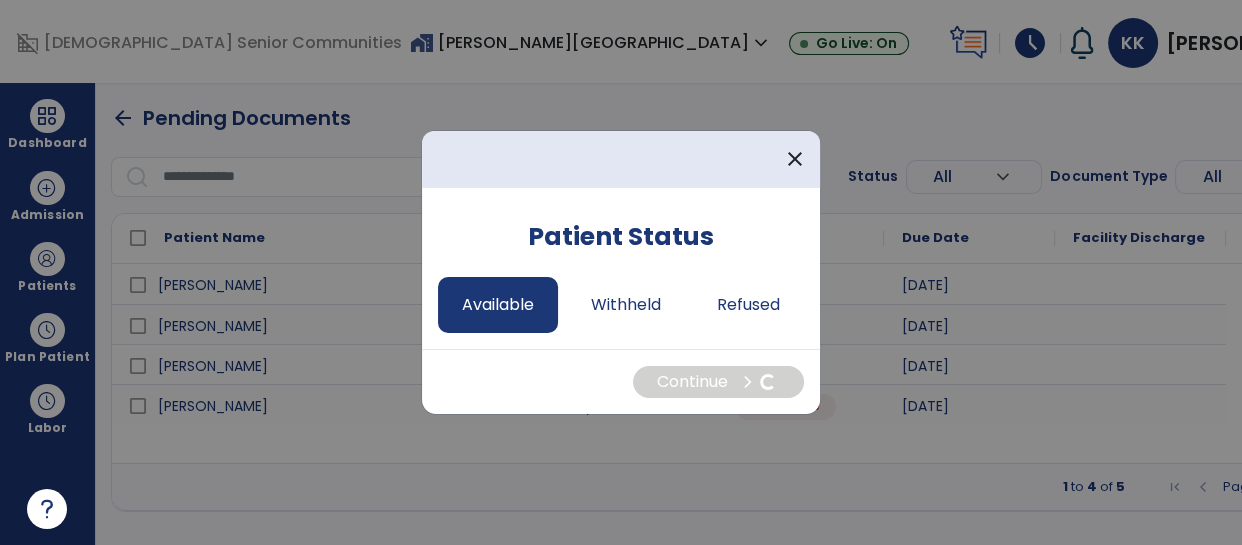 select on "*" 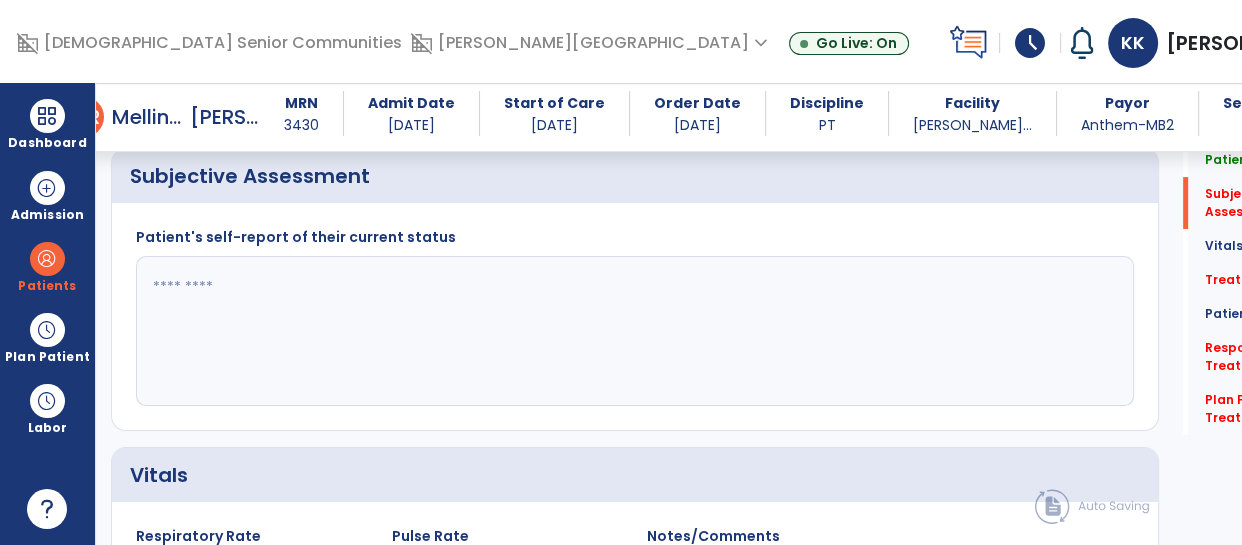 scroll, scrollTop: 491, scrollLeft: 0, axis: vertical 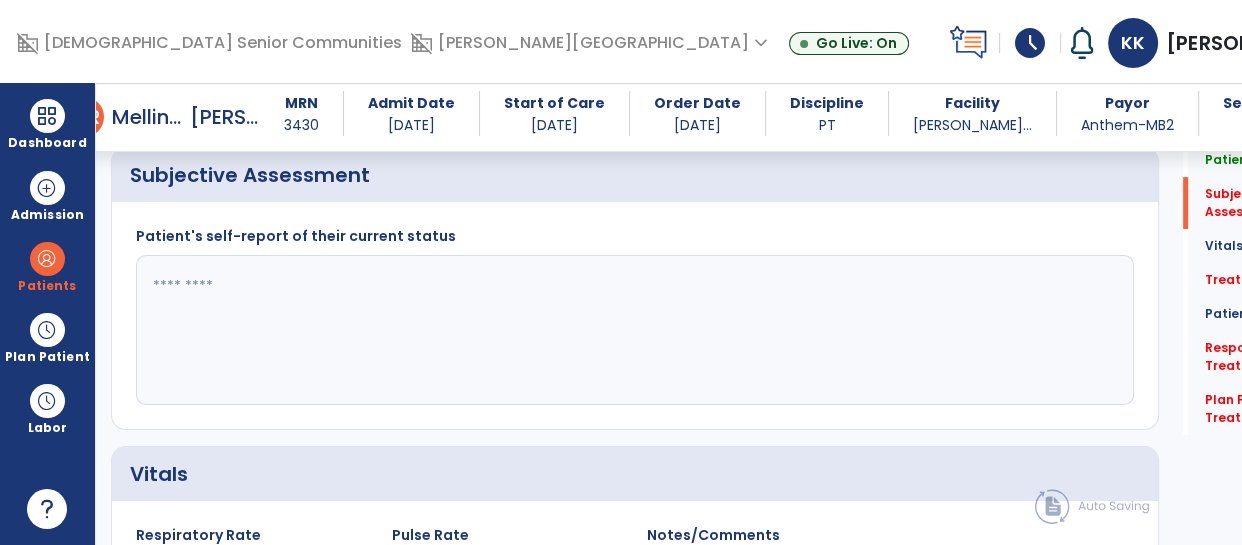 click 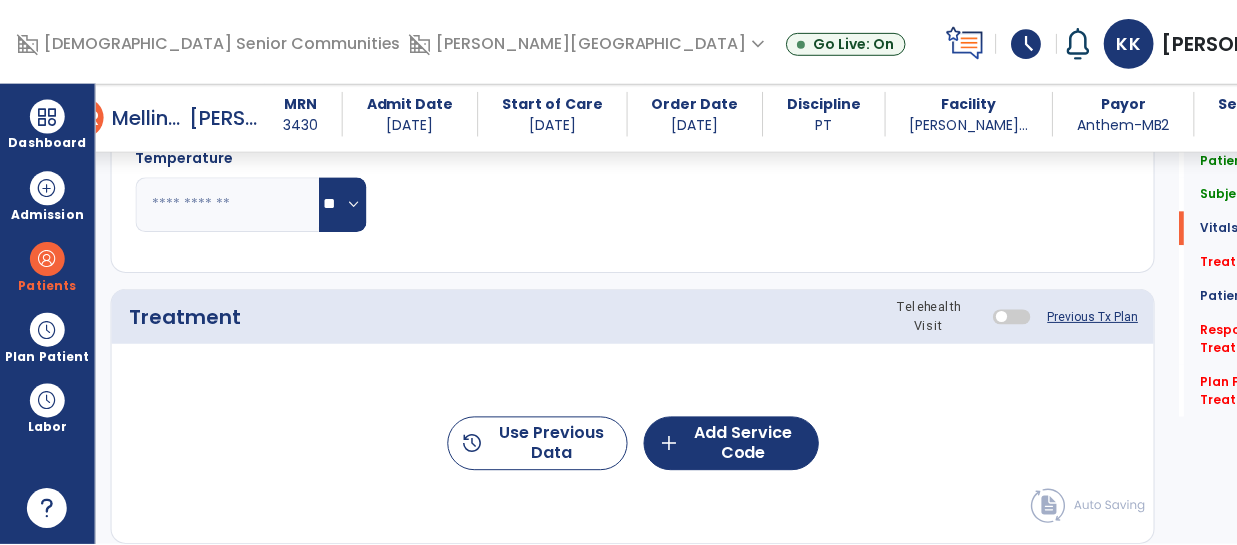 scroll, scrollTop: 1070, scrollLeft: 0, axis: vertical 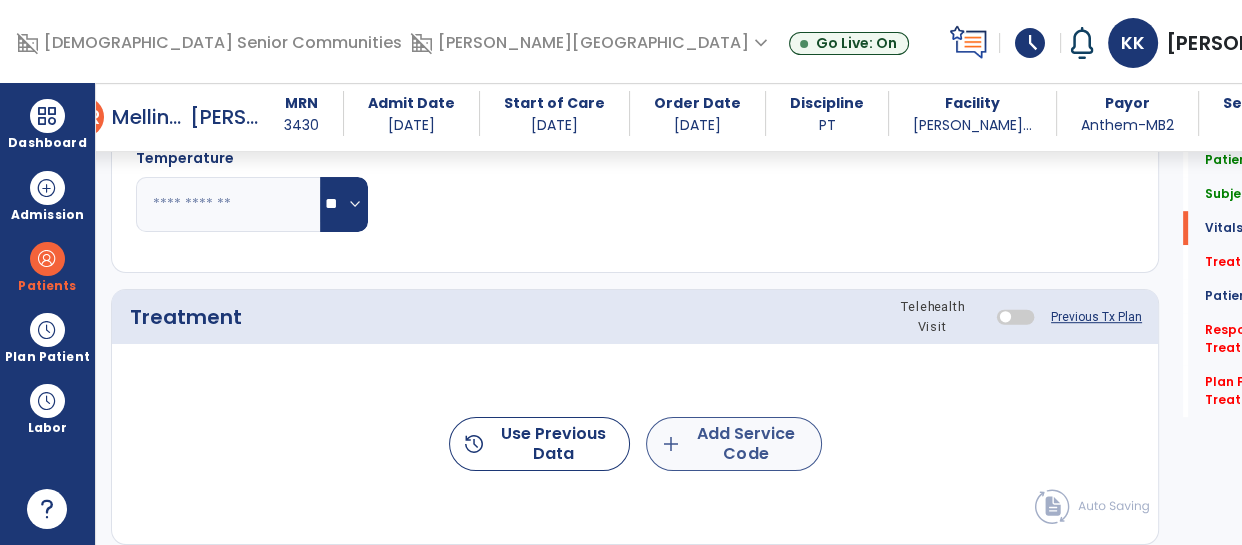 type on "**********" 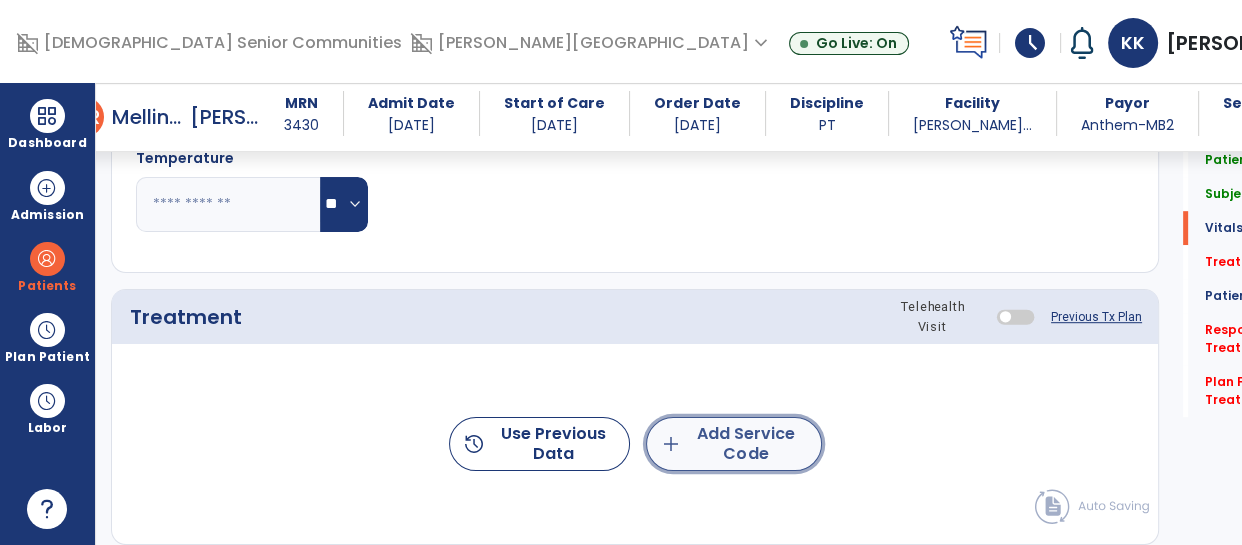 click on "add  Add Service Code" 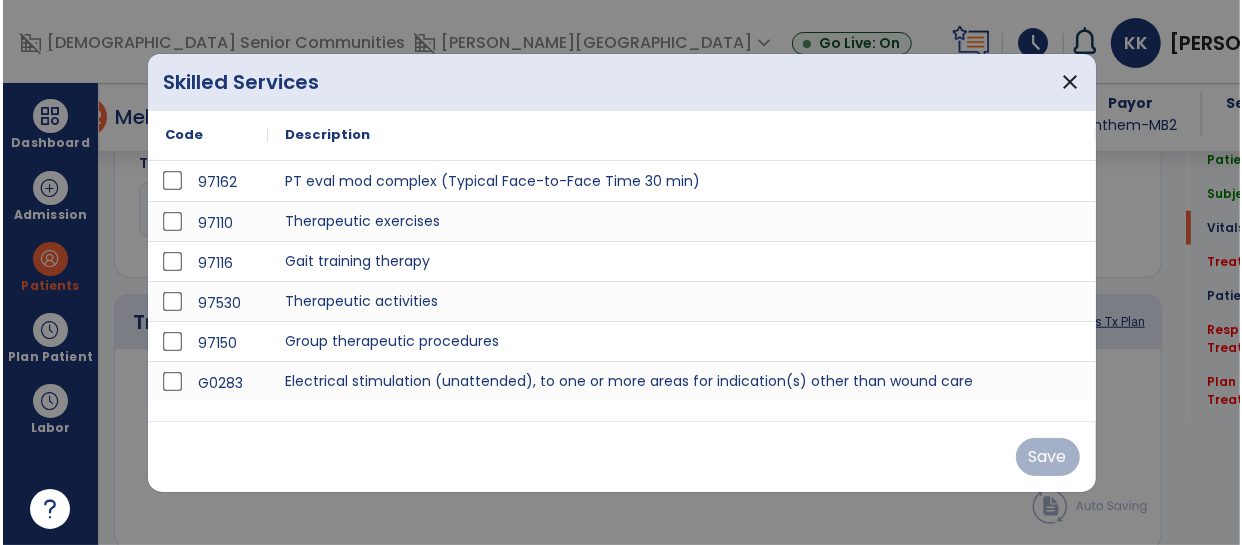 scroll, scrollTop: 1070, scrollLeft: 0, axis: vertical 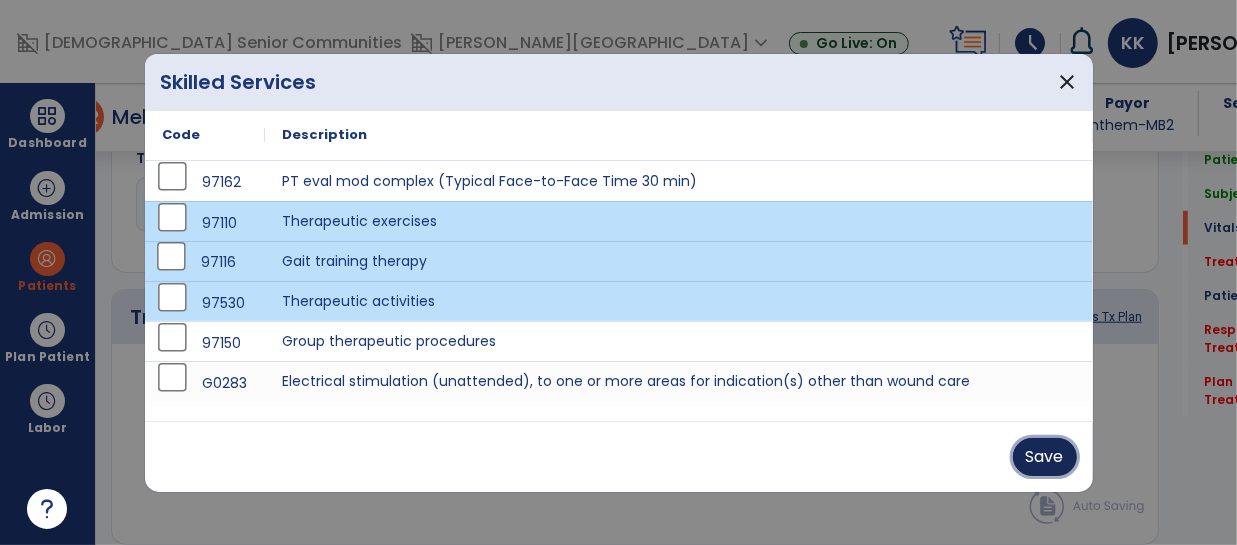 click on "Save" at bounding box center (1045, 457) 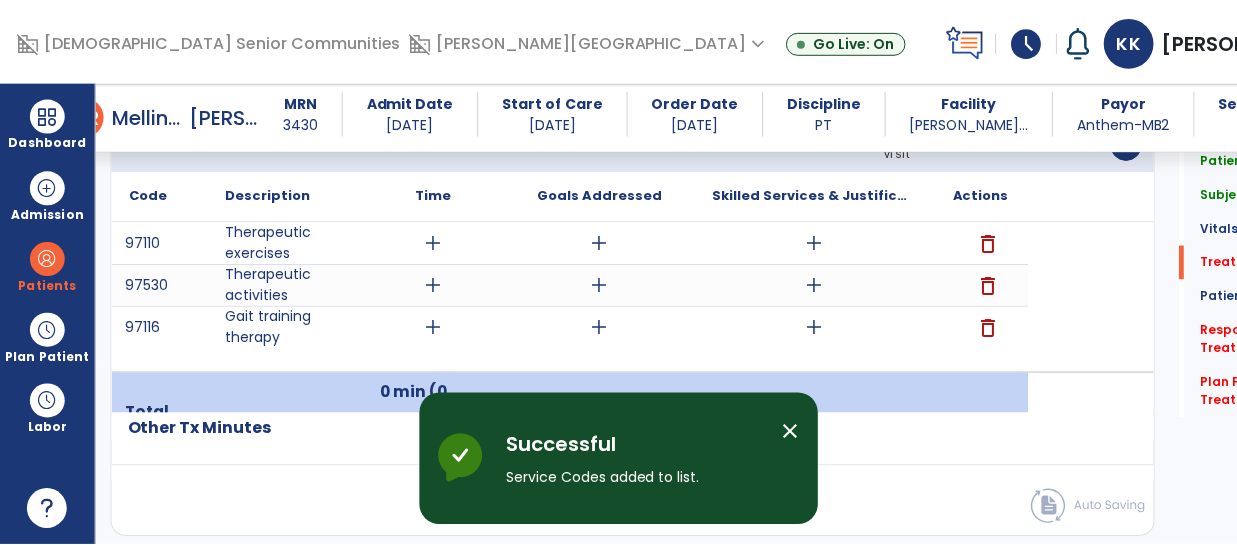 scroll, scrollTop: 1251, scrollLeft: 0, axis: vertical 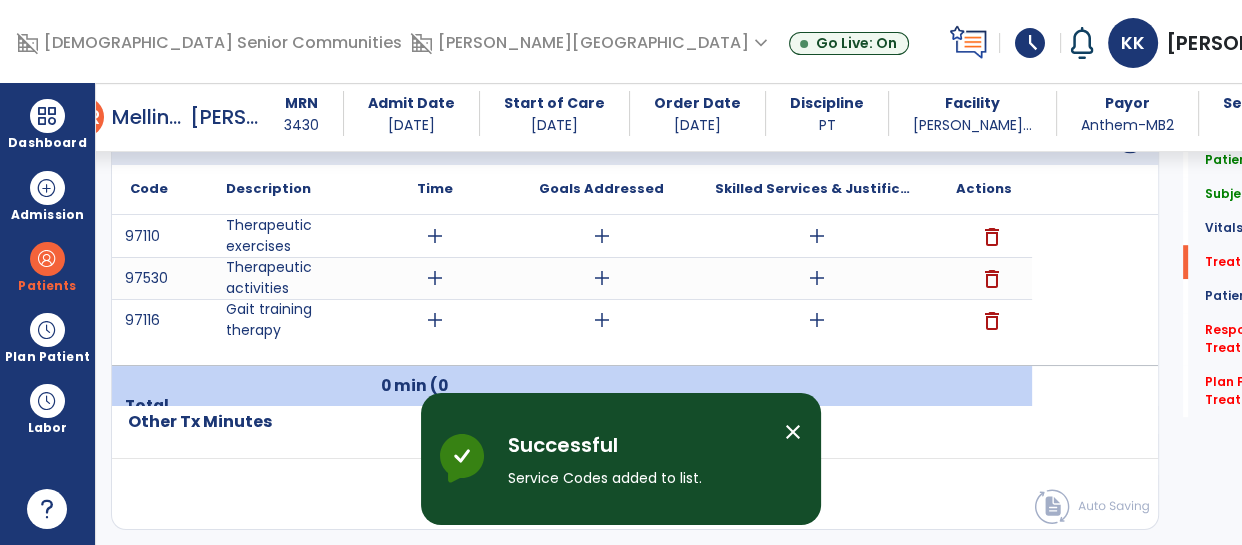 click on "add" at bounding box center [602, 236] 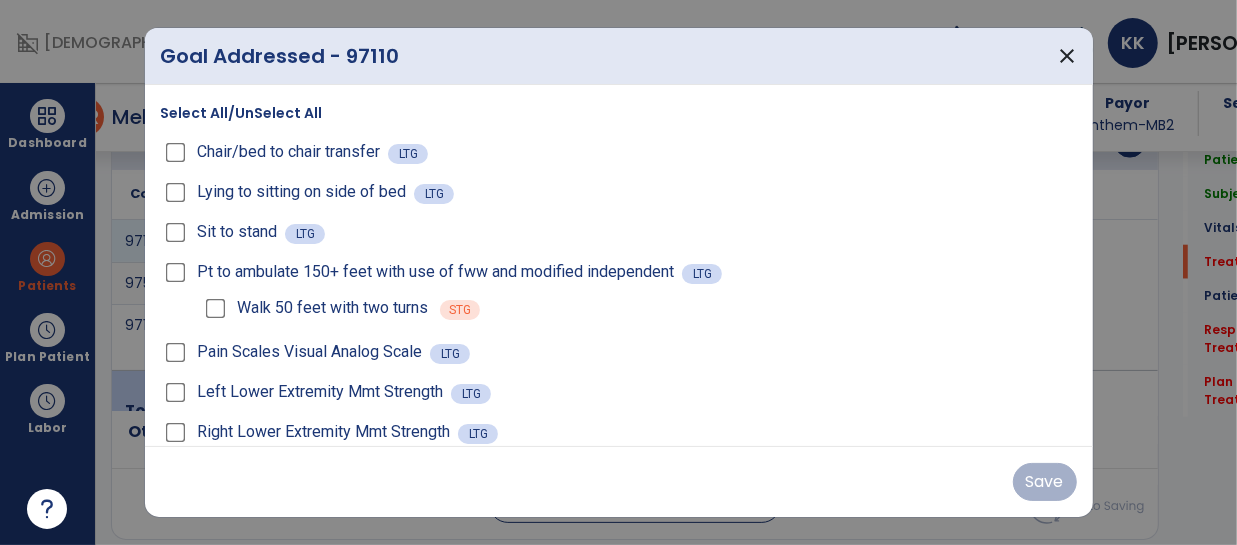 scroll, scrollTop: 1251, scrollLeft: 0, axis: vertical 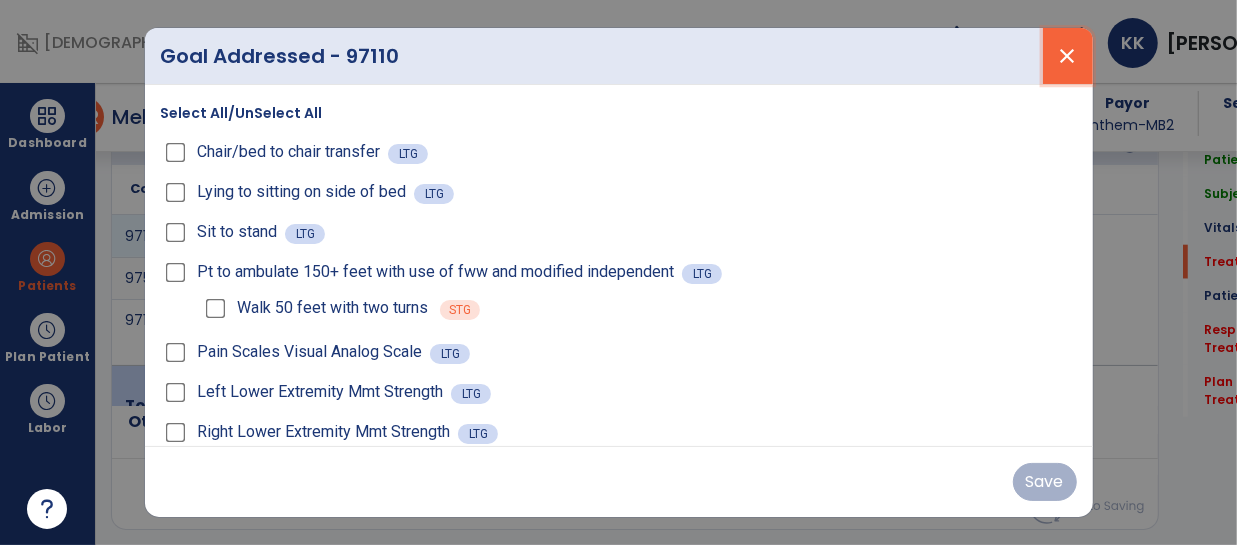 click on "close" at bounding box center (1068, 56) 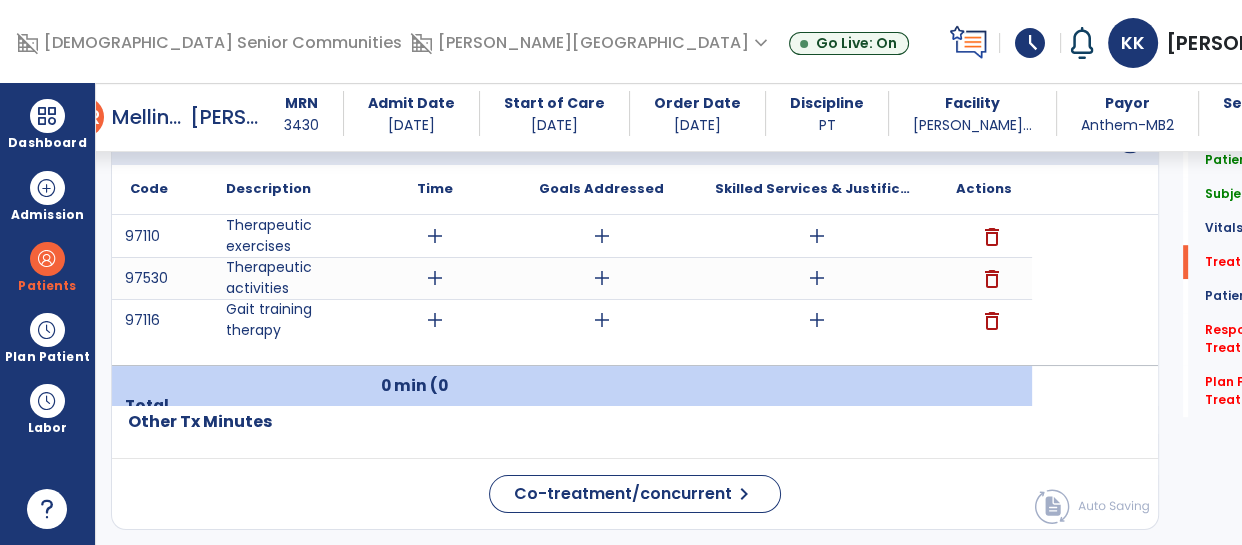 click on "add" at bounding box center [602, 278] 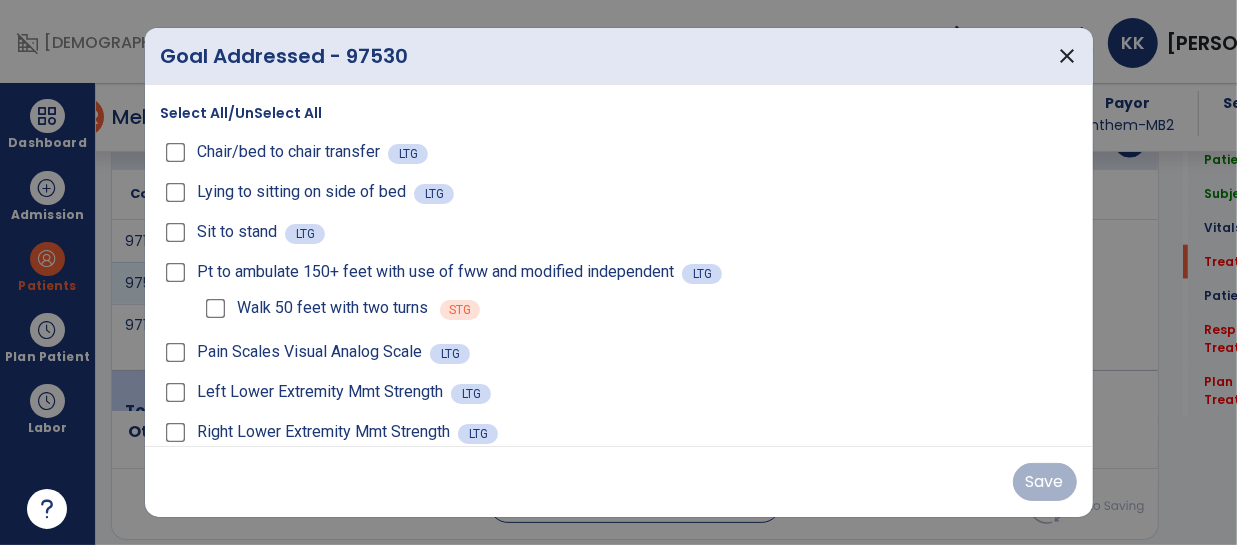 scroll, scrollTop: 1251, scrollLeft: 0, axis: vertical 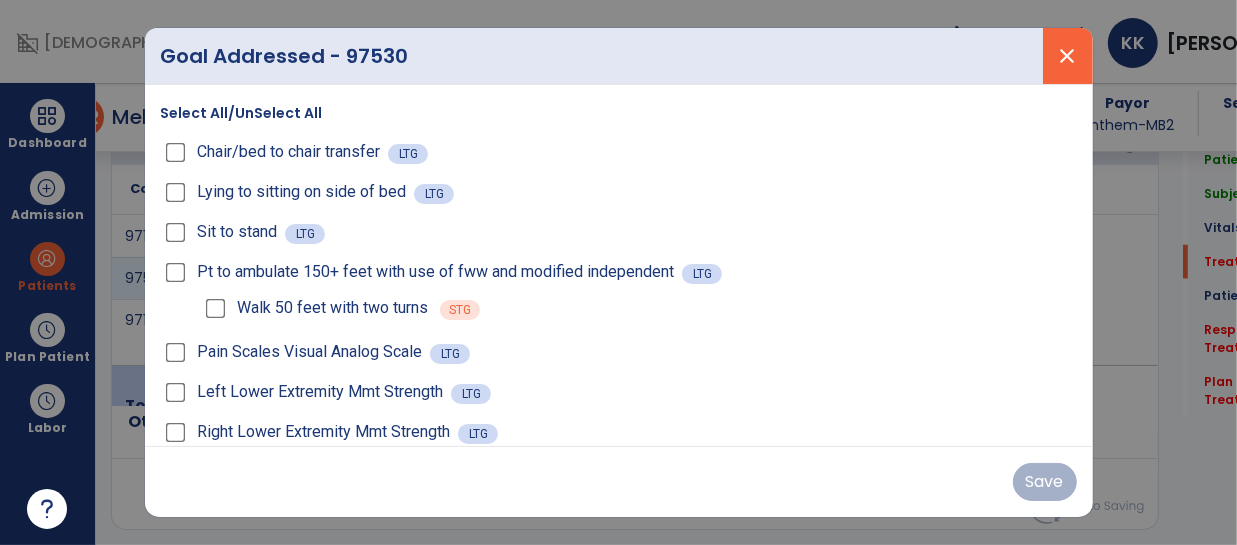 click on "close" at bounding box center (1068, 56) 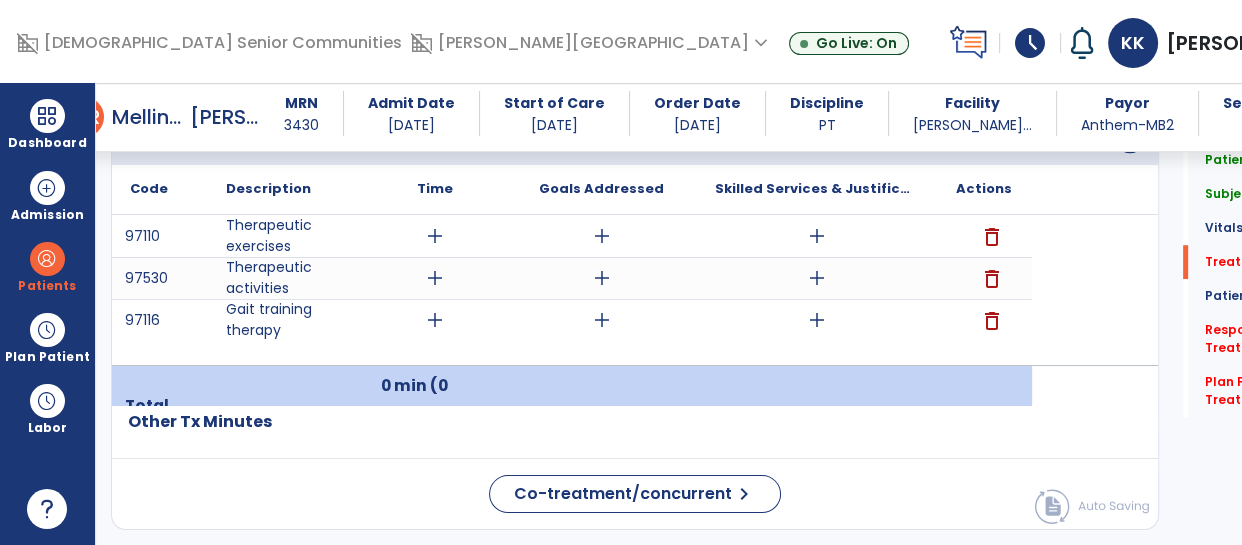 click on "add" at bounding box center [817, 236] 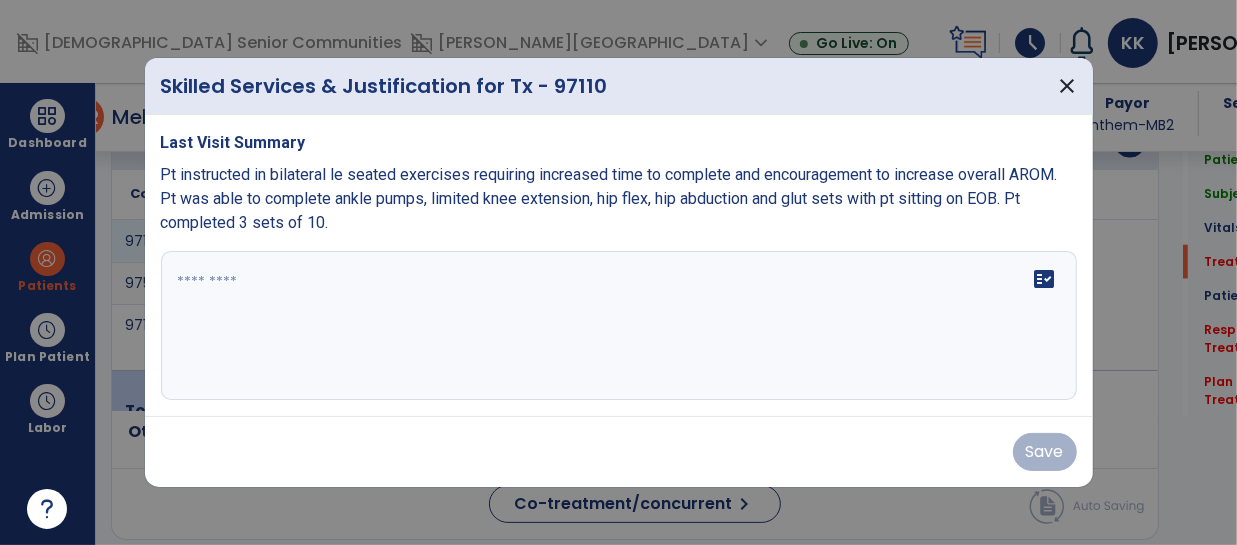 scroll, scrollTop: 1251, scrollLeft: 0, axis: vertical 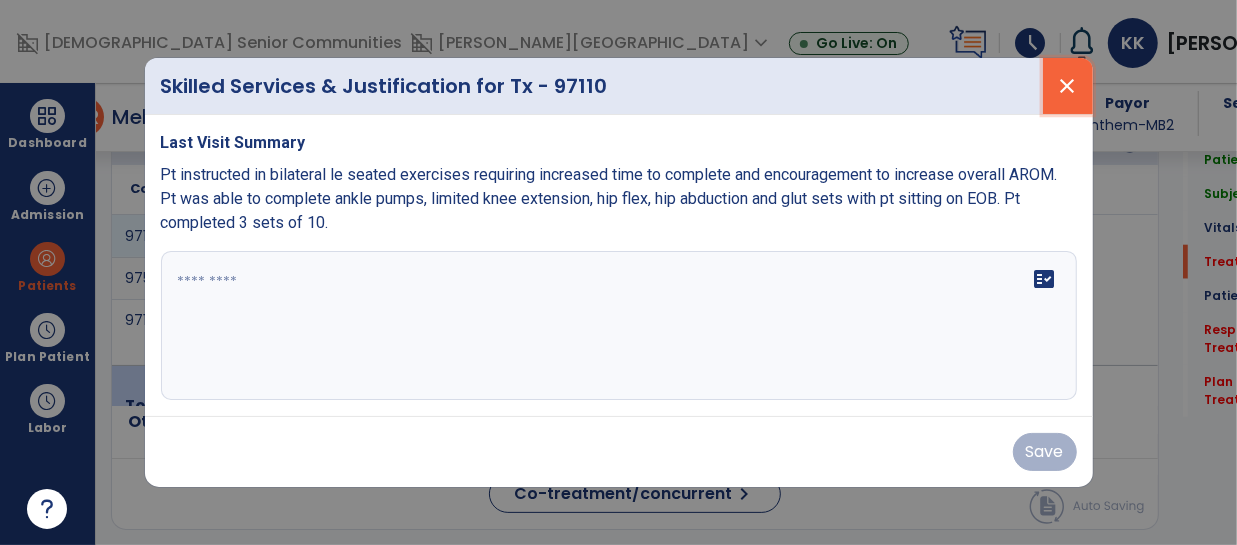 click on "close" at bounding box center [1068, 86] 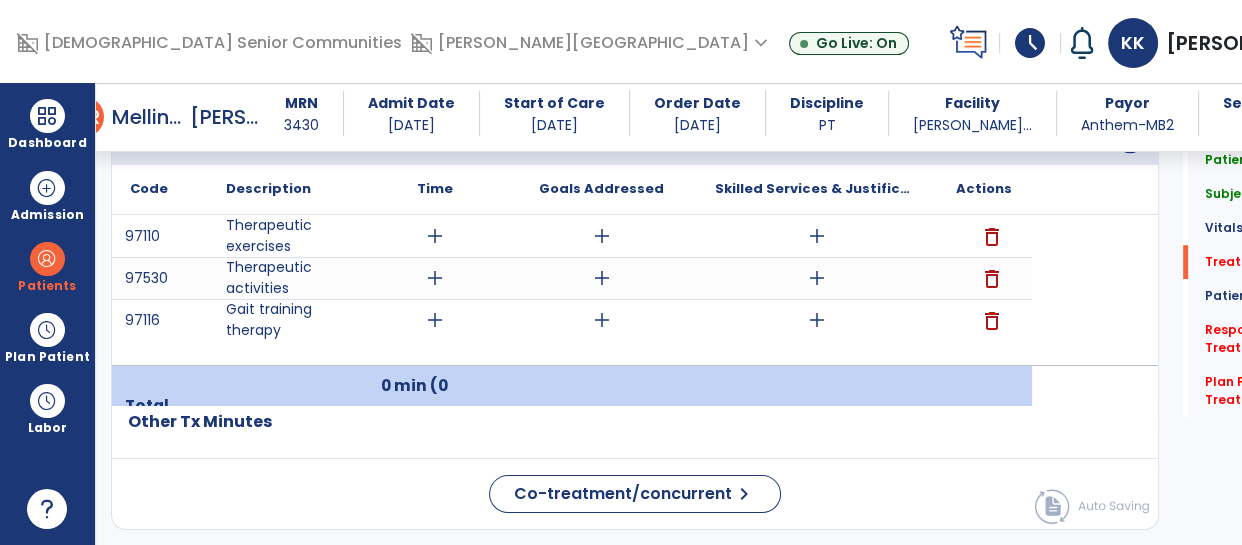 click on "add" at bounding box center (817, 278) 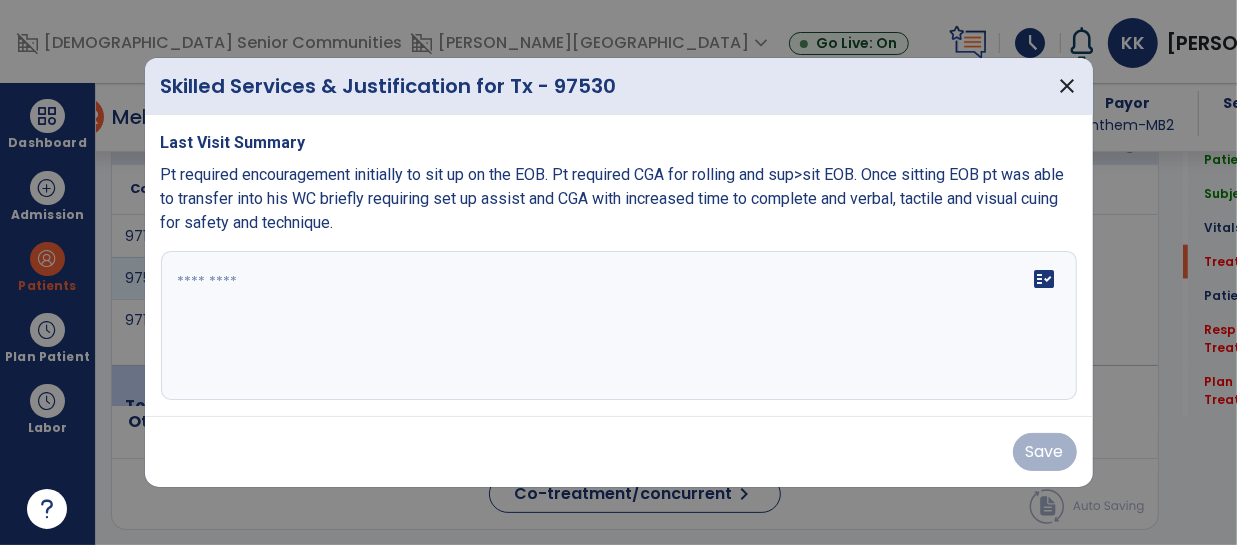scroll, scrollTop: 1251, scrollLeft: 0, axis: vertical 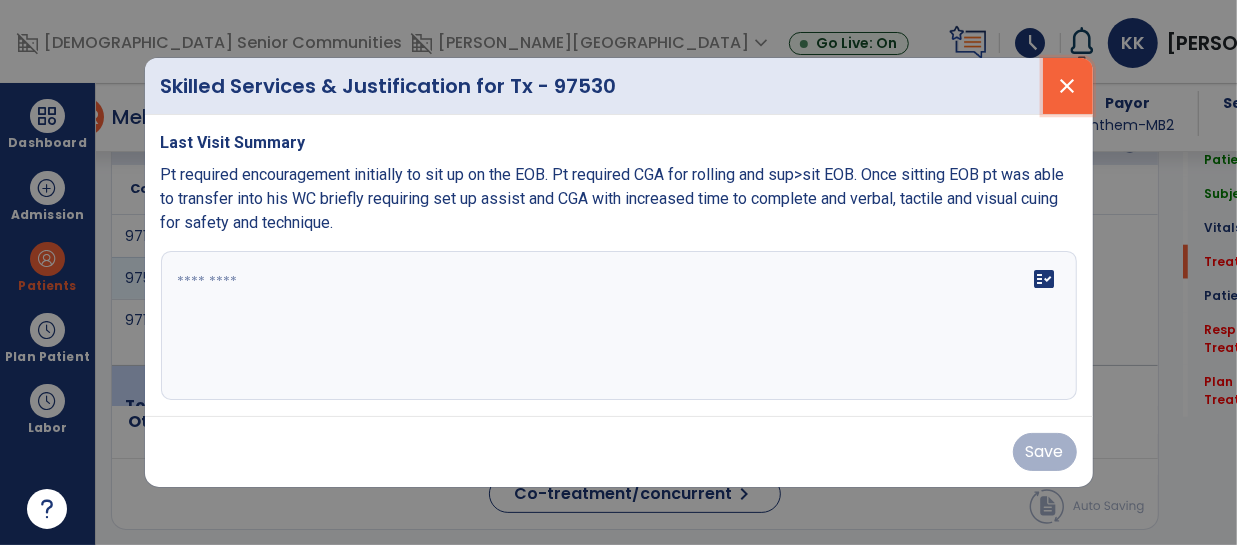 click on "close" at bounding box center (1068, 86) 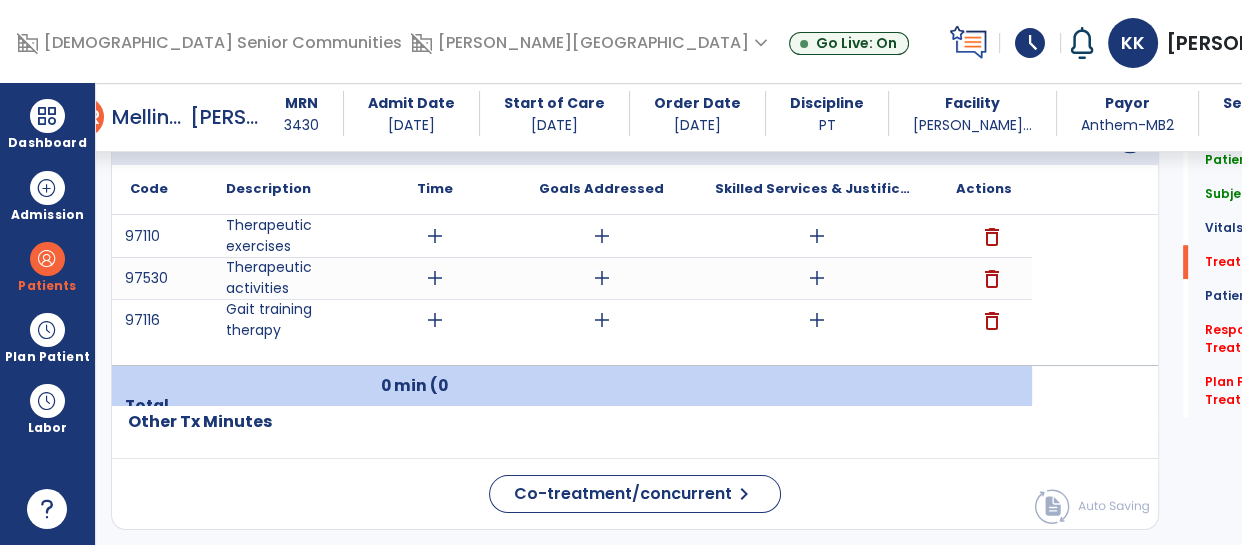 click on "add" at bounding box center [817, 320] 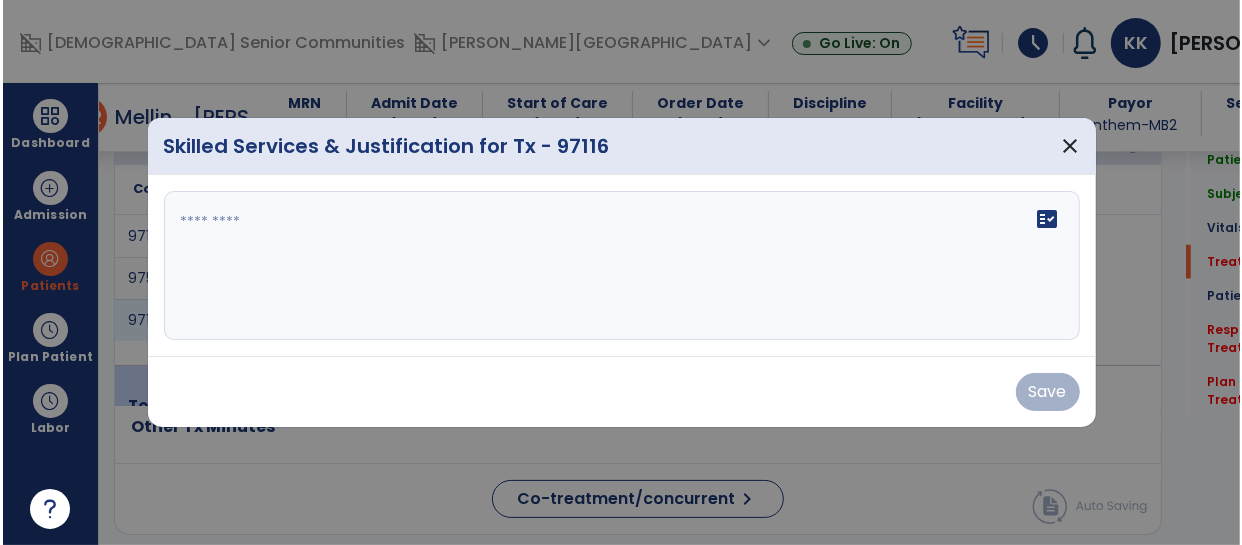 scroll, scrollTop: 1251, scrollLeft: 0, axis: vertical 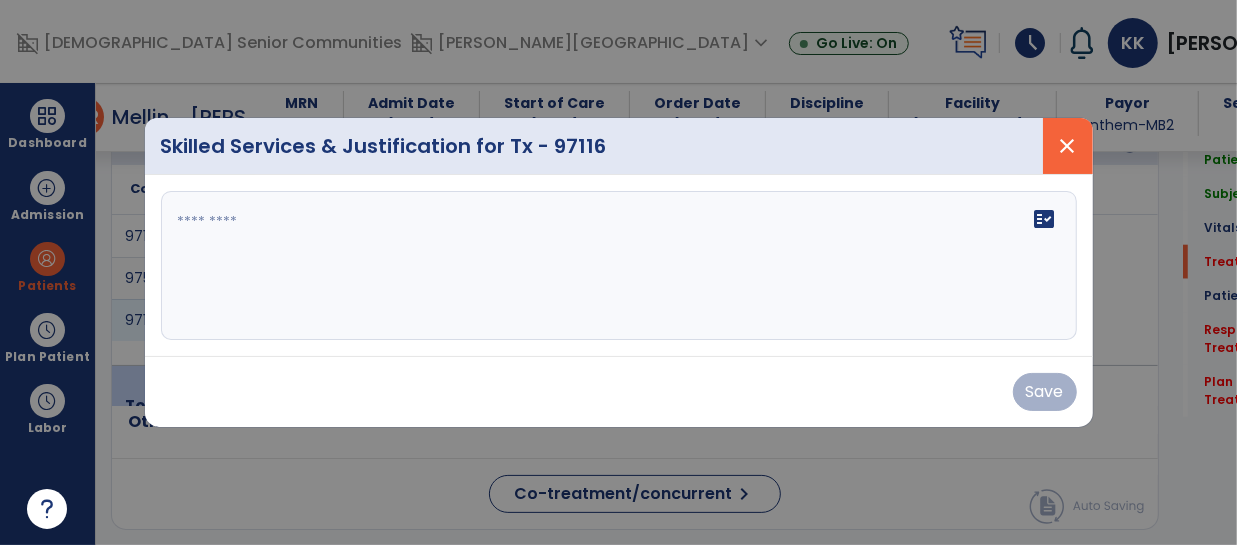 click on "close" at bounding box center (1068, 146) 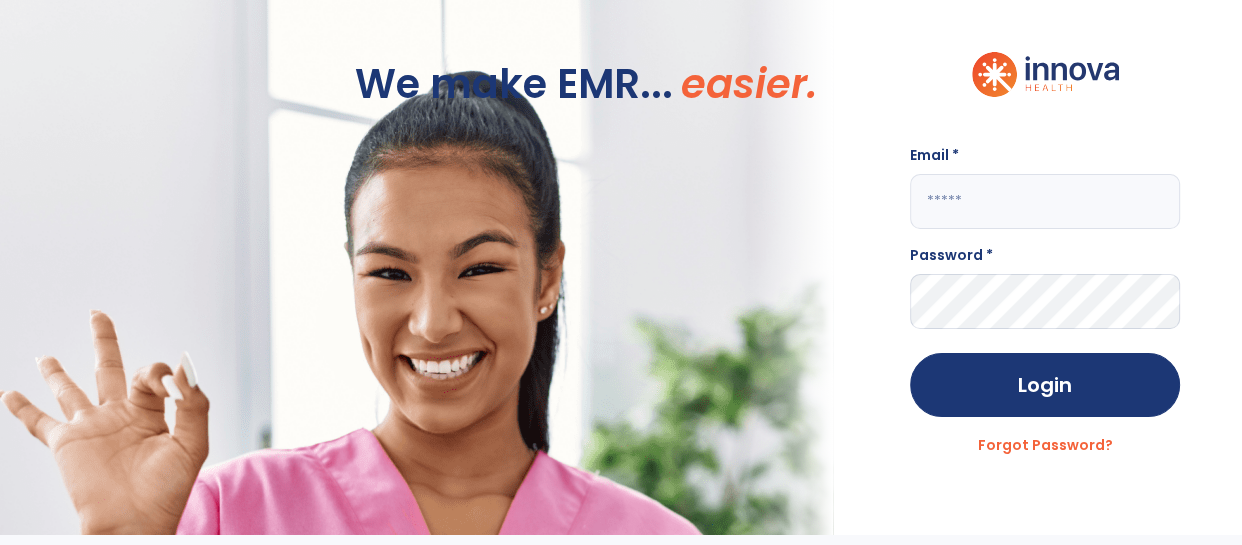 scroll, scrollTop: 0, scrollLeft: 0, axis: both 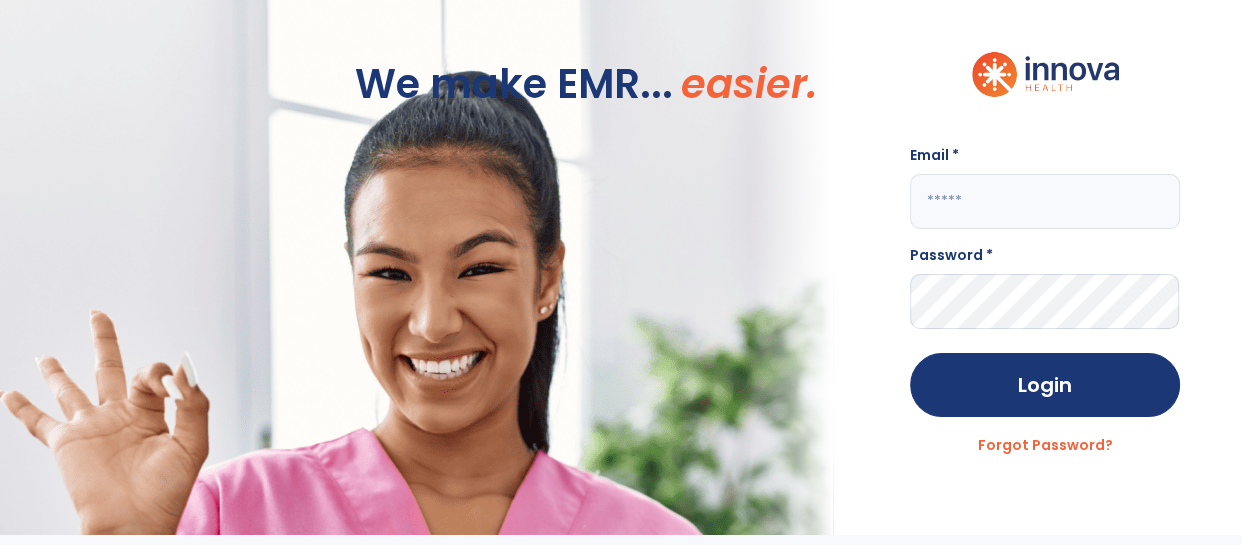 click 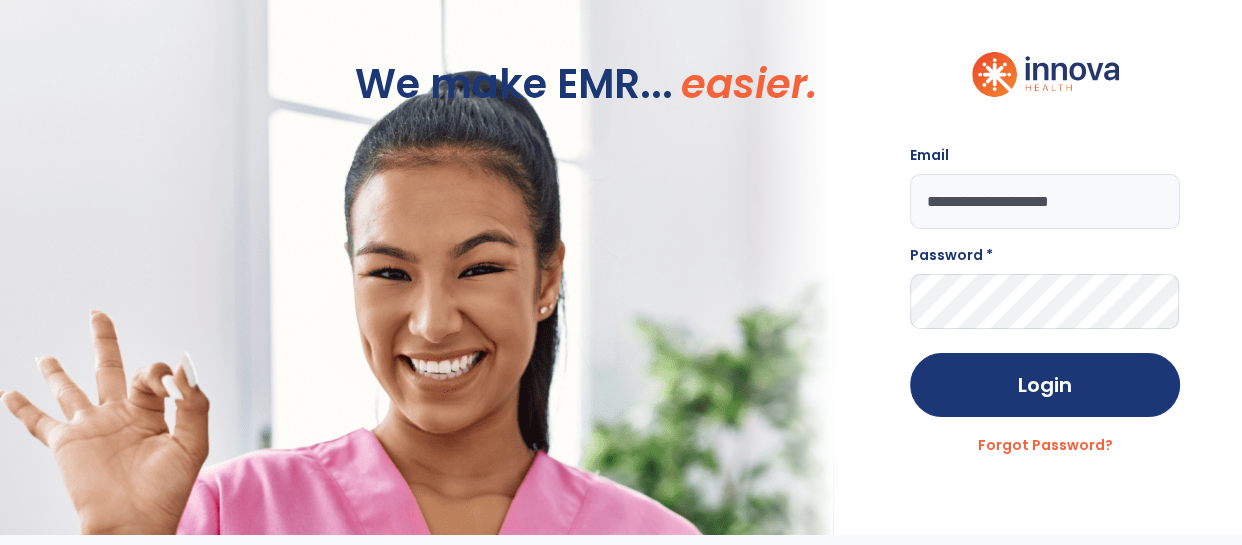 type on "**********" 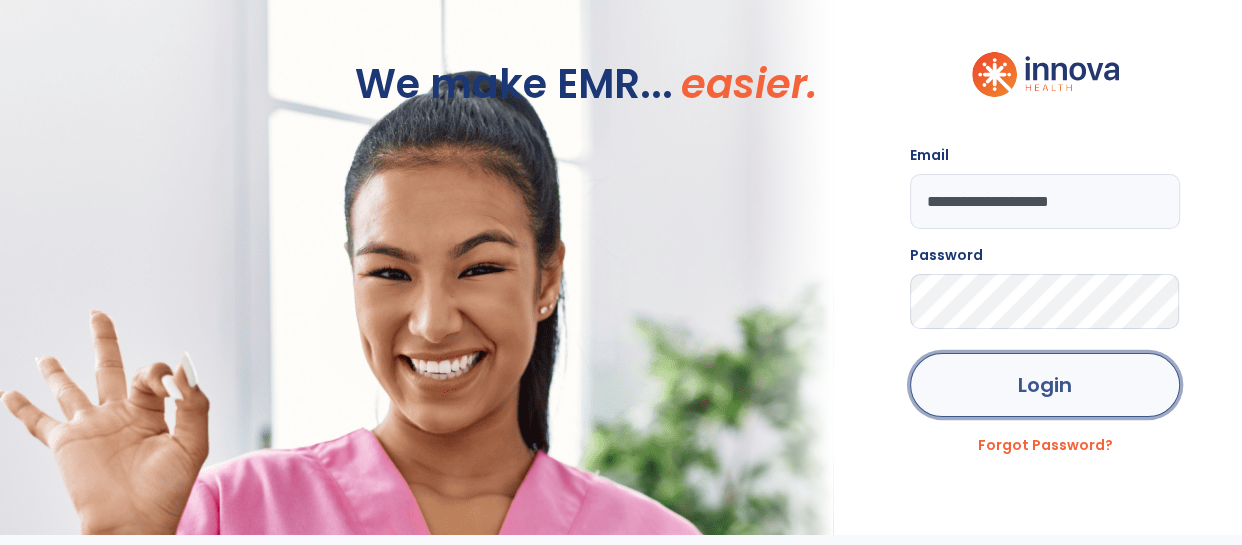 click on "Login" 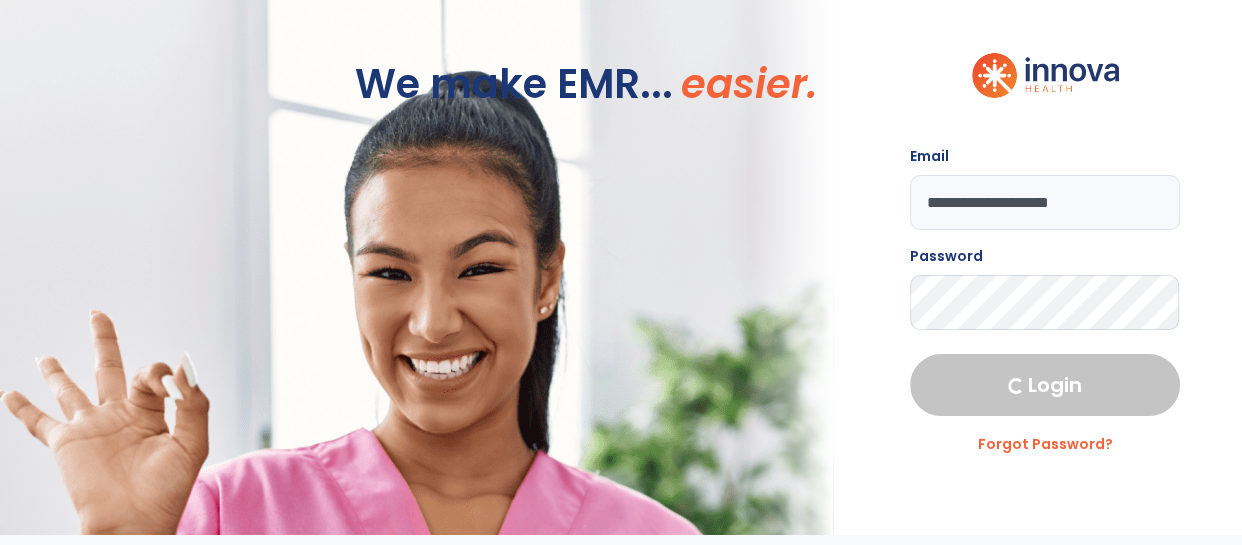 select on "****" 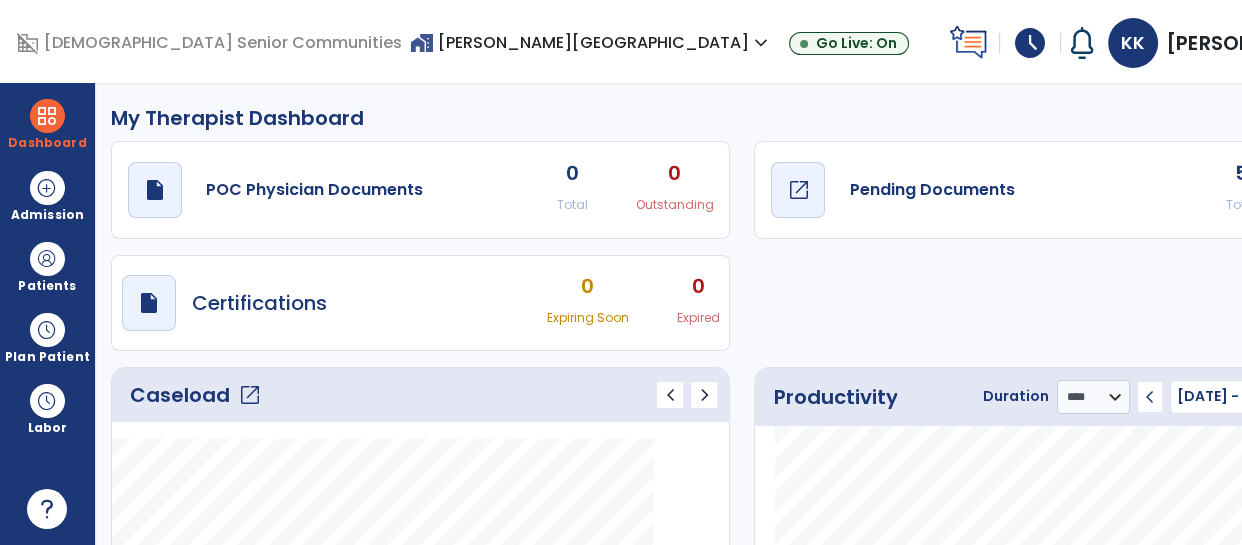 click on "Pending Documents" 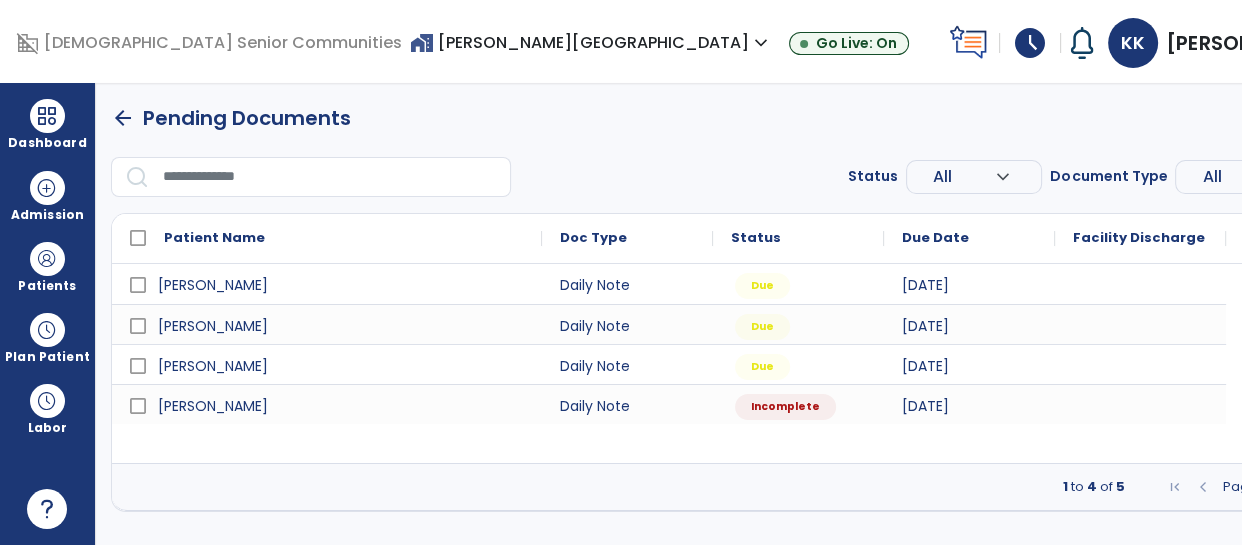 click at bounding box center [1313, 487] 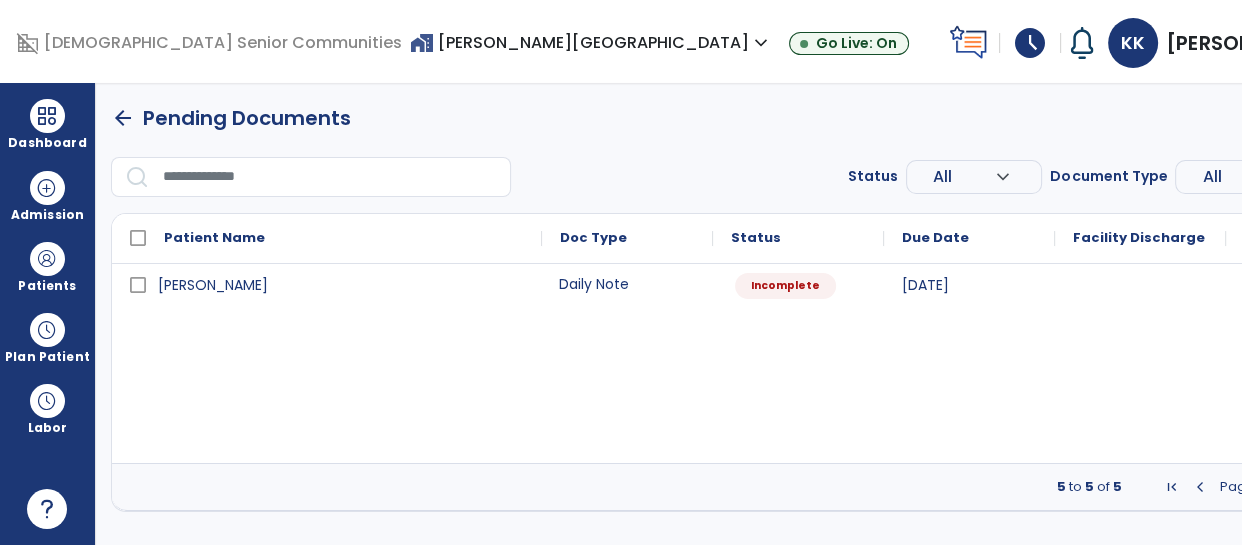 click on "Daily Note" at bounding box center [627, 284] 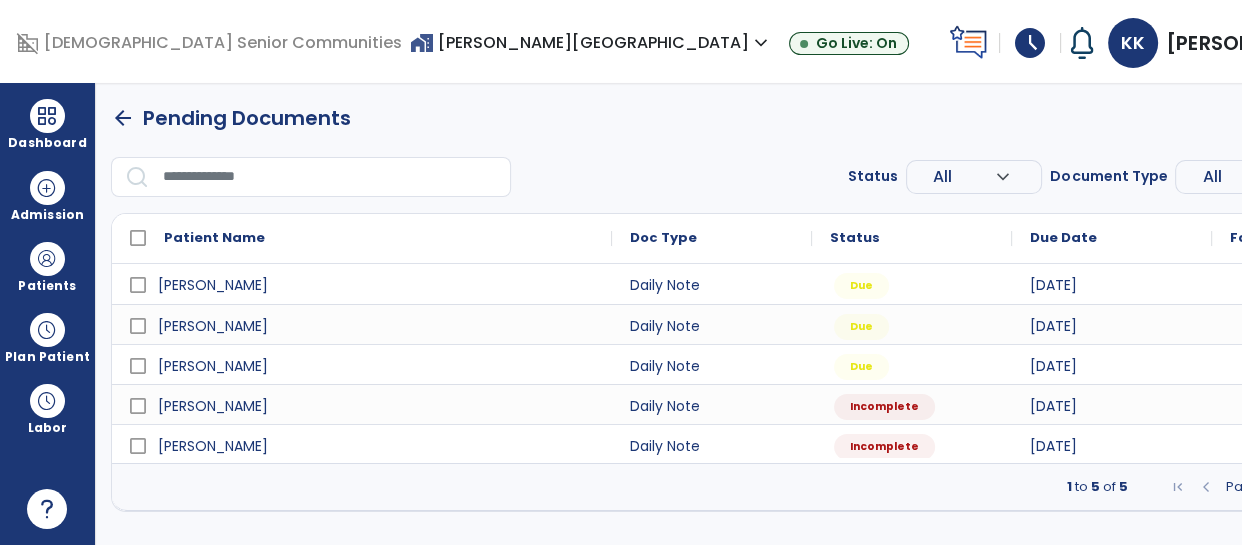 select on "*" 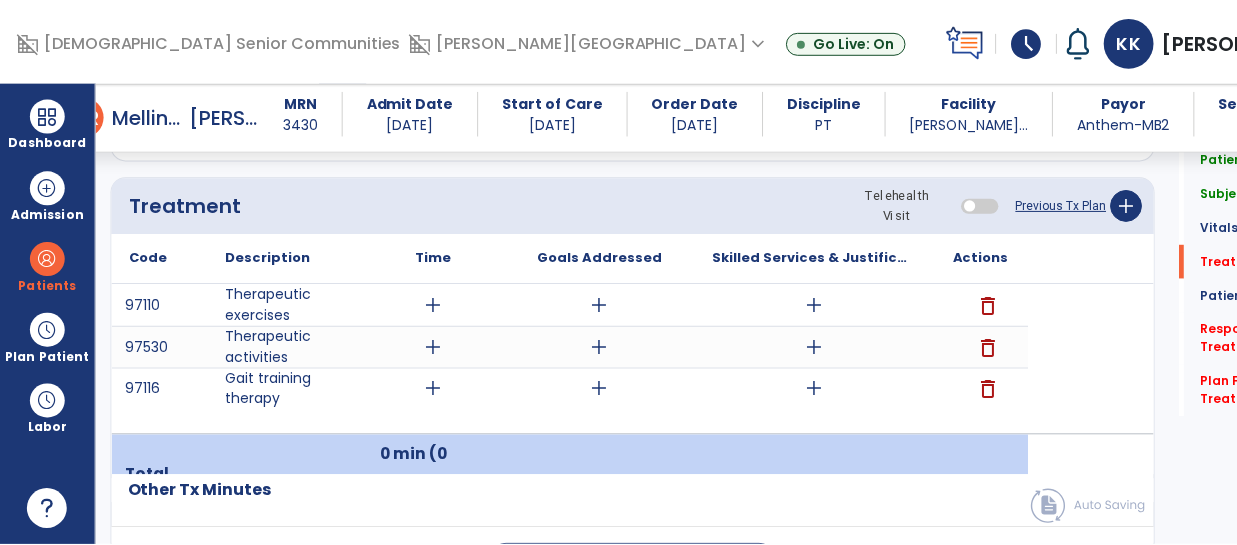 scroll, scrollTop: 1181, scrollLeft: 0, axis: vertical 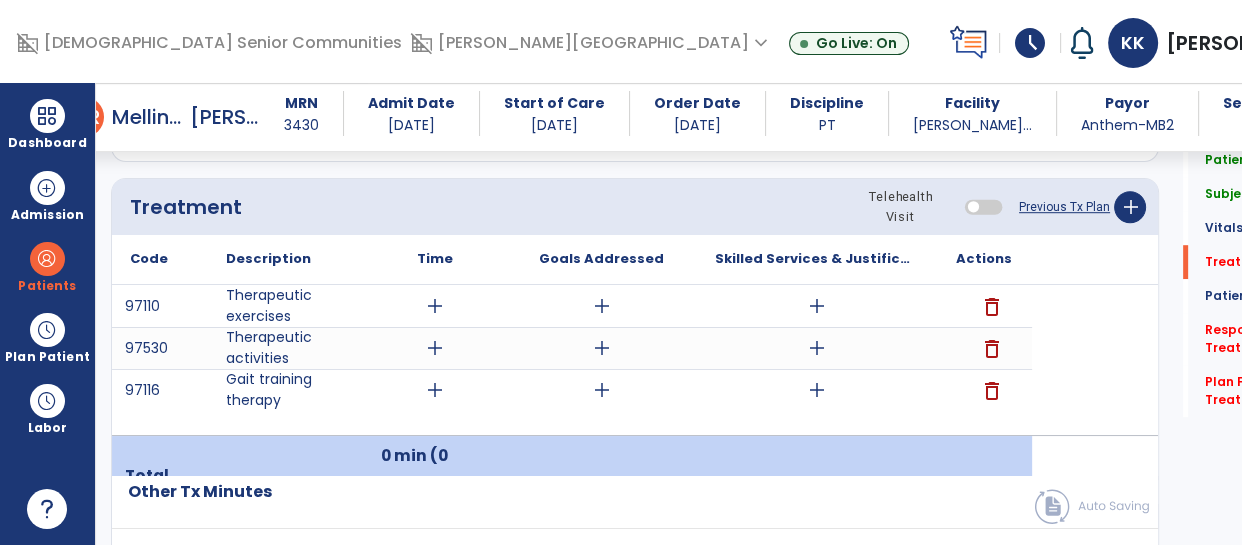 click on "add" at bounding box center [435, 348] 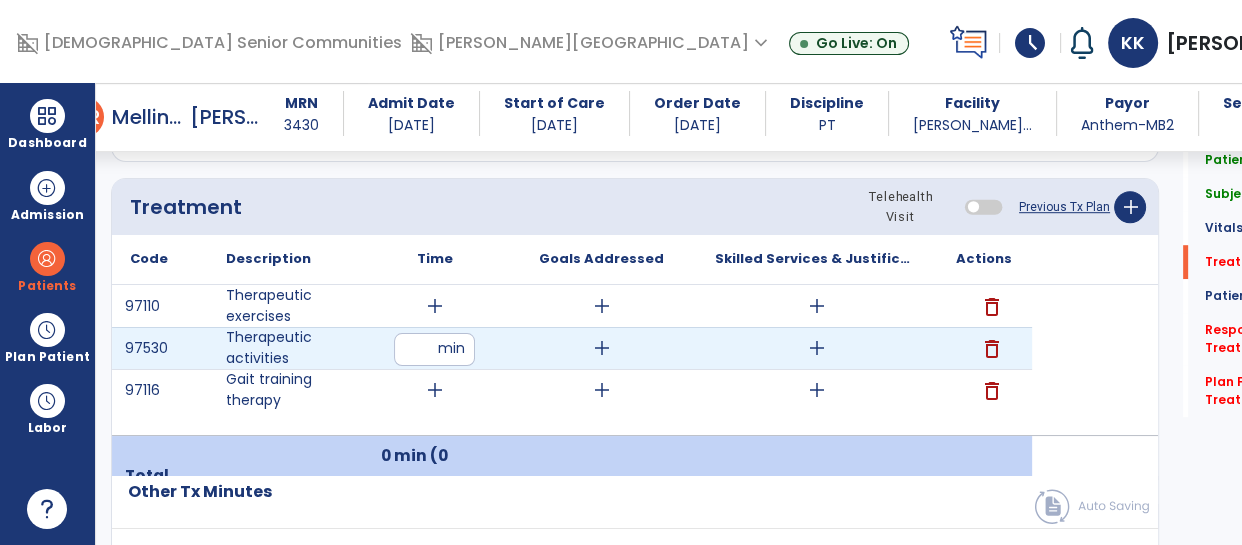 type on "*" 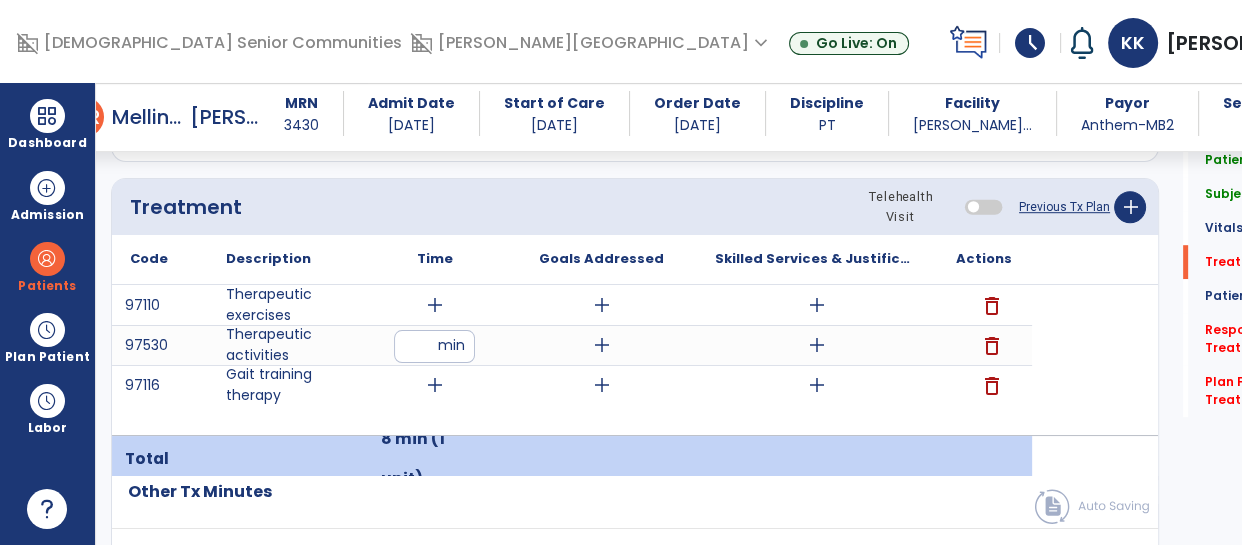 click on "*" at bounding box center (434, 346) 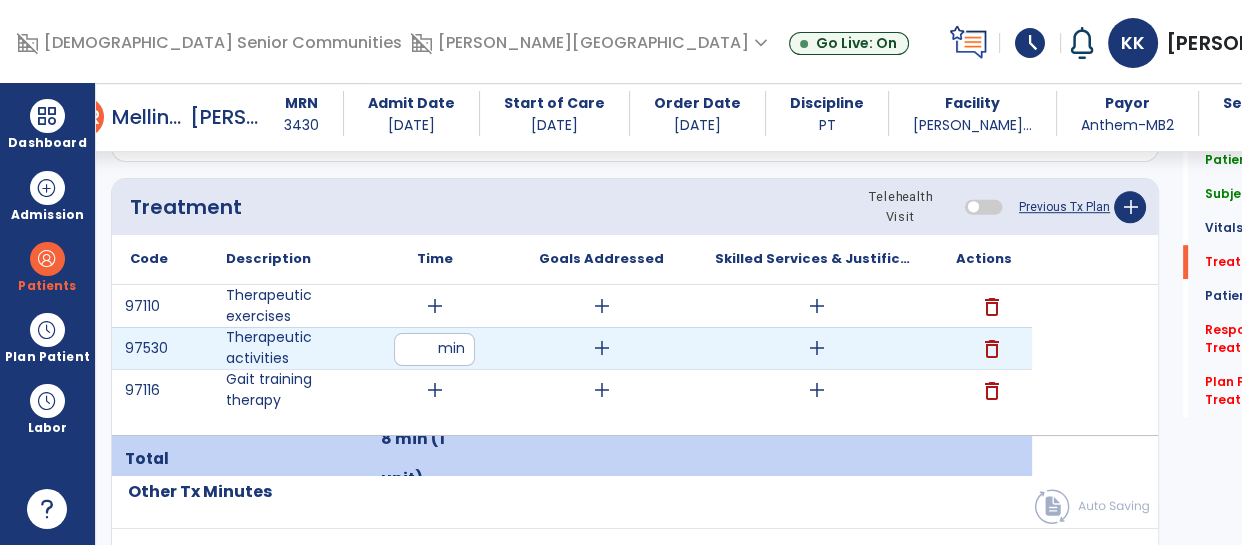type on "**" 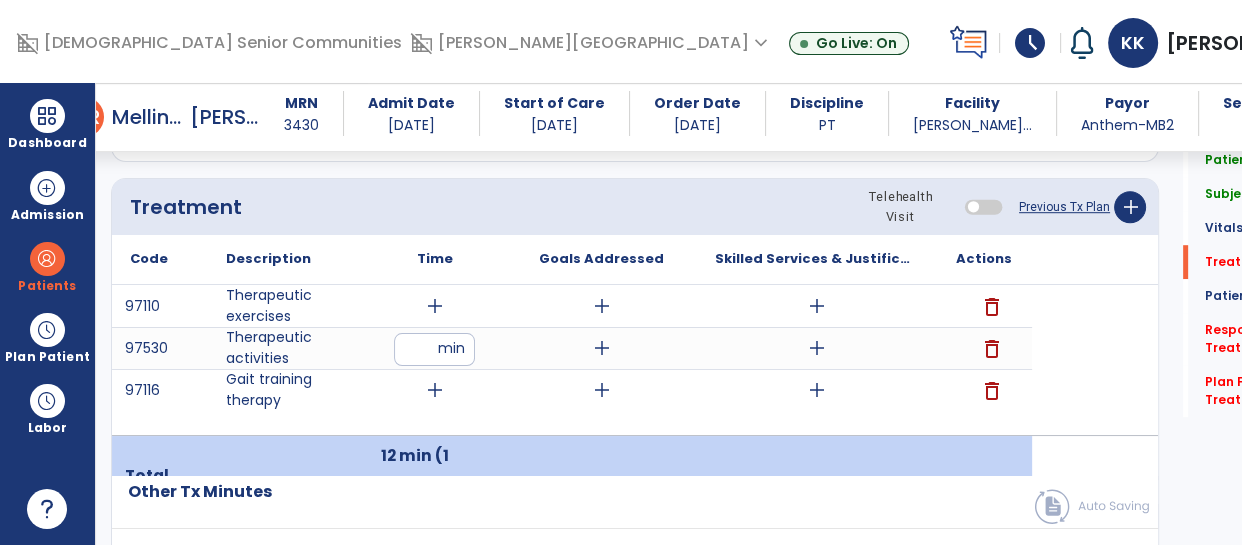 click on "add" at bounding box center [435, 390] 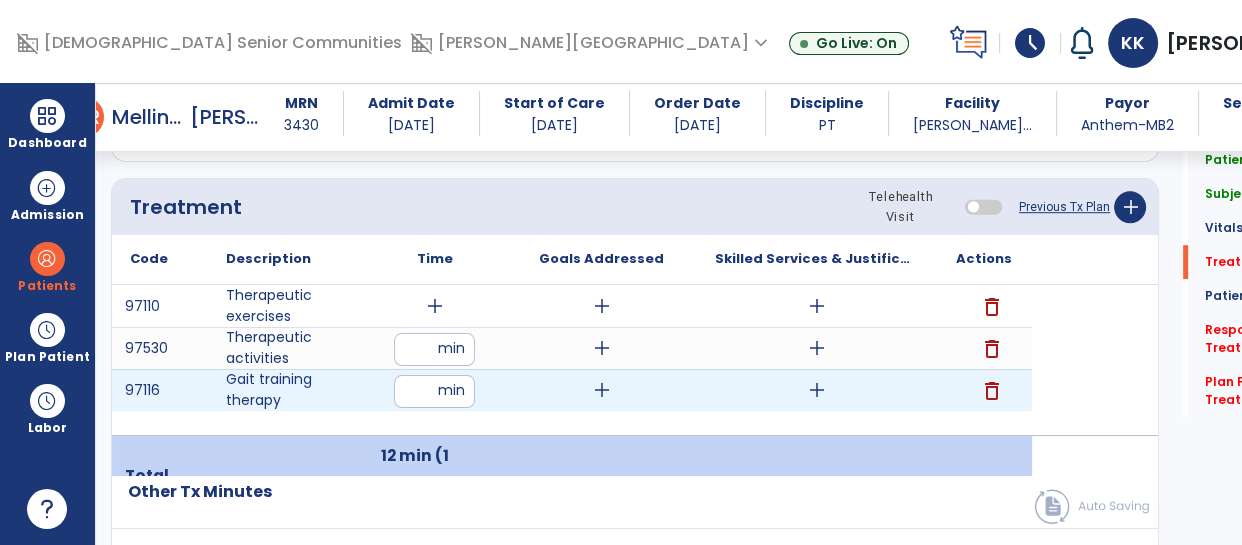 type on "**" 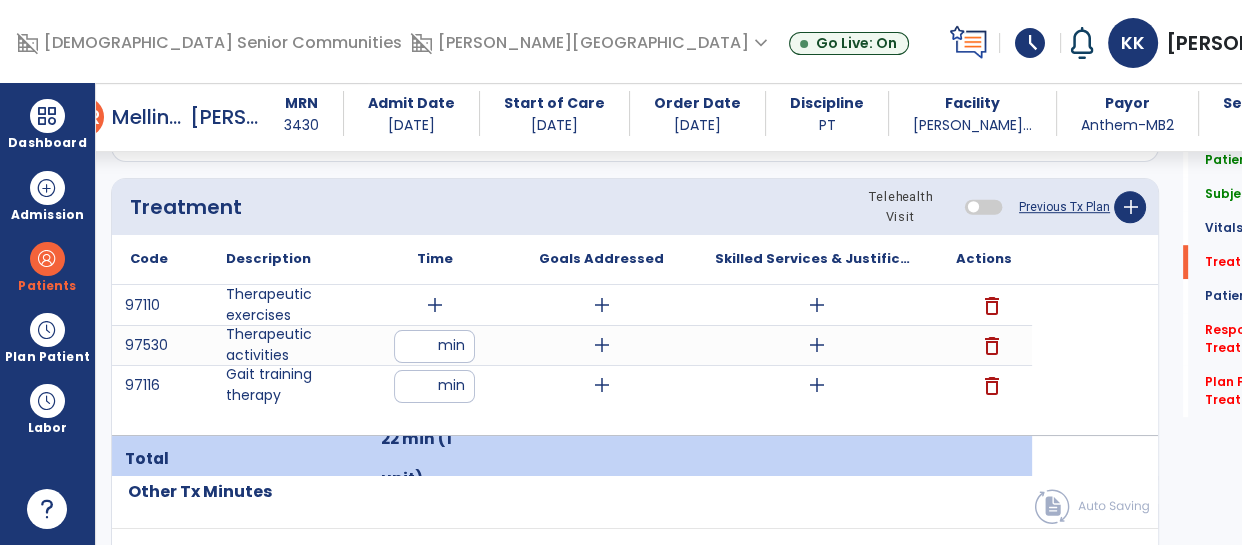 click on "add" at bounding box center (435, 305) 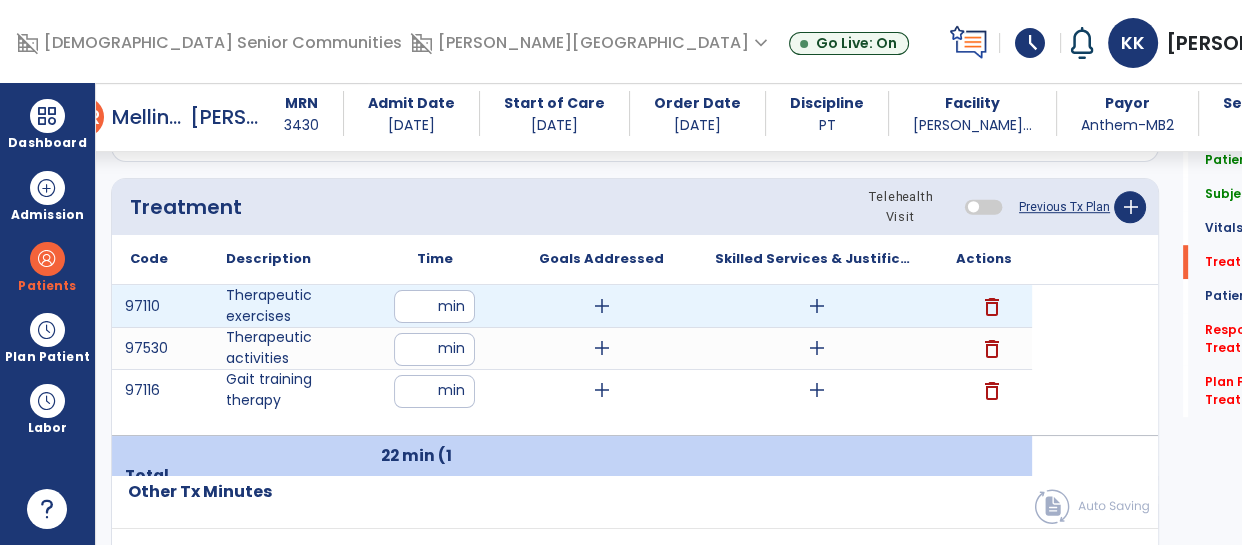 type on "**" 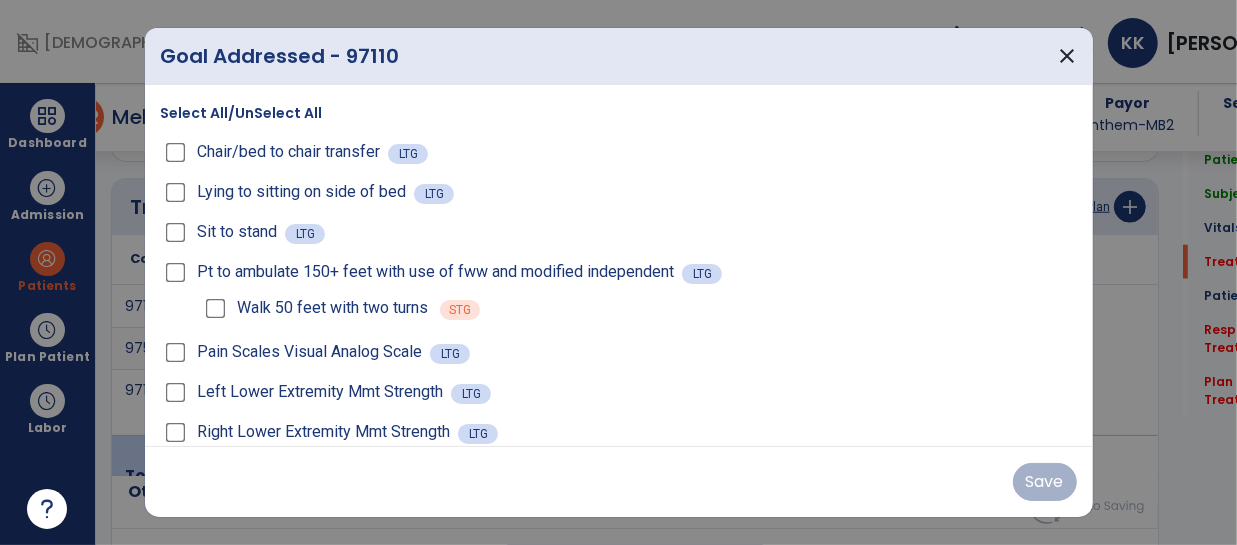 scroll, scrollTop: 1181, scrollLeft: 0, axis: vertical 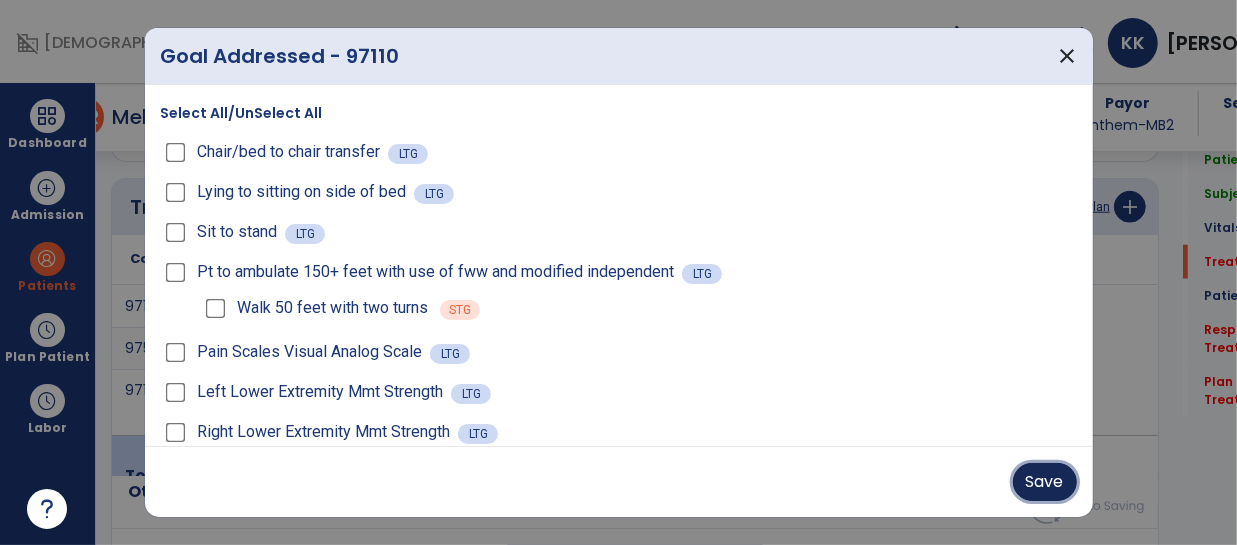 click on "Save" at bounding box center [1045, 482] 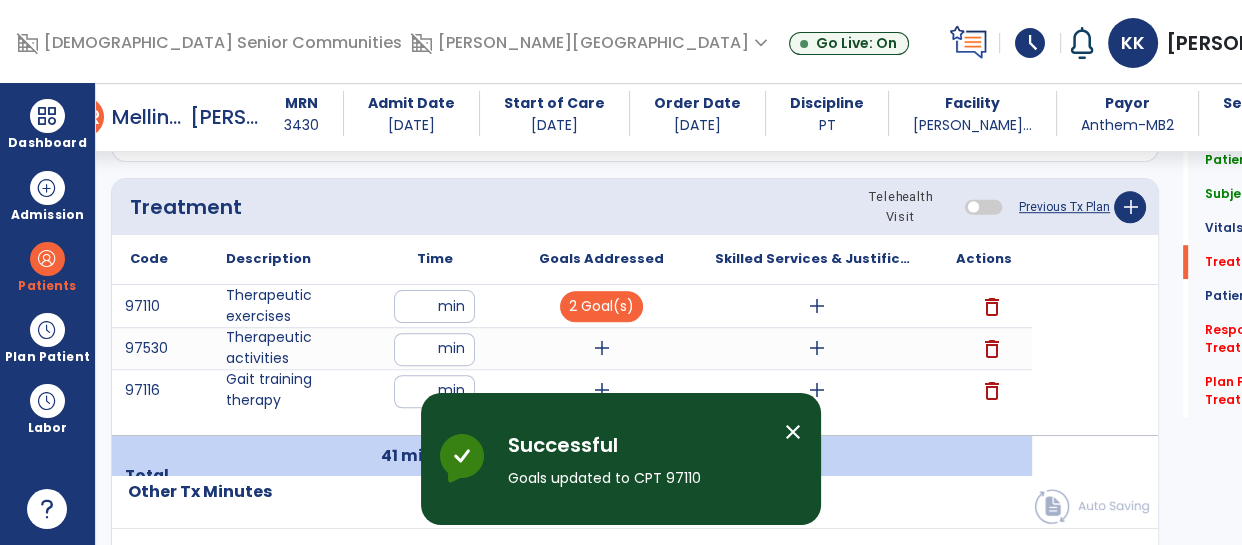 click on "add" at bounding box center [602, 348] 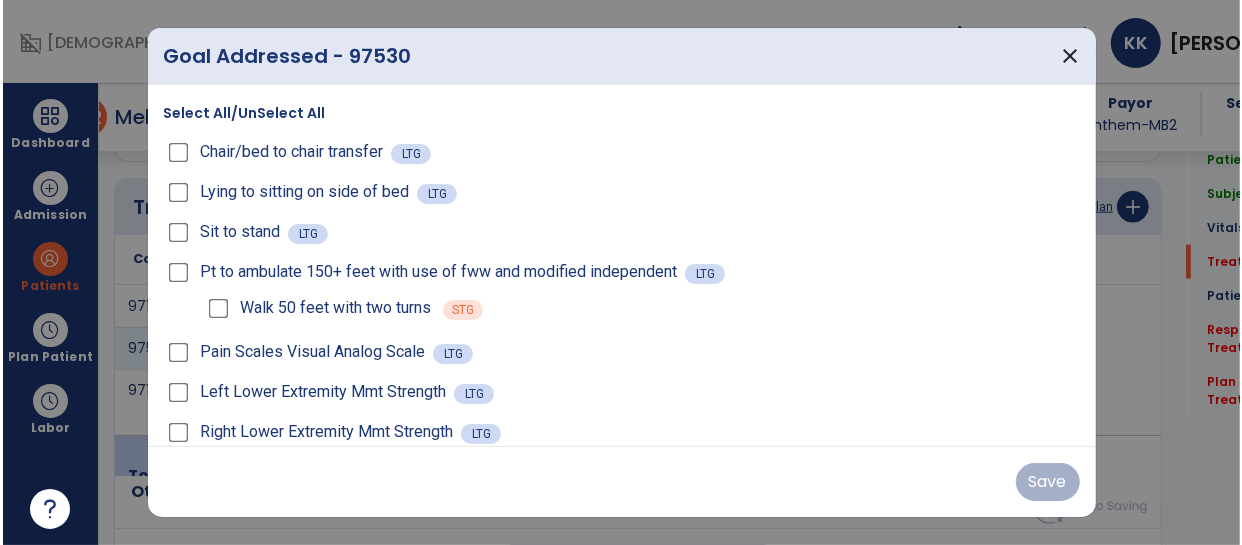 scroll, scrollTop: 1181, scrollLeft: 0, axis: vertical 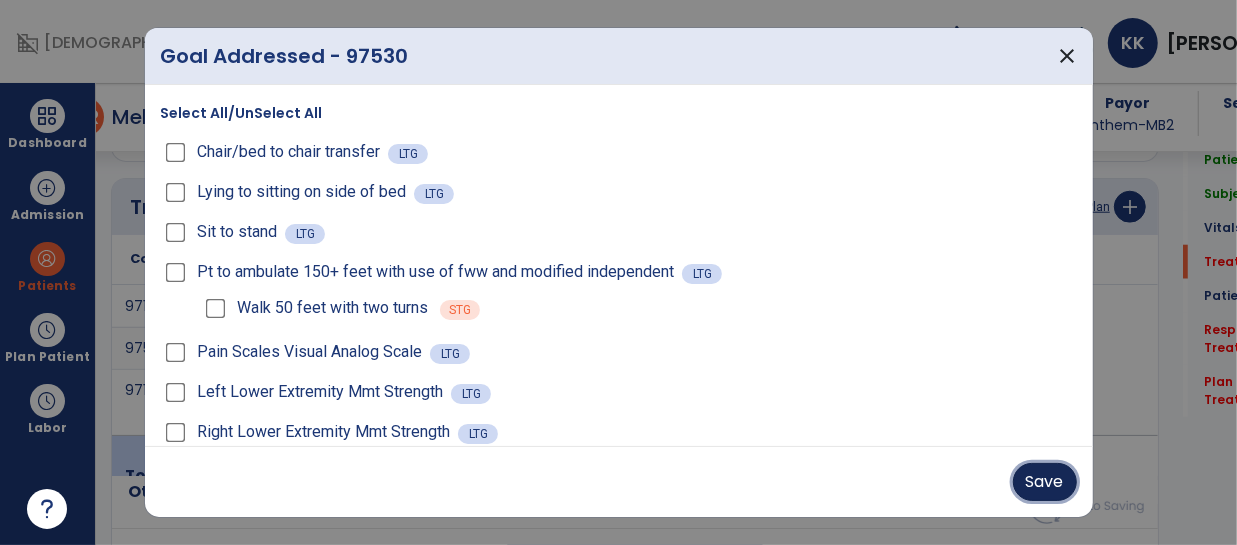 click on "Save" at bounding box center [1045, 482] 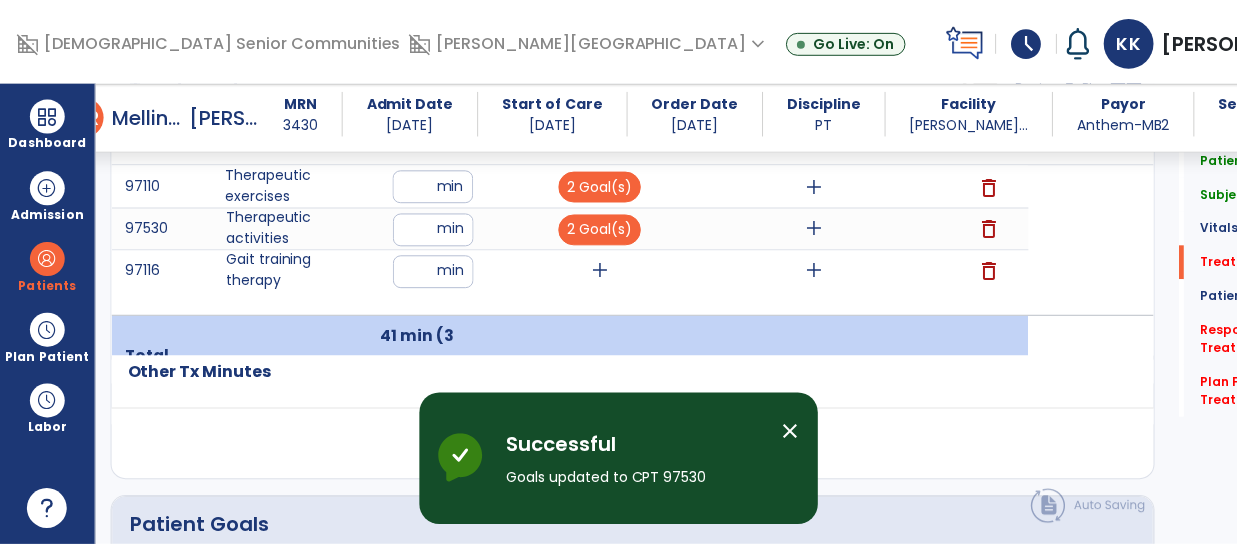 scroll, scrollTop: 1303, scrollLeft: 0, axis: vertical 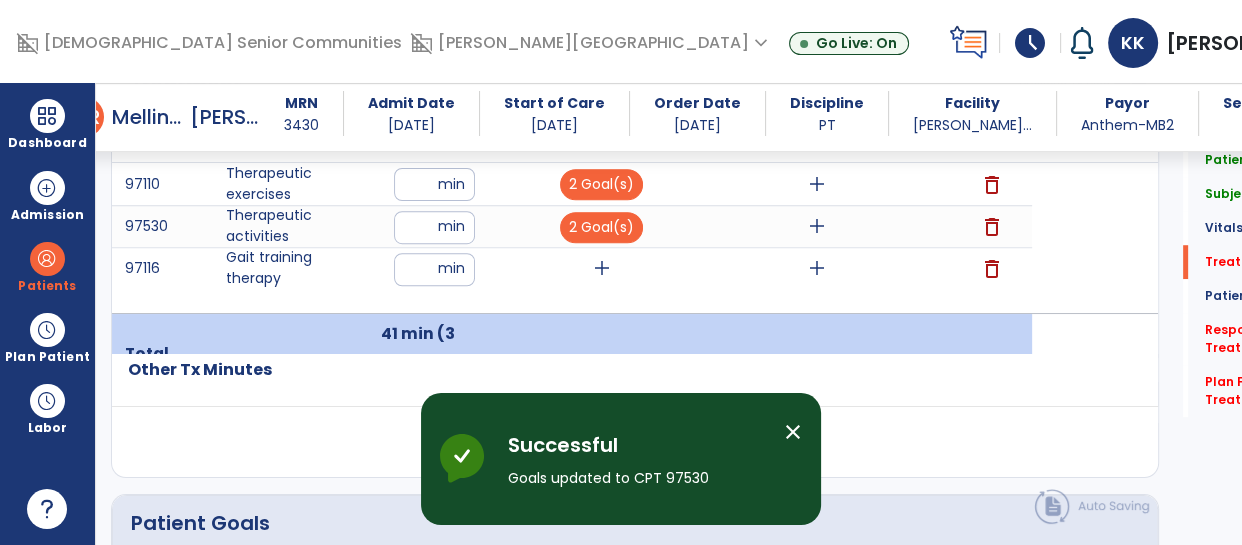 click on "add" at bounding box center (602, 268) 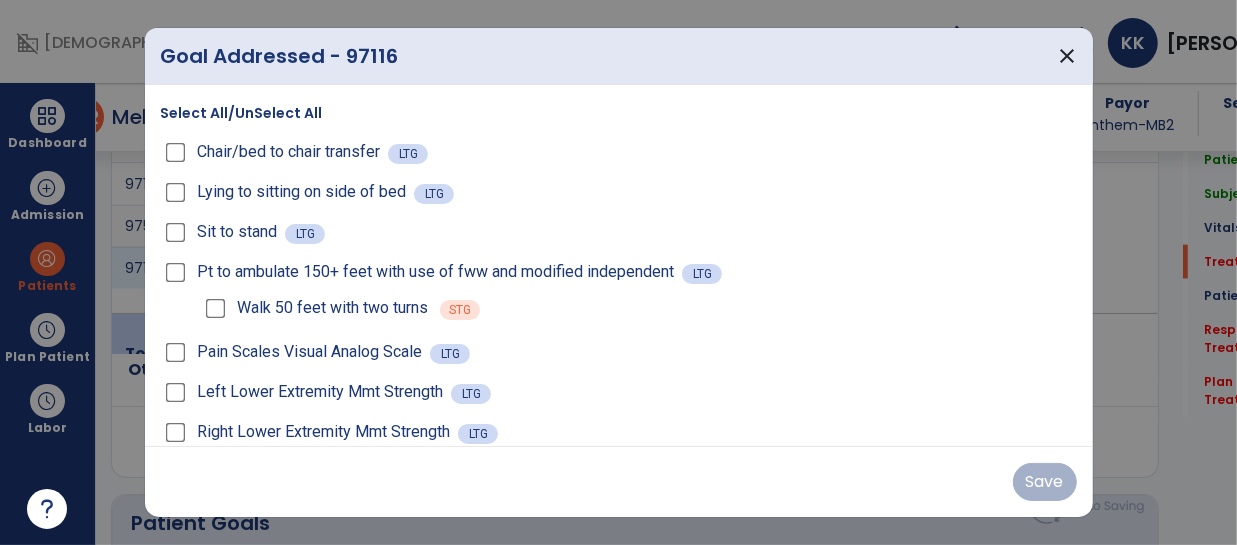 scroll, scrollTop: 1303, scrollLeft: 0, axis: vertical 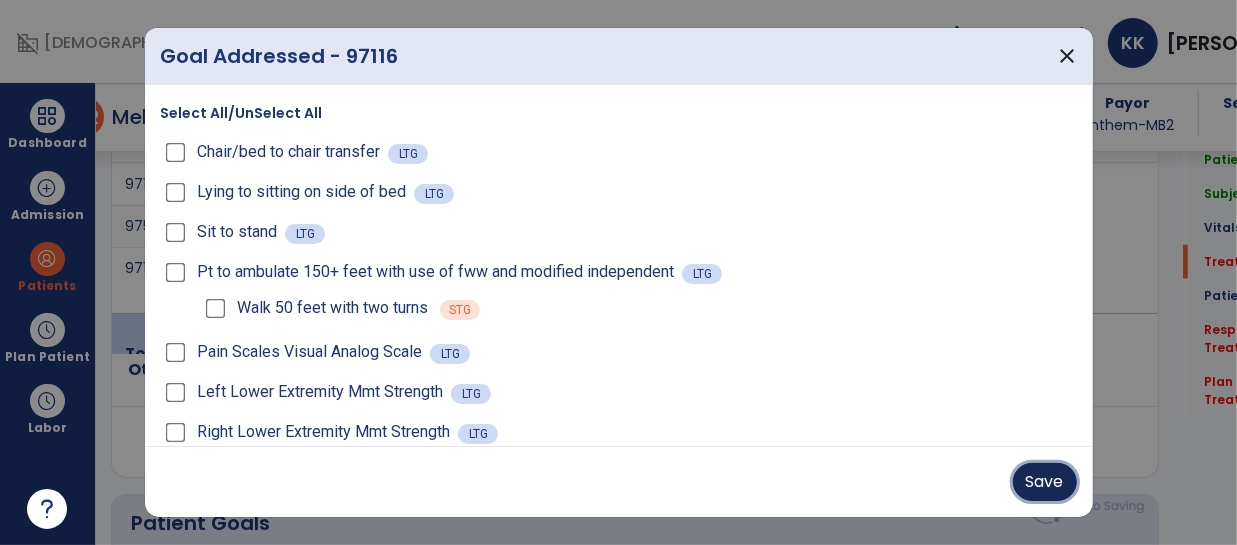 click on "Save" at bounding box center (1045, 482) 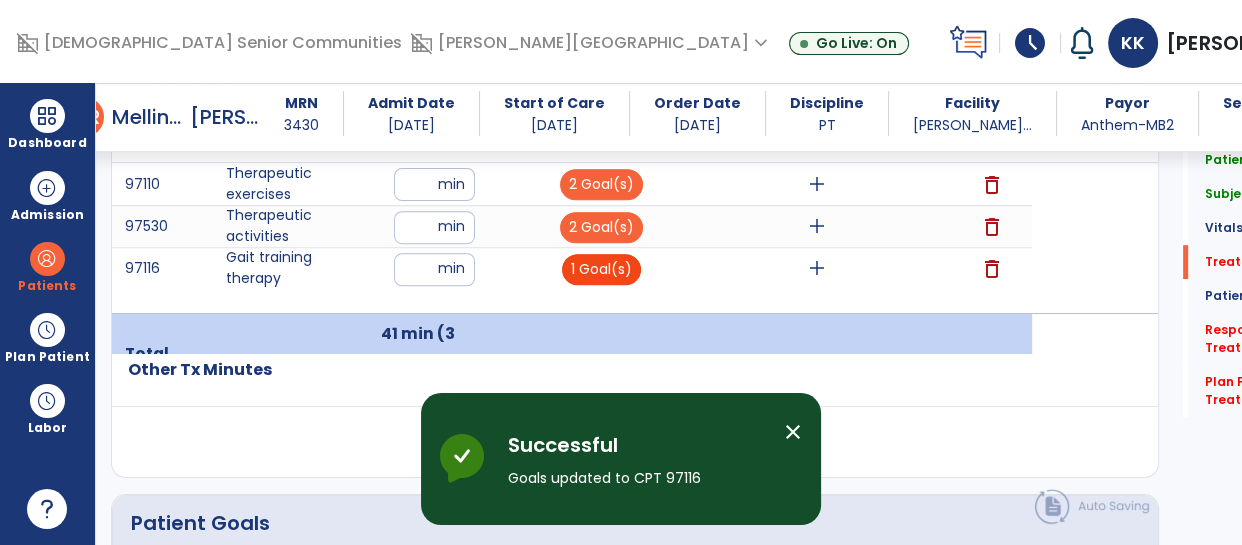 click on "1 Goal(s)" at bounding box center (601, 269) 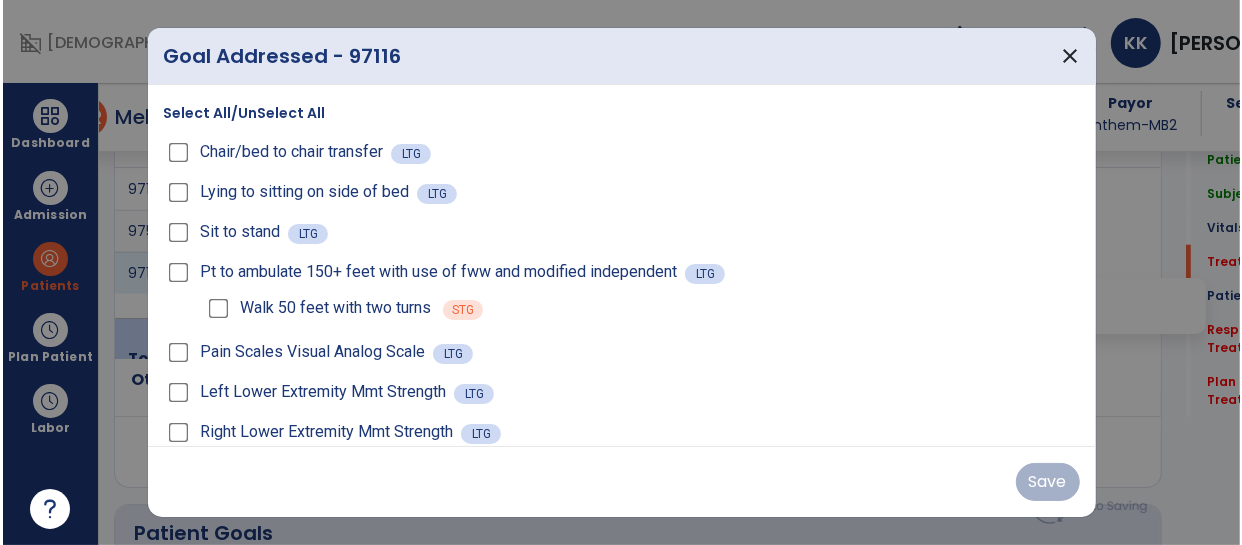 scroll, scrollTop: 1303, scrollLeft: 0, axis: vertical 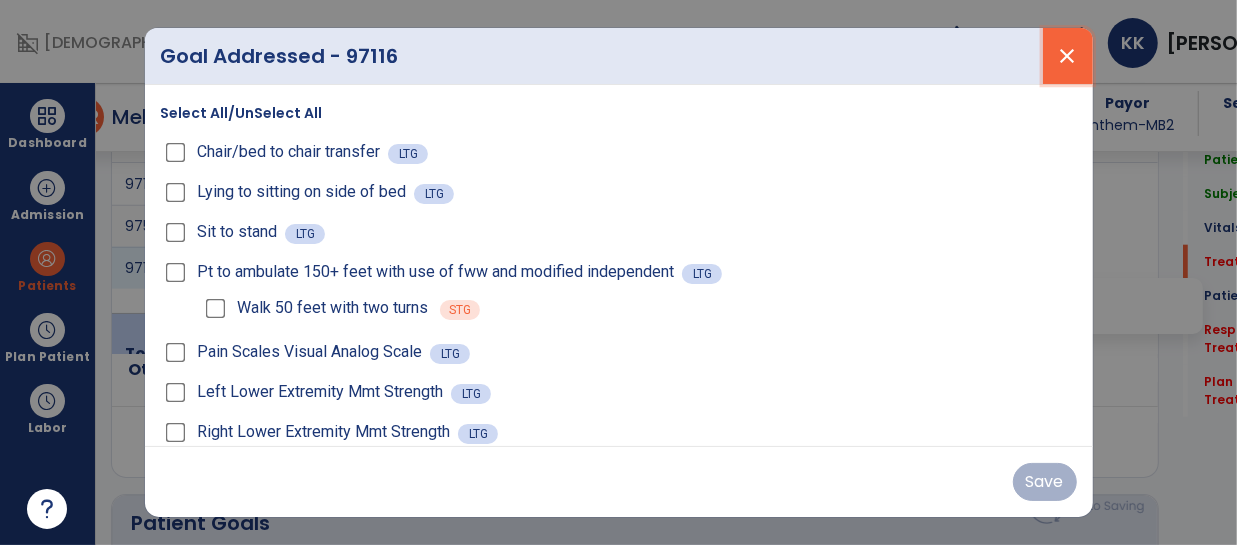 click on "close" at bounding box center [1068, 56] 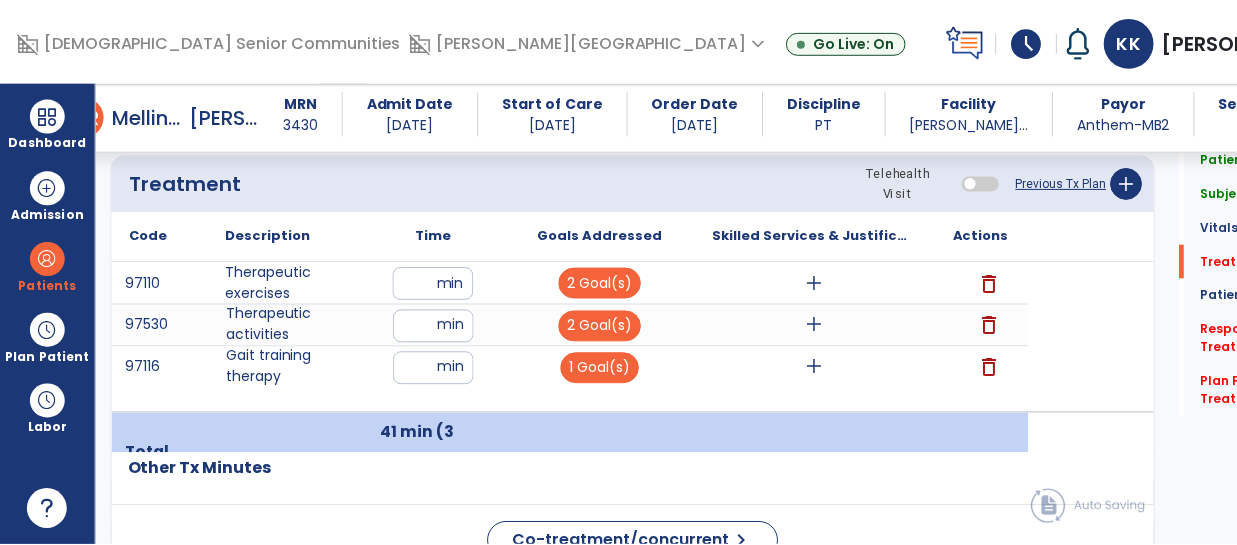 scroll, scrollTop: 1210, scrollLeft: 0, axis: vertical 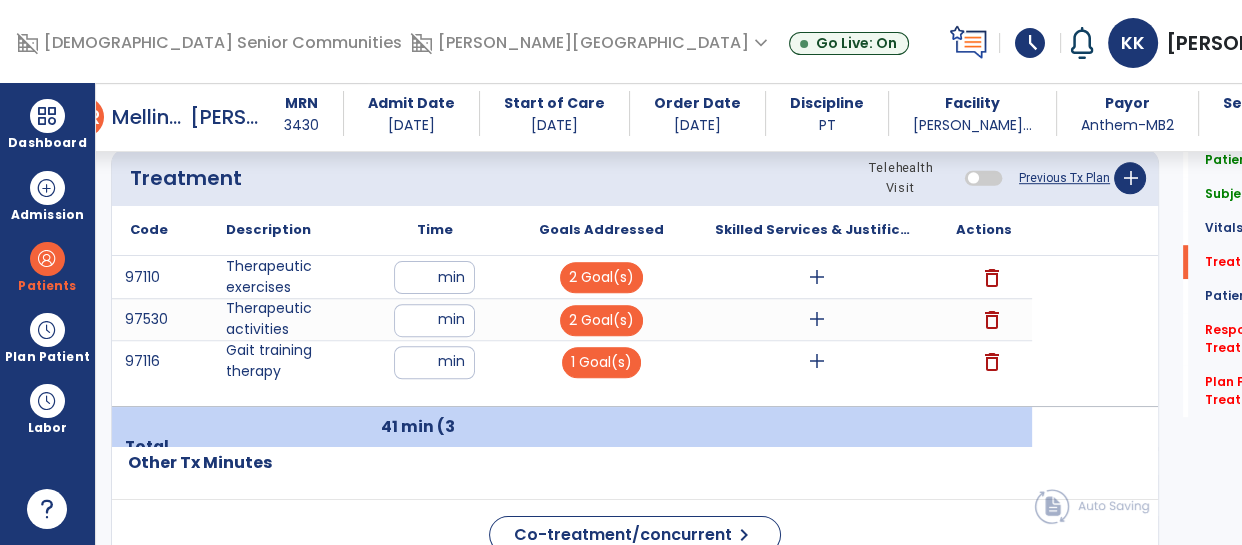 click on "add" at bounding box center (817, 277) 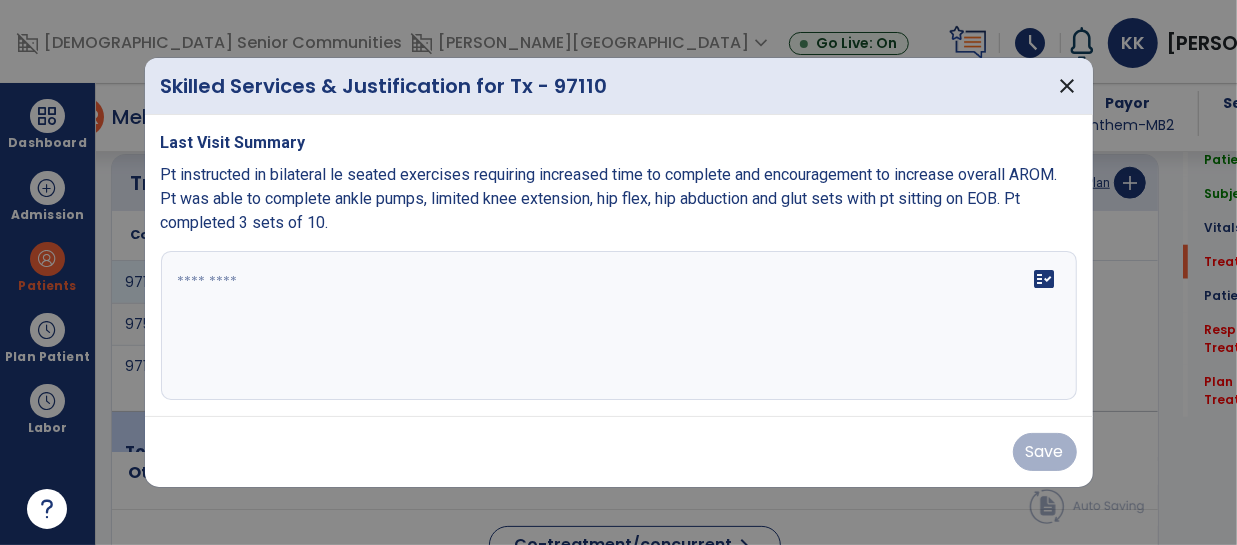 scroll, scrollTop: 1210, scrollLeft: 0, axis: vertical 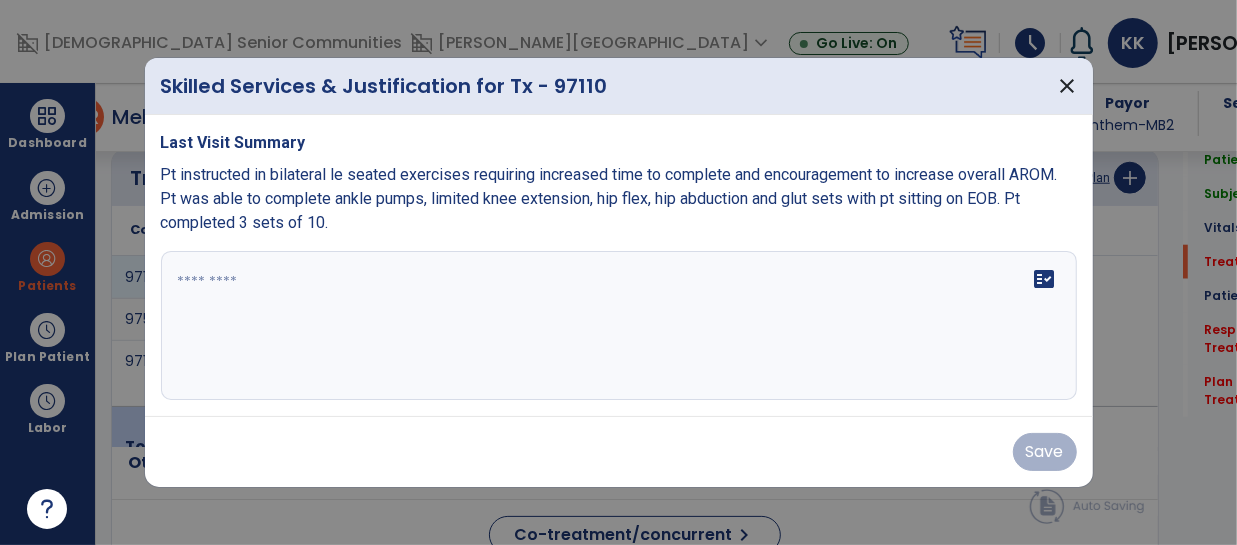click at bounding box center [619, 326] 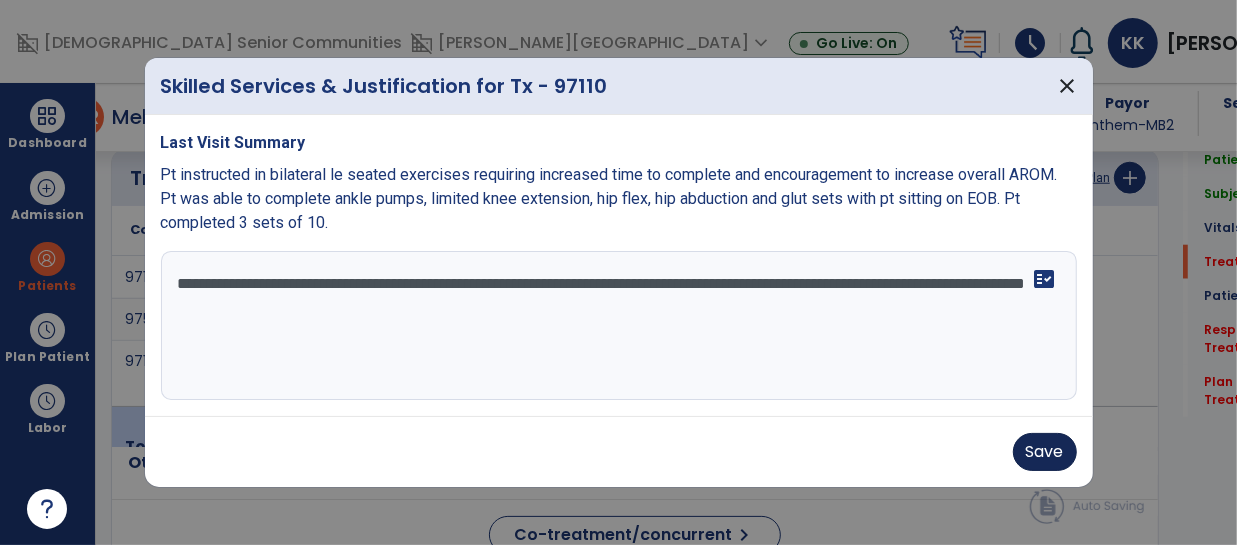 type on "**********" 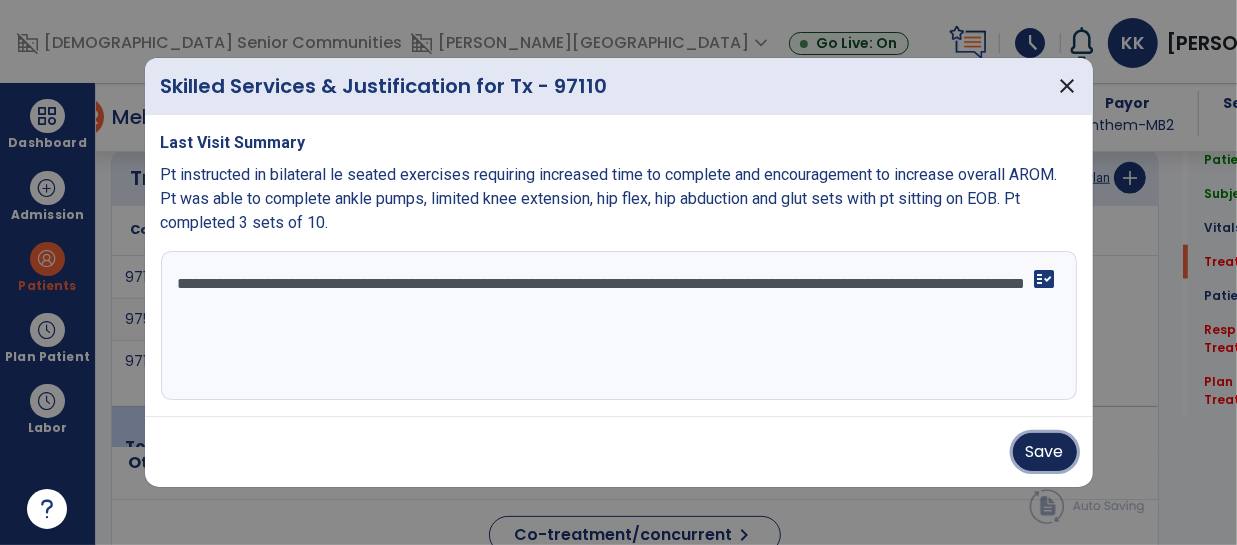 click on "Save" at bounding box center [1045, 452] 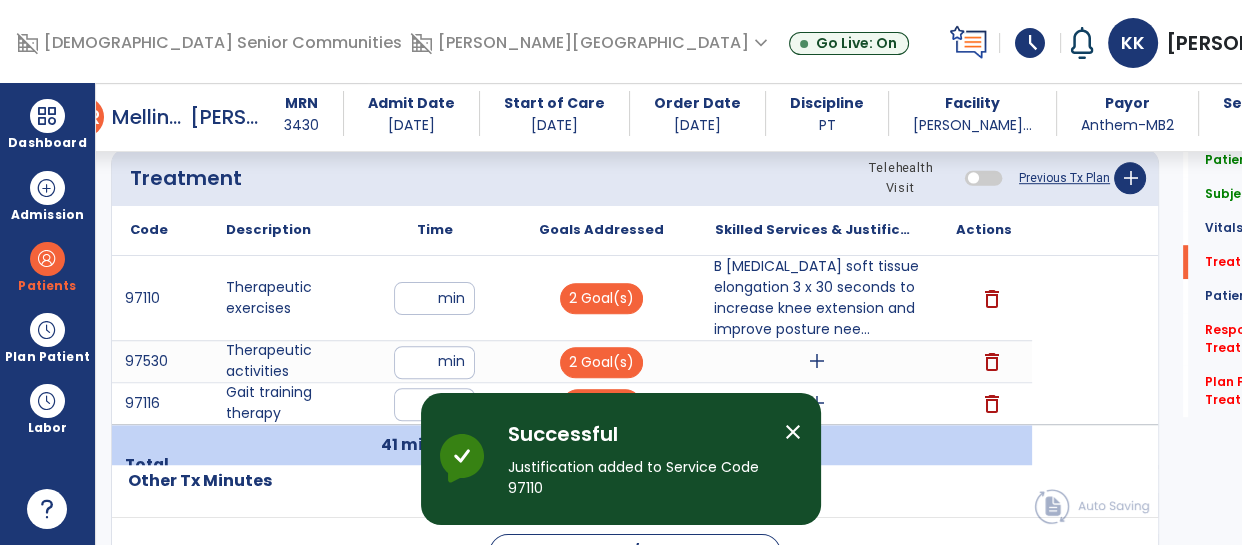 click on "add" at bounding box center [817, 361] 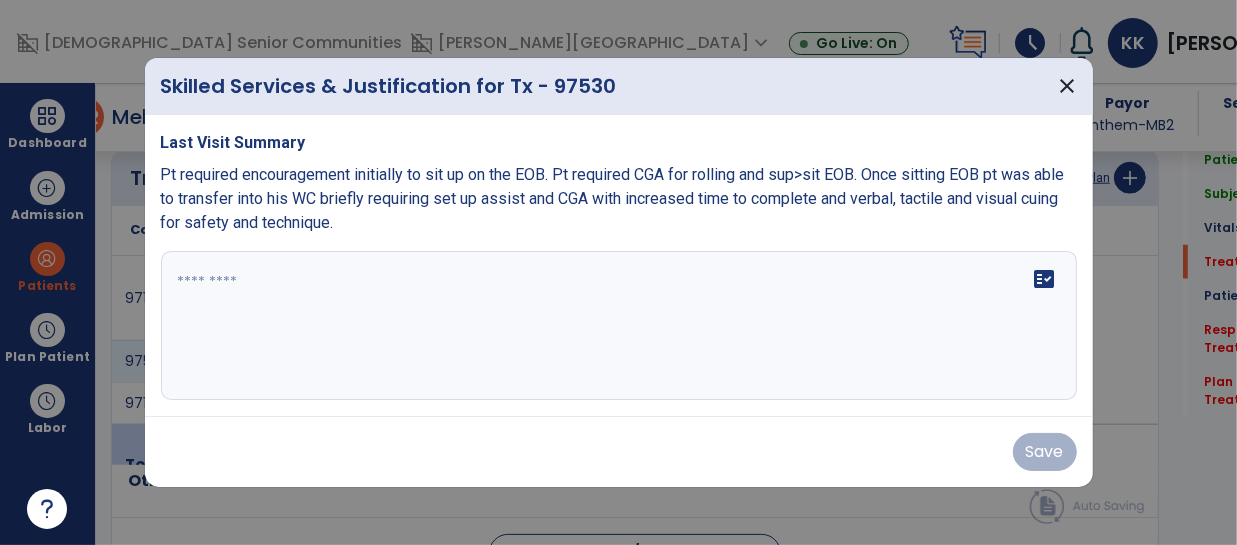 scroll, scrollTop: 1210, scrollLeft: 0, axis: vertical 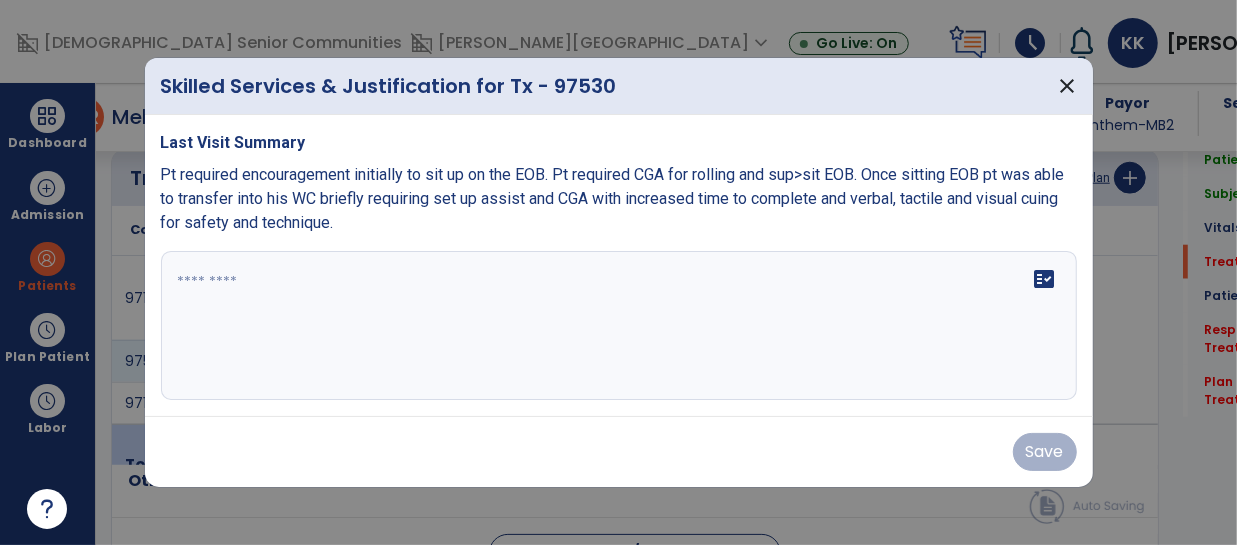 click at bounding box center (619, 326) 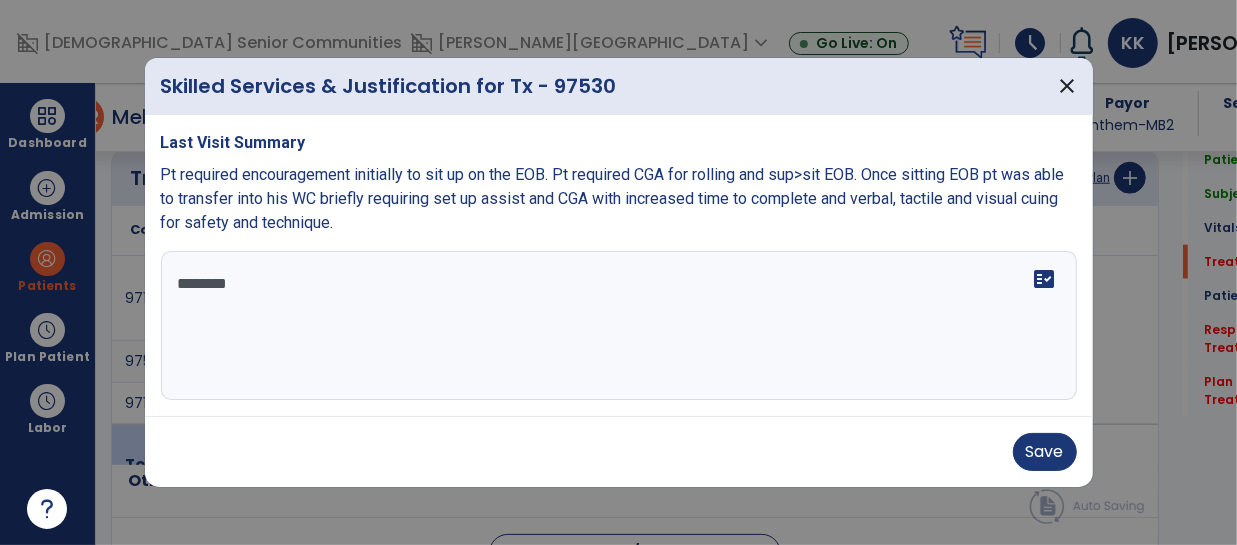 type on "*********" 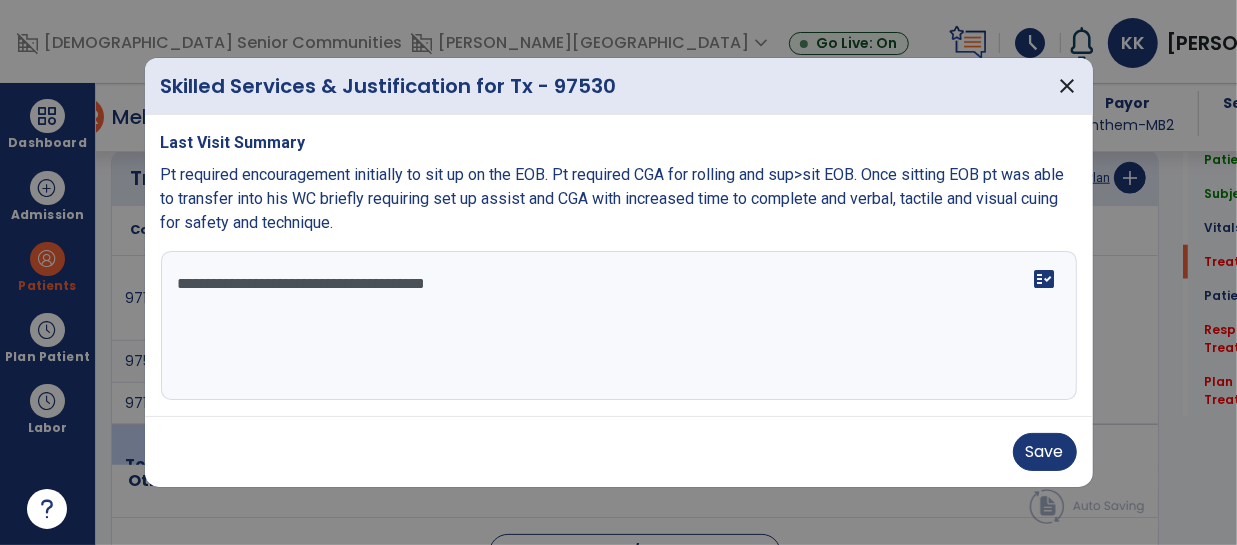 click on "**********" at bounding box center [619, 326] 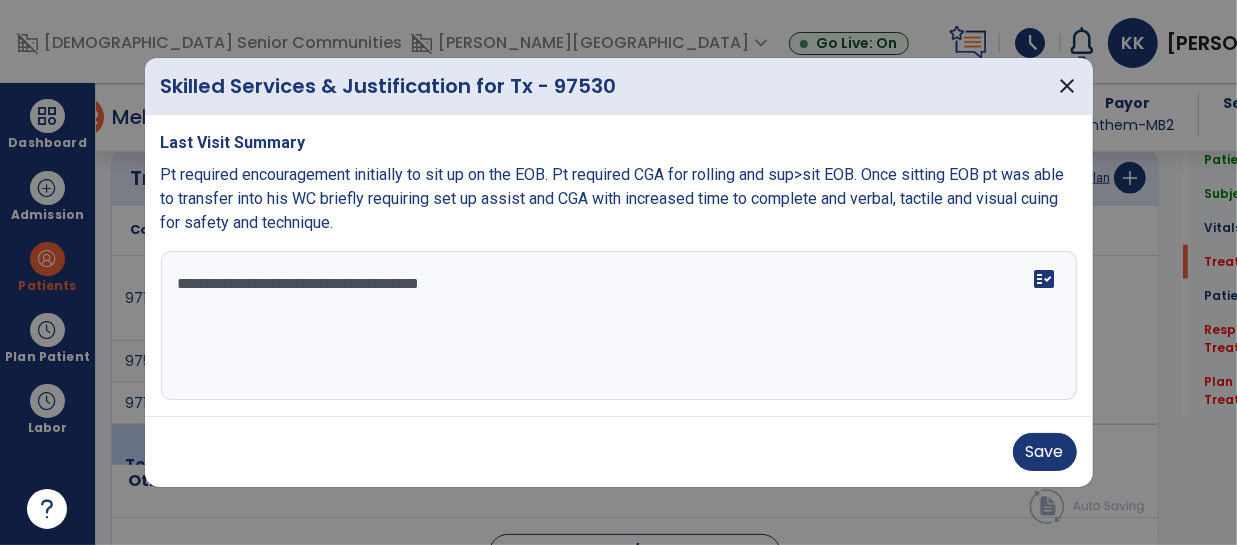 click on "**********" at bounding box center [619, 326] 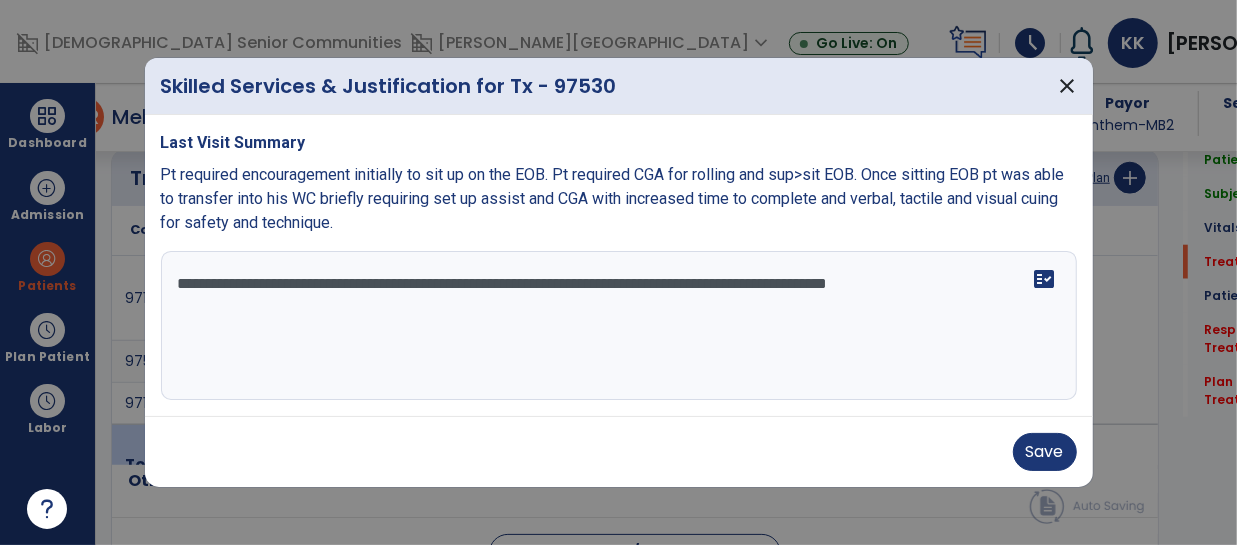 click on "**********" at bounding box center (619, 326) 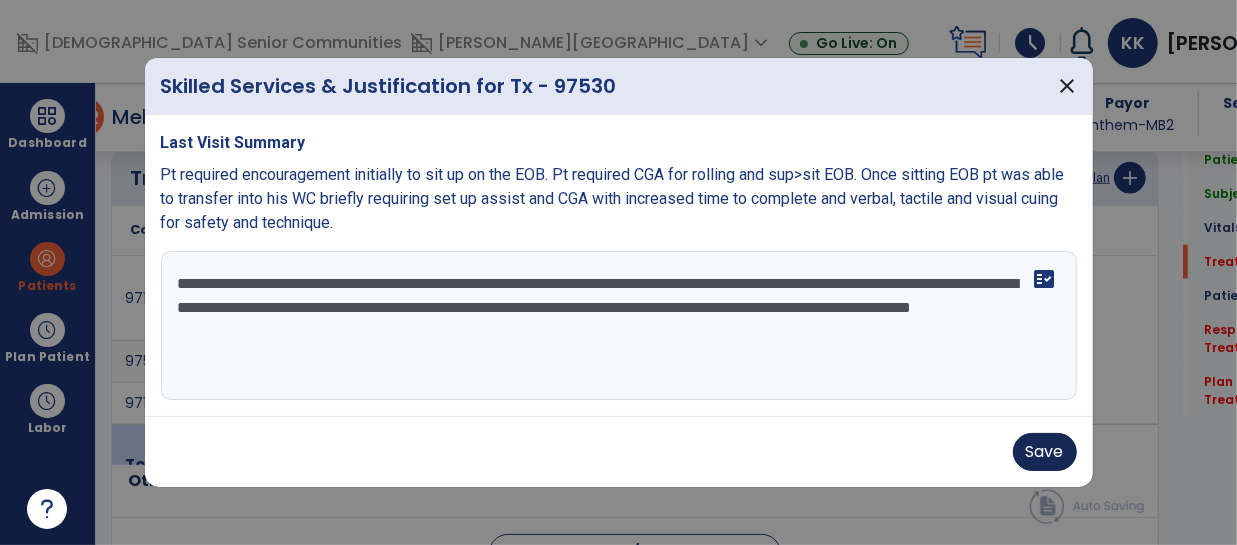 type on "**********" 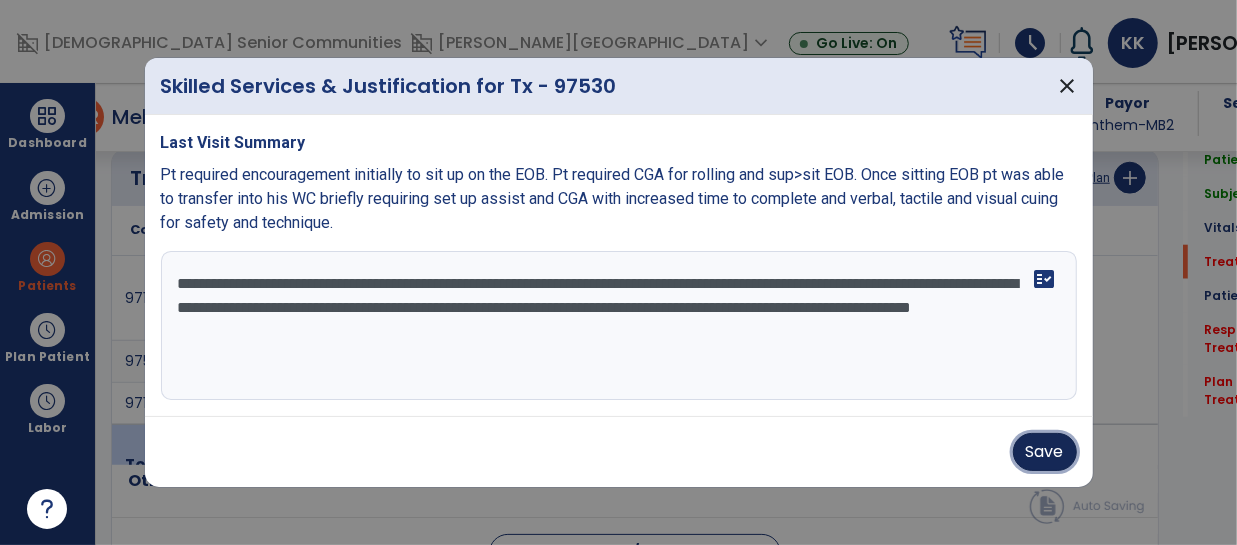 click on "Save" at bounding box center [1045, 452] 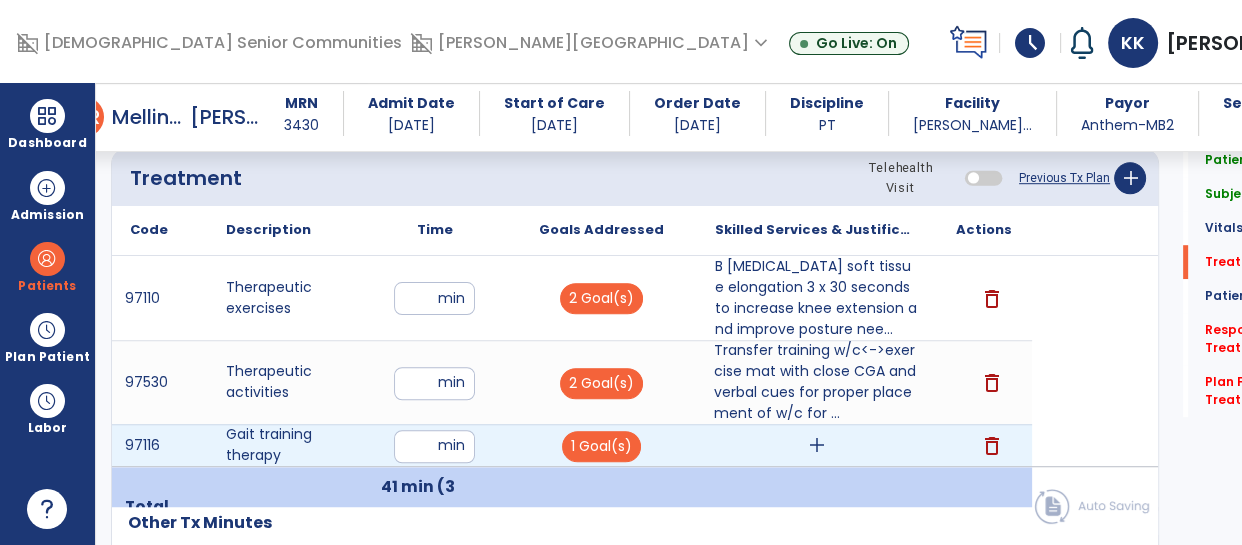click on "add" at bounding box center [817, 445] 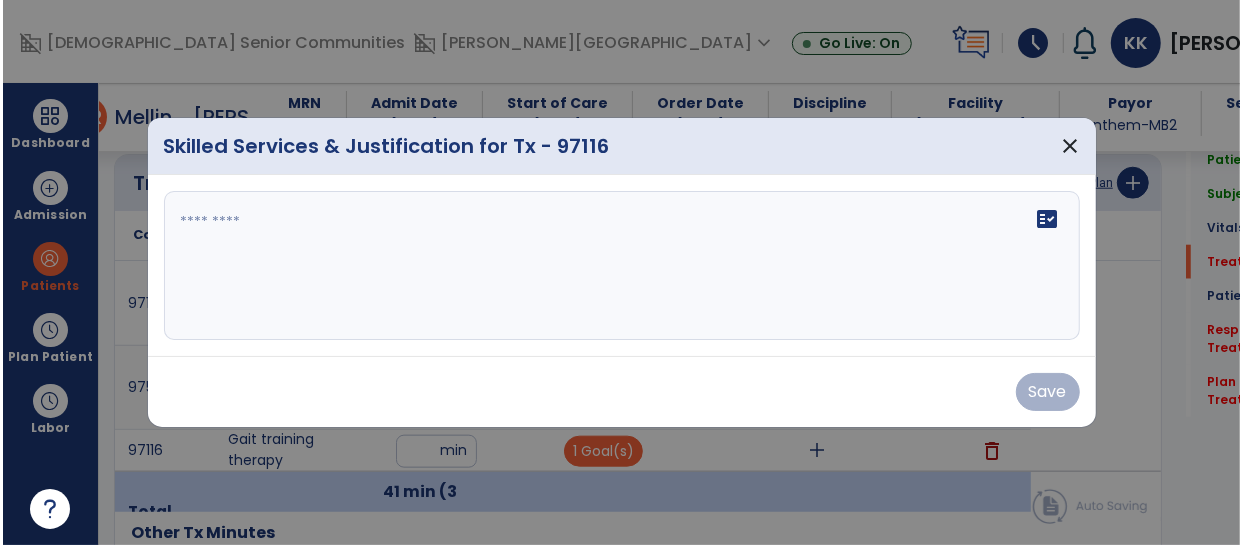 scroll, scrollTop: 1210, scrollLeft: 0, axis: vertical 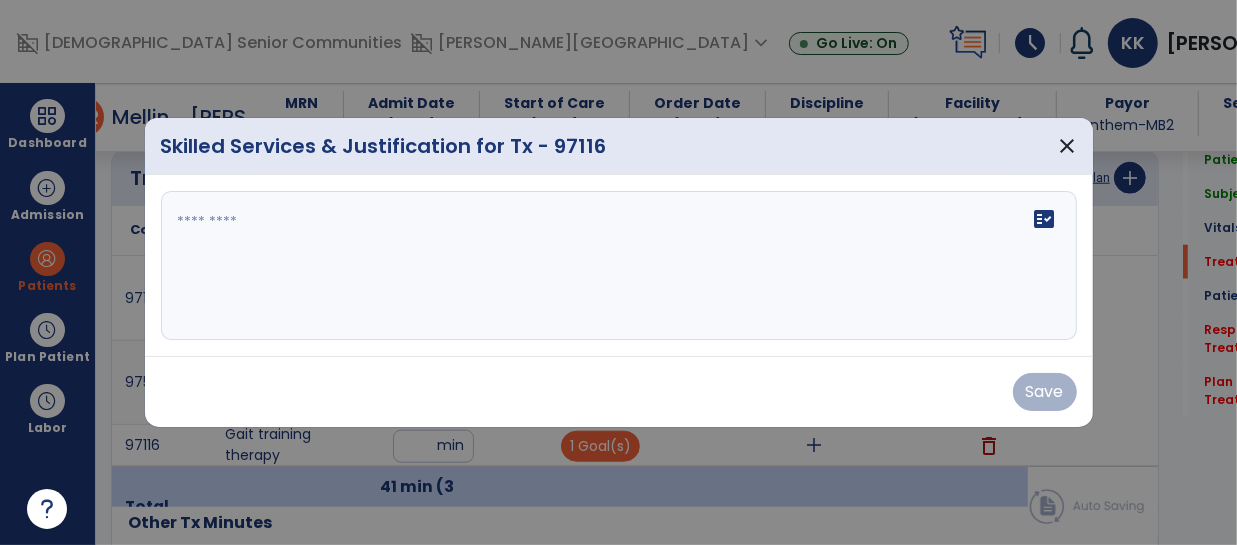click on "fact_check" at bounding box center [619, 266] 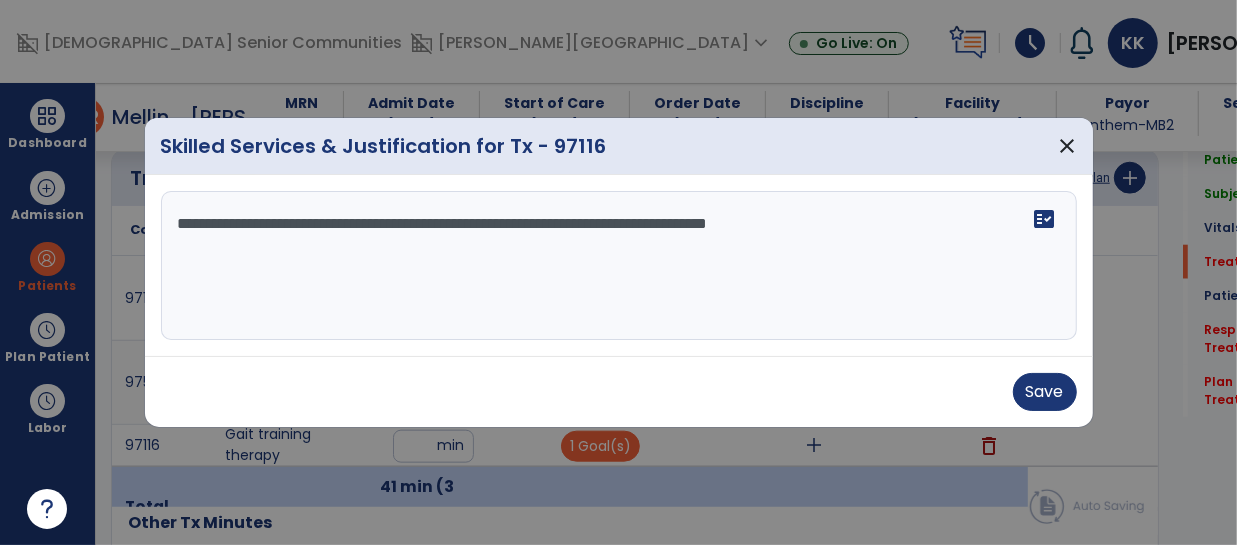 click on "**********" at bounding box center [619, 266] 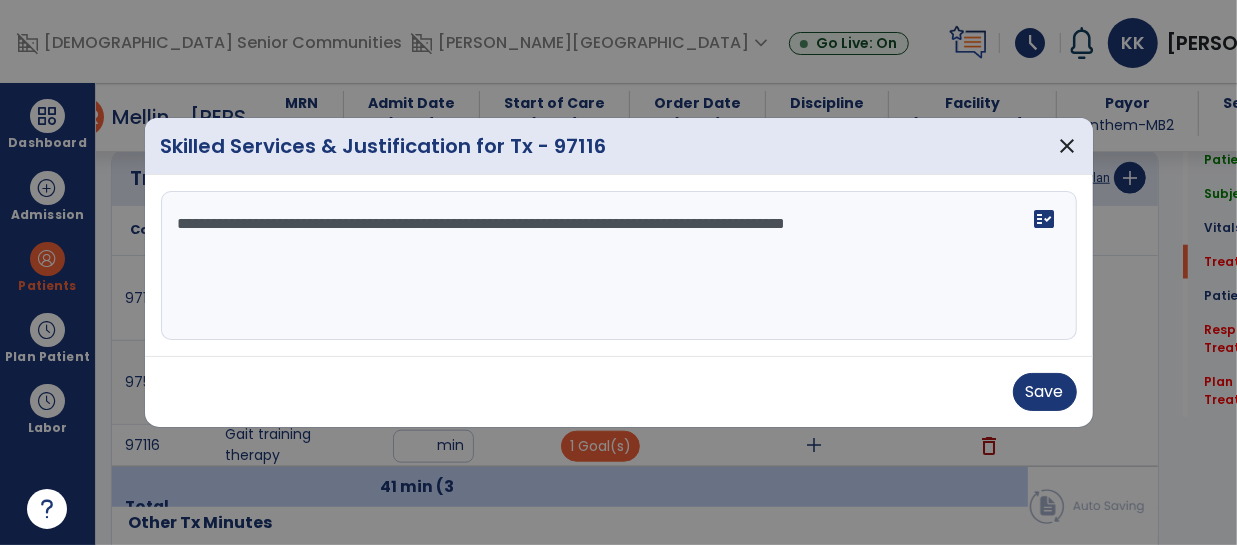 click on "**********" at bounding box center [619, 266] 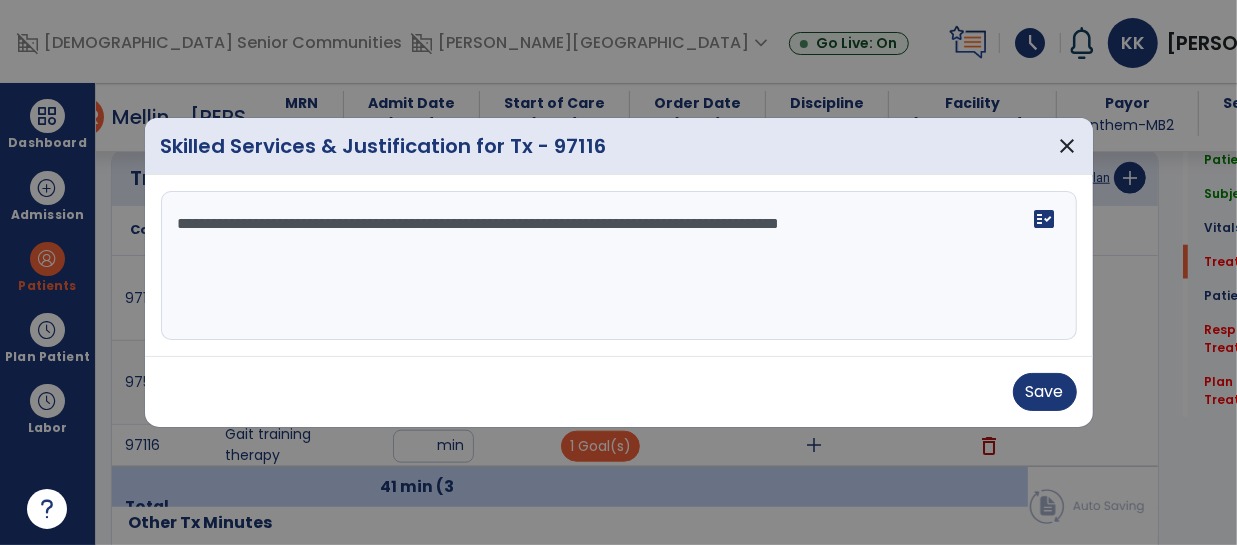 click on "**********" at bounding box center (619, 266) 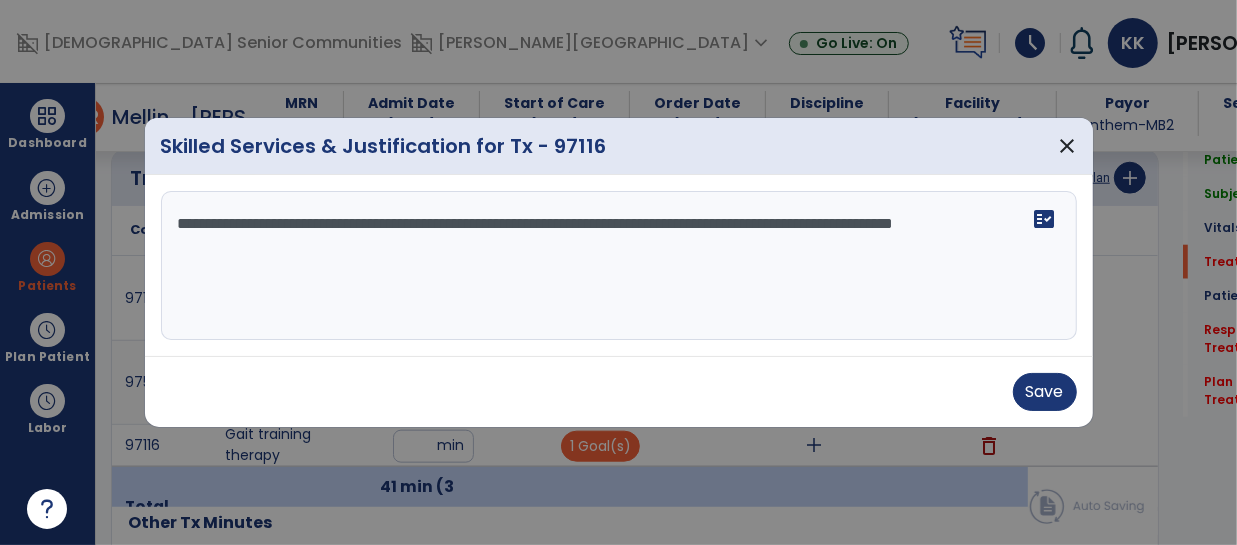 click on "**********" at bounding box center (619, 266) 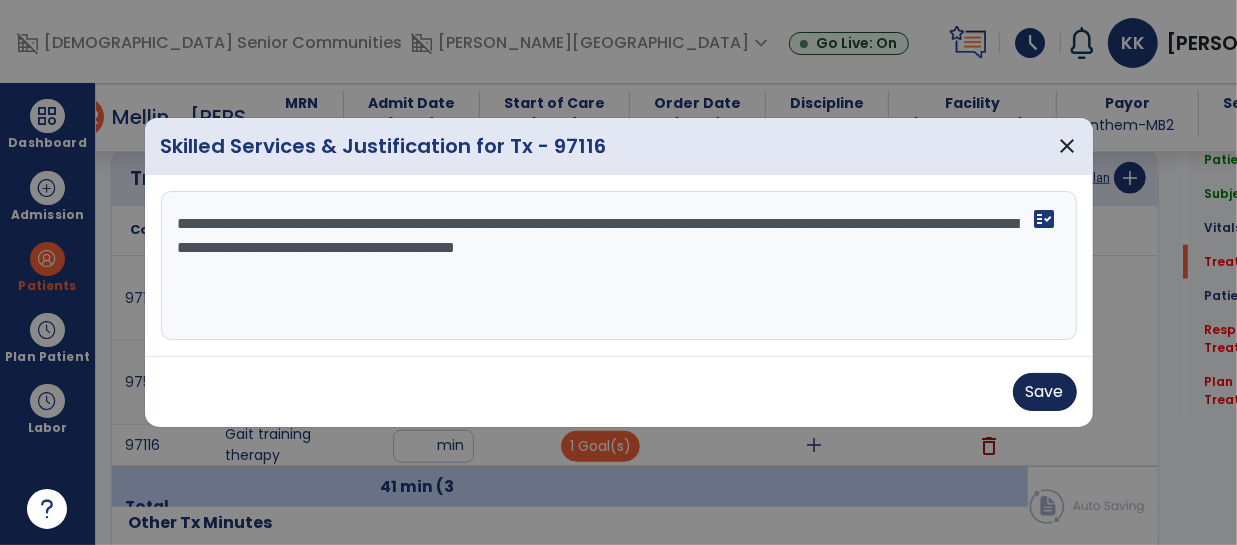 type on "**********" 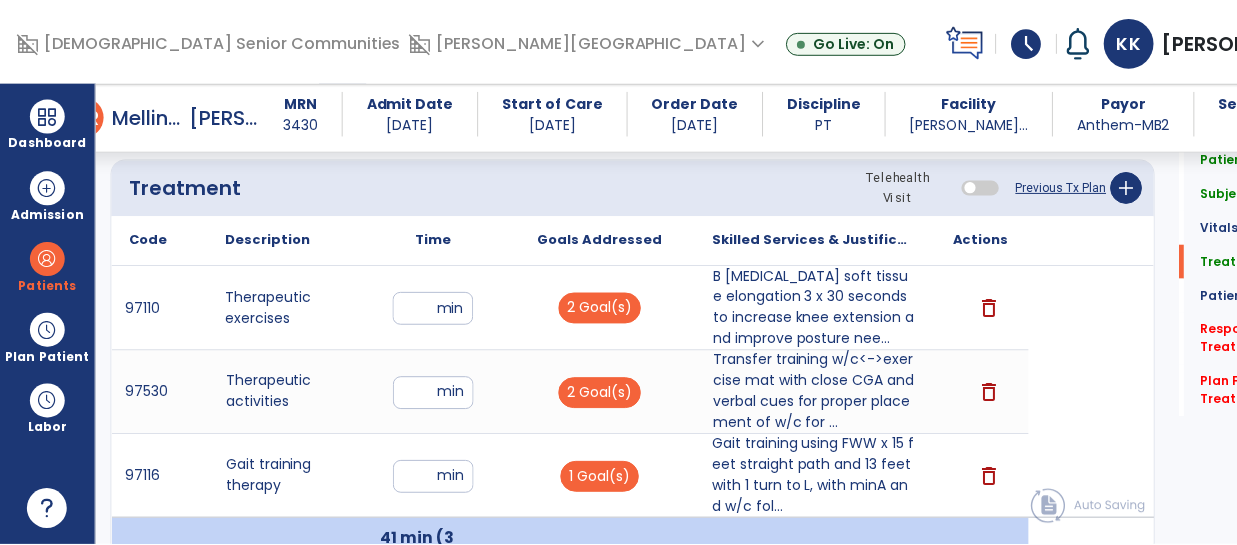 scroll, scrollTop: 1202, scrollLeft: 0, axis: vertical 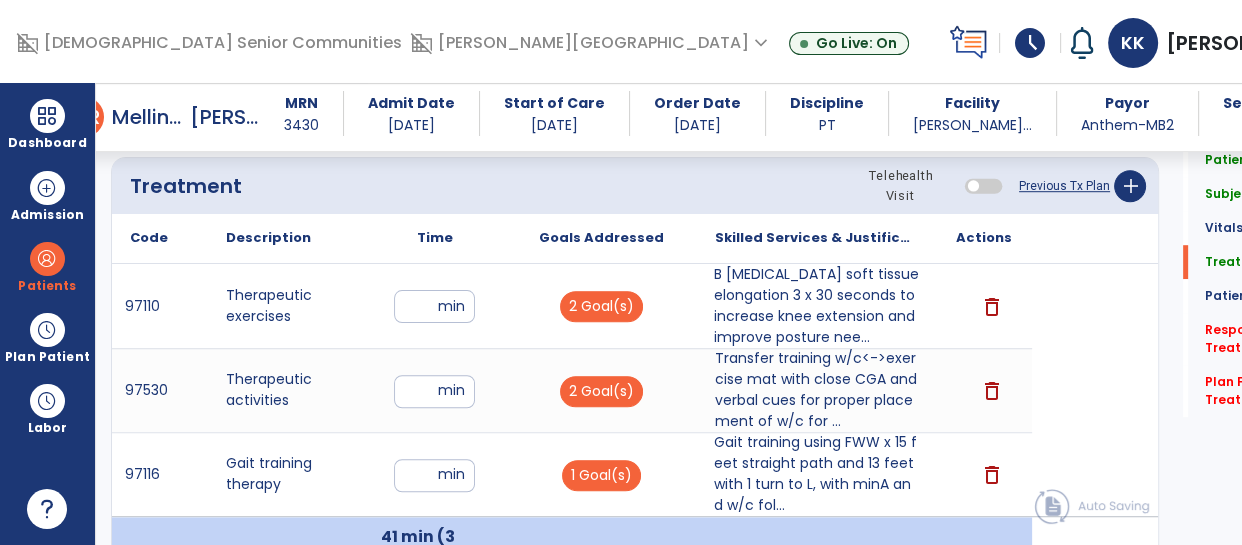 click on "B hamstring soft tissue elongation 3 x 30 seconds to increase knee extension and improve posture nee..." at bounding box center (816, 306) 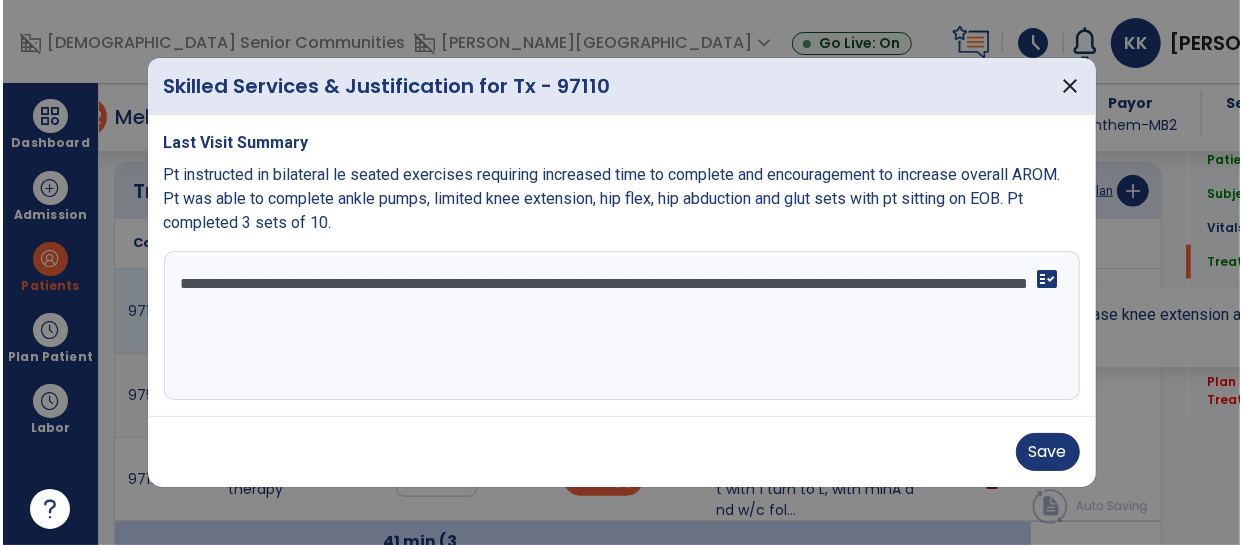 scroll, scrollTop: 1202, scrollLeft: 0, axis: vertical 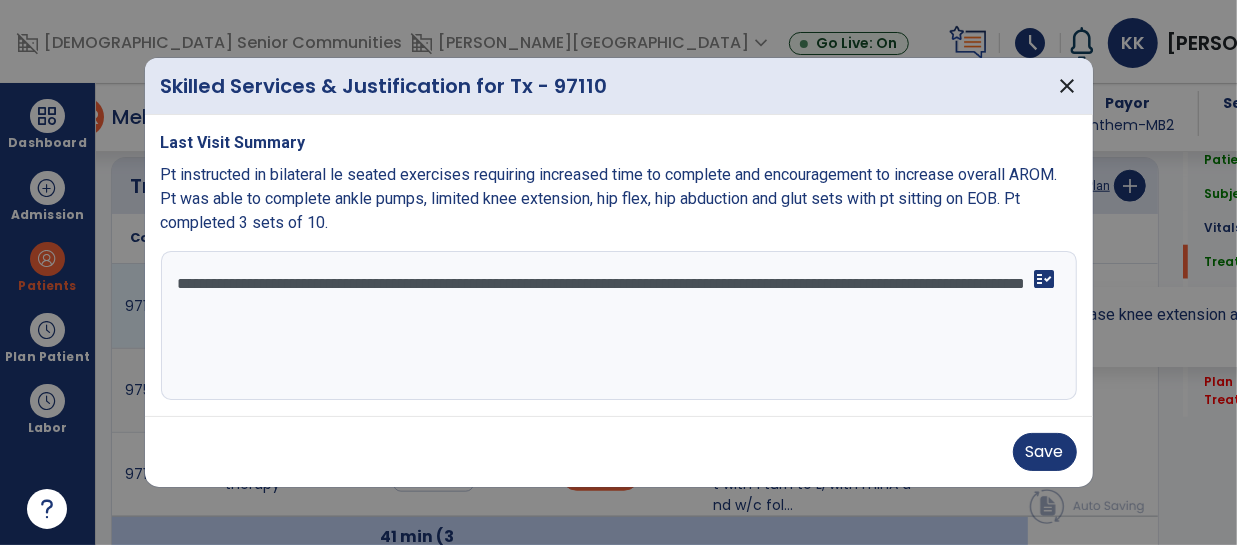 click on "**********" at bounding box center [619, 326] 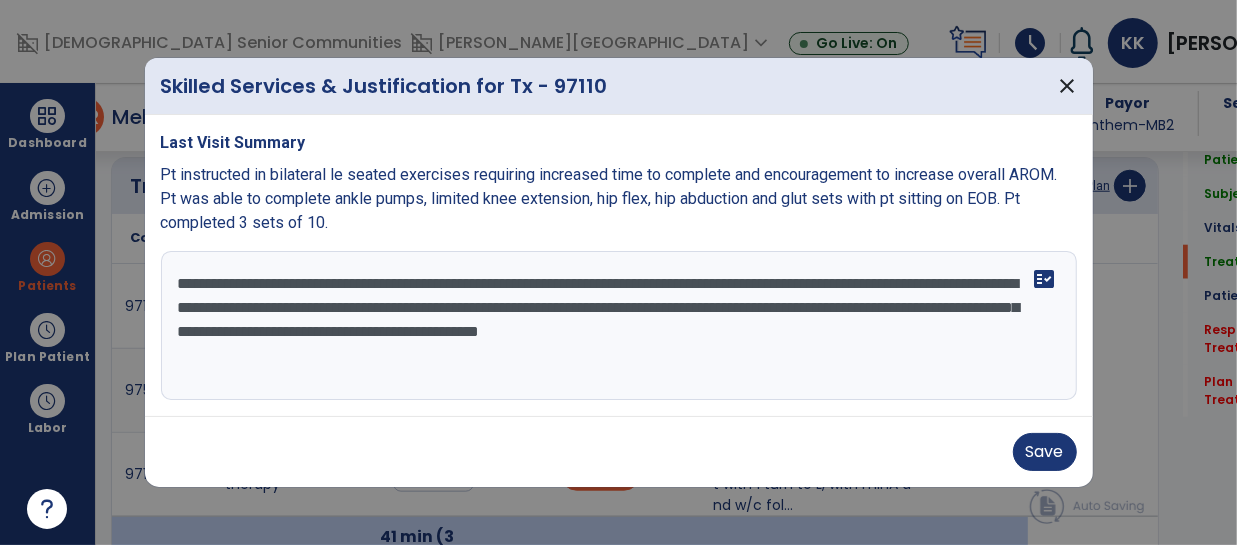 click on "**********" at bounding box center (619, 326) 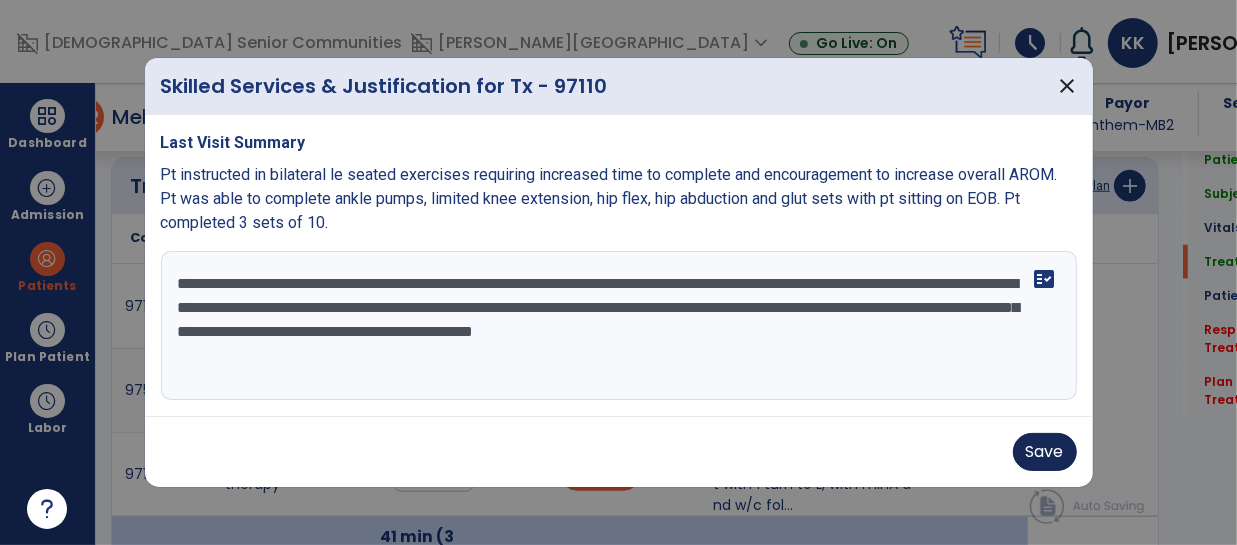 type on "**********" 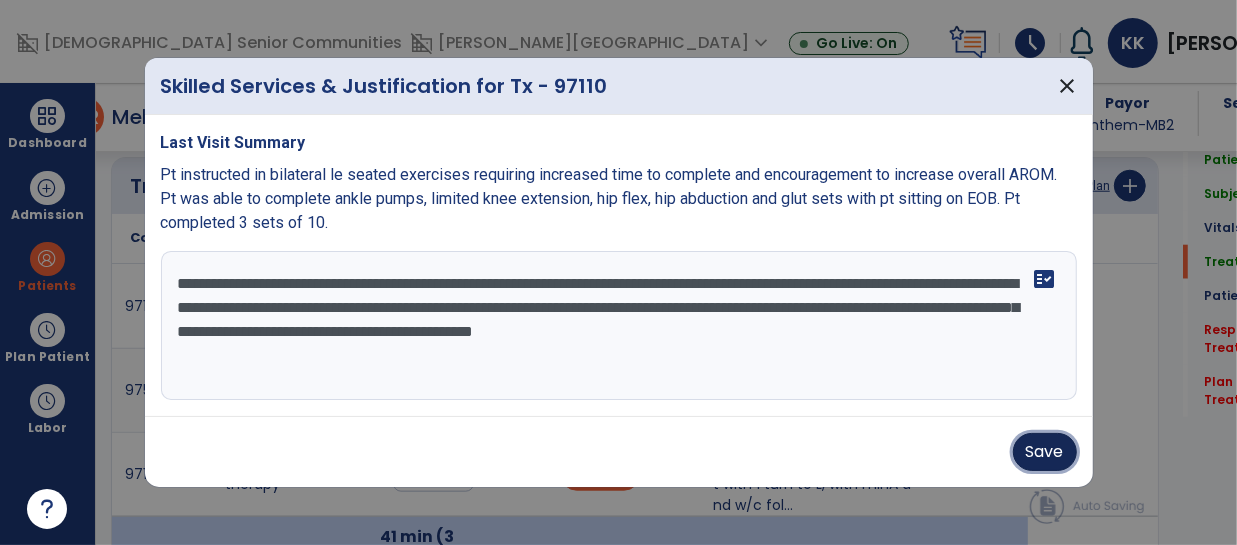 click on "Save" at bounding box center (1045, 452) 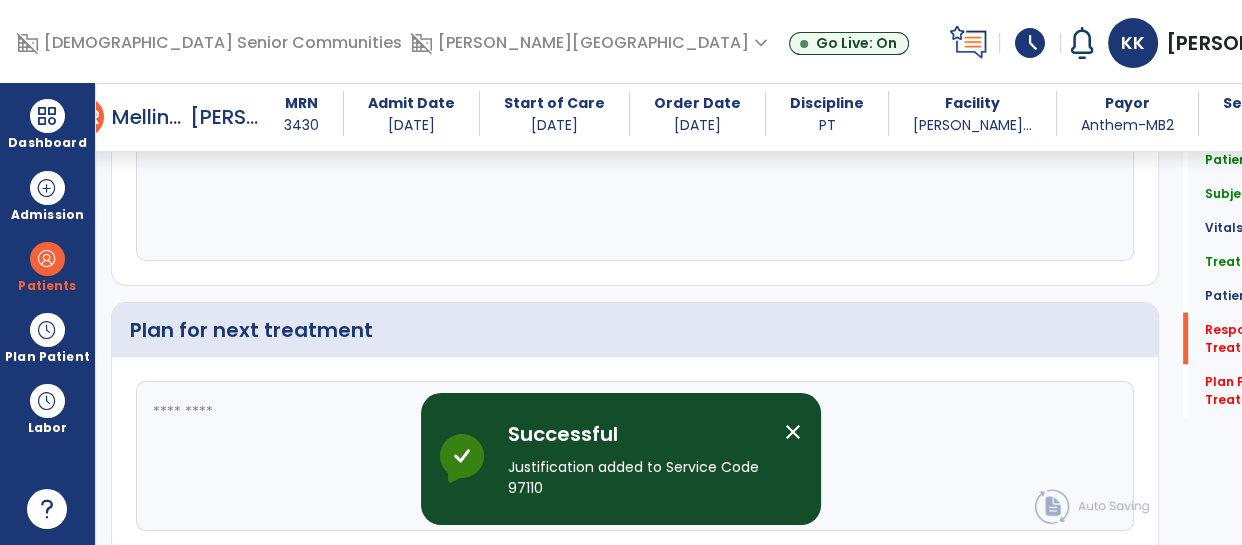 scroll, scrollTop: 3530, scrollLeft: 0, axis: vertical 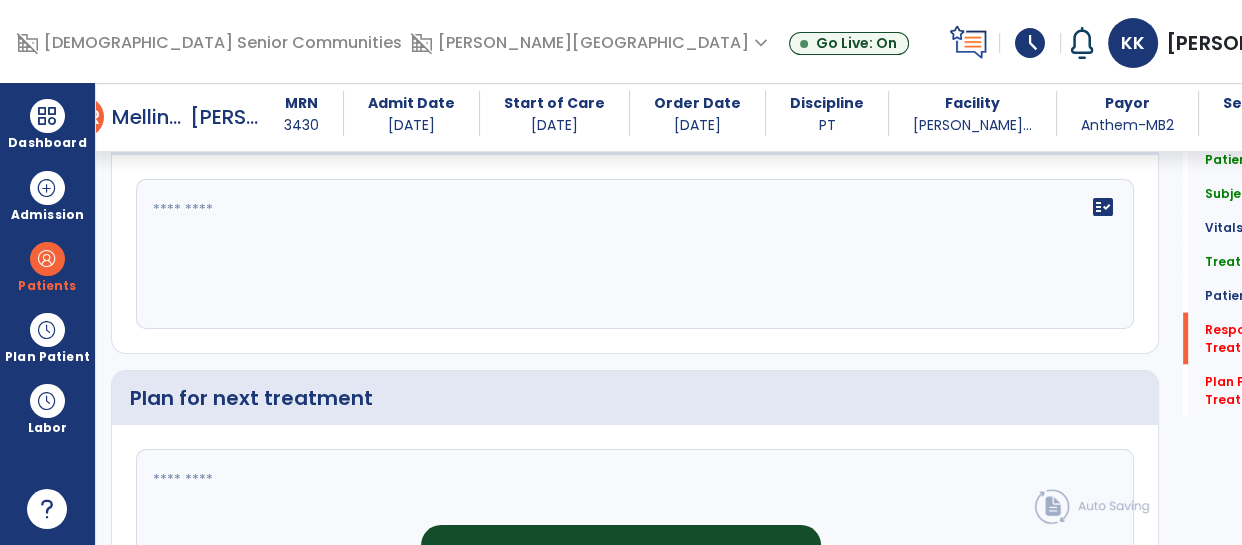 click 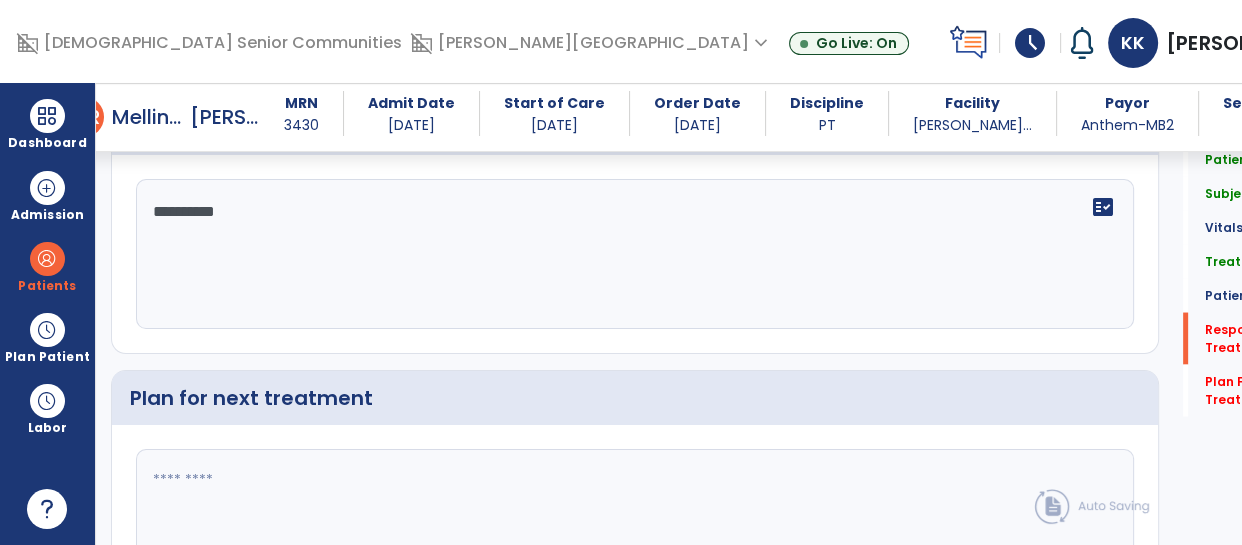 type on "**********" 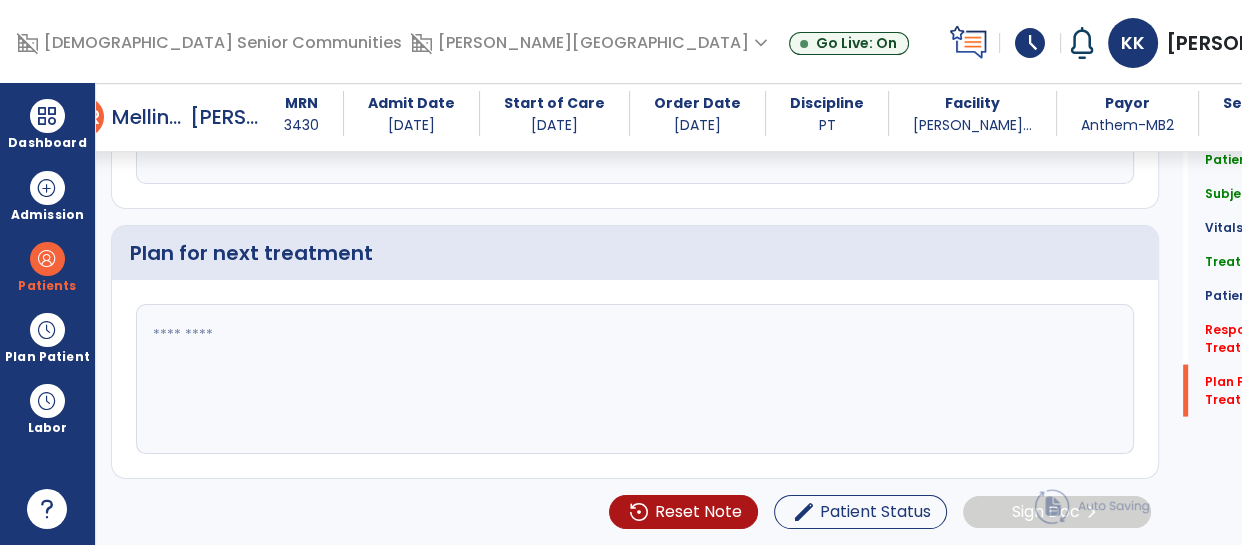 scroll, scrollTop: 3711, scrollLeft: 0, axis: vertical 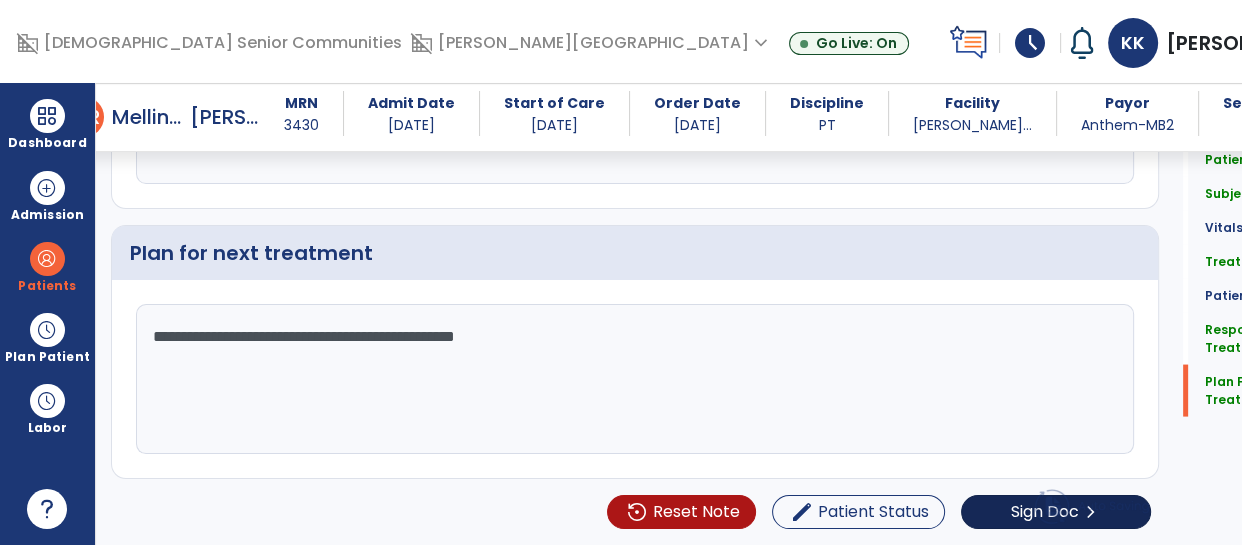 type on "**********" 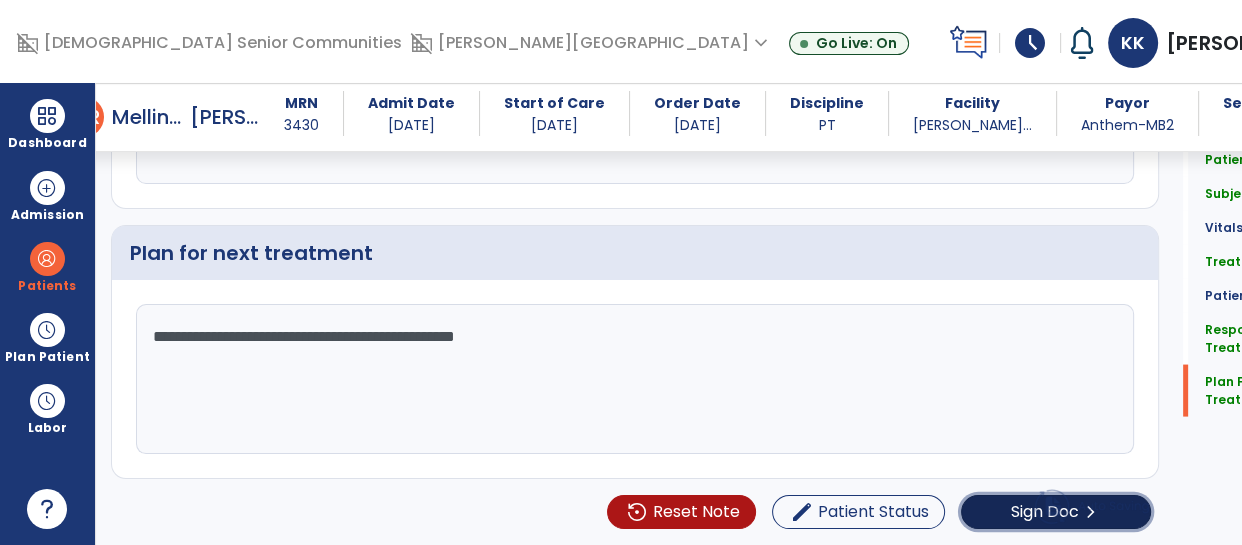 click on "Sign Doc" 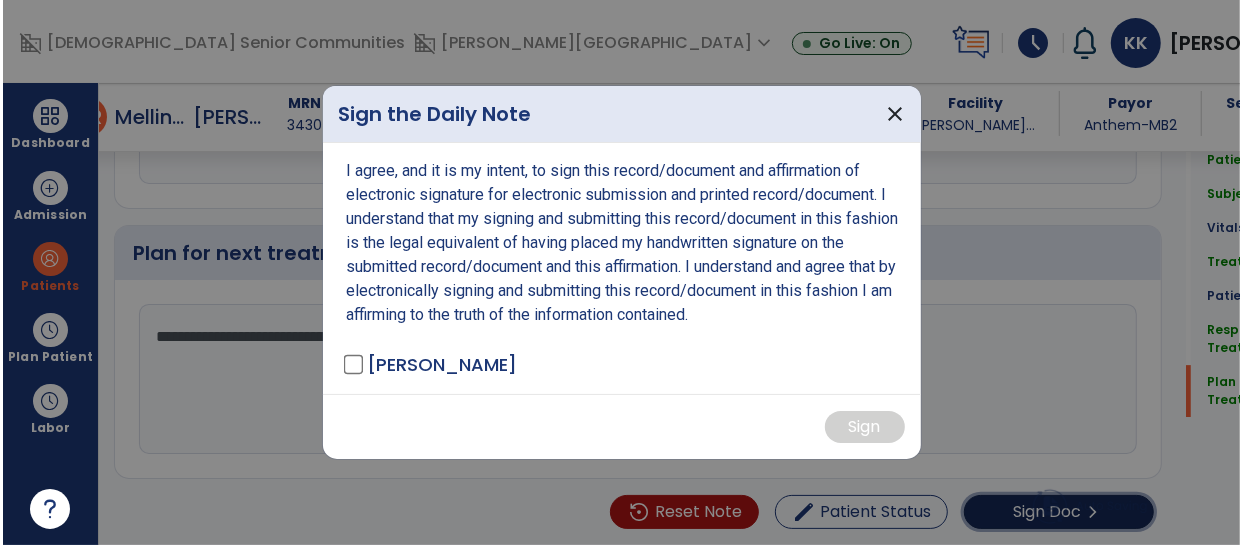 scroll, scrollTop: 3710, scrollLeft: 0, axis: vertical 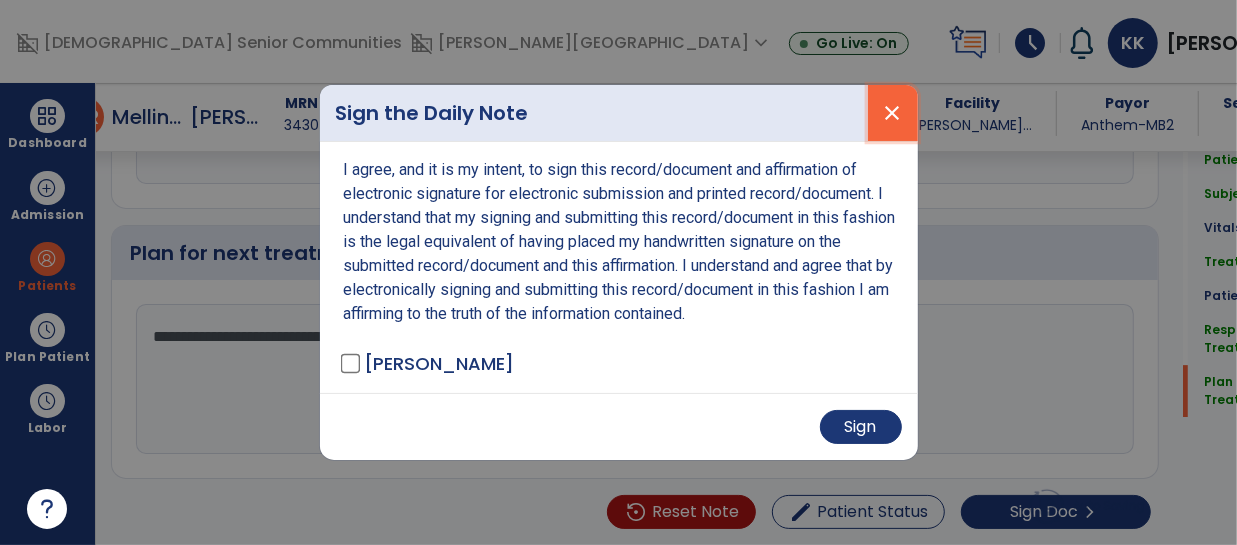 click on "close" at bounding box center (893, 113) 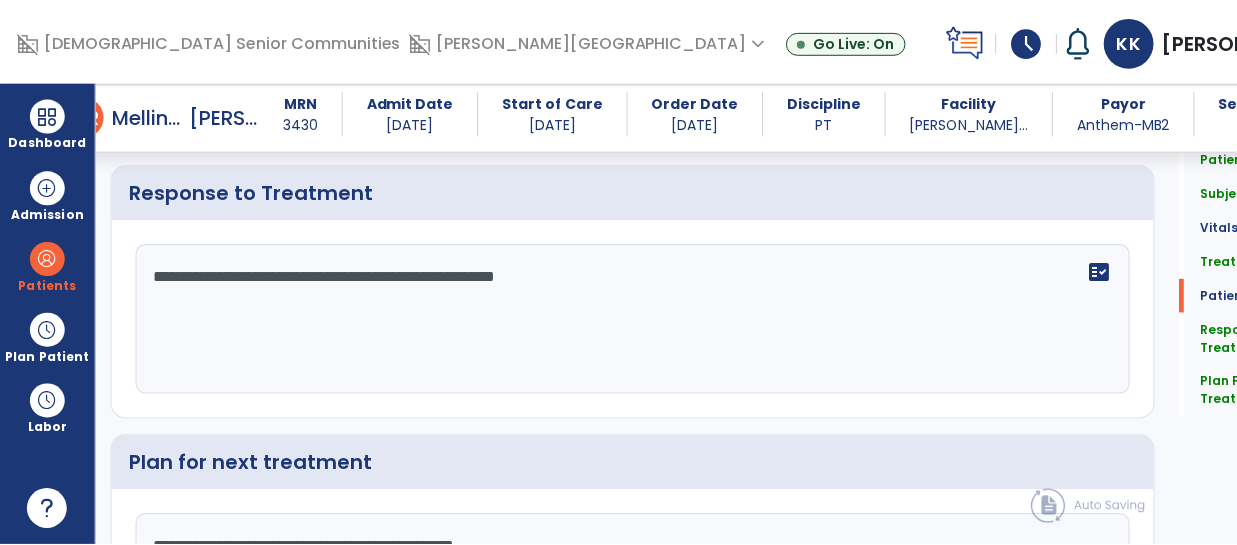 scroll, scrollTop: 3711, scrollLeft: 0, axis: vertical 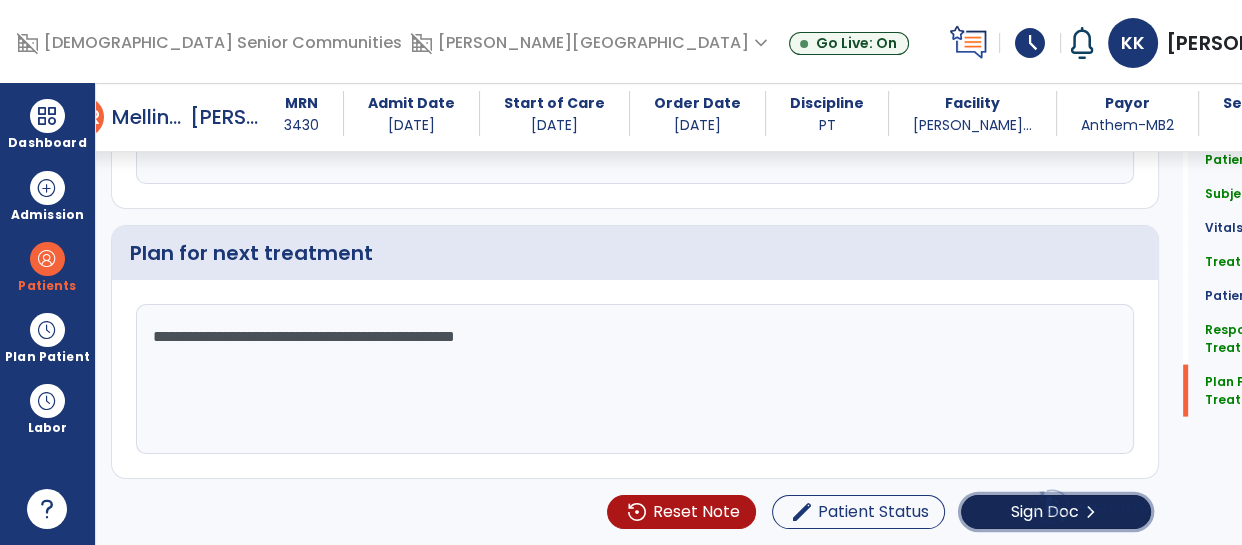 click on "Sign Doc" 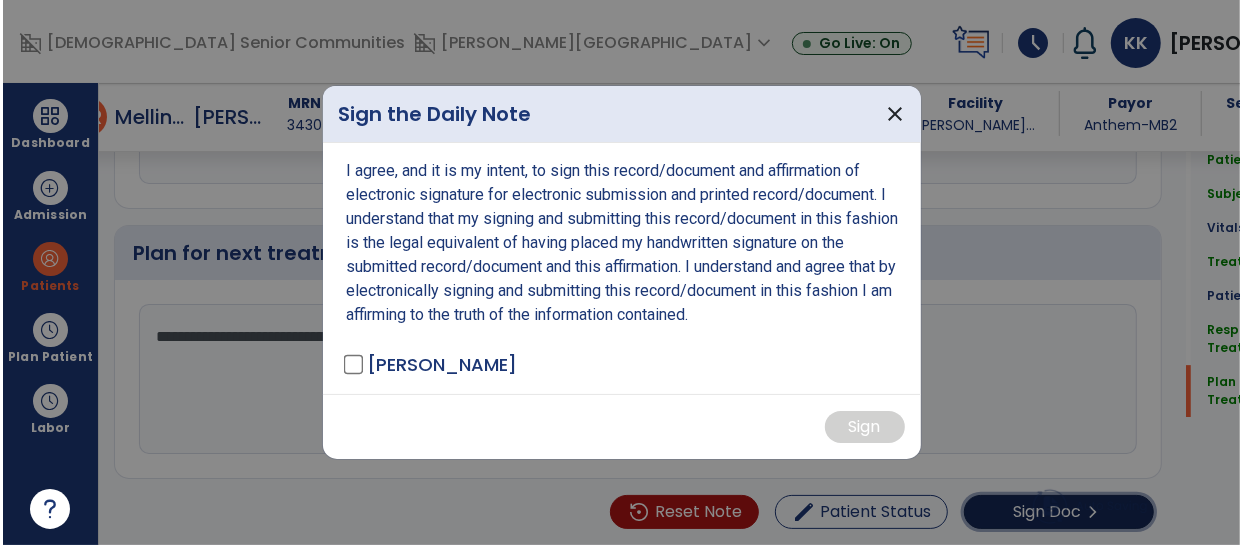 scroll, scrollTop: 3711, scrollLeft: 0, axis: vertical 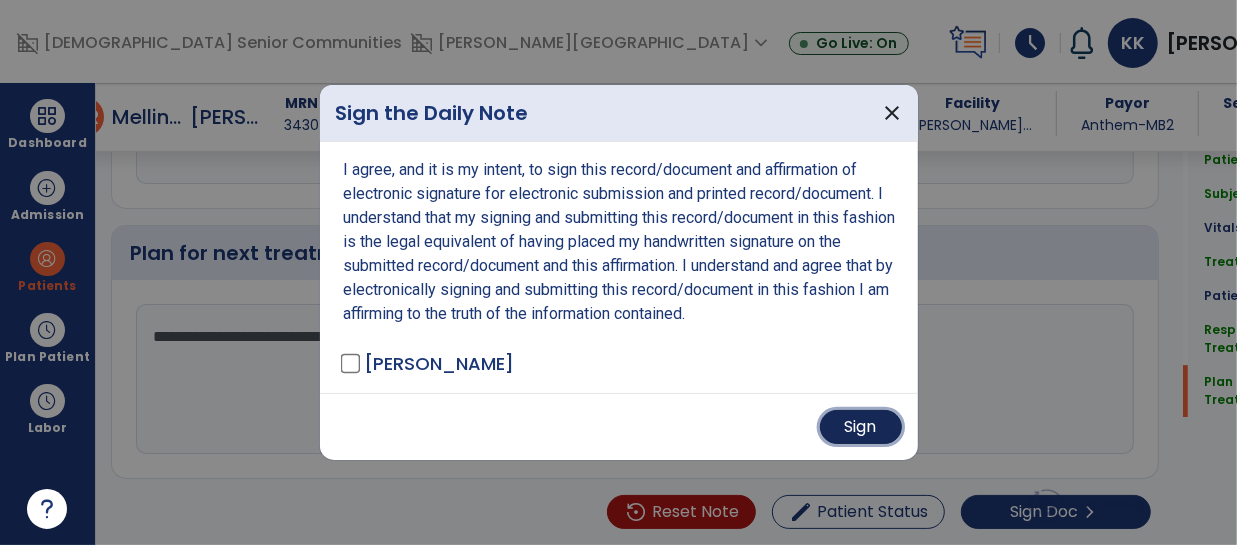 click on "Sign" at bounding box center [861, 427] 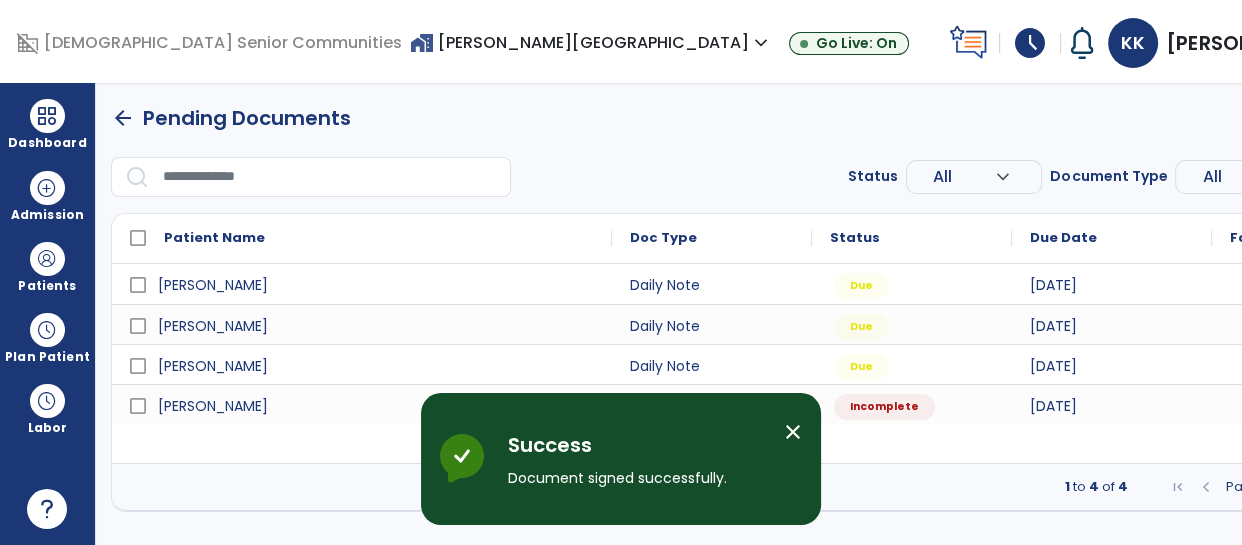 scroll, scrollTop: 0, scrollLeft: 0, axis: both 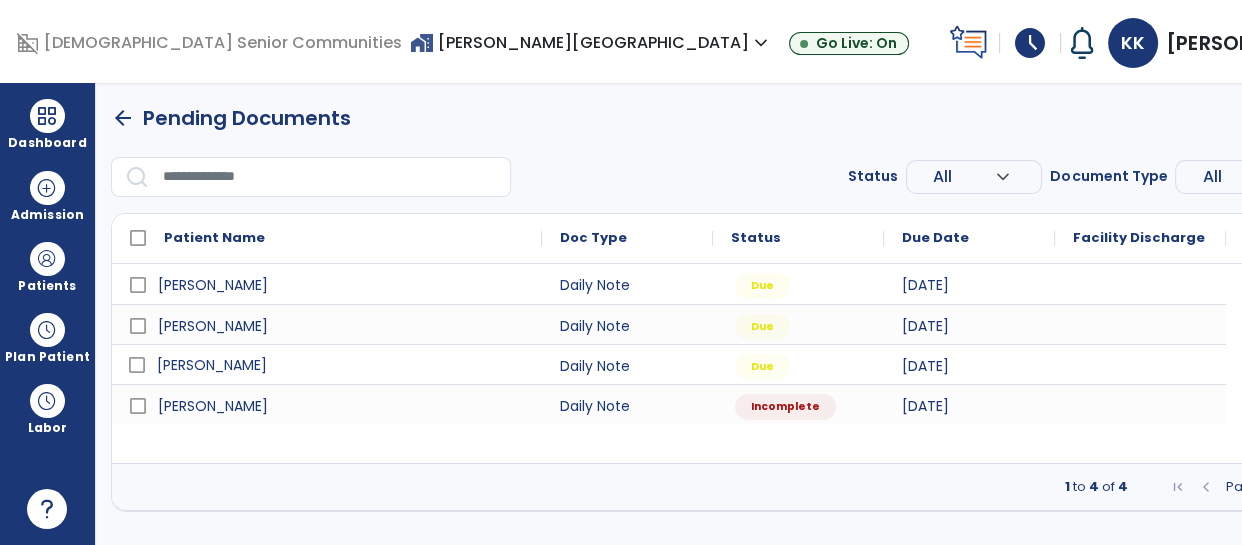 click on "[PERSON_NAME]" at bounding box center (212, 365) 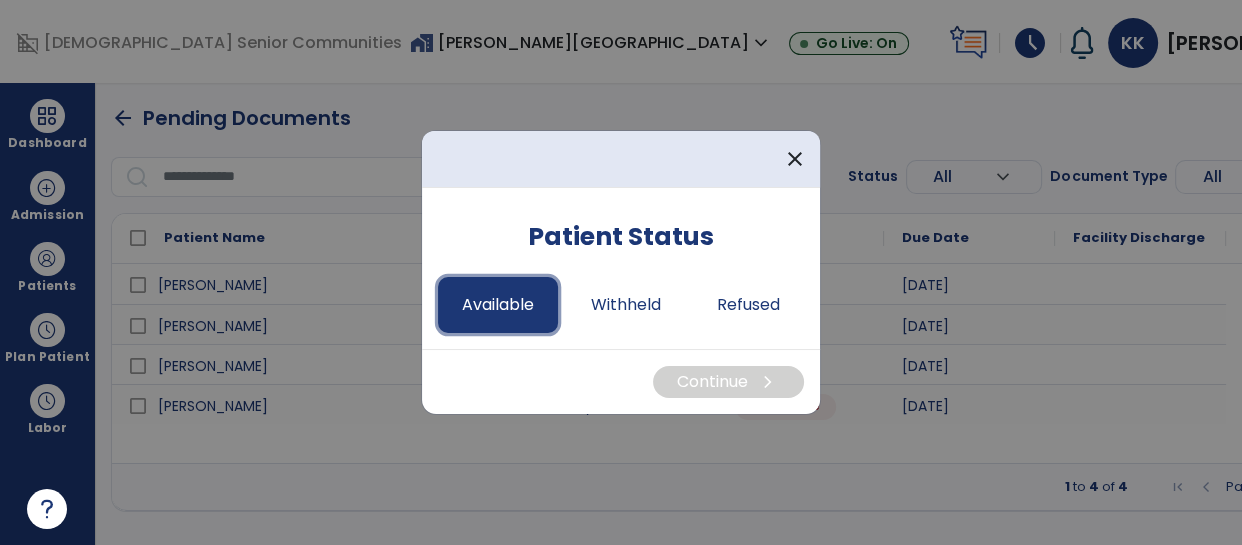 click on "Available" at bounding box center (498, 305) 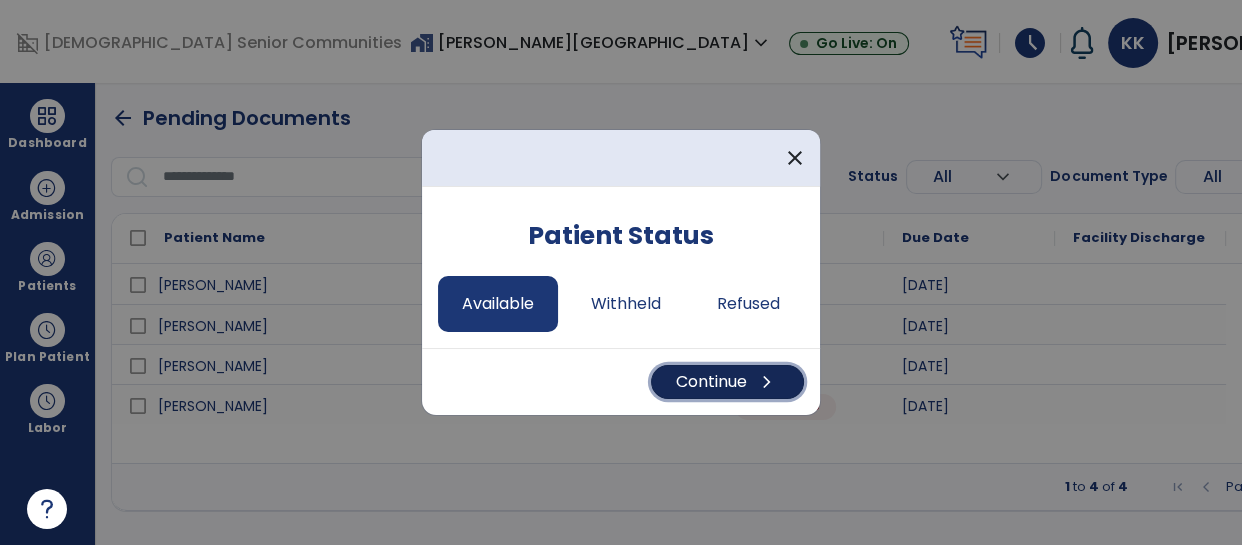 click on "Continue   chevron_right" at bounding box center (727, 382) 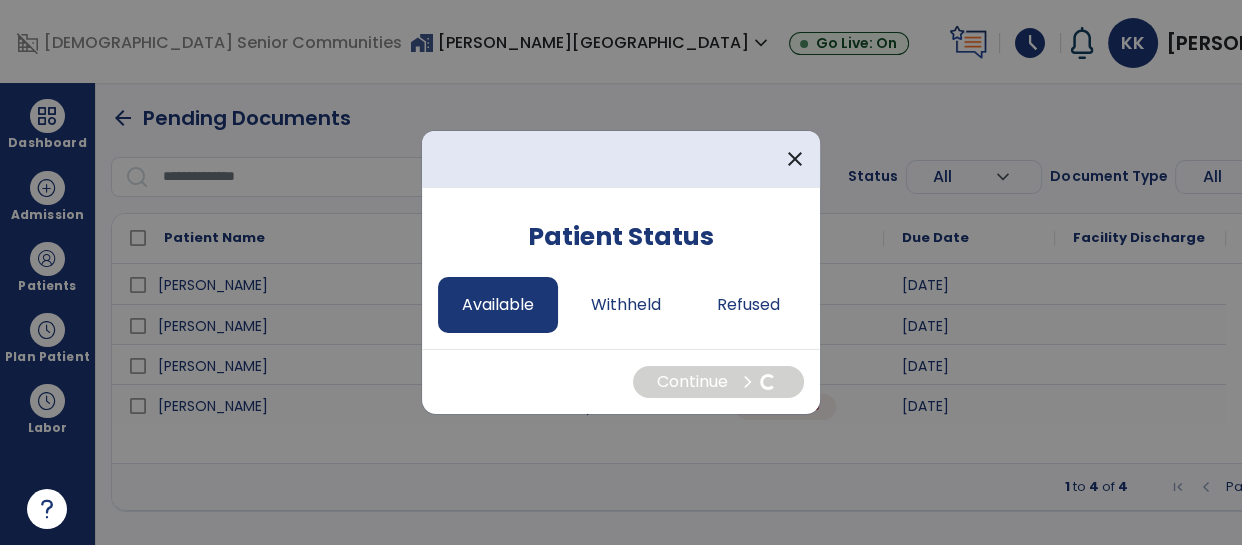 select on "*" 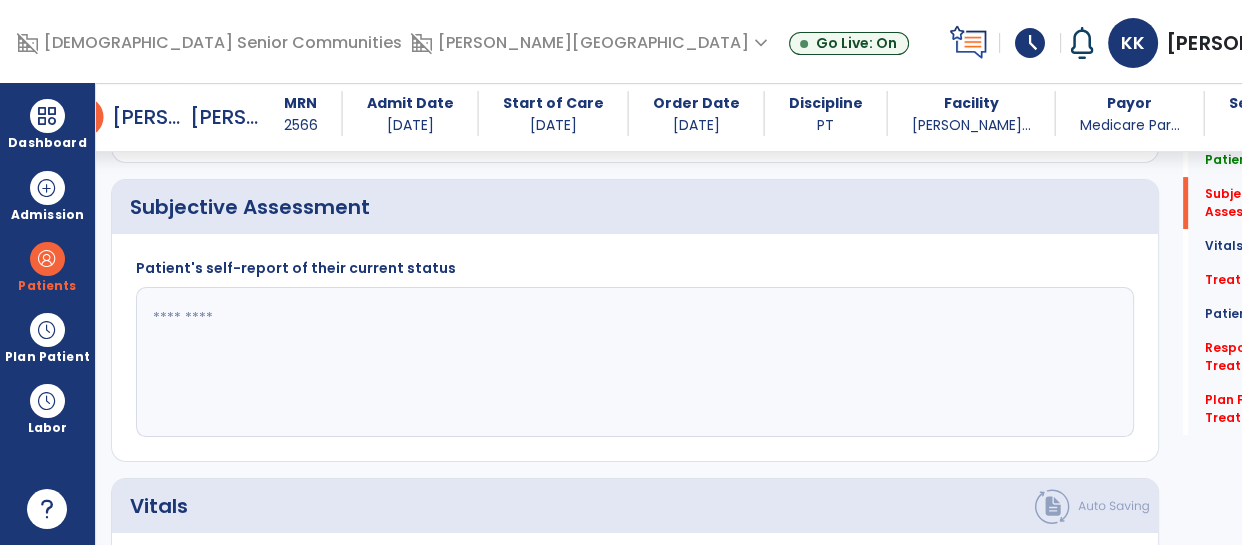 scroll, scrollTop: 458, scrollLeft: 0, axis: vertical 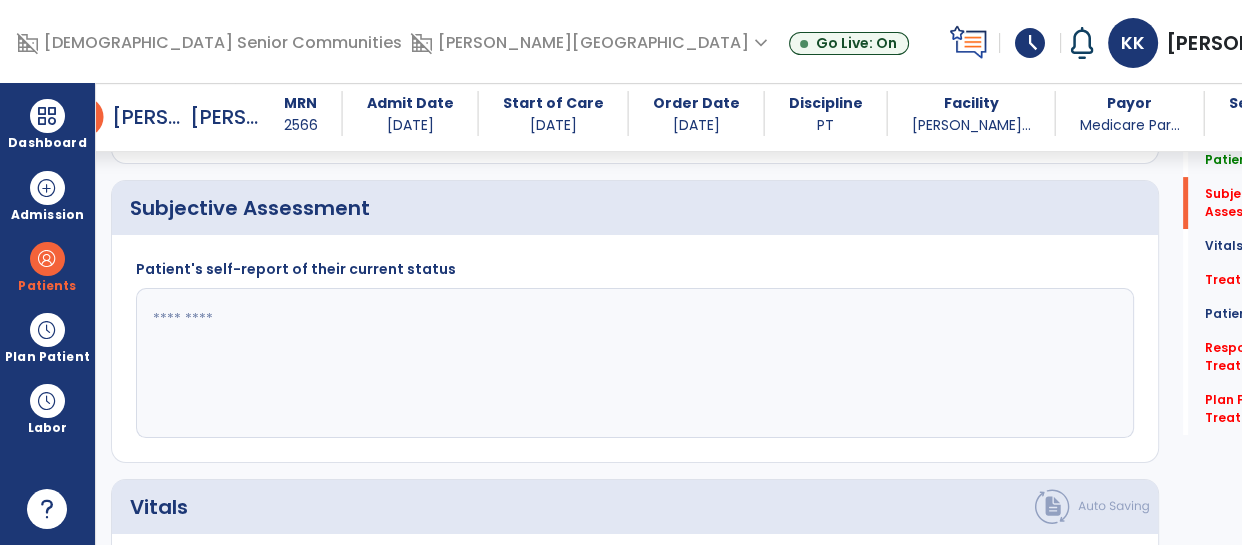 click 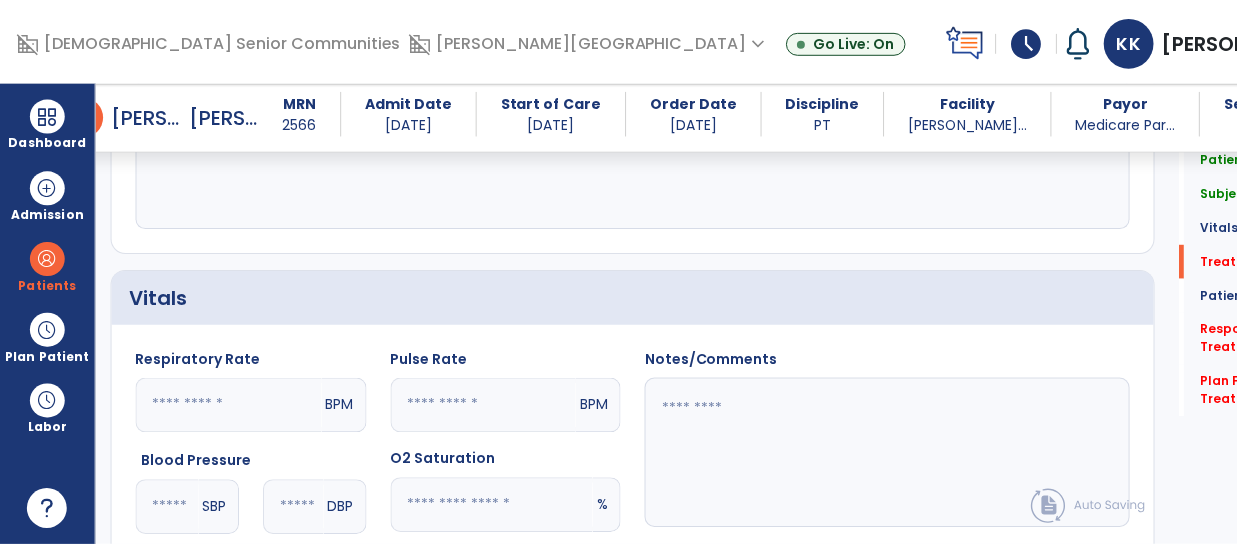 scroll, scrollTop: 1216, scrollLeft: 0, axis: vertical 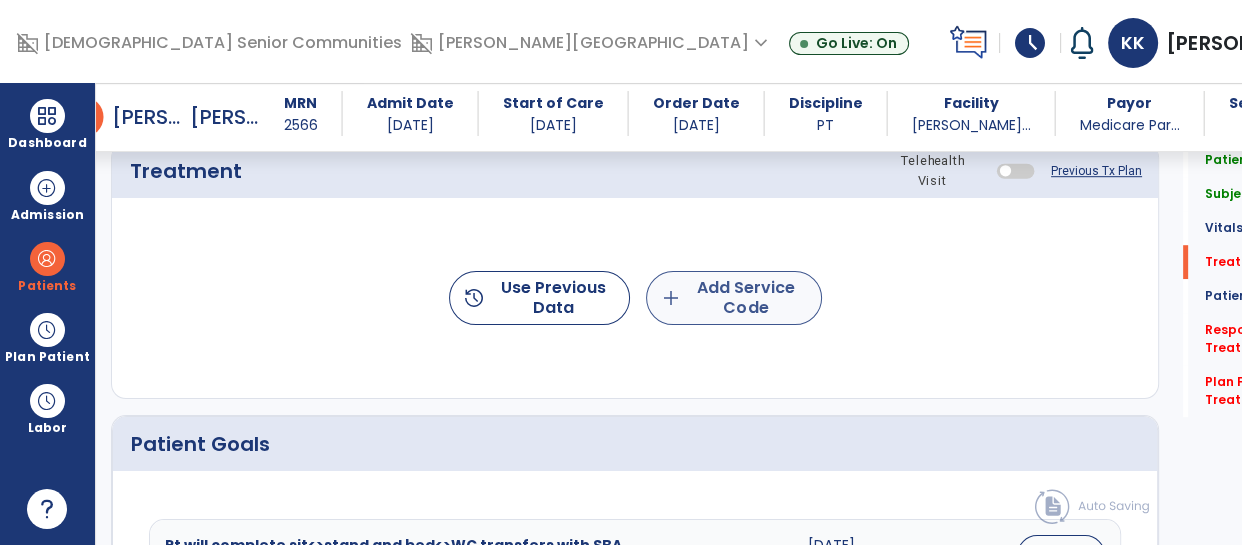 type on "**********" 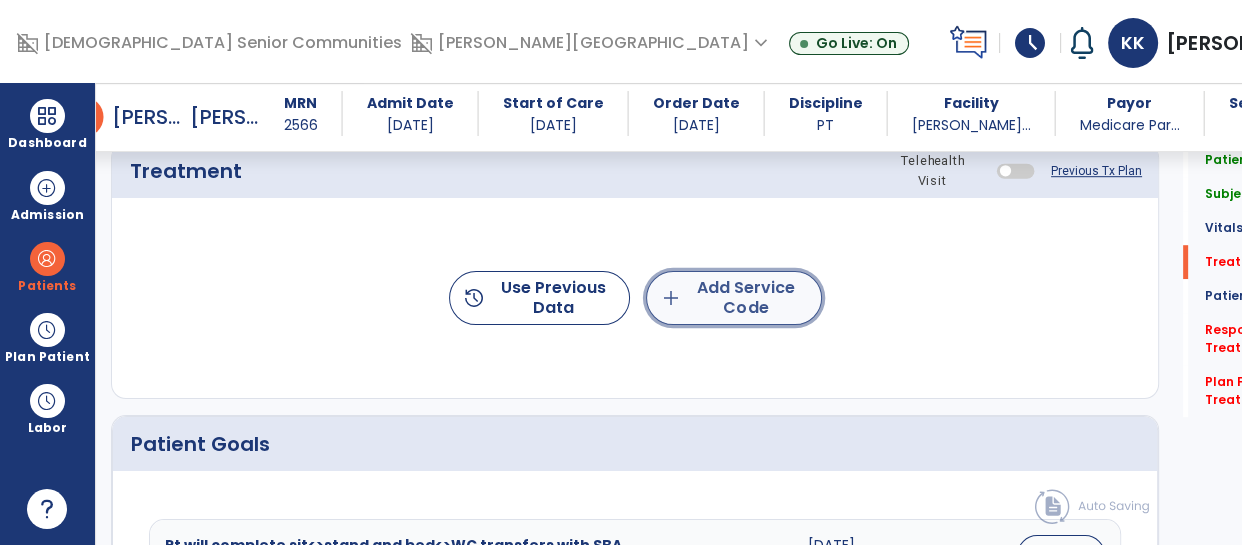 click on "add  Add Service Code" 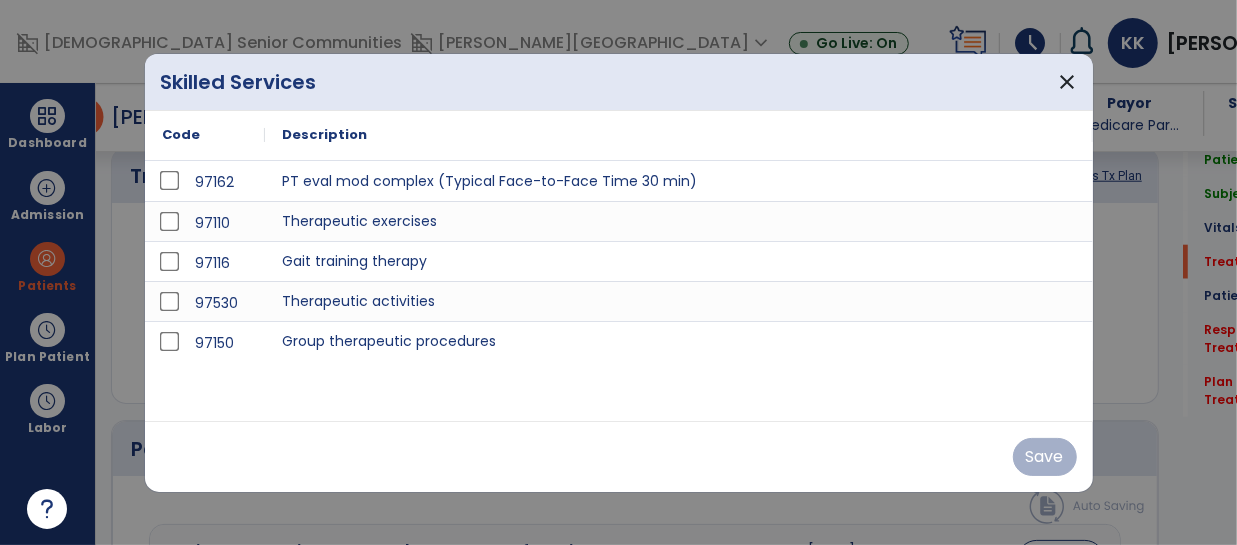 scroll, scrollTop: 1216, scrollLeft: 0, axis: vertical 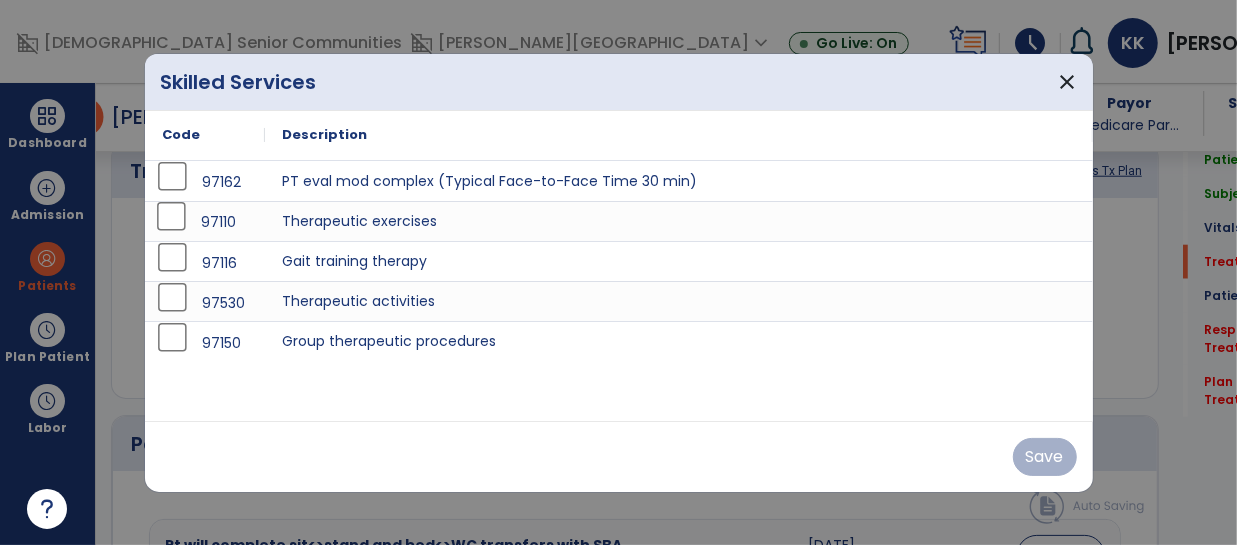 click on "97110" at bounding box center (205, 221) 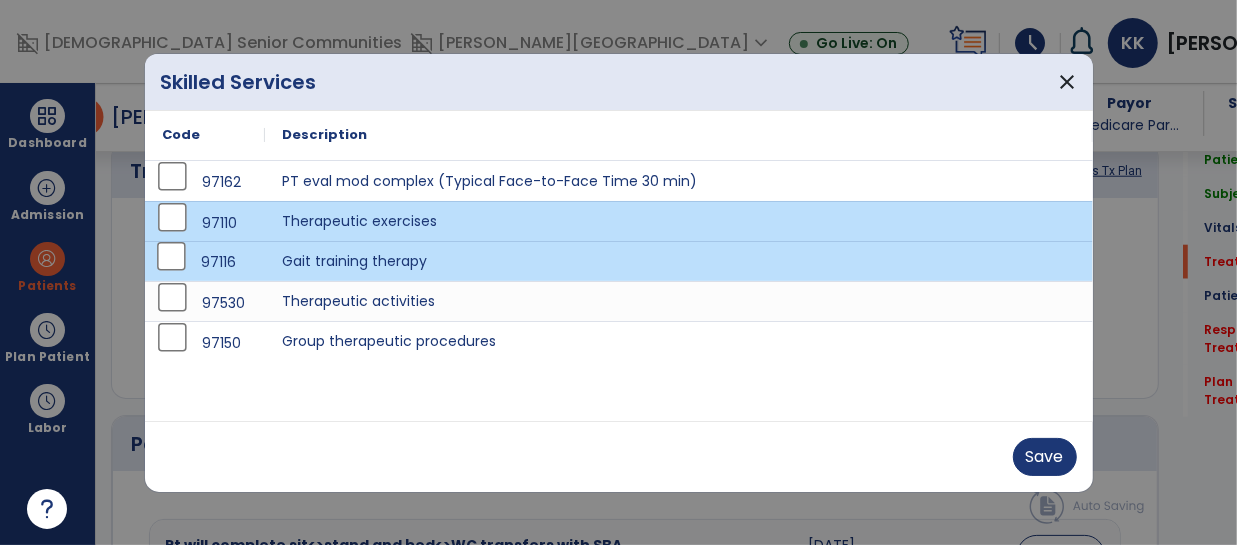 click on "97530" at bounding box center [205, 303] 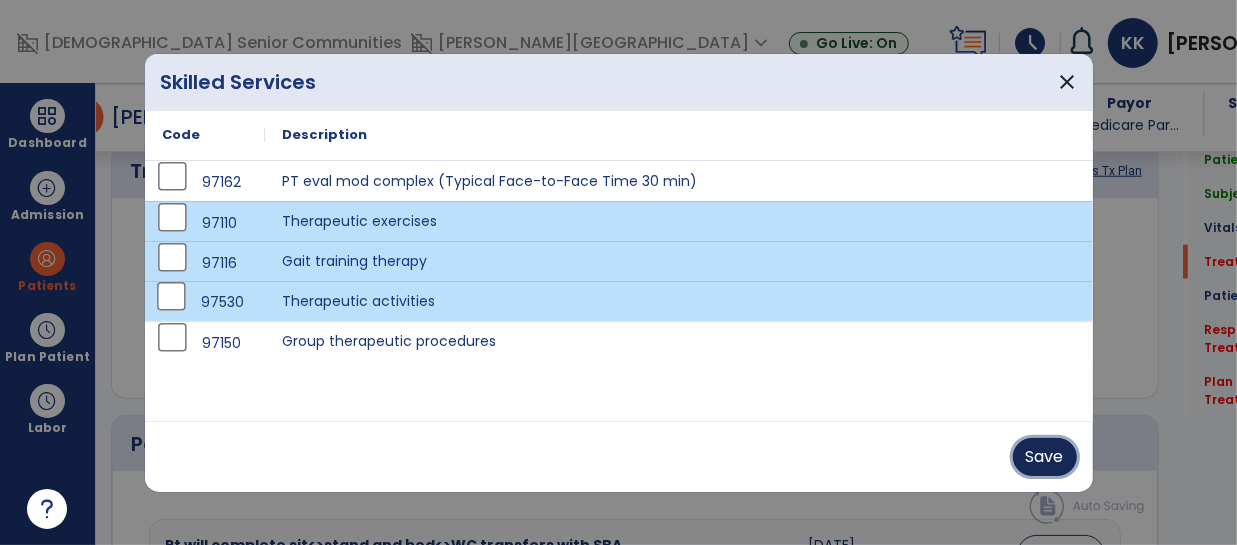 click on "Save" at bounding box center (1045, 457) 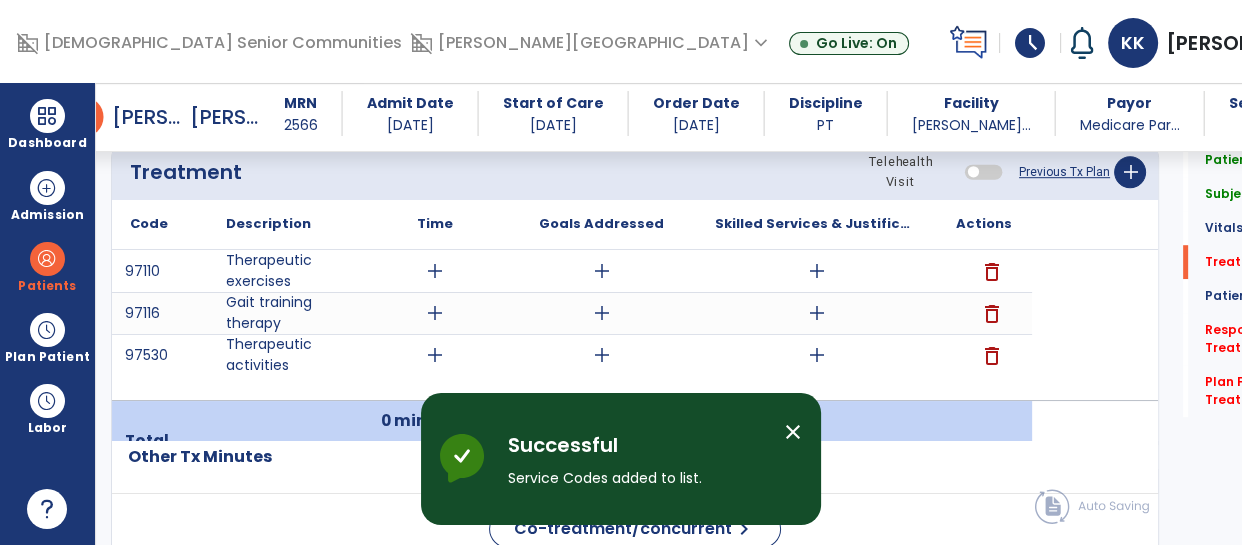 click on "add" at bounding box center (602, 271) 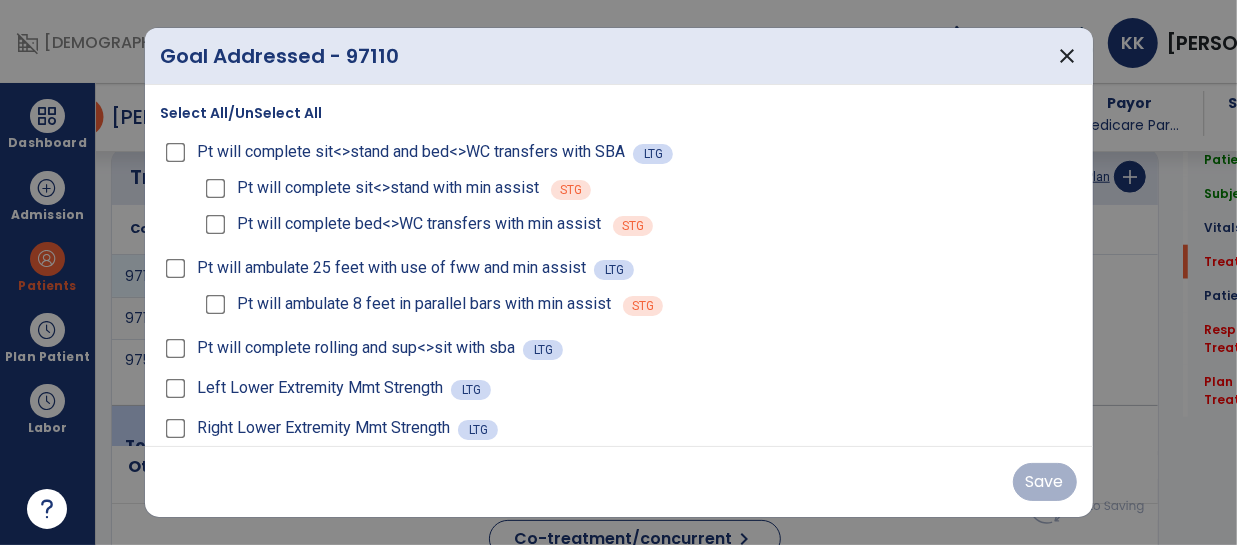scroll, scrollTop: 1216, scrollLeft: 0, axis: vertical 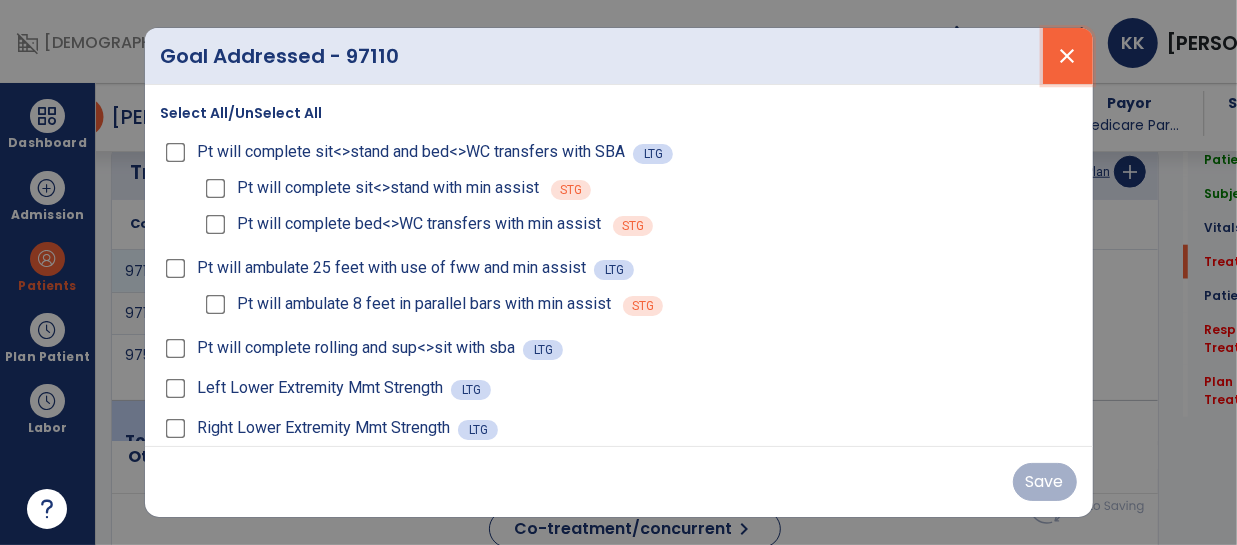 click on "close" at bounding box center (1068, 56) 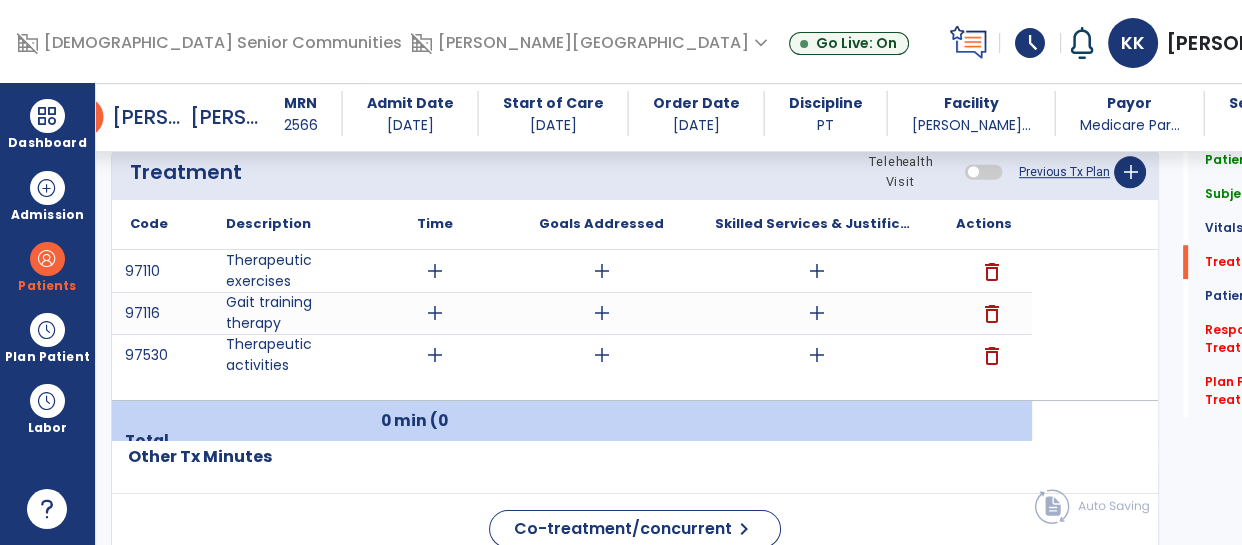 click on "add" at bounding box center [435, 313] 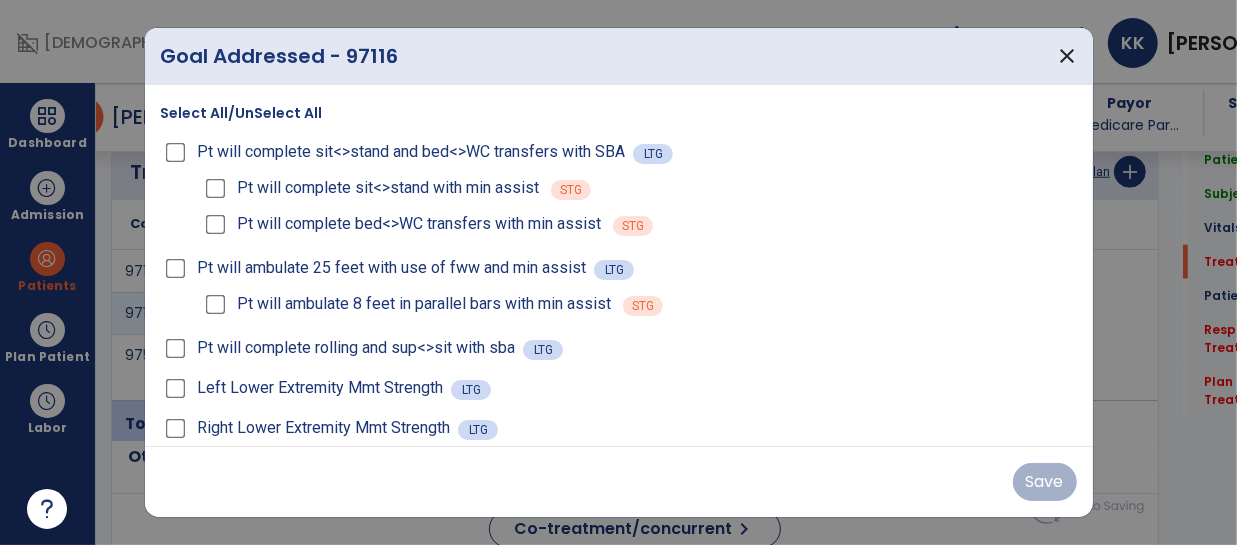 scroll, scrollTop: 1216, scrollLeft: 0, axis: vertical 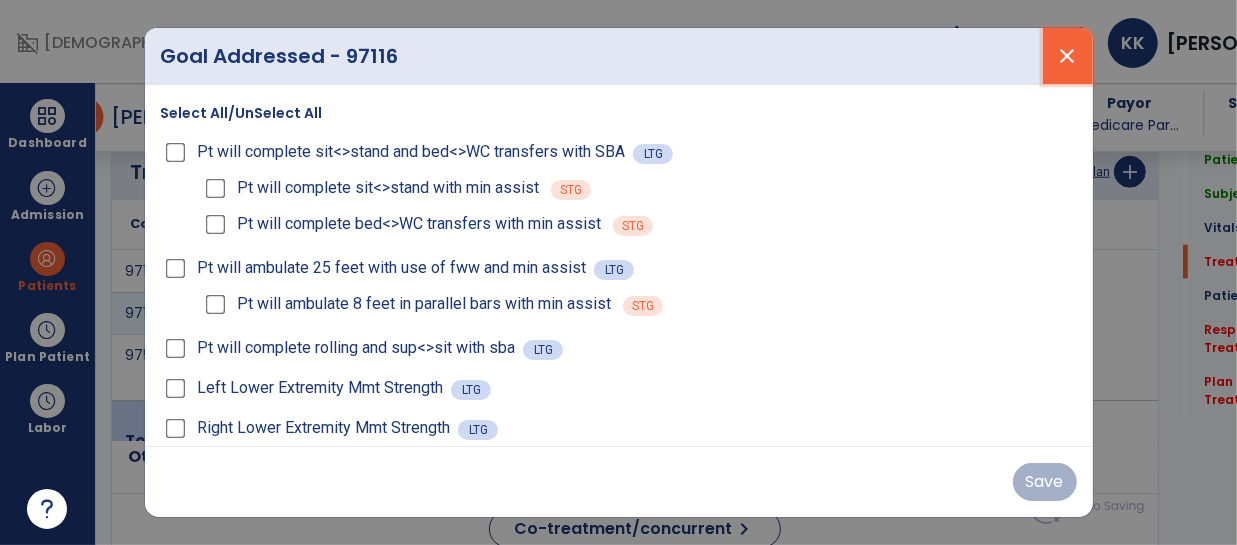 click on "close" at bounding box center [1068, 56] 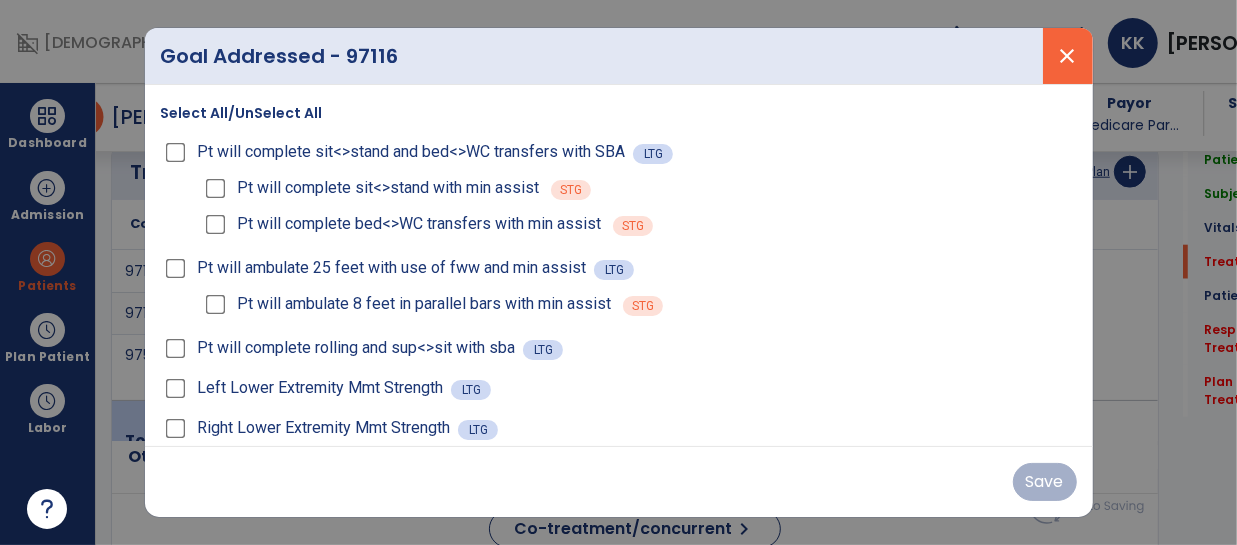 click on "close" at bounding box center (1068, 56) 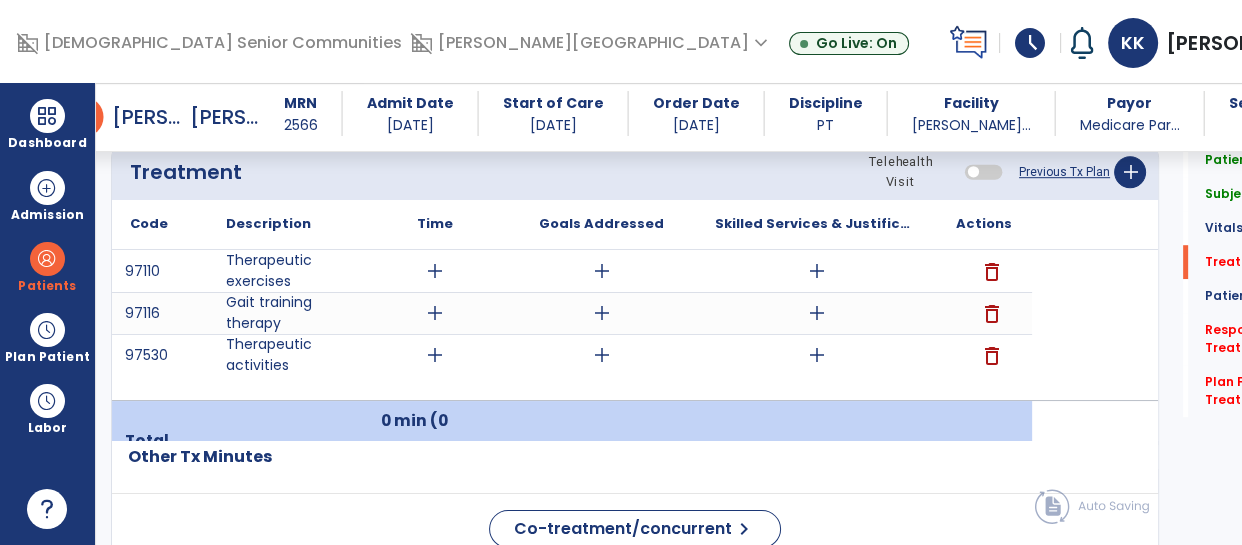 click on "add" at bounding box center (817, 271) 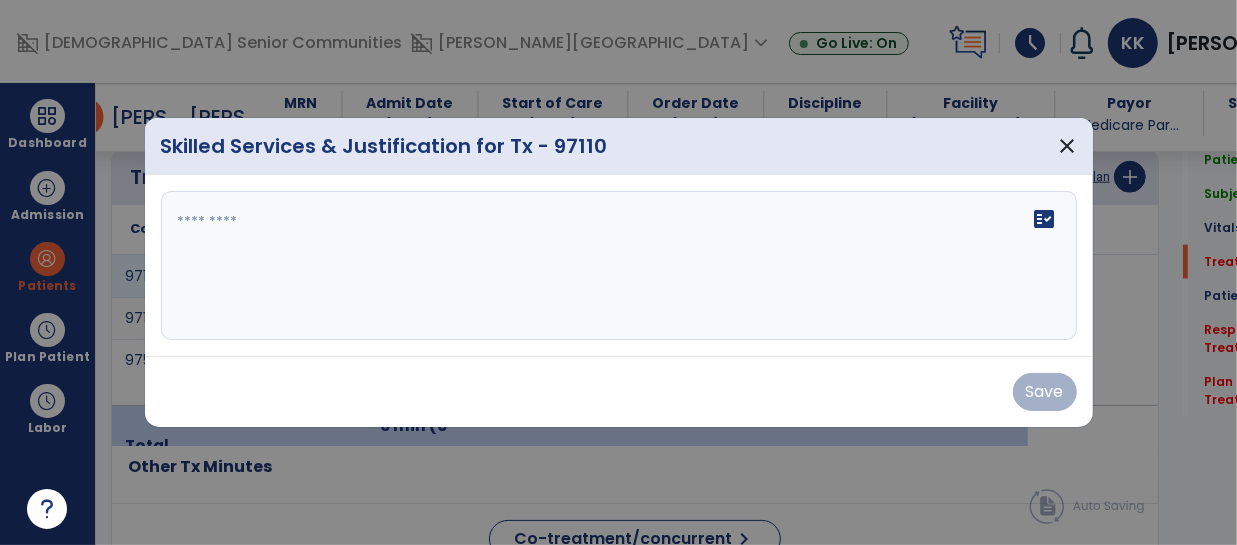 scroll, scrollTop: 1216, scrollLeft: 0, axis: vertical 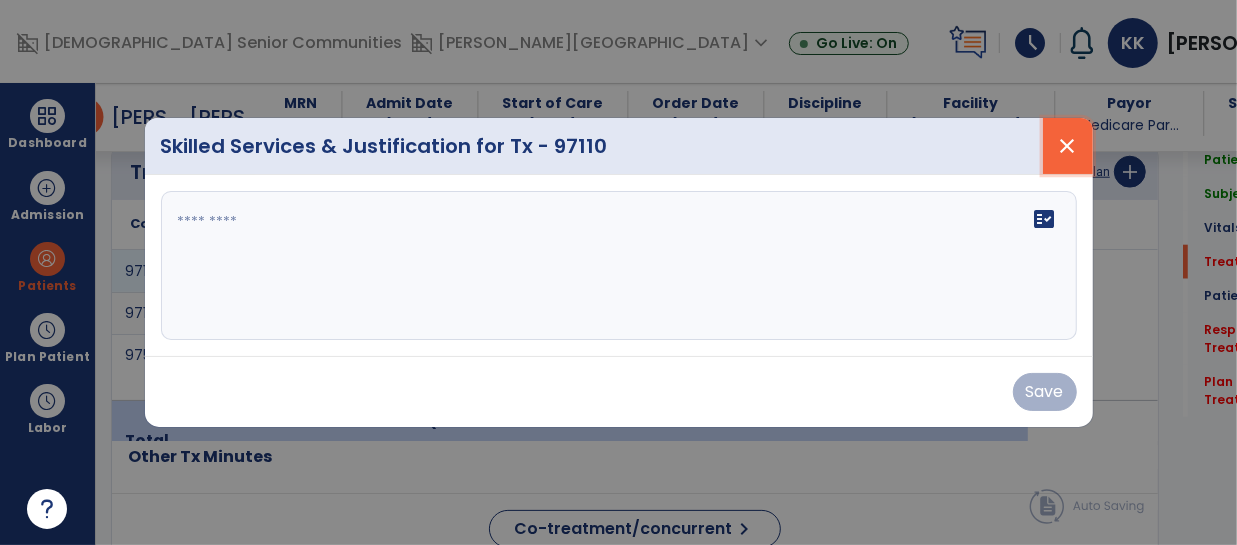 click on "close" at bounding box center (1068, 146) 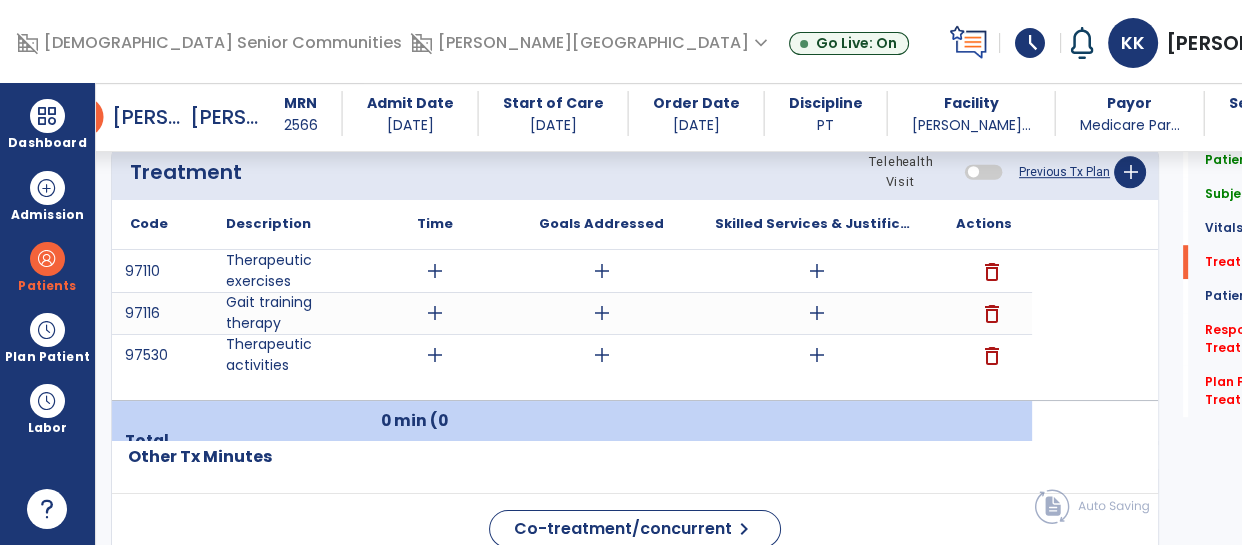 click on "add" at bounding box center (817, 313) 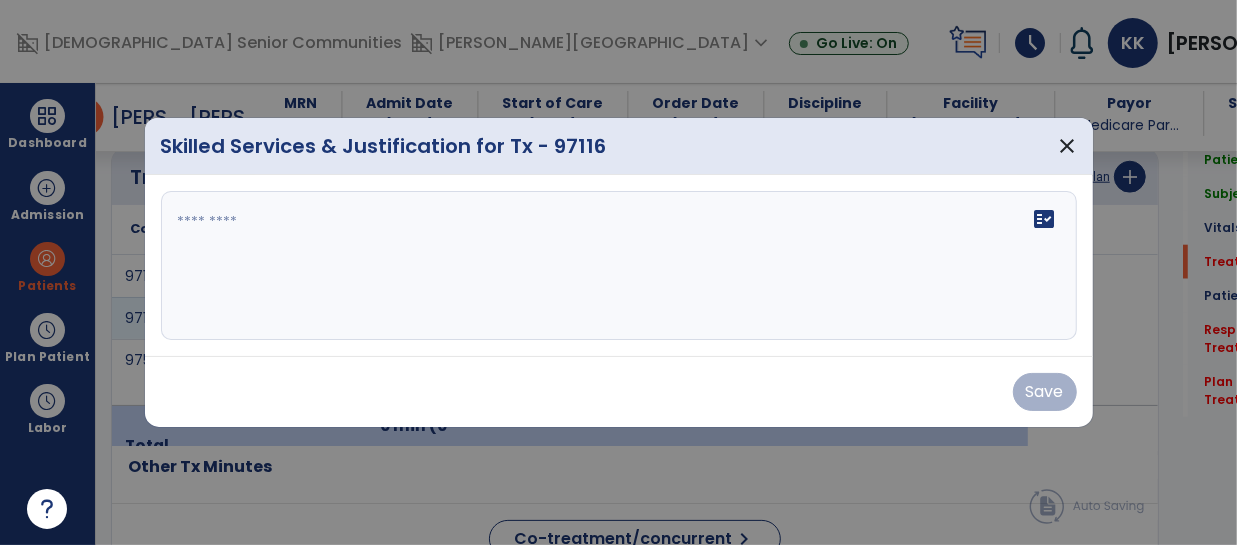 scroll, scrollTop: 1216, scrollLeft: 0, axis: vertical 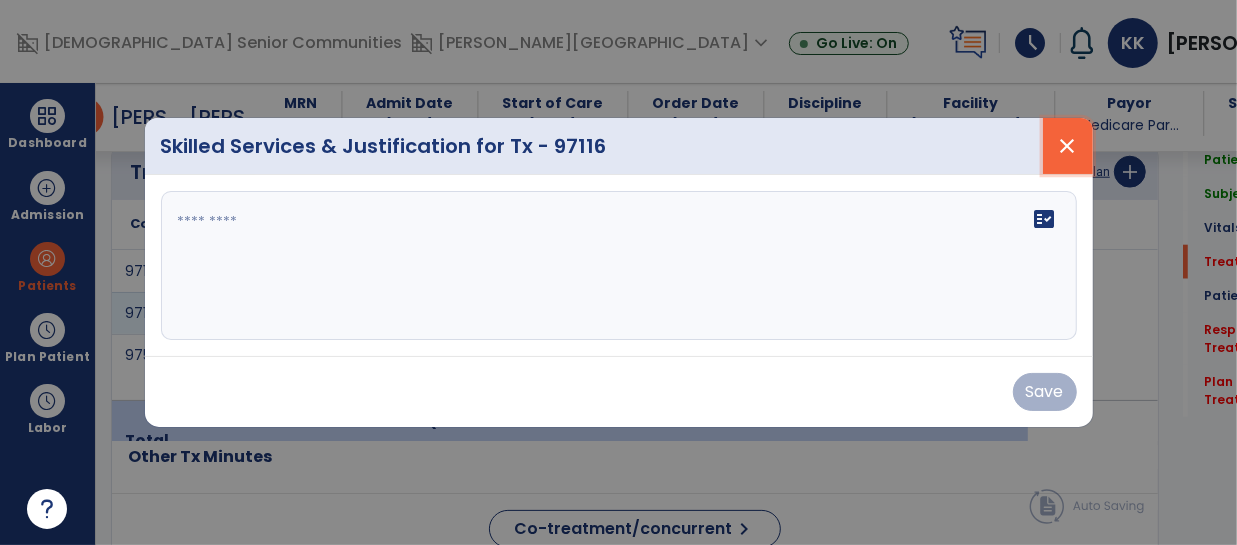 click on "close" at bounding box center [1068, 146] 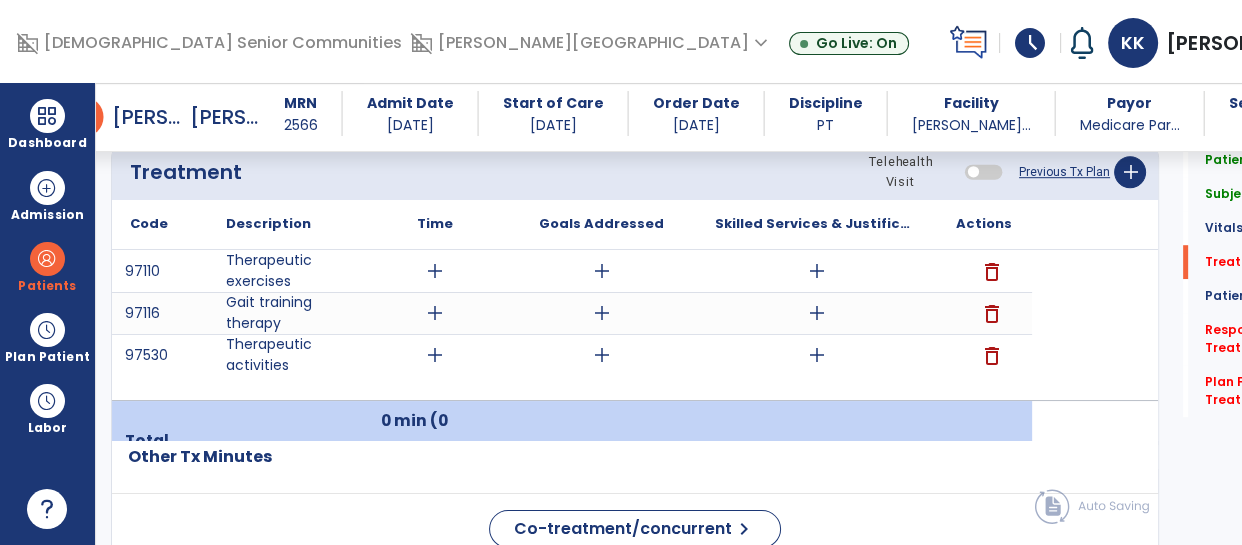 click on "add" at bounding box center [817, 355] 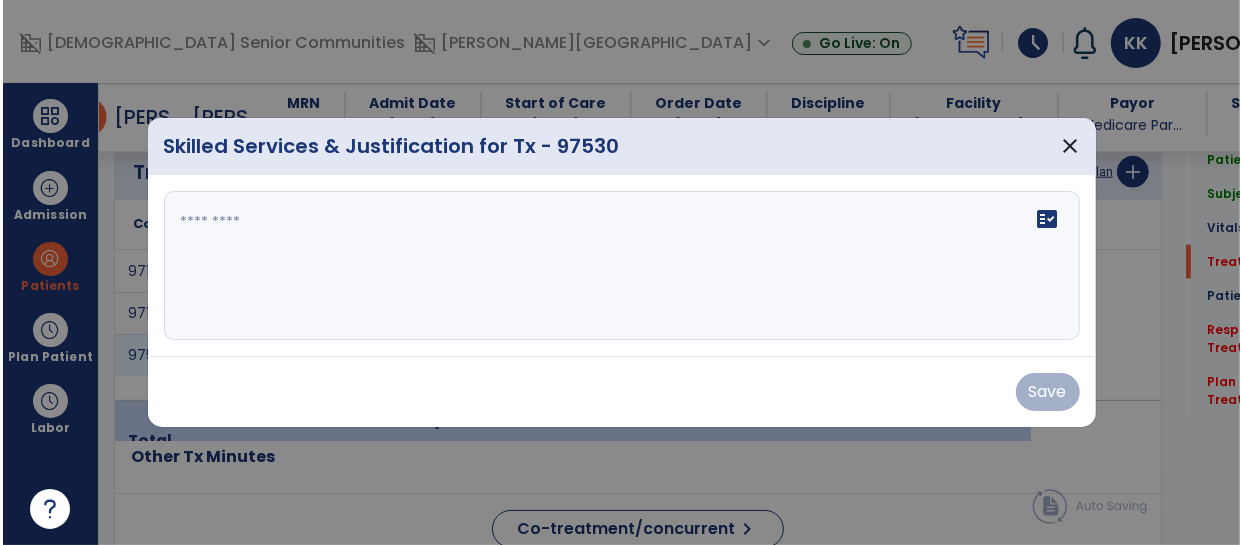 scroll, scrollTop: 1216, scrollLeft: 0, axis: vertical 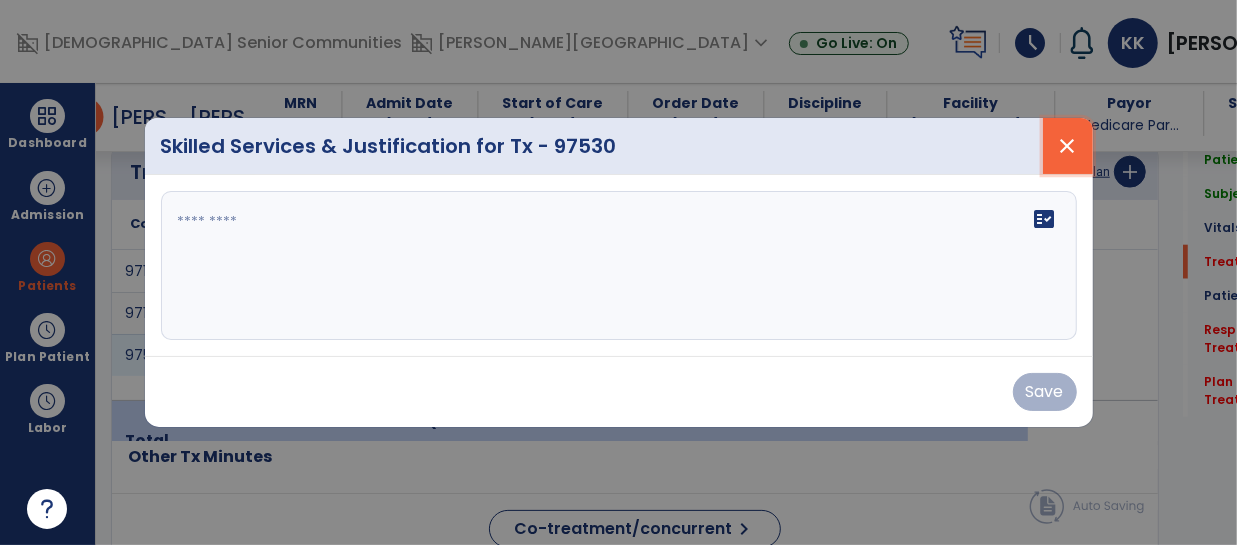 click on "close" at bounding box center (1068, 146) 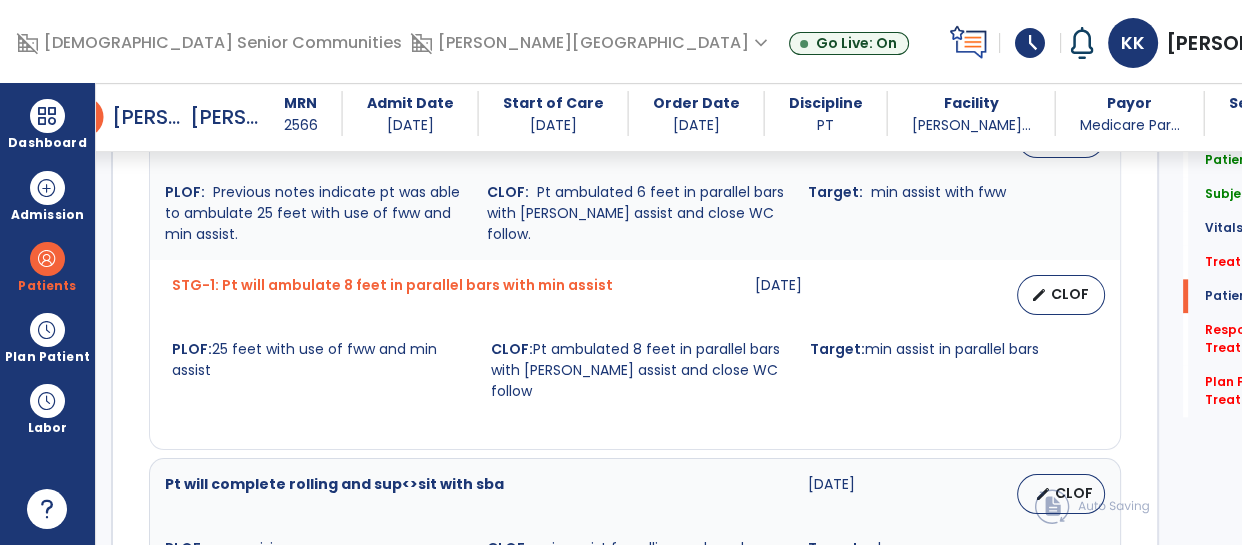 scroll, scrollTop: 2194, scrollLeft: 0, axis: vertical 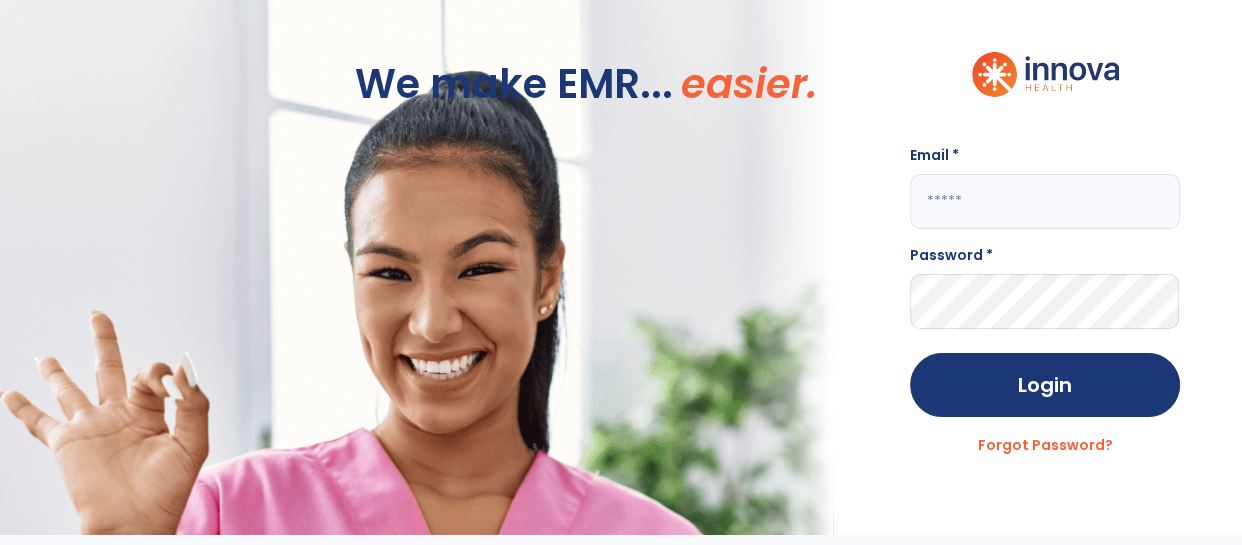 click 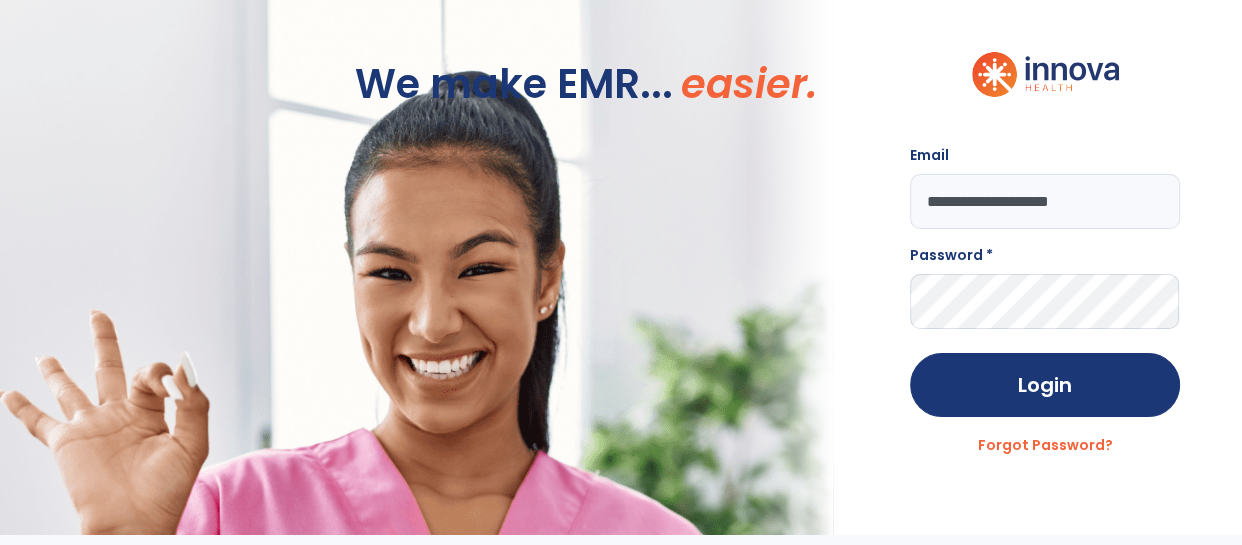 type on "**********" 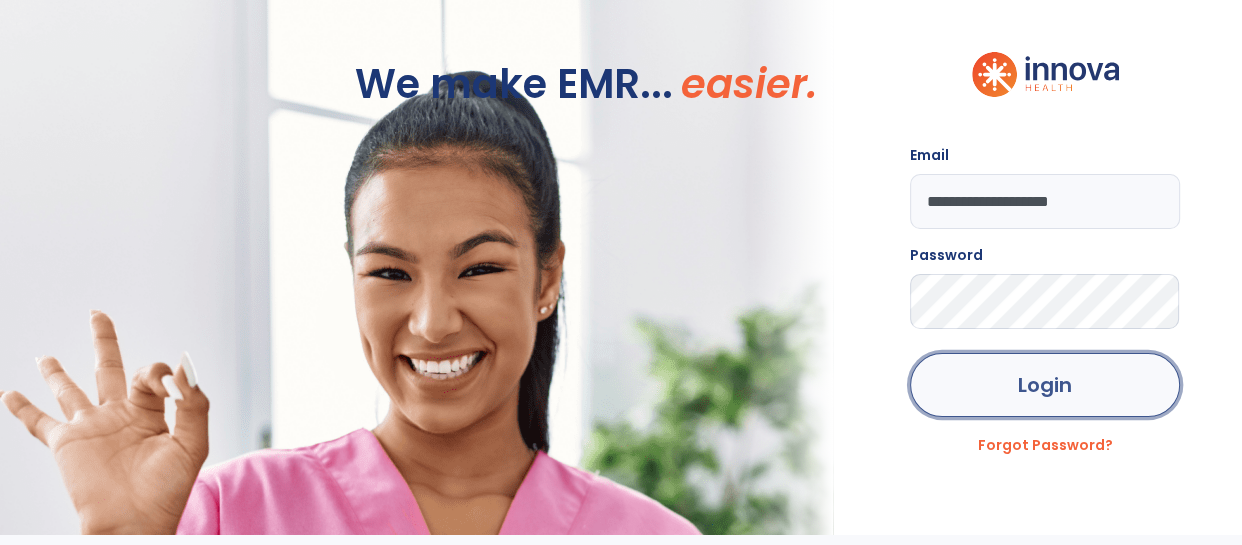 click on "Login" 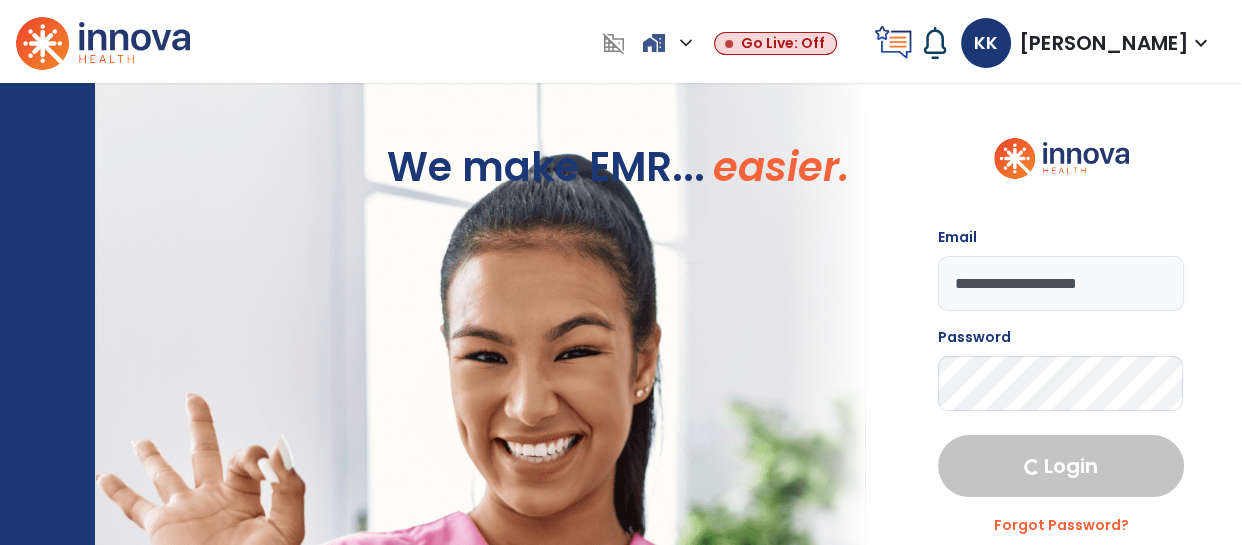 select on "****" 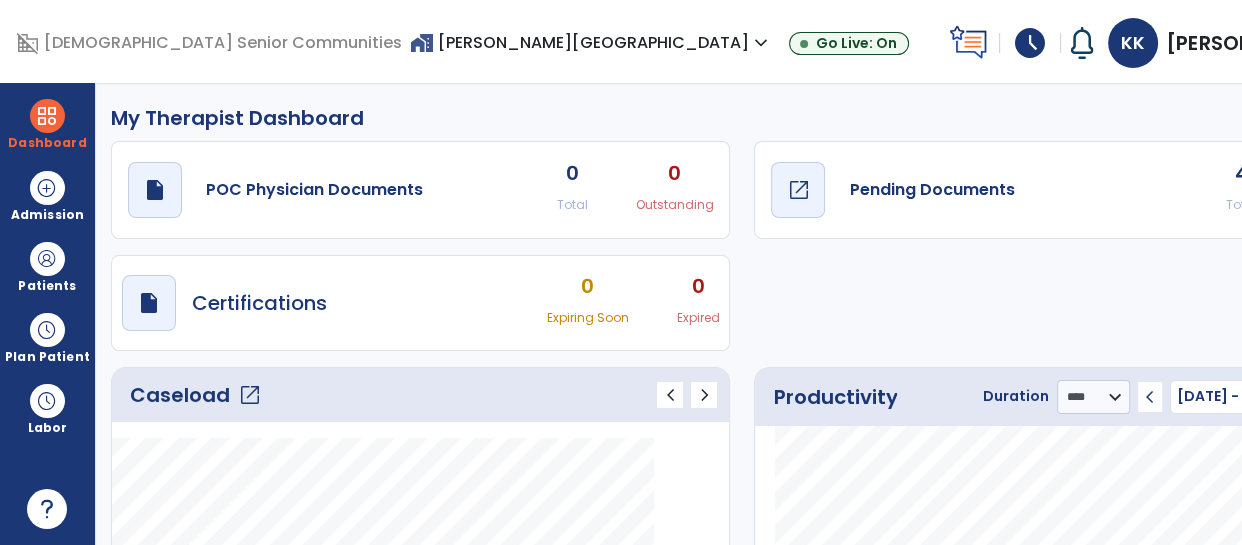 click on "Pending Documents" 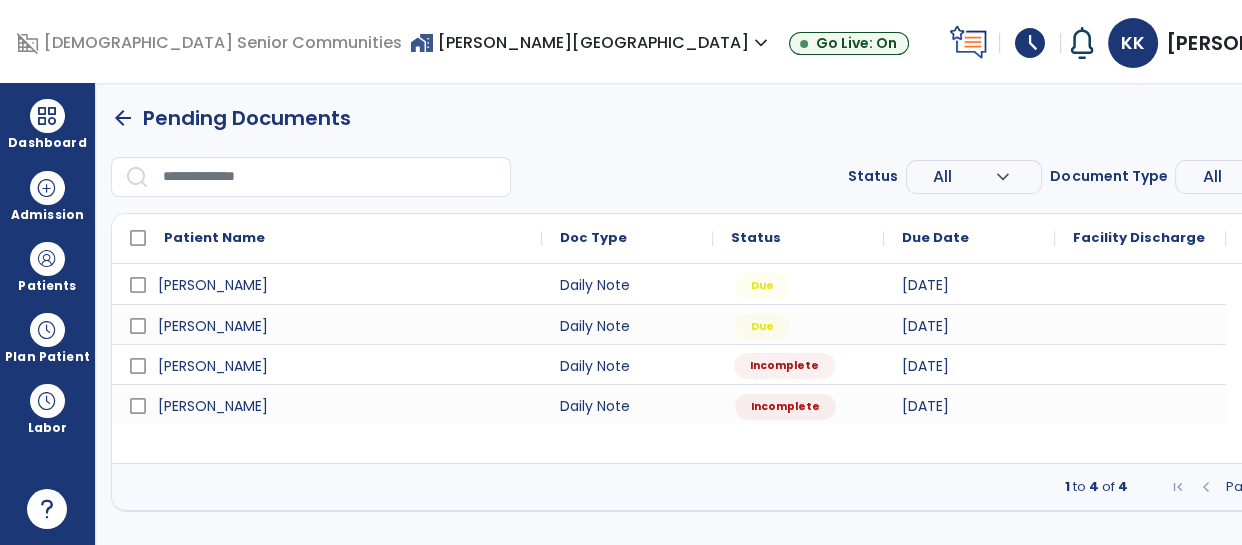 click on "Incomplete" at bounding box center [784, 366] 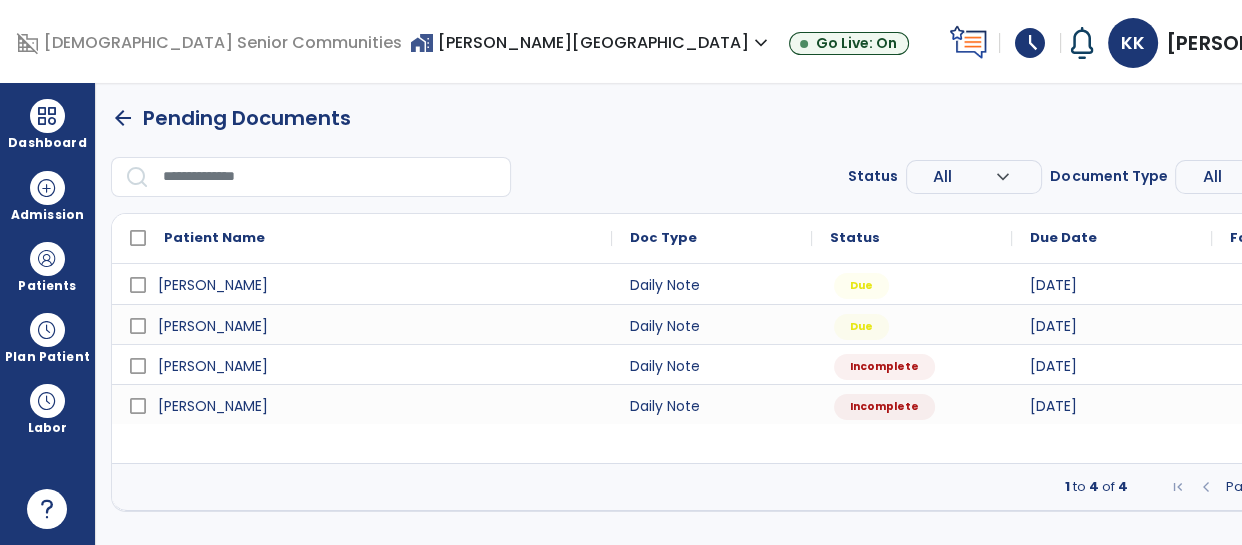 select on "*" 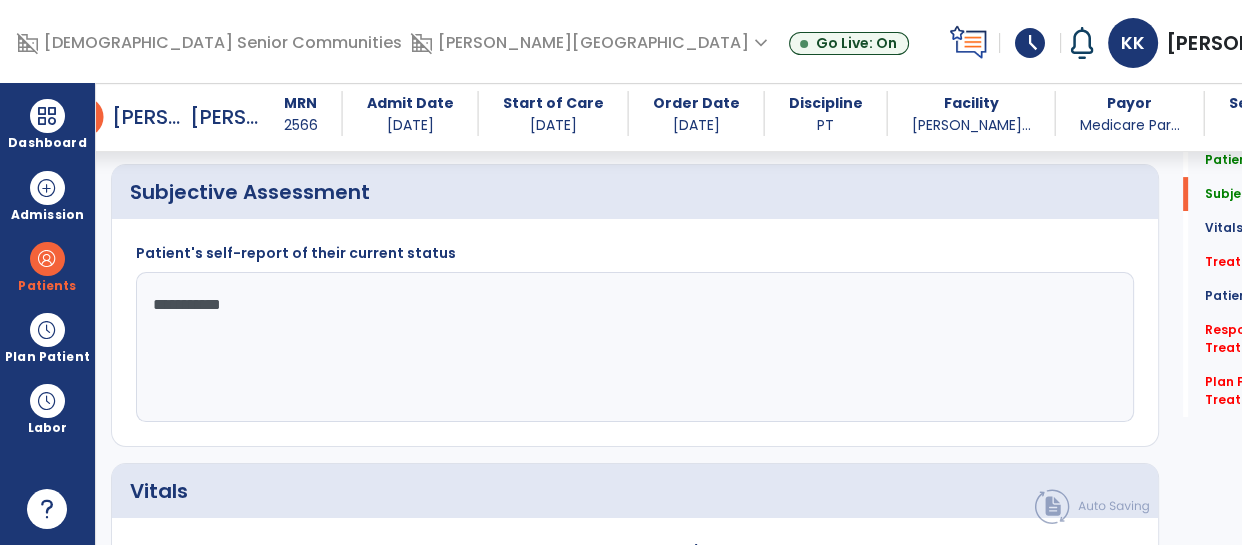 scroll, scrollTop: 418, scrollLeft: 0, axis: vertical 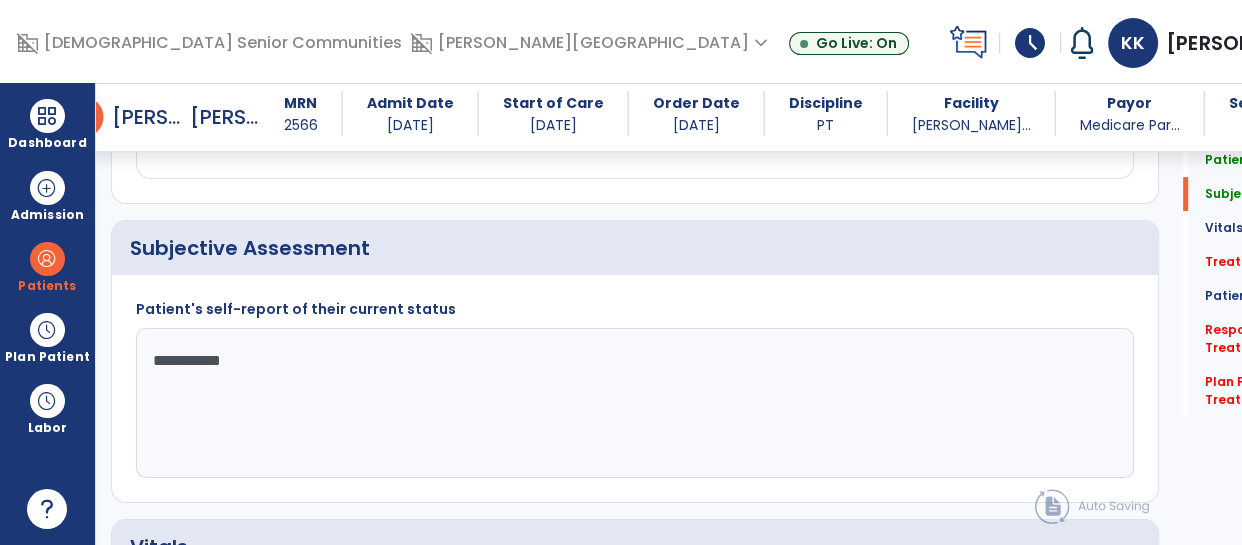 click on "**********" 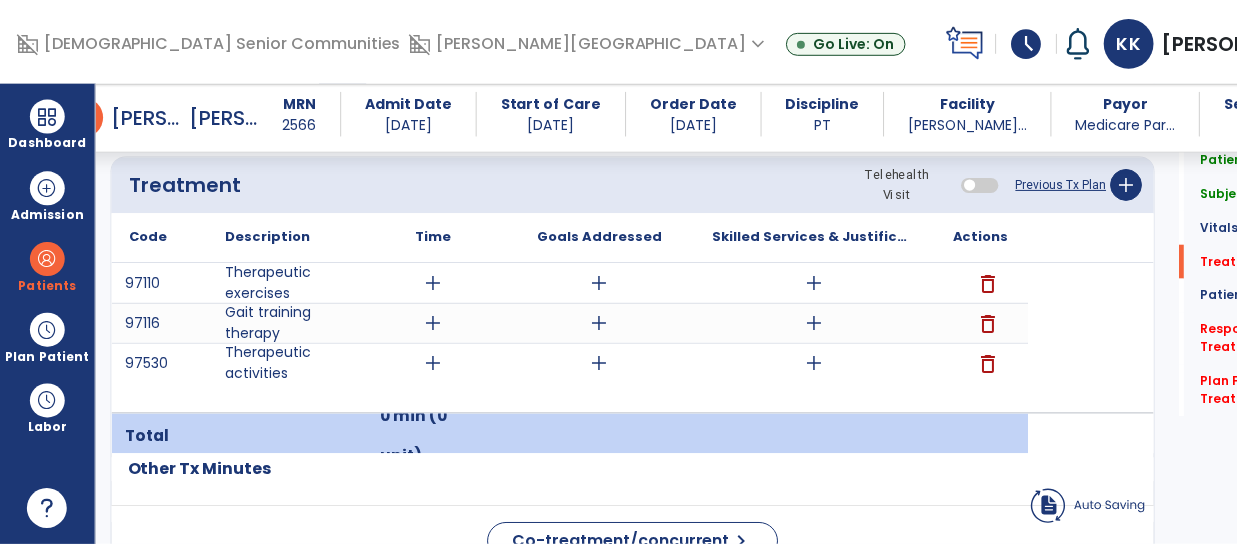 scroll, scrollTop: 1213, scrollLeft: 0, axis: vertical 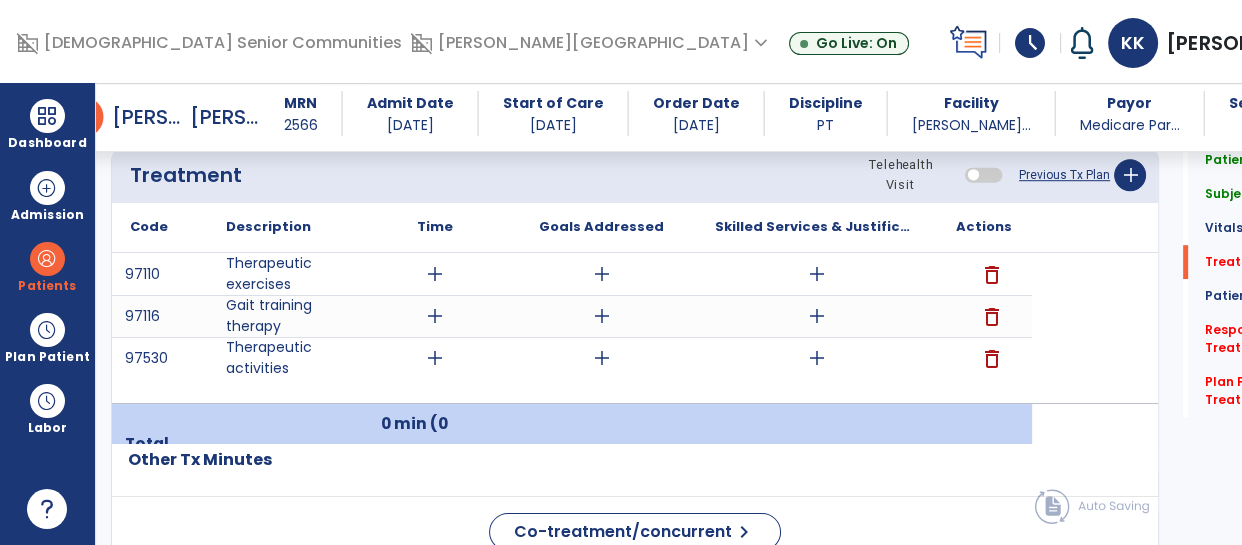 type on "**********" 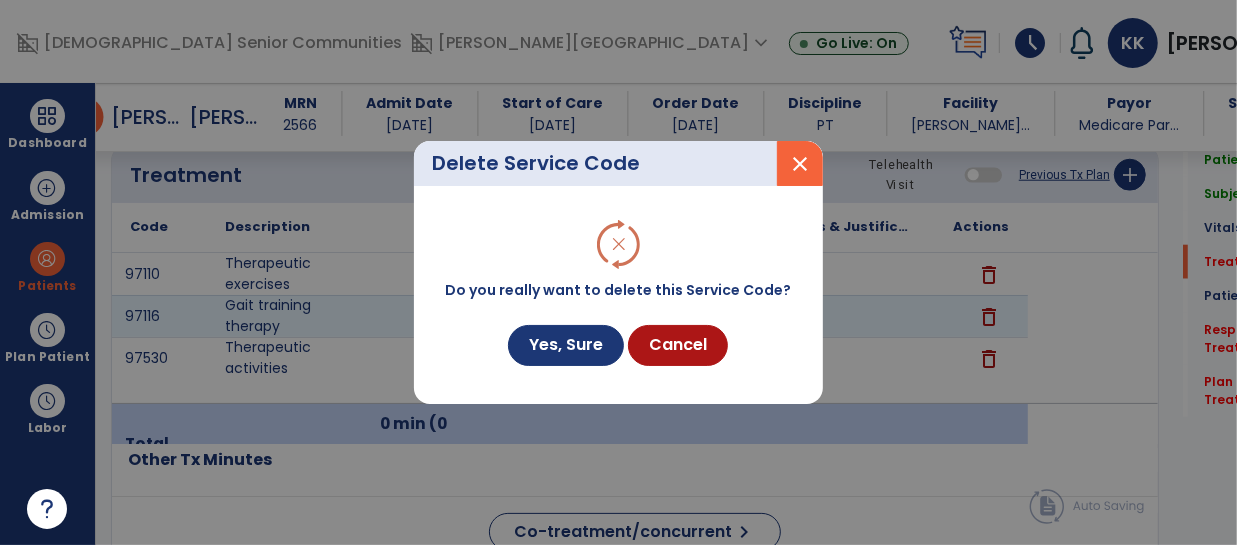 scroll, scrollTop: 1213, scrollLeft: 0, axis: vertical 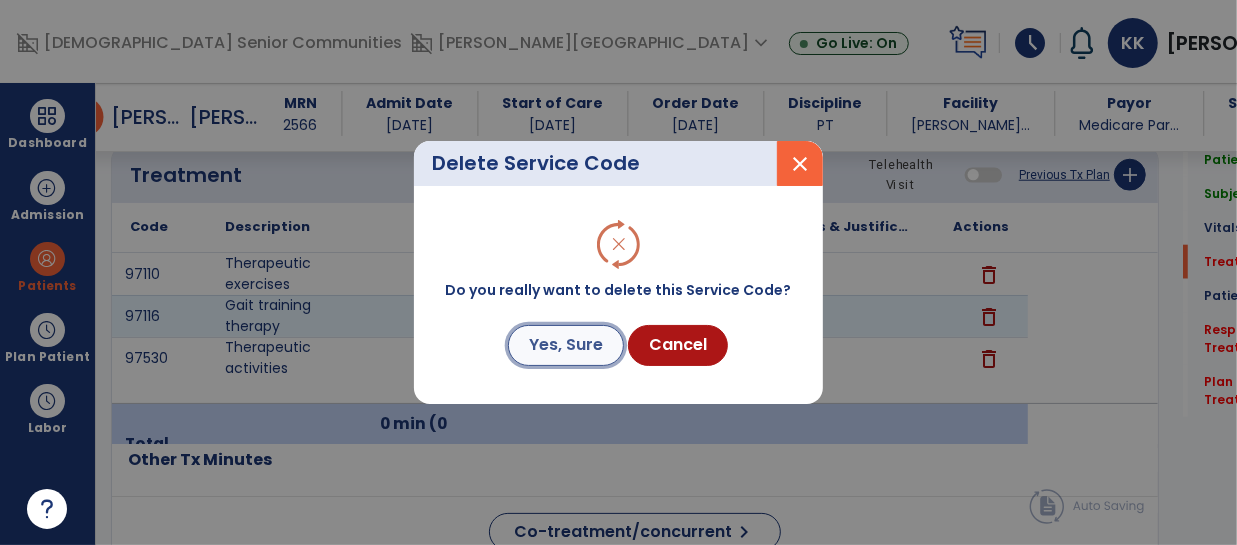 click on "Yes, Sure" at bounding box center (566, 345) 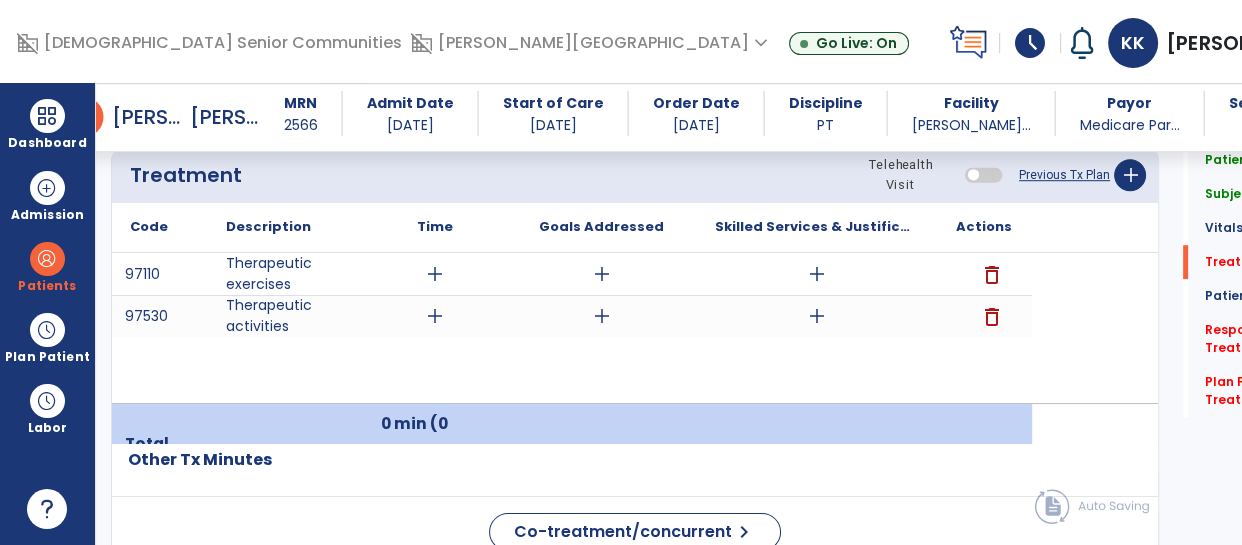 click on "add" at bounding box center (435, 316) 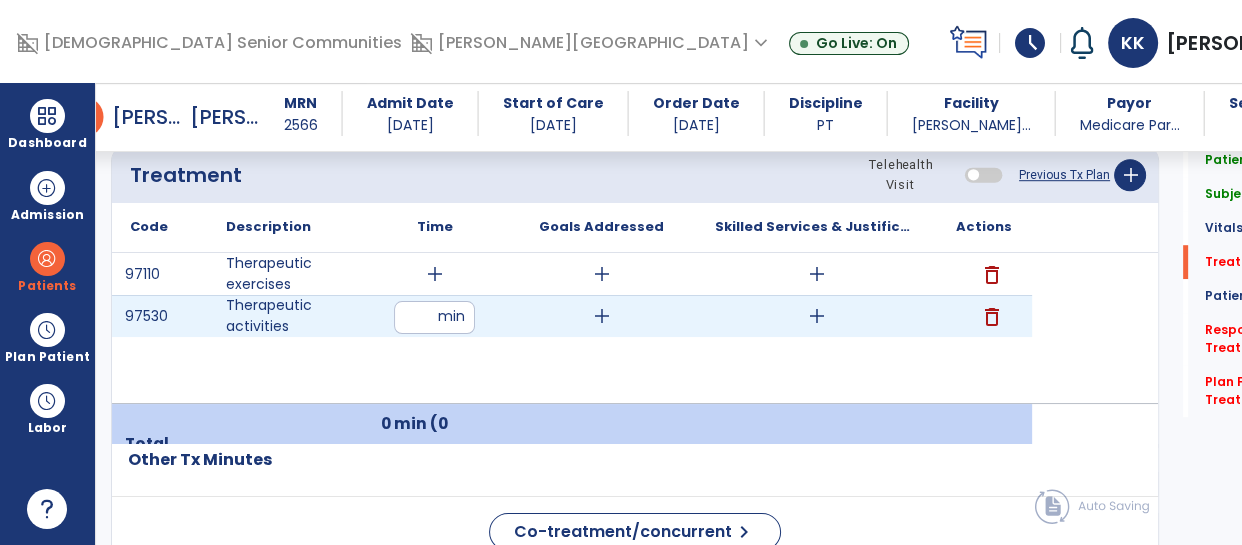 type on "*" 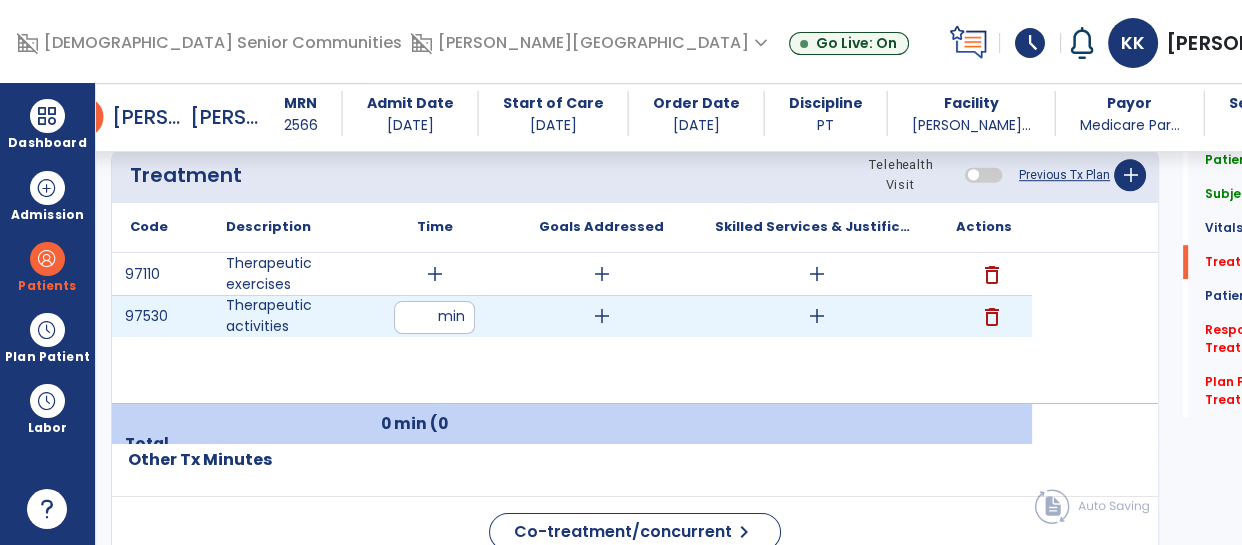 type on "**" 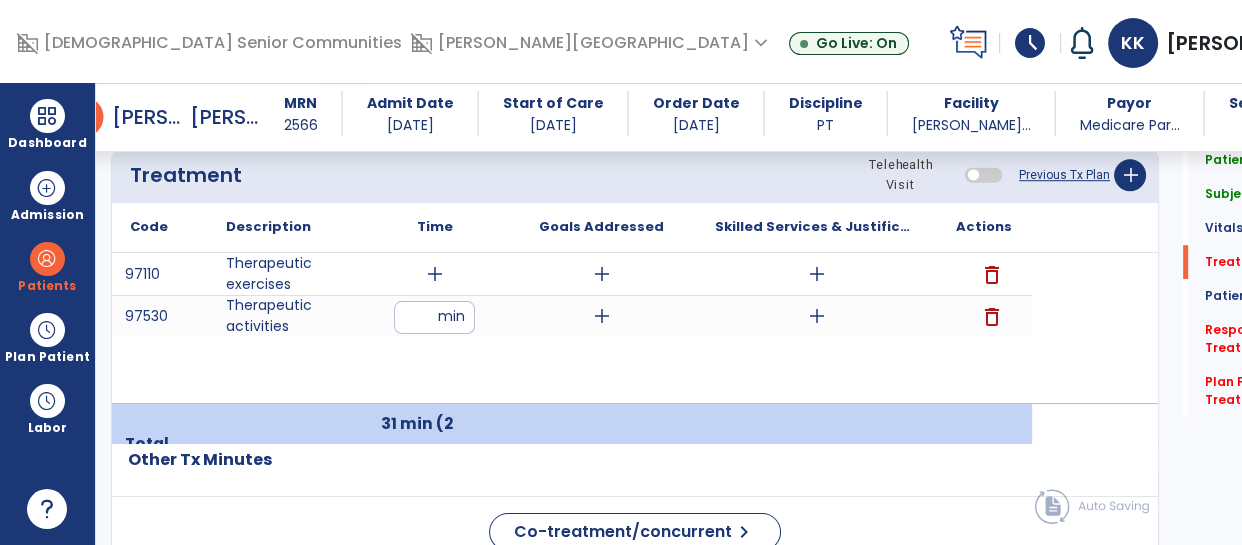 click on "add" at bounding box center [435, 274] 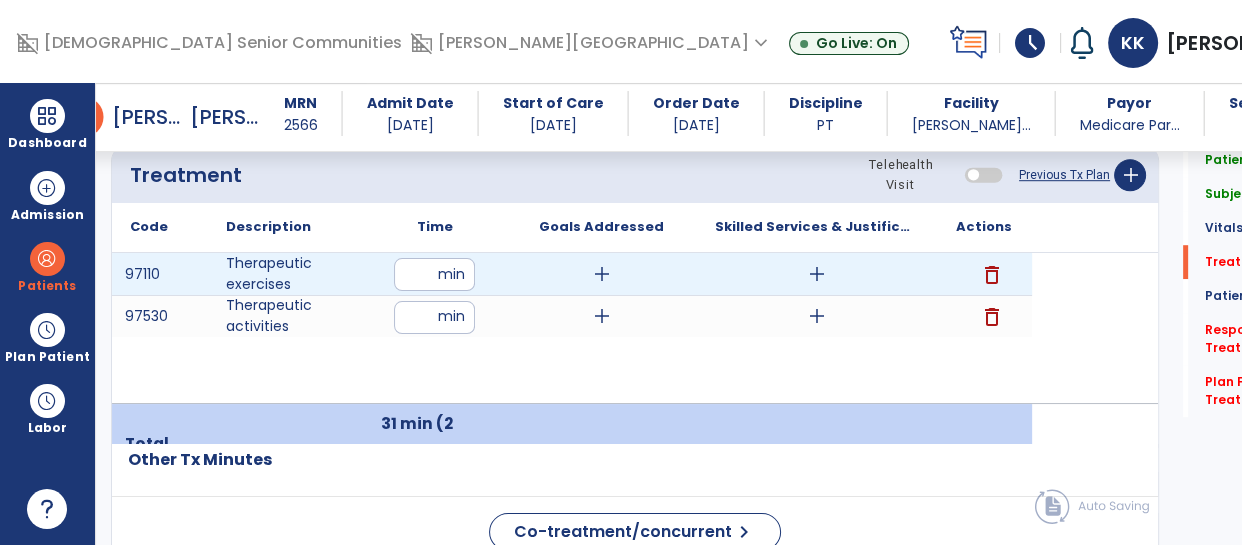 type on "**" 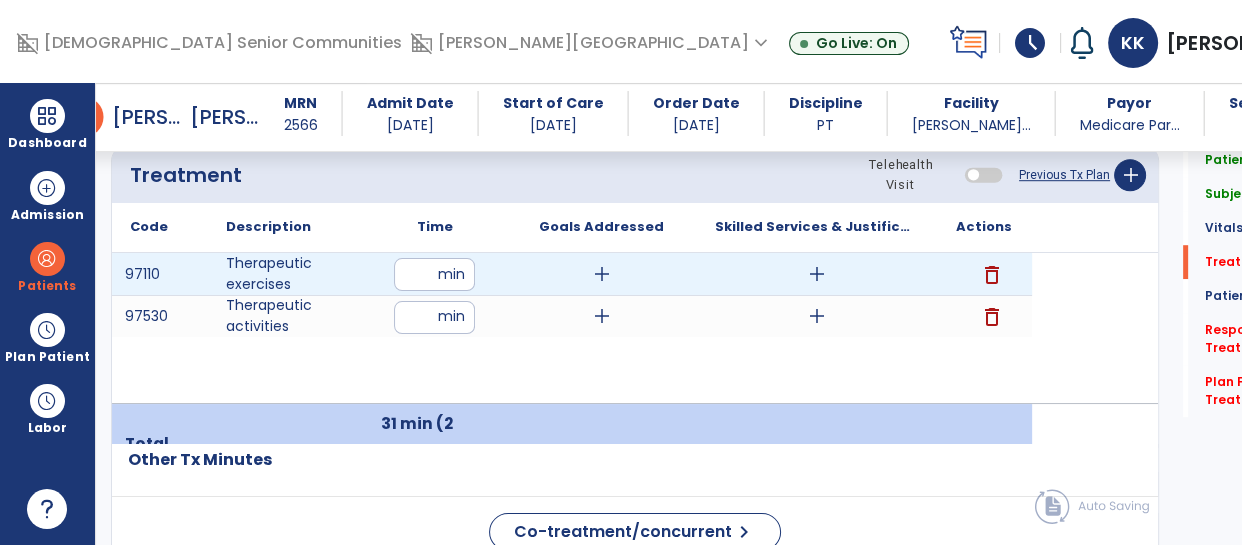 click on "Other Tx Minutes" 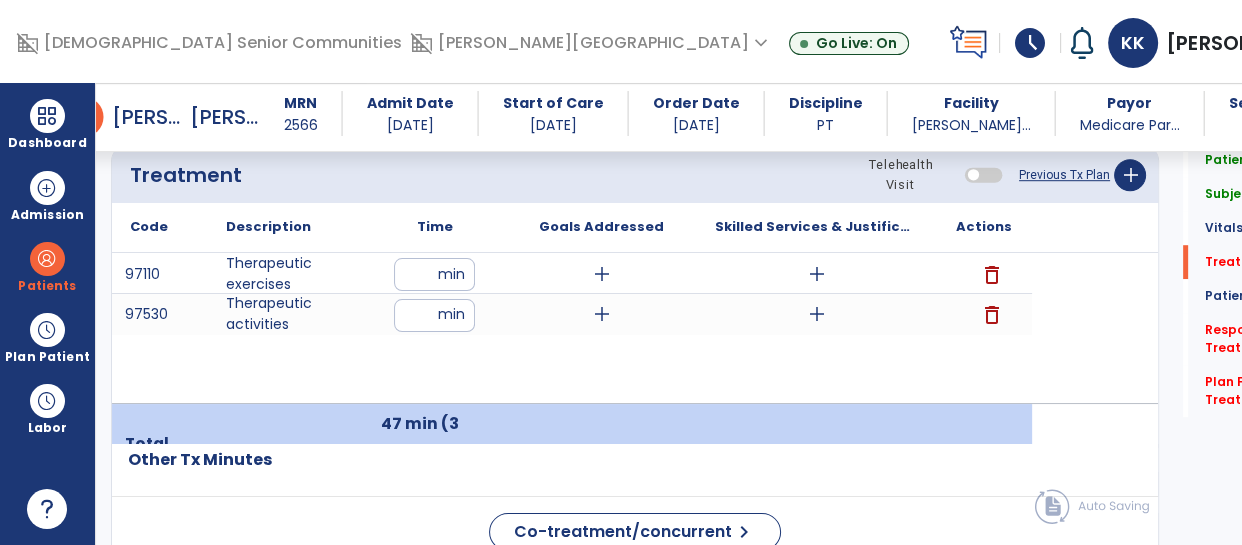 click on "**" at bounding box center [434, 315] 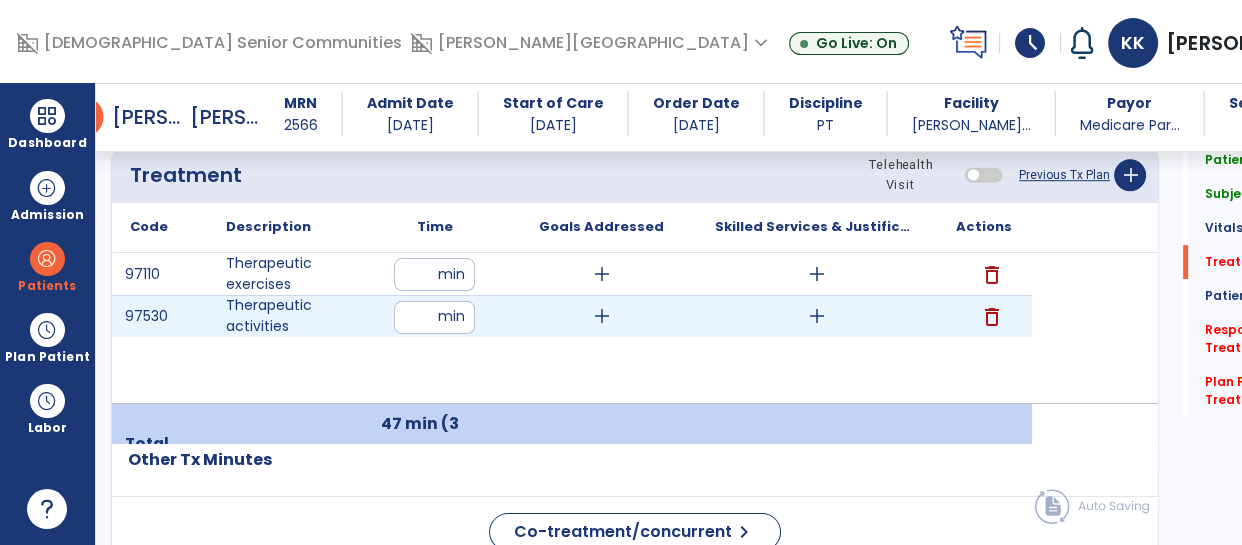 type on "*" 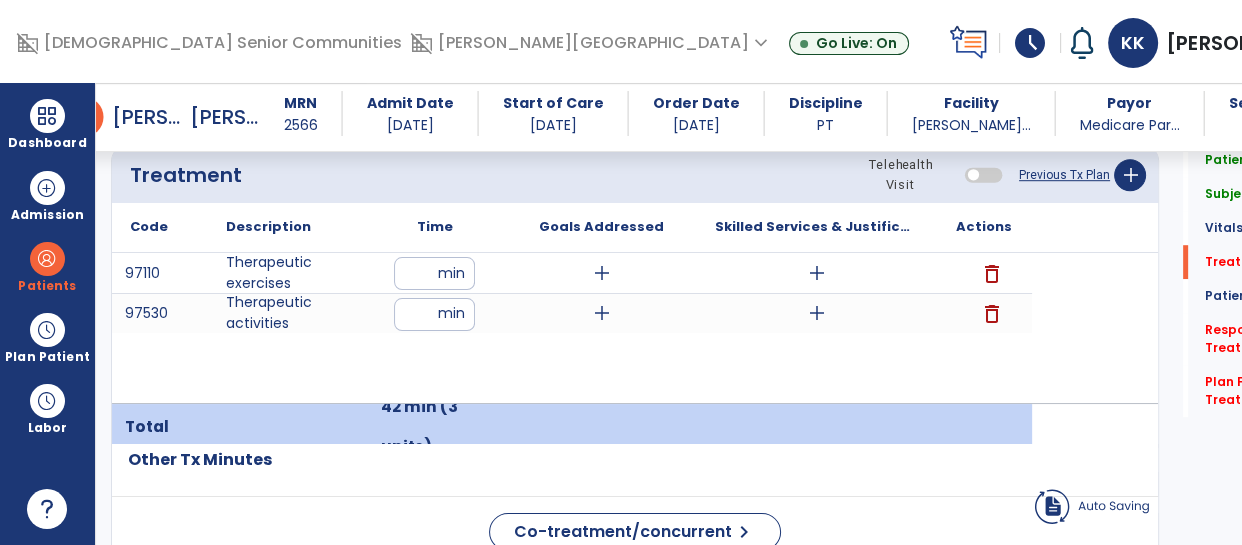 click on "Code
Description
Time" 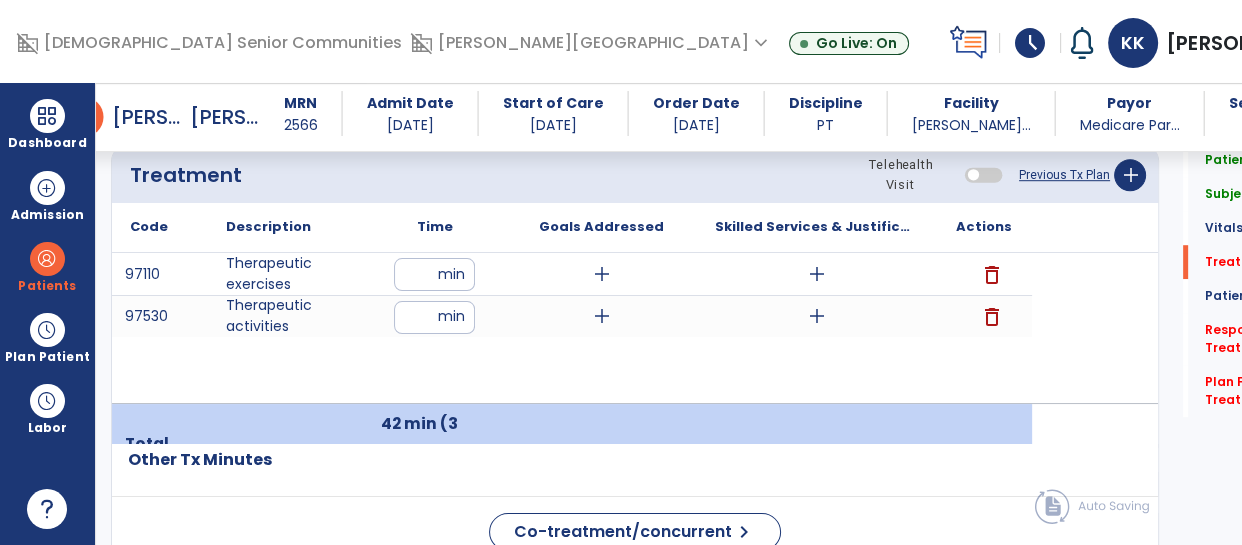 click on "add" at bounding box center [602, 316] 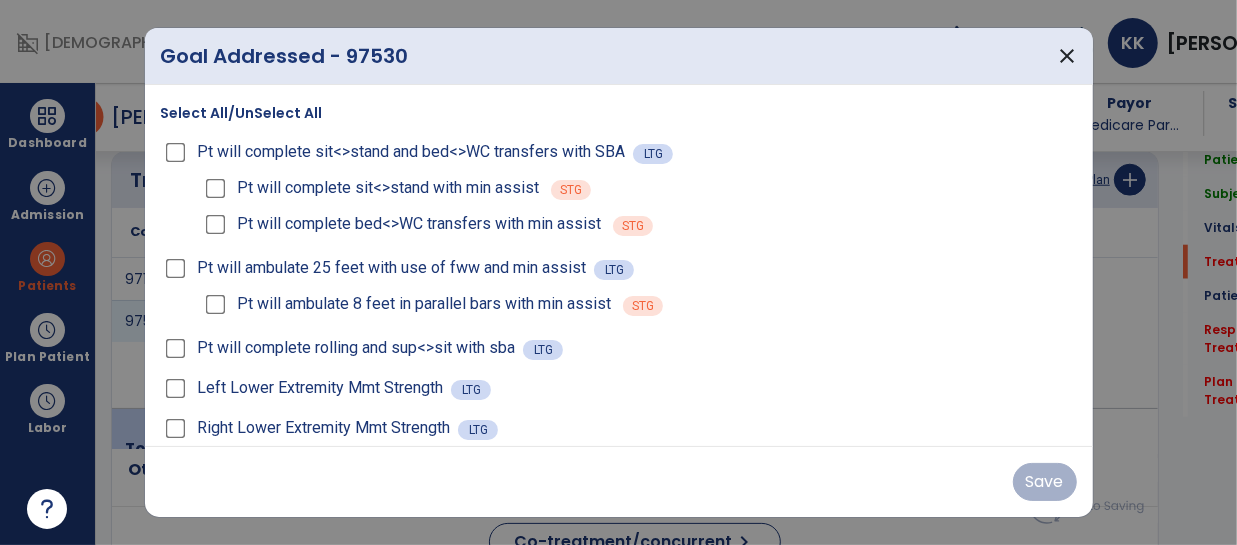 scroll, scrollTop: 1213, scrollLeft: 0, axis: vertical 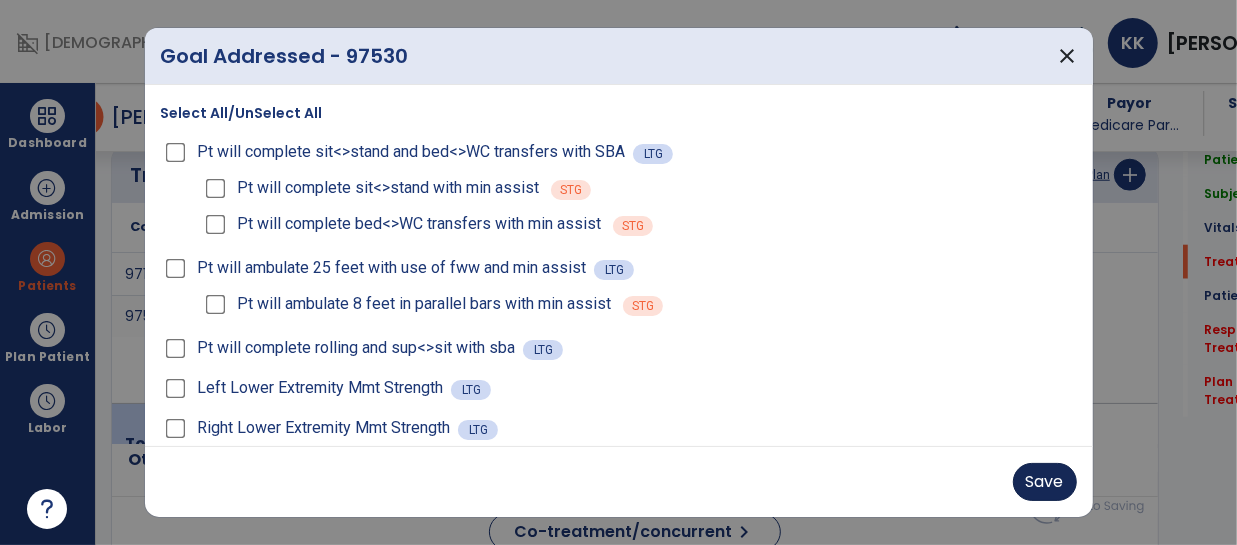 click on "Save" at bounding box center [1045, 482] 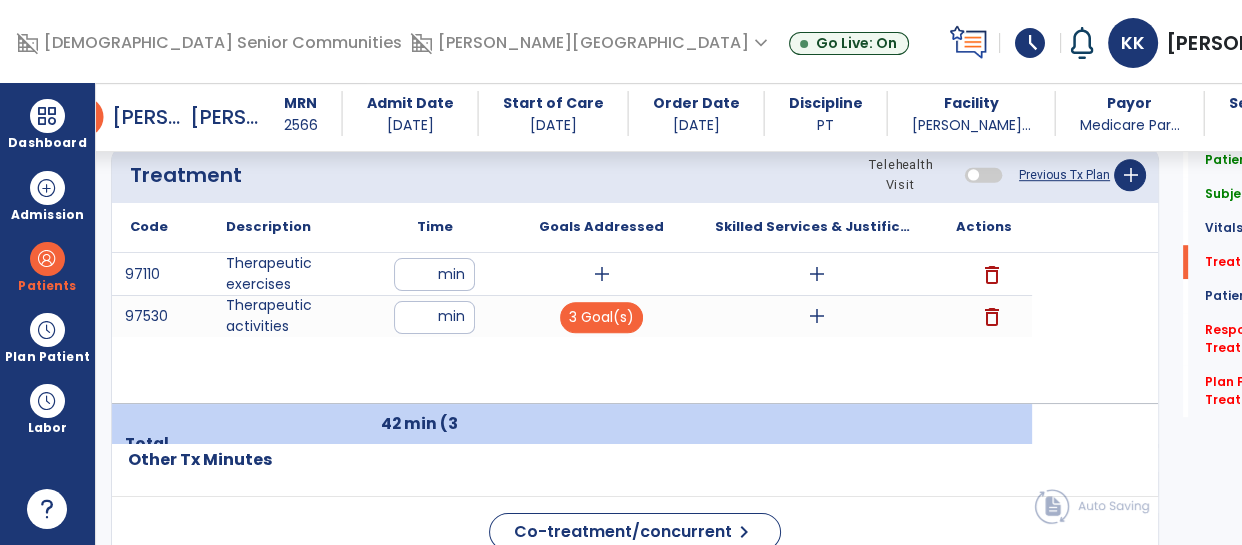 click on "add" at bounding box center (602, 274) 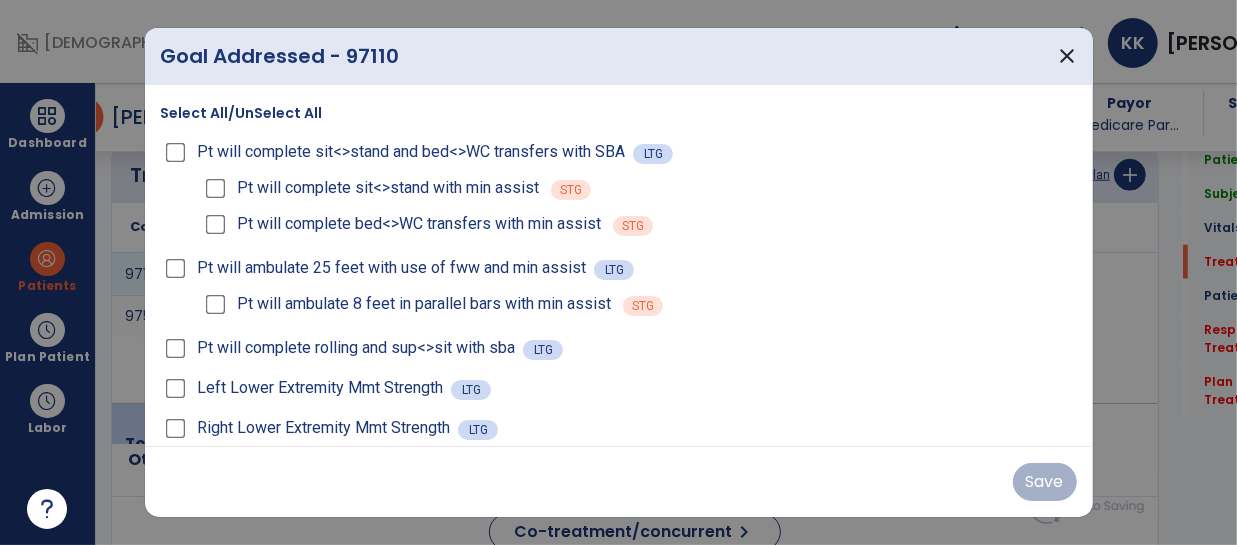 scroll, scrollTop: 1213, scrollLeft: 0, axis: vertical 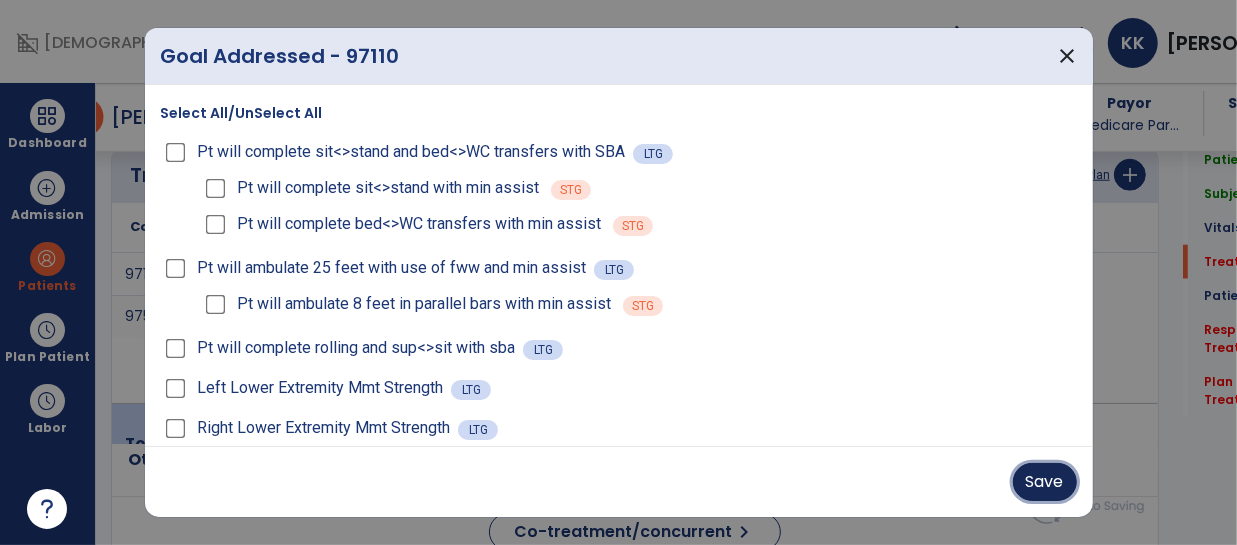 click on "Save" at bounding box center [1045, 482] 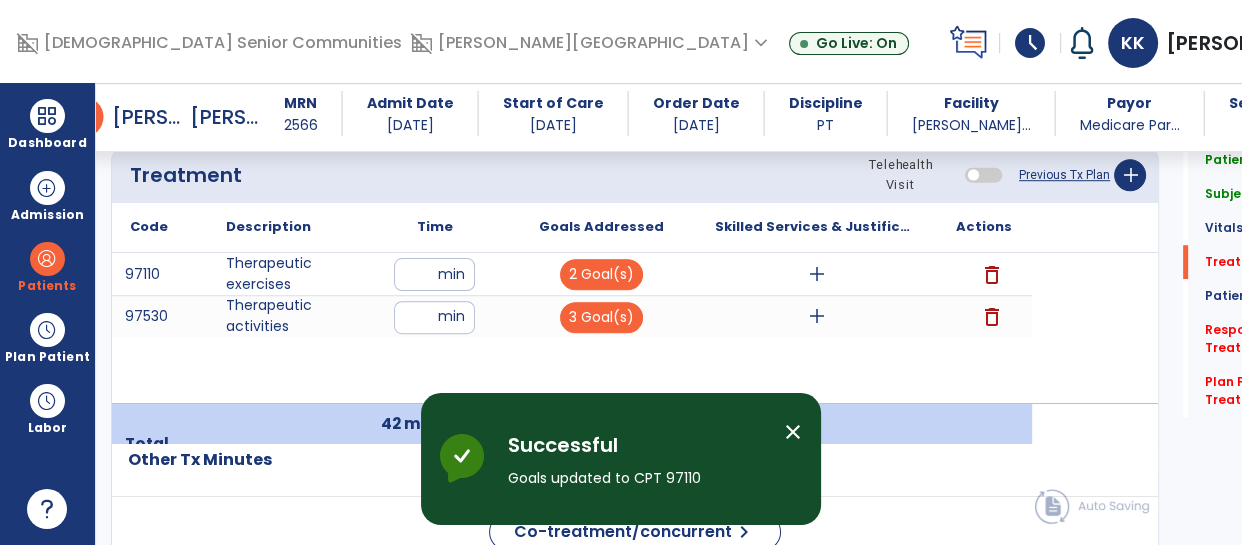 click on "add" at bounding box center (817, 316) 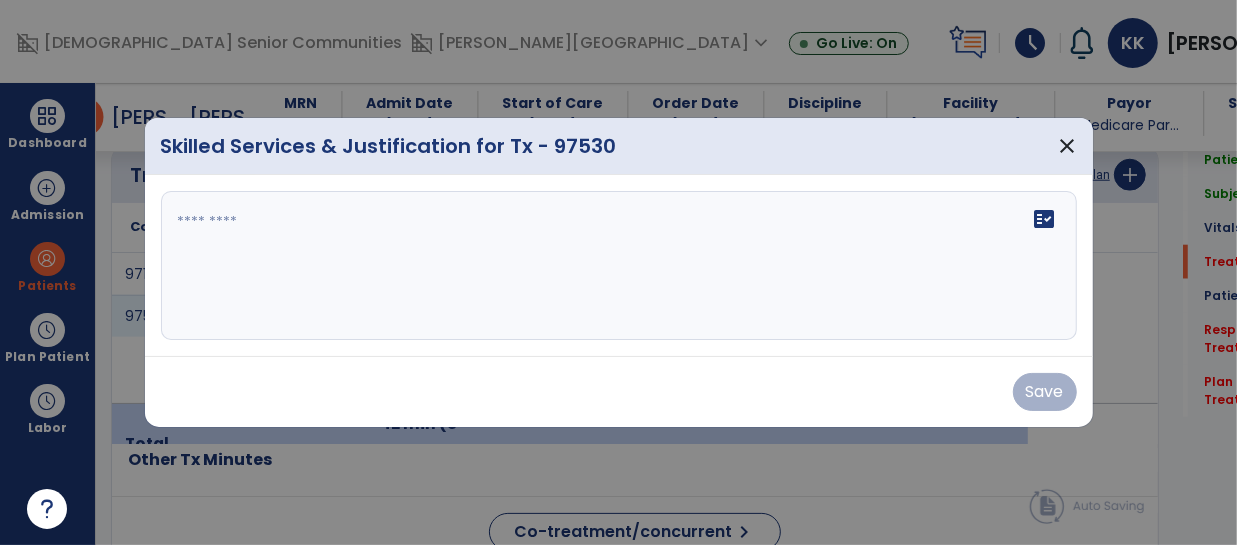 scroll, scrollTop: 1213, scrollLeft: 0, axis: vertical 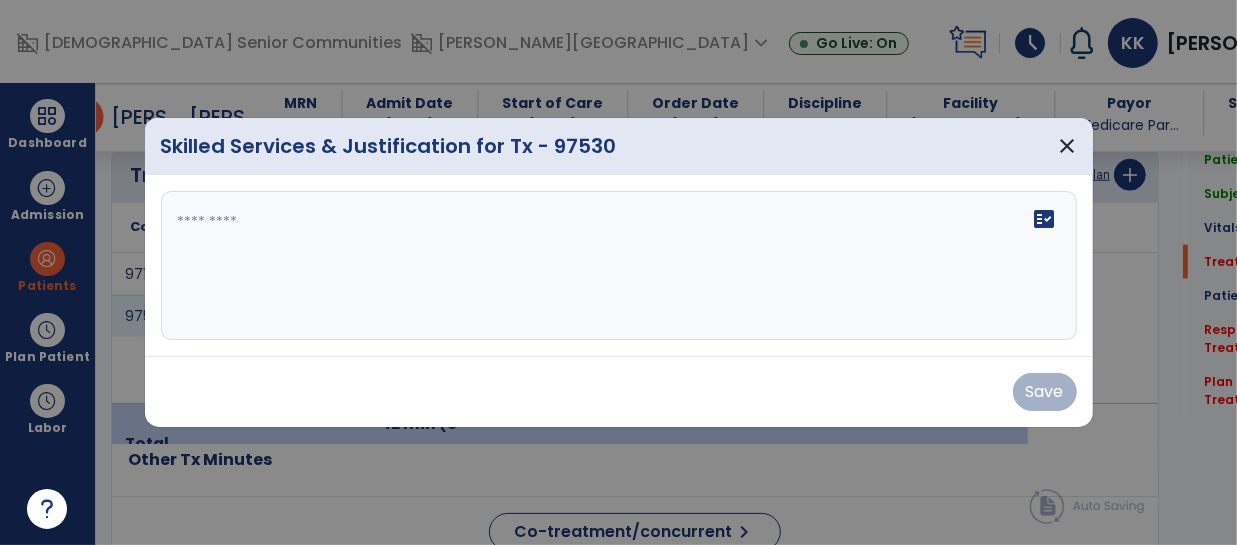 click at bounding box center (619, 266) 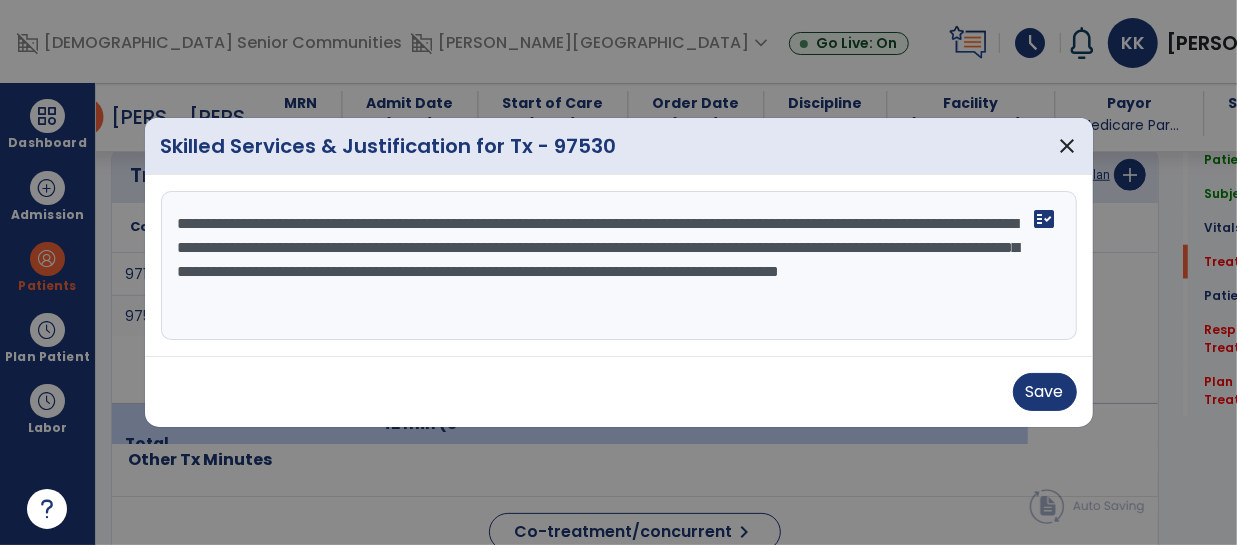 click on "**********" at bounding box center (619, 266) 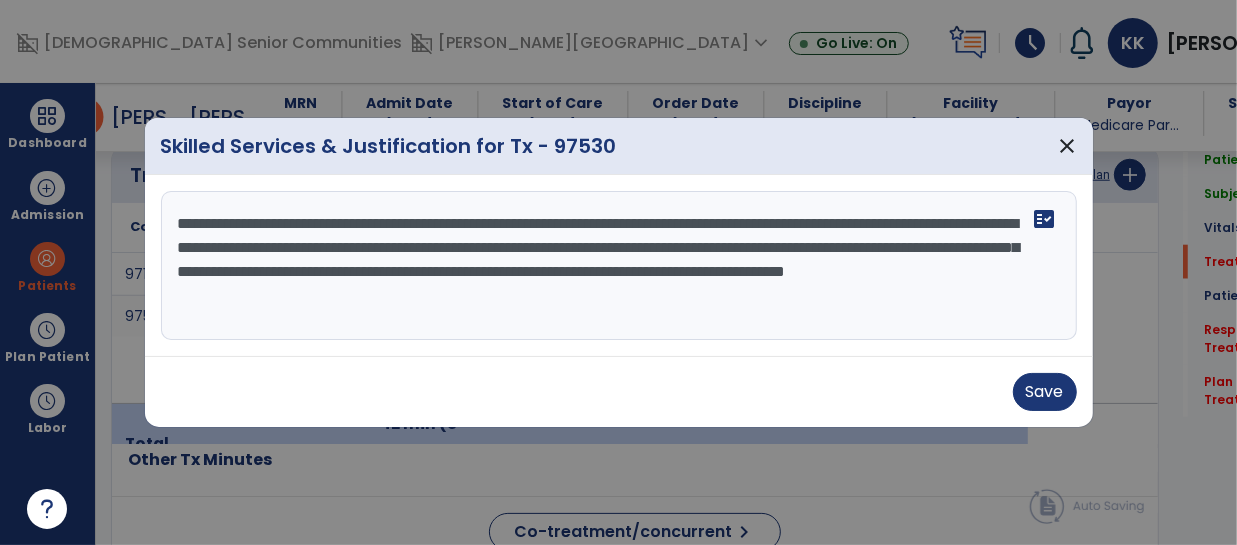 click on "**********" at bounding box center [619, 266] 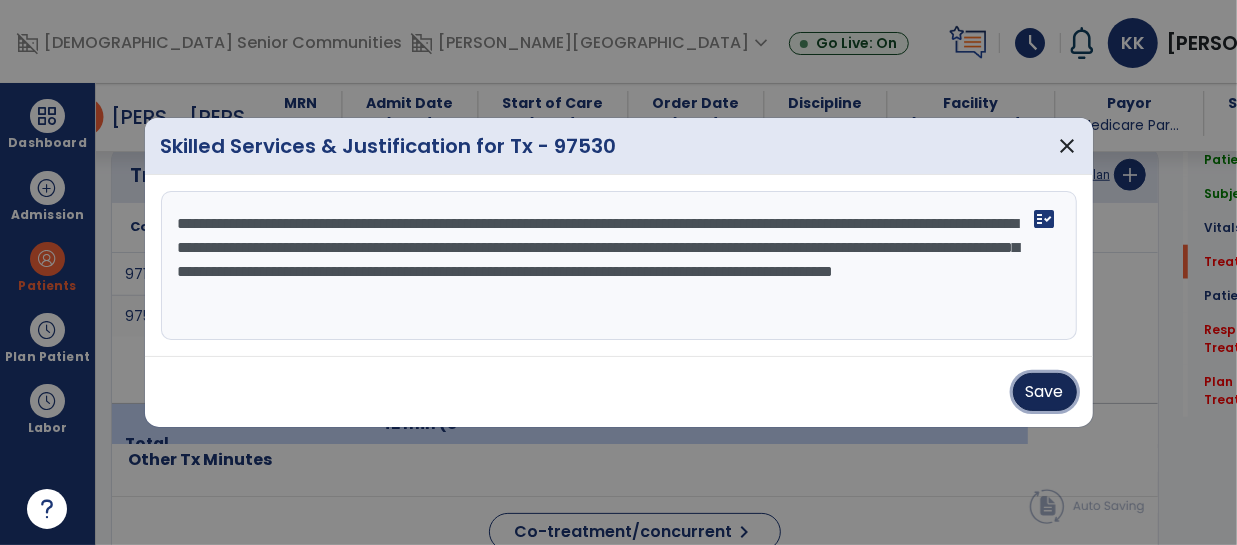 click on "Save" at bounding box center (1045, 392) 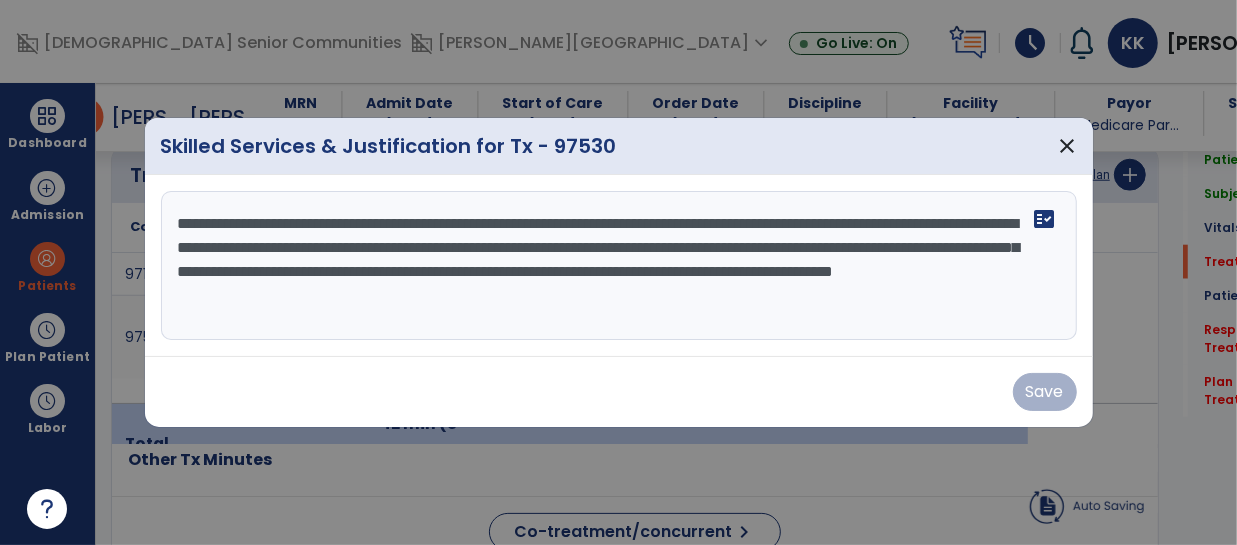 click on "Save" at bounding box center [619, 392] 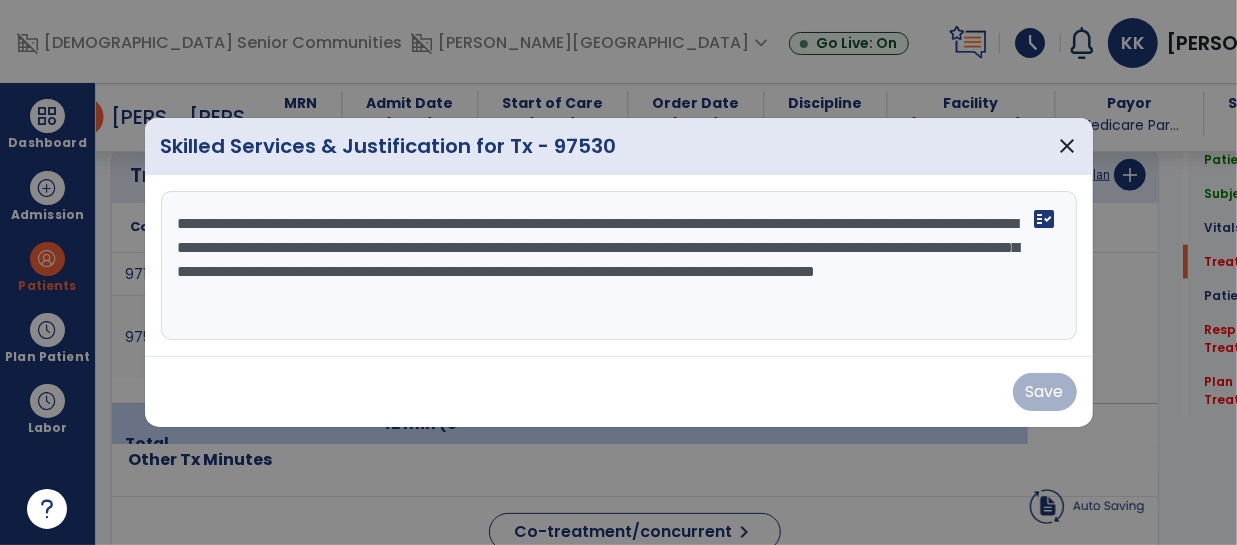 type on "**********" 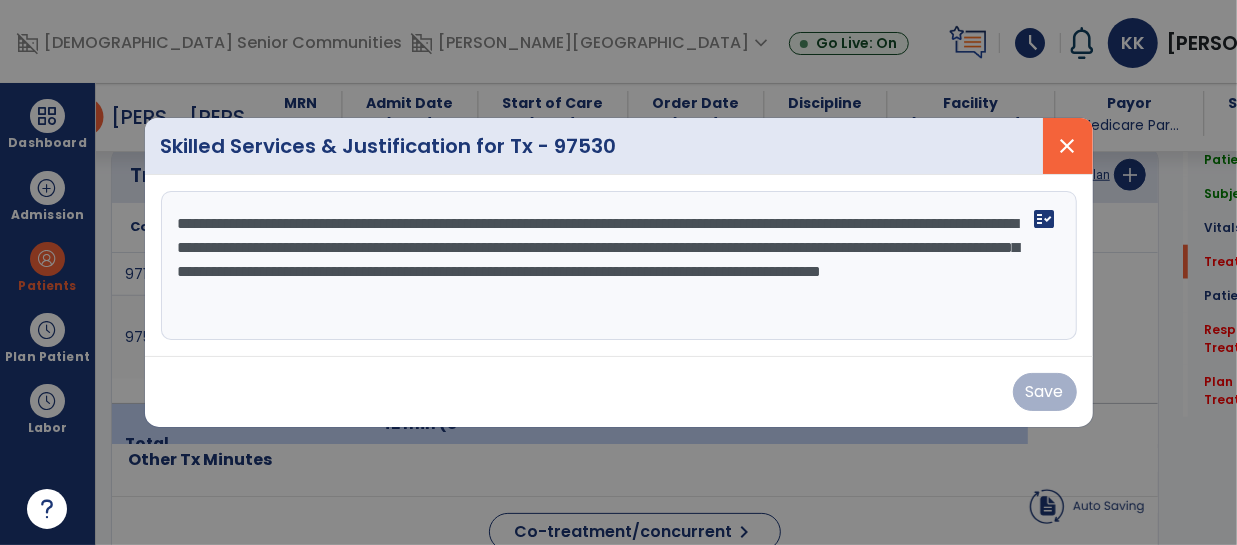 click on "close" at bounding box center (1068, 146) 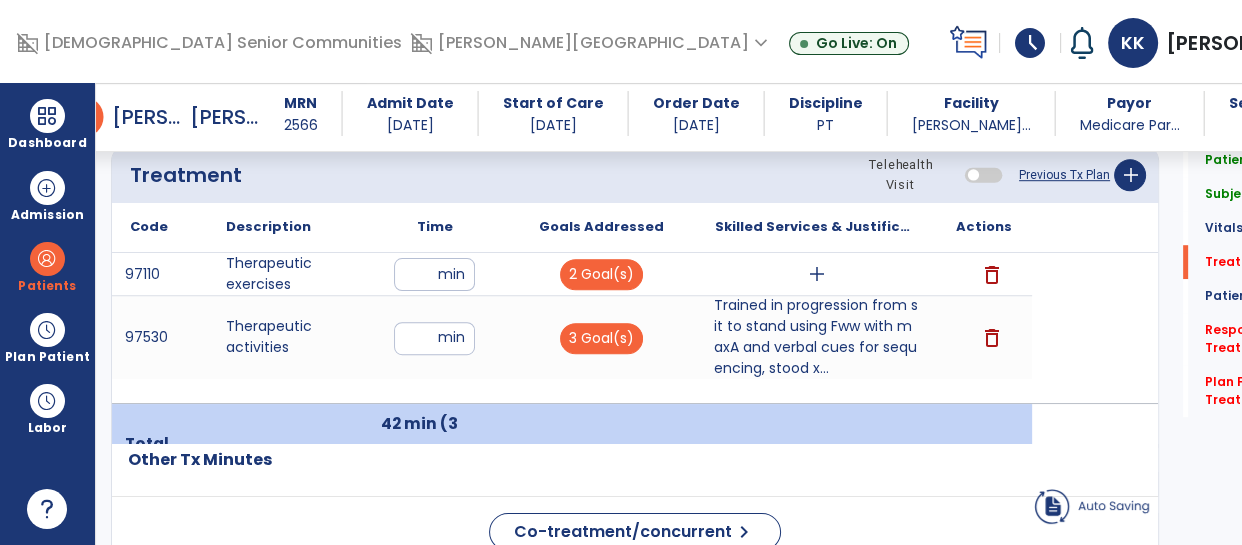 click on "add" at bounding box center (817, 274) 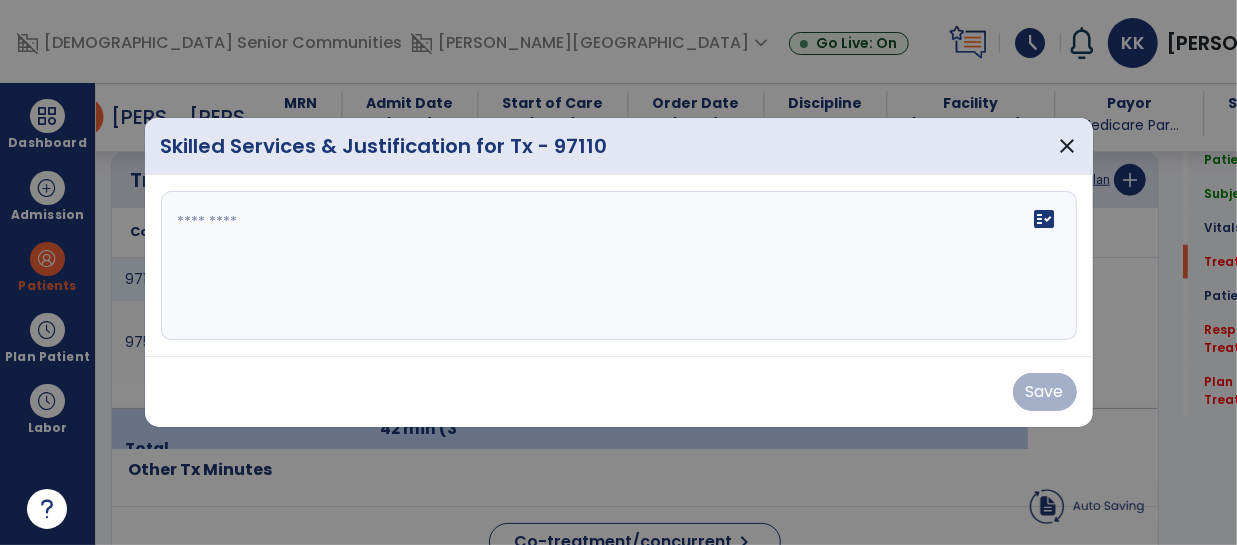 scroll, scrollTop: 1213, scrollLeft: 0, axis: vertical 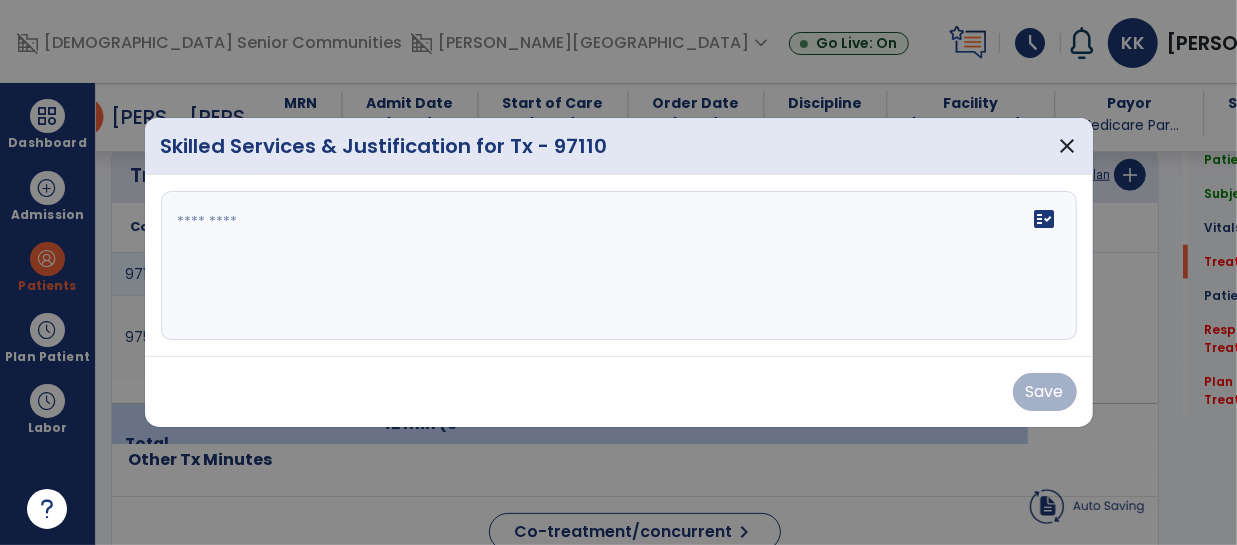click at bounding box center [619, 266] 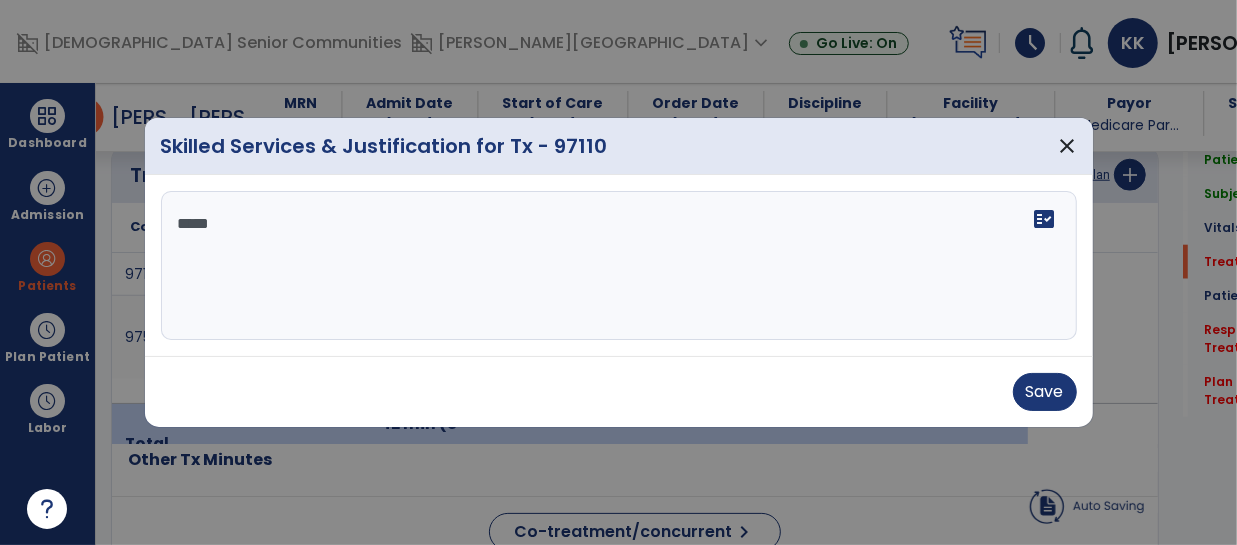 type on "******" 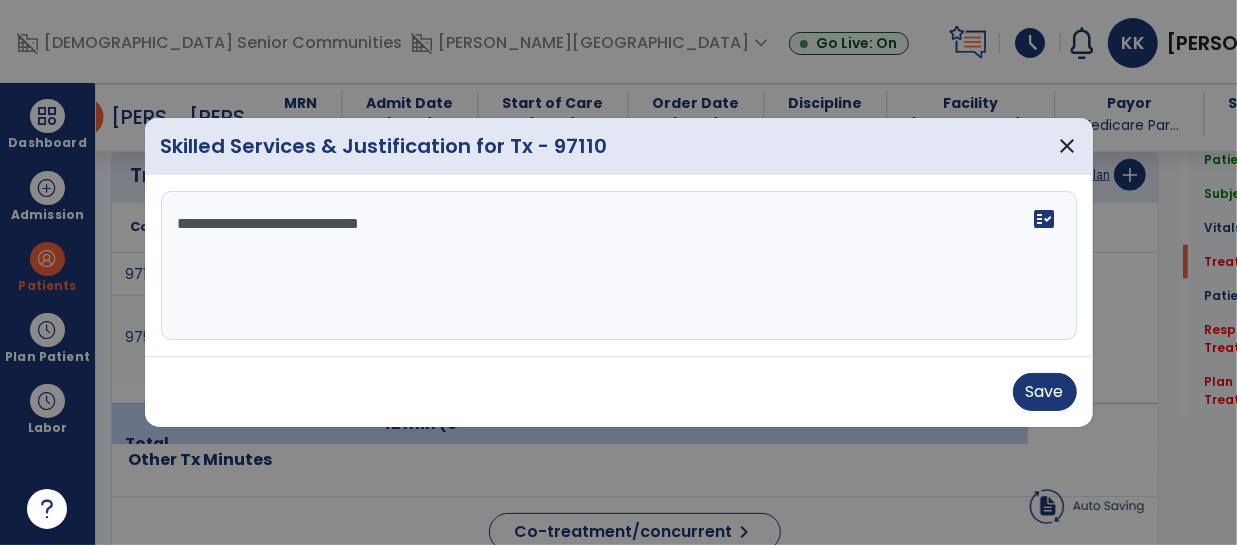 type on "**********" 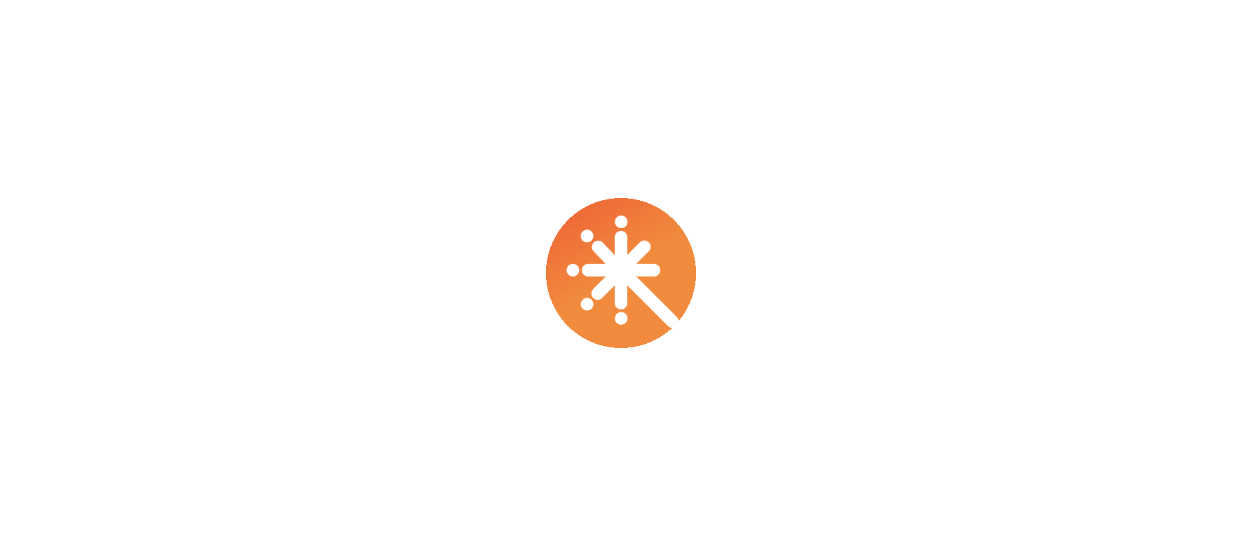 scroll, scrollTop: 0, scrollLeft: 0, axis: both 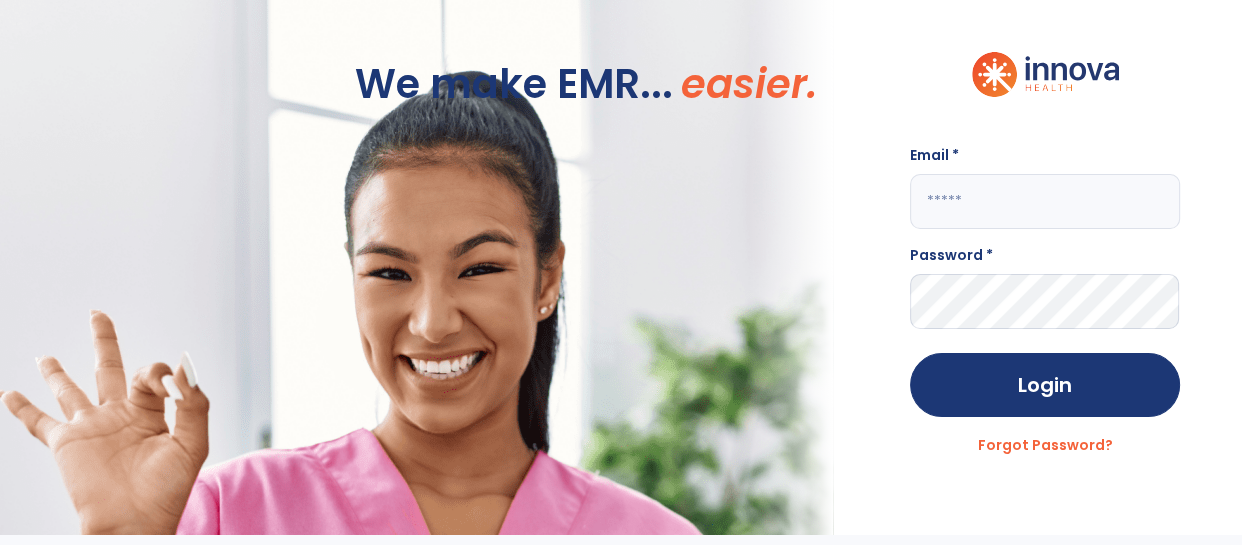 click 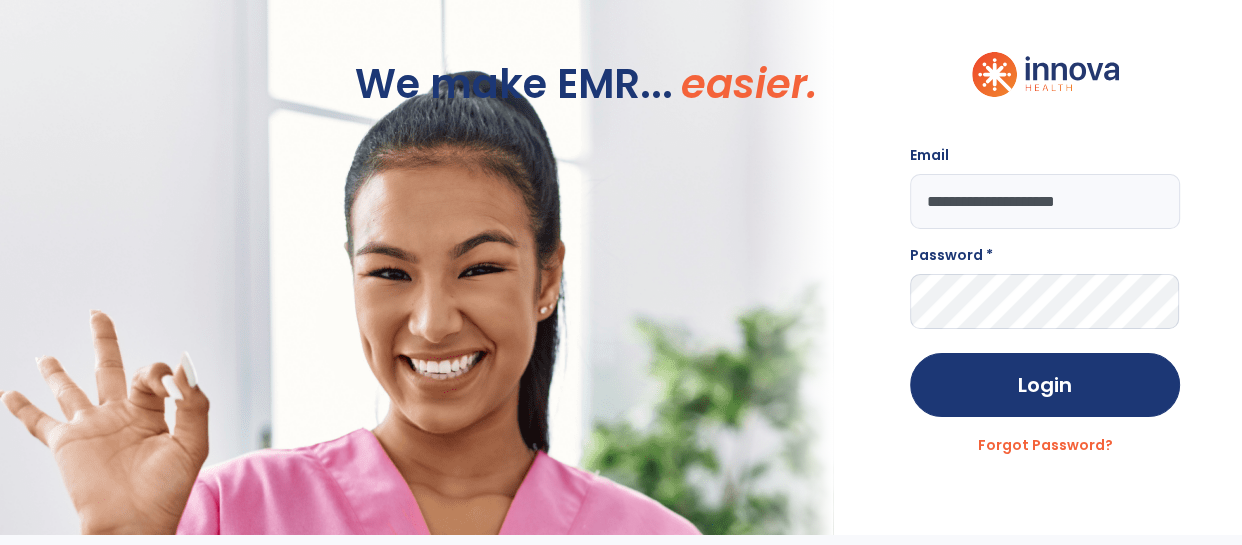 click on "**********" 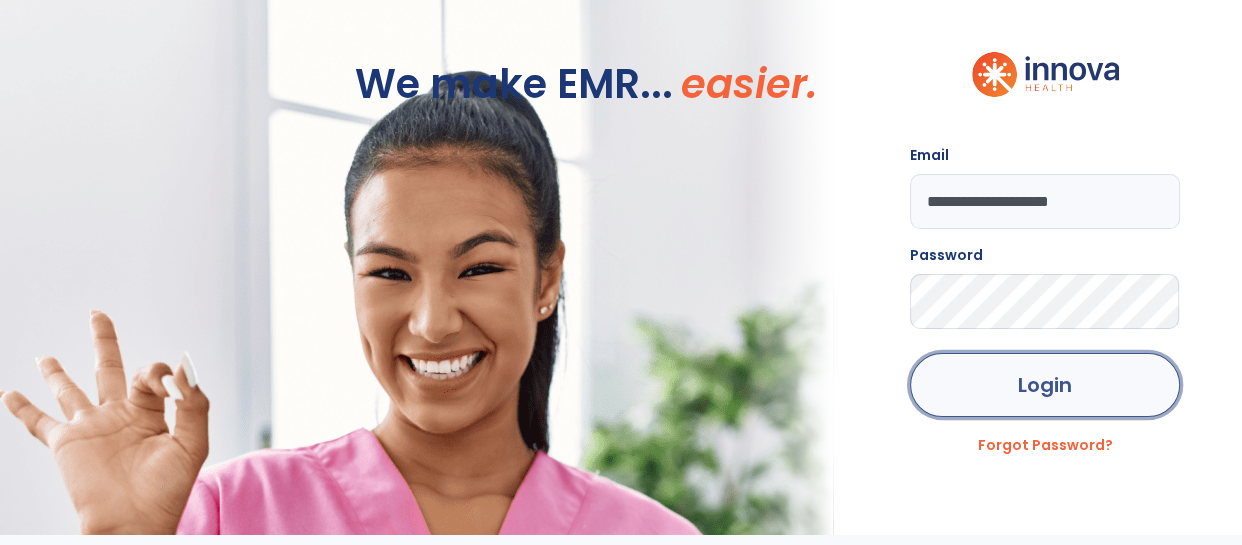 click on "Login" 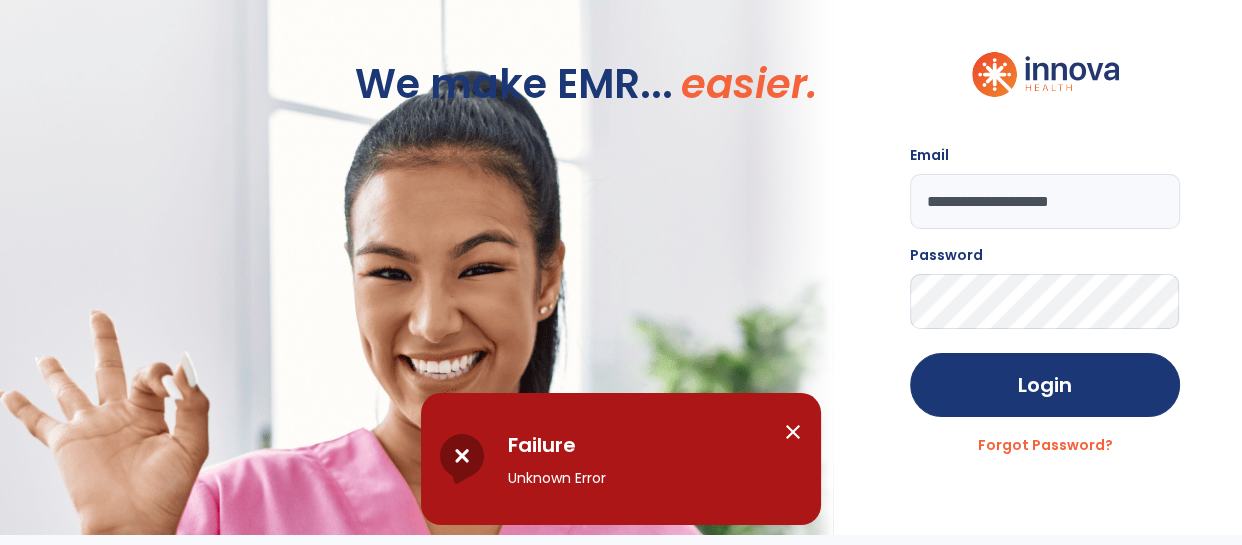 click on "close" at bounding box center [793, 432] 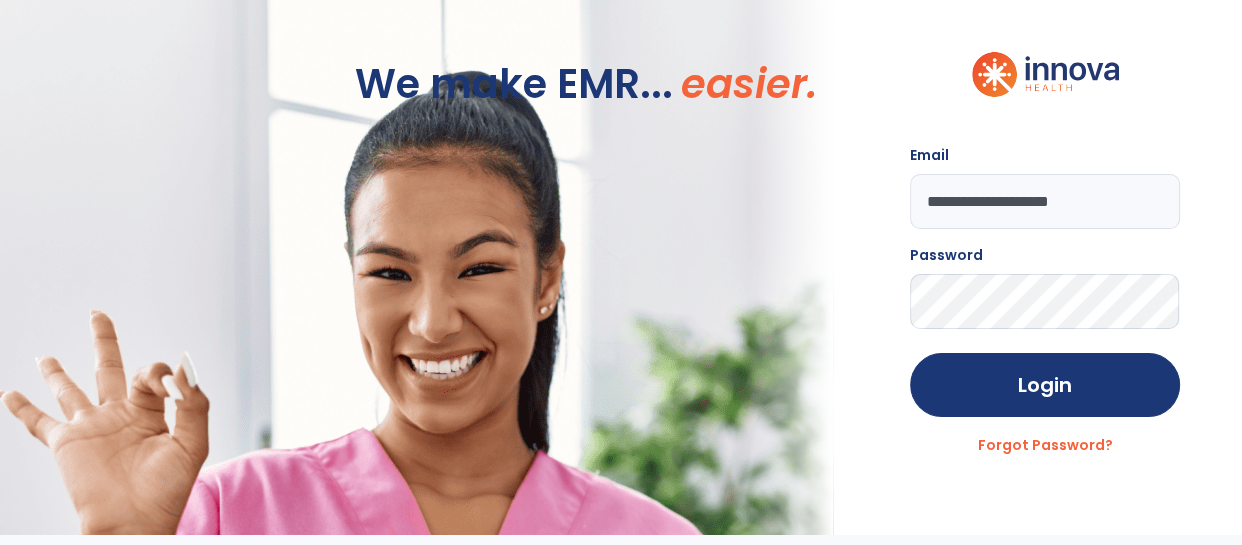 click on "**********" 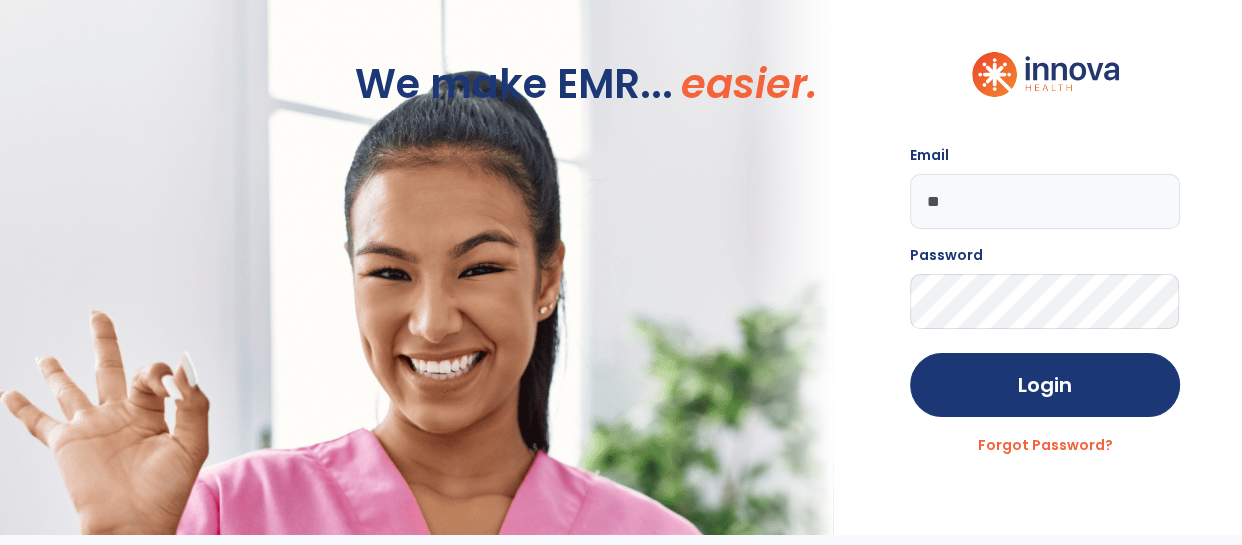 type on "*" 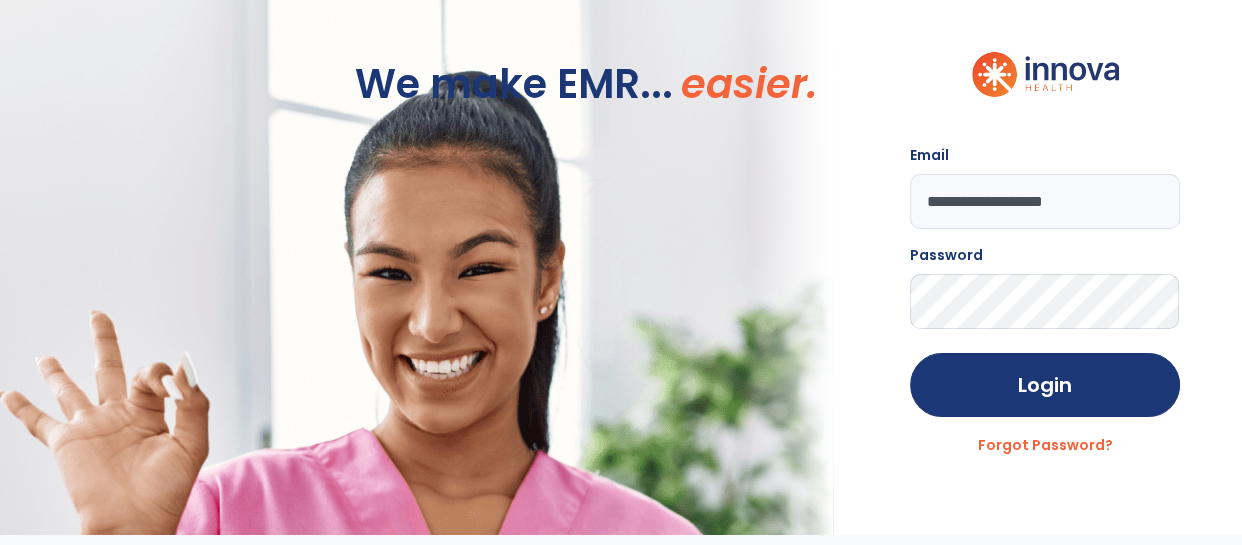 type on "**********" 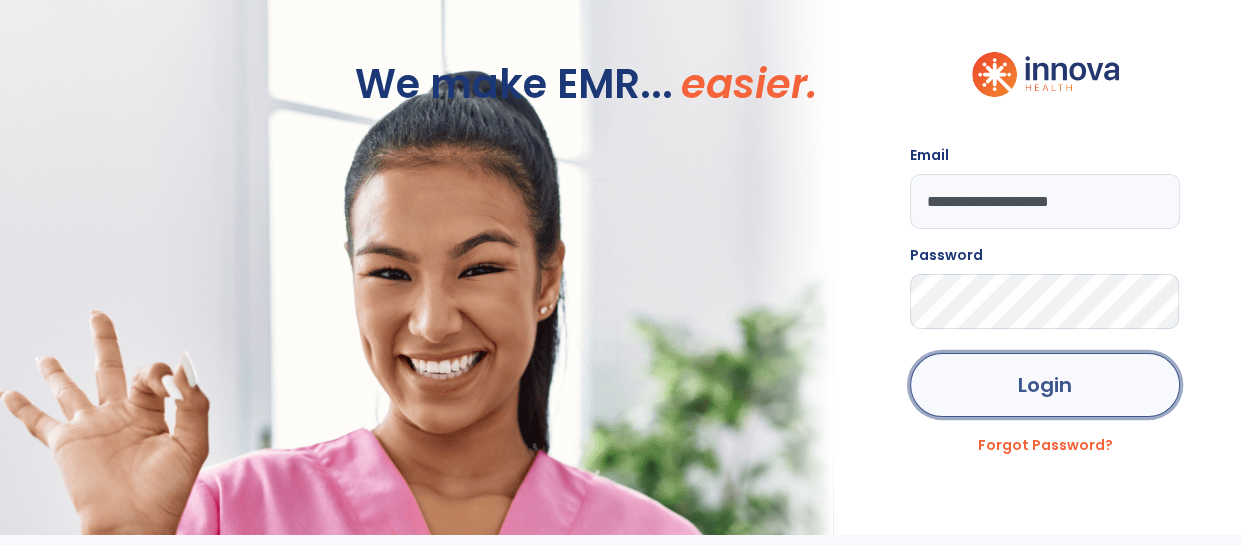 click on "Login" 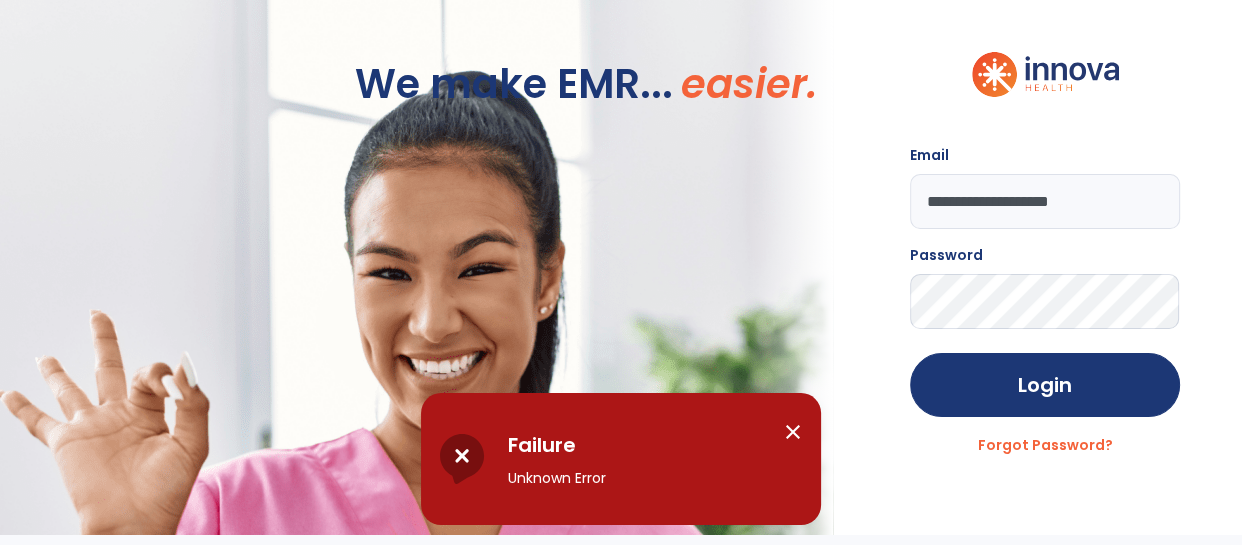 click on "close" at bounding box center [793, 432] 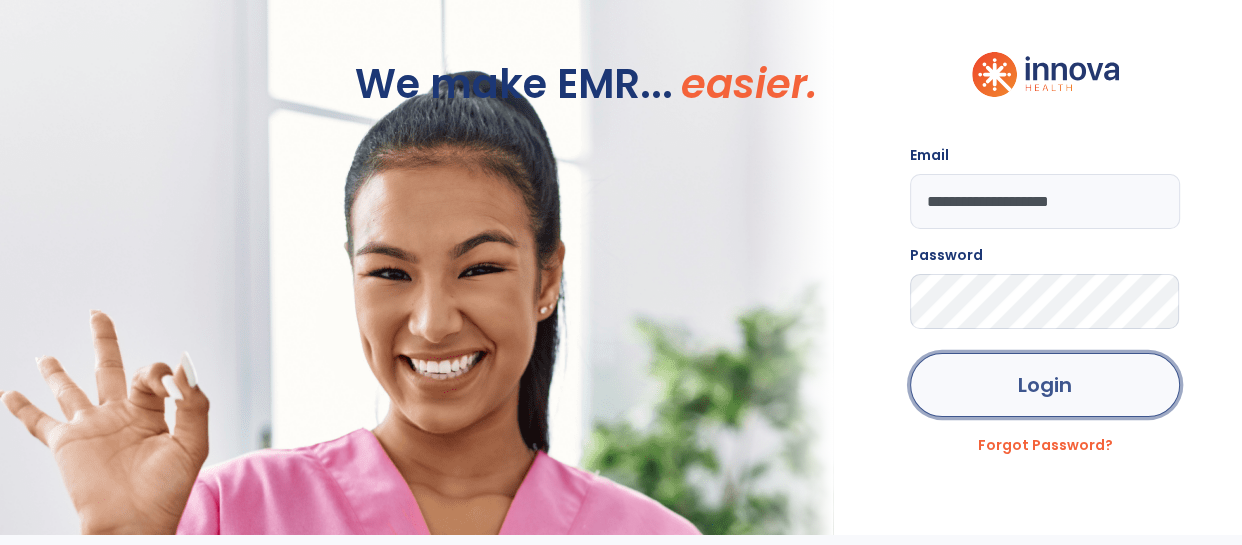 click on "Login" 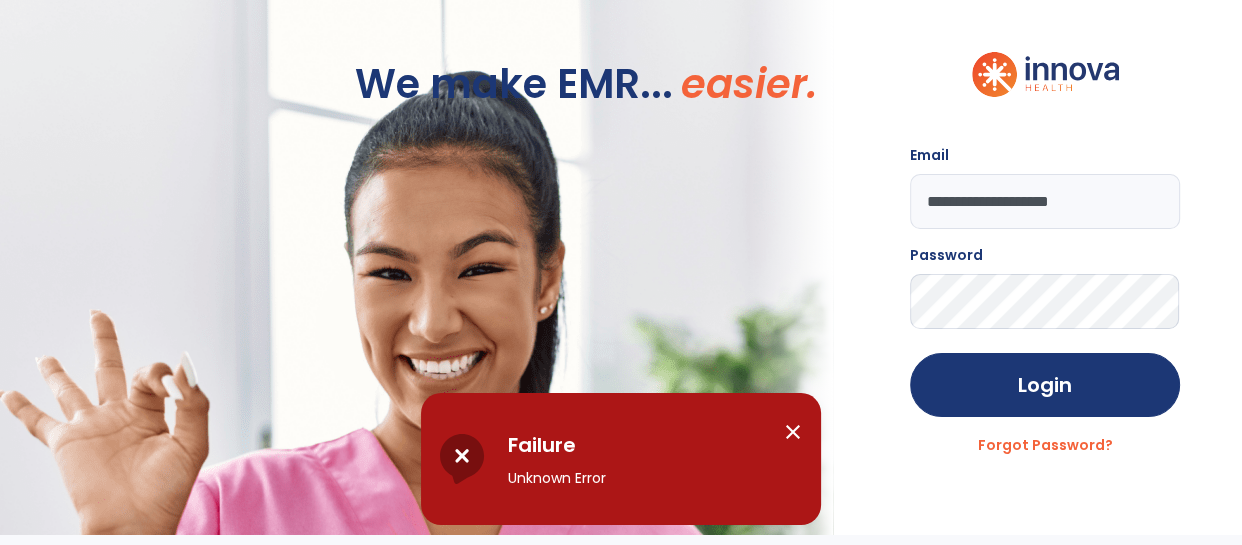 click on "close" at bounding box center [793, 432] 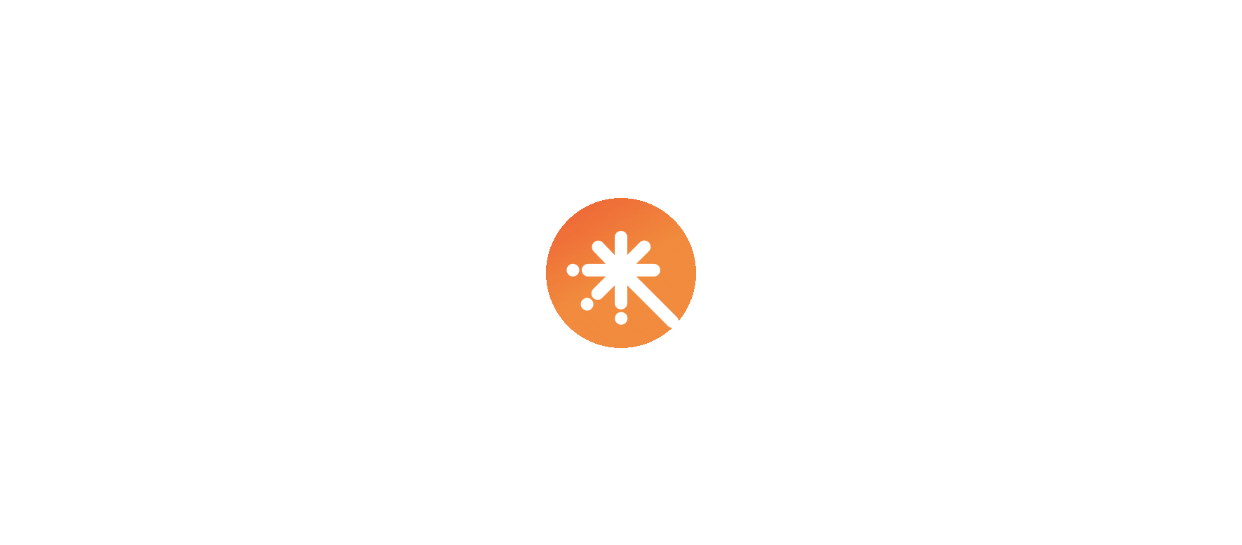 scroll, scrollTop: 0, scrollLeft: 0, axis: both 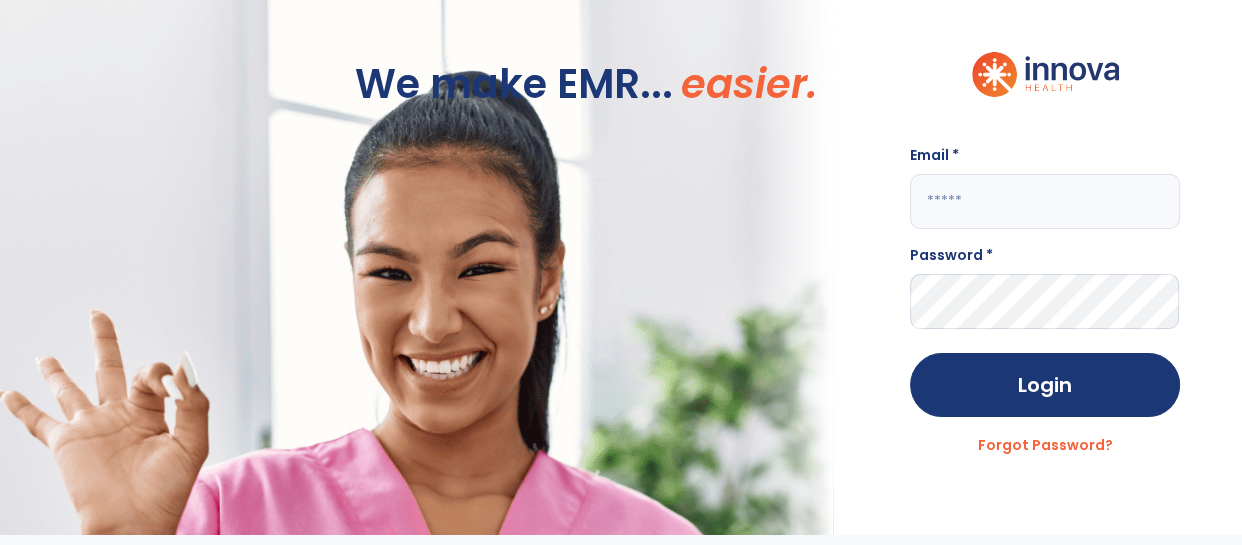 click 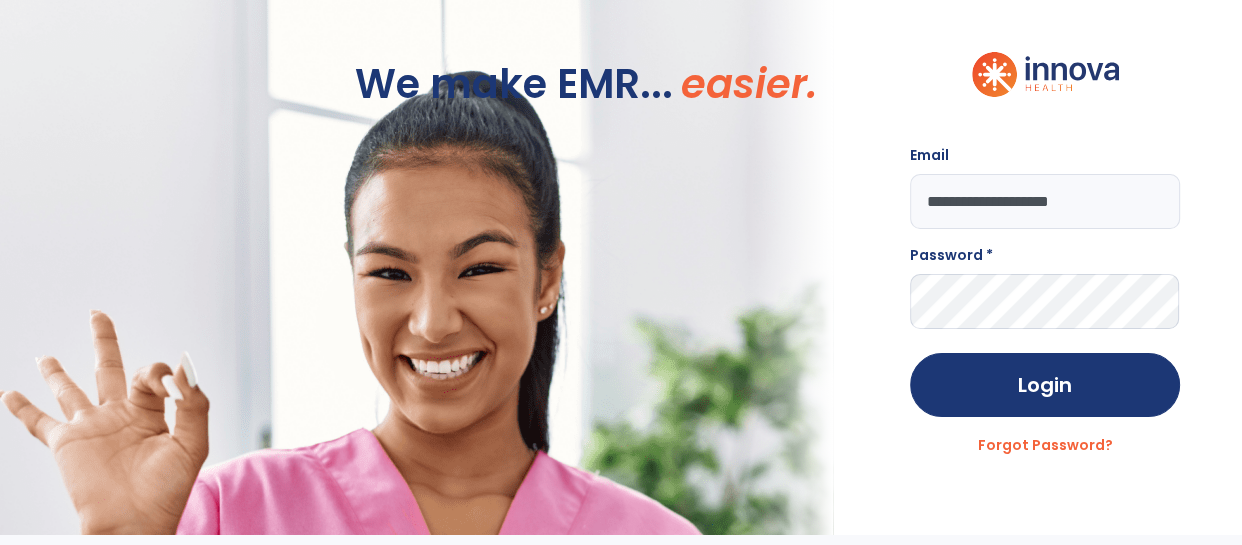 type on "**********" 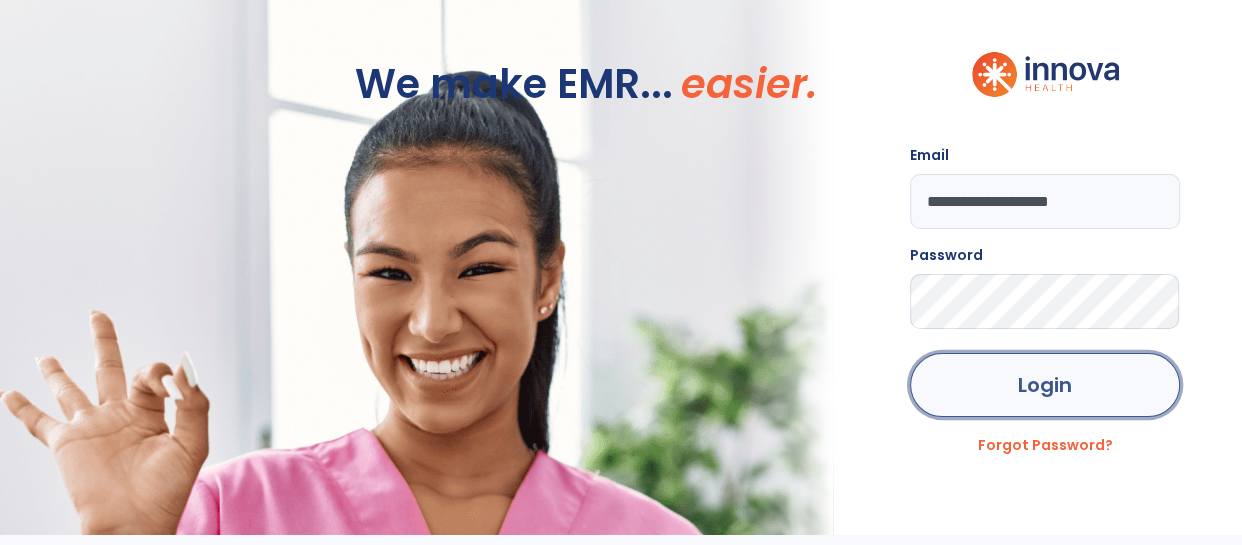 click on "Login" 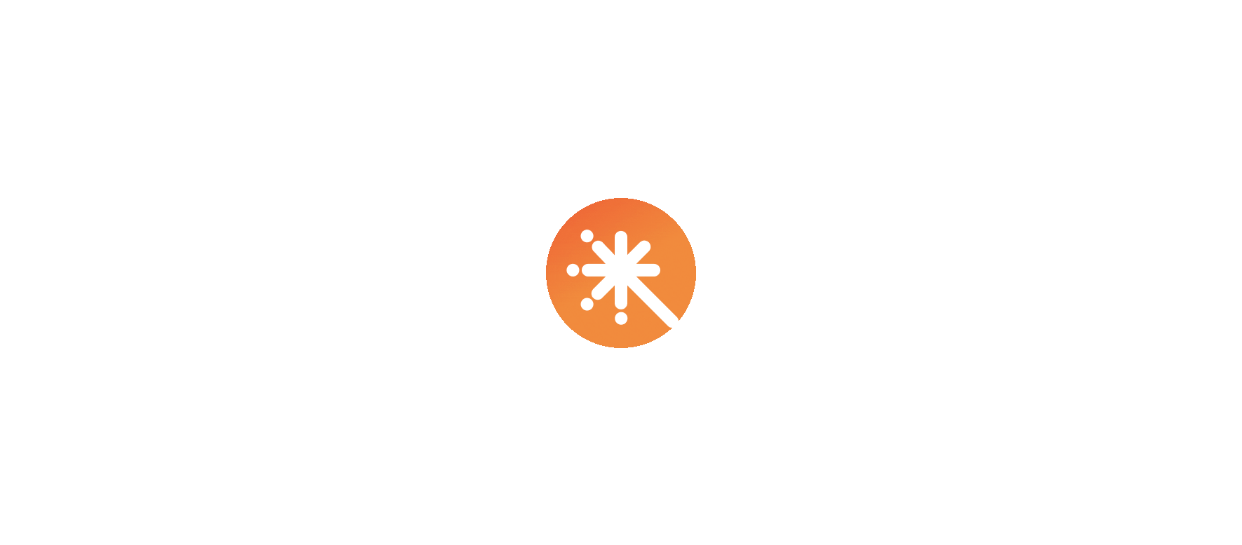scroll, scrollTop: 0, scrollLeft: 0, axis: both 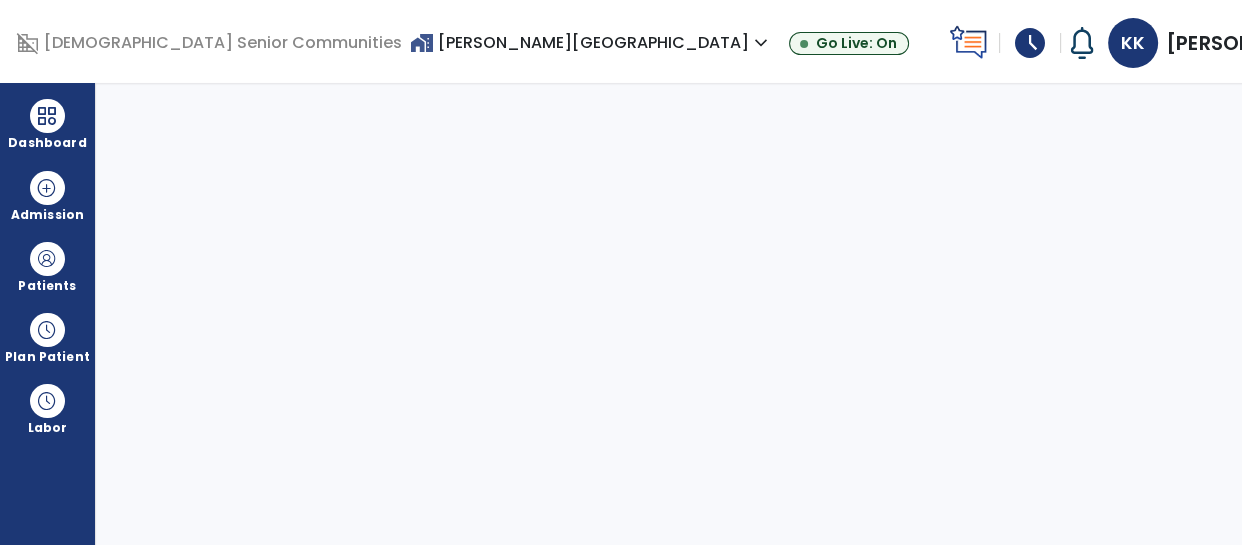 select on "****" 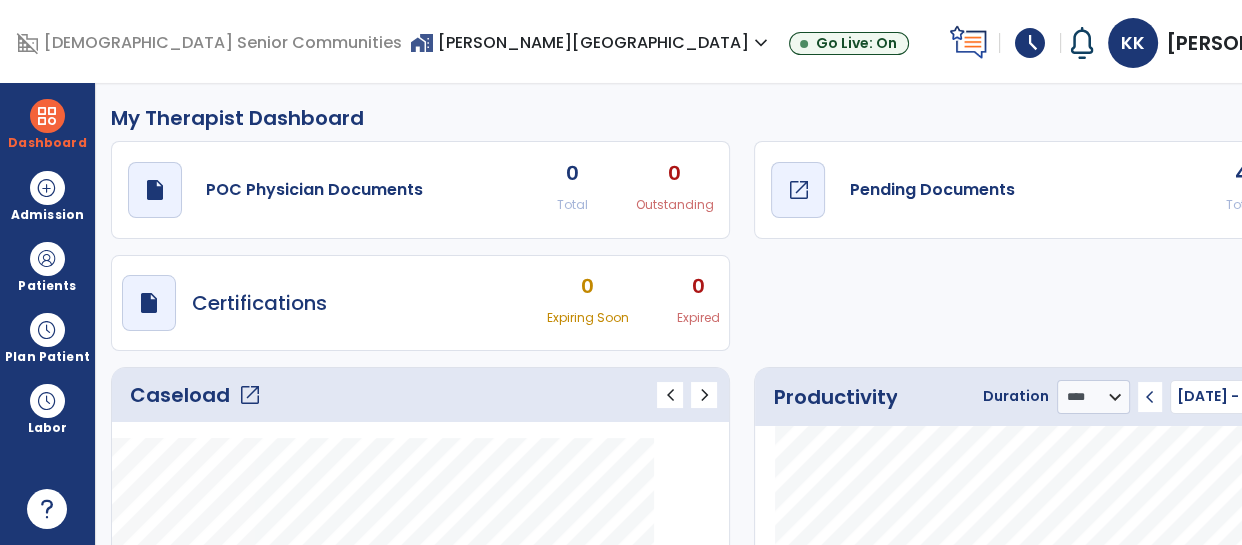 click on "Pending Documents" 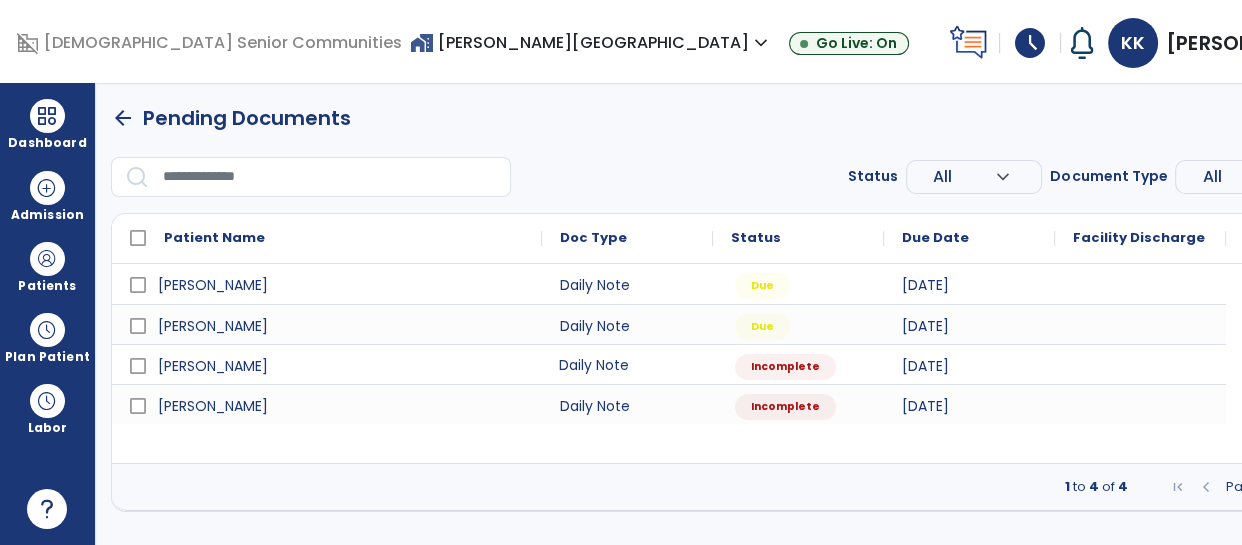 click on "Daily Note" at bounding box center (627, 364) 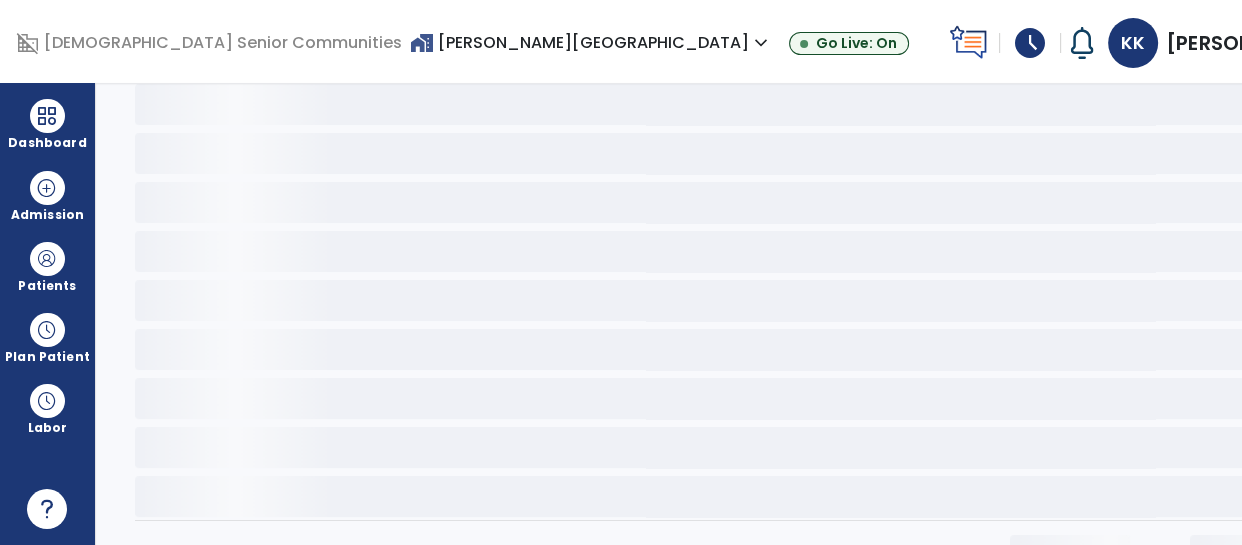 scroll, scrollTop: 0, scrollLeft: 0, axis: both 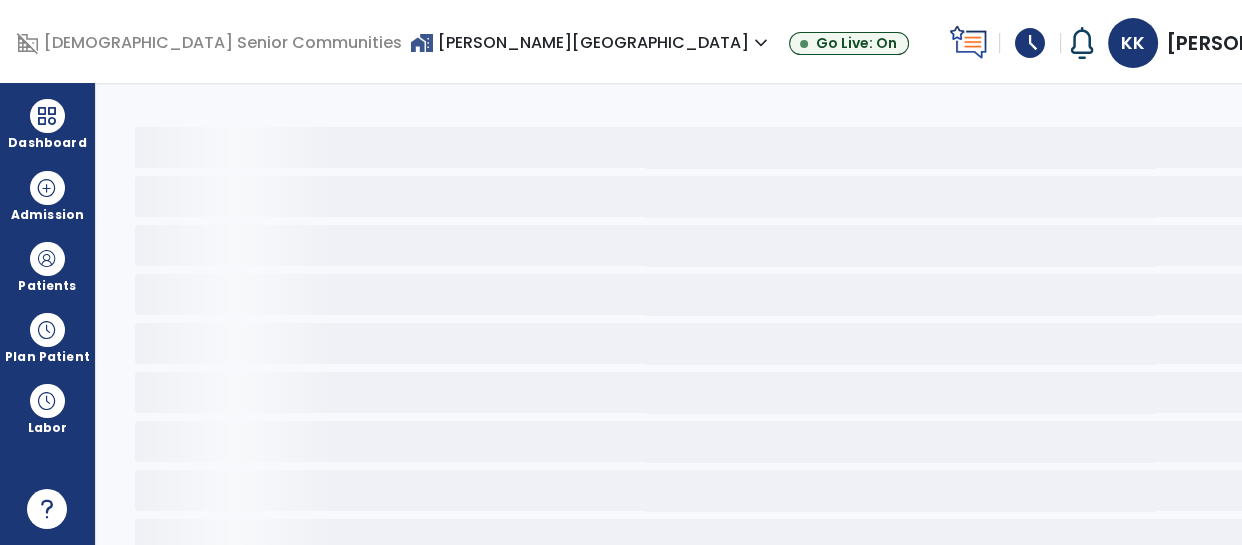 click 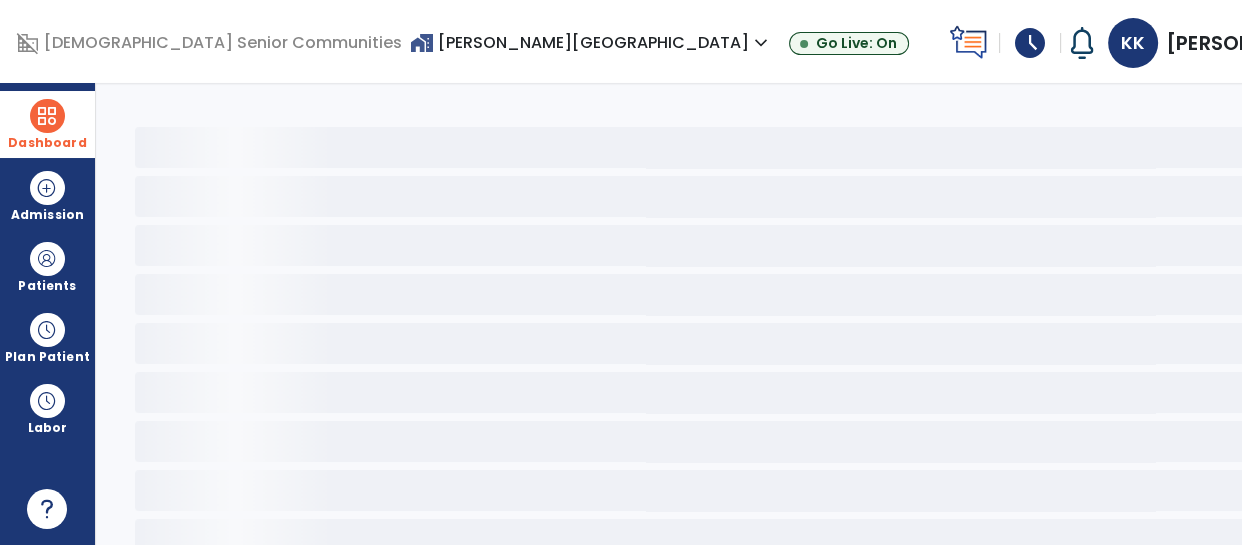 click at bounding box center (47, 116) 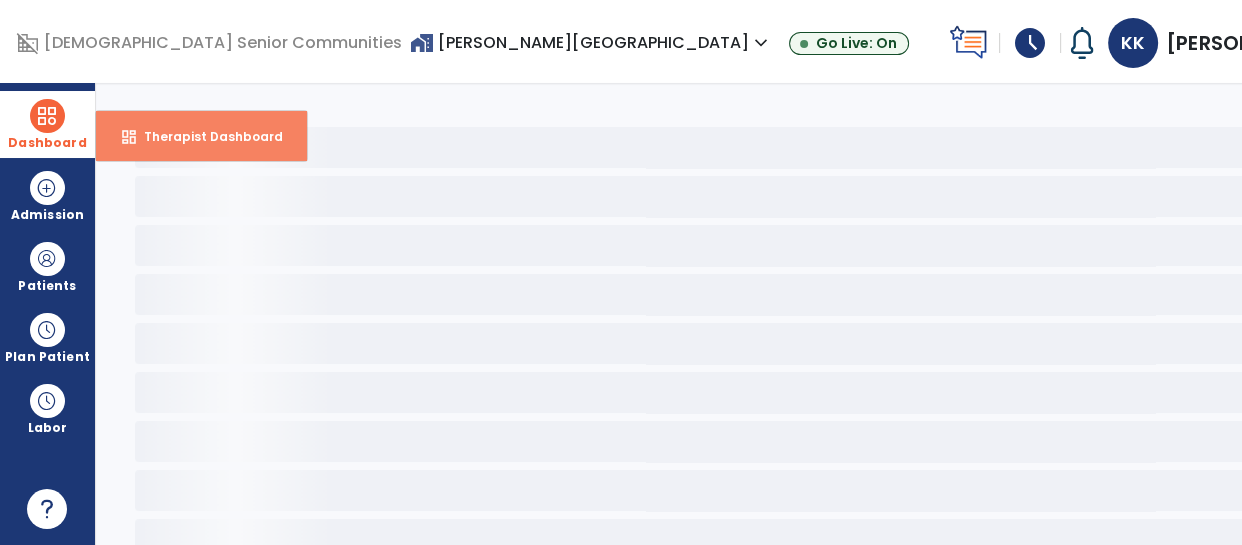 click on "Therapist Dashboard" at bounding box center (205, 136) 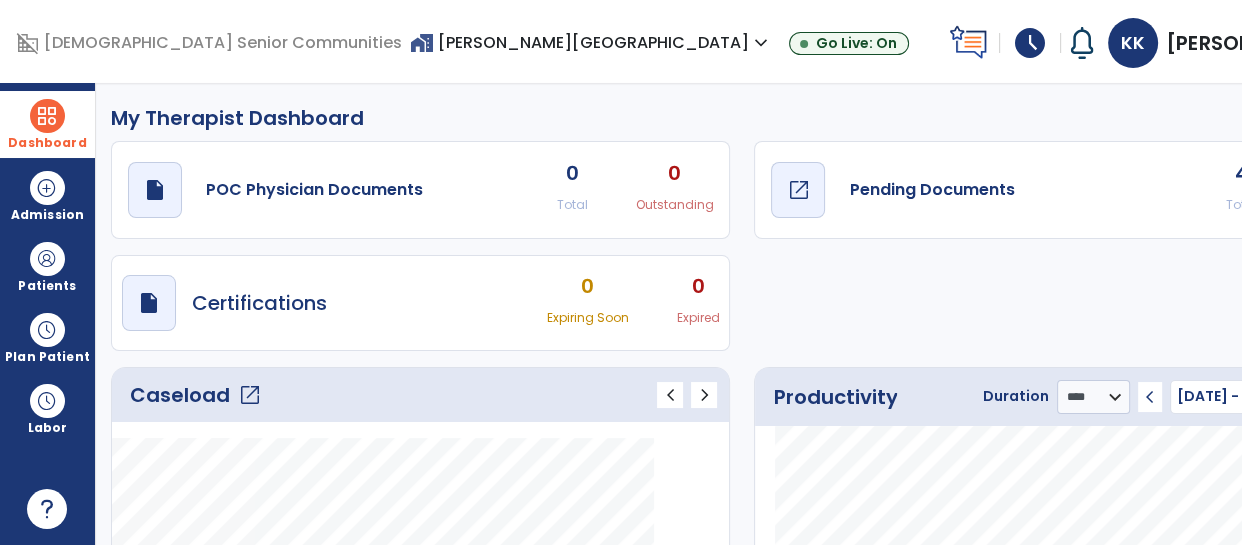 click on "Pending Documents" 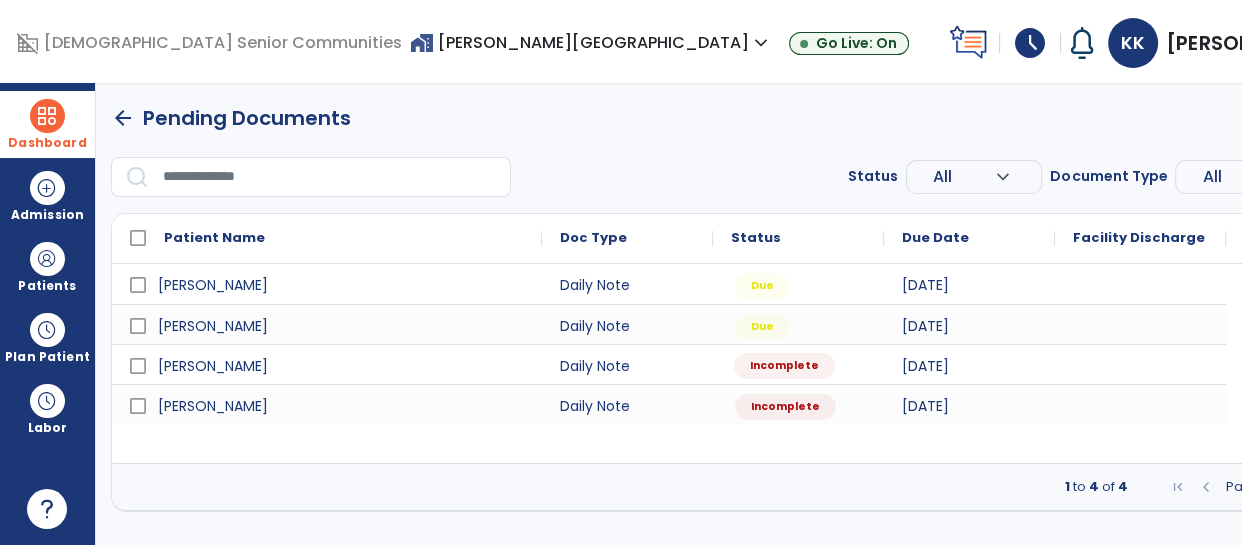 click on "Incomplete" at bounding box center (784, 366) 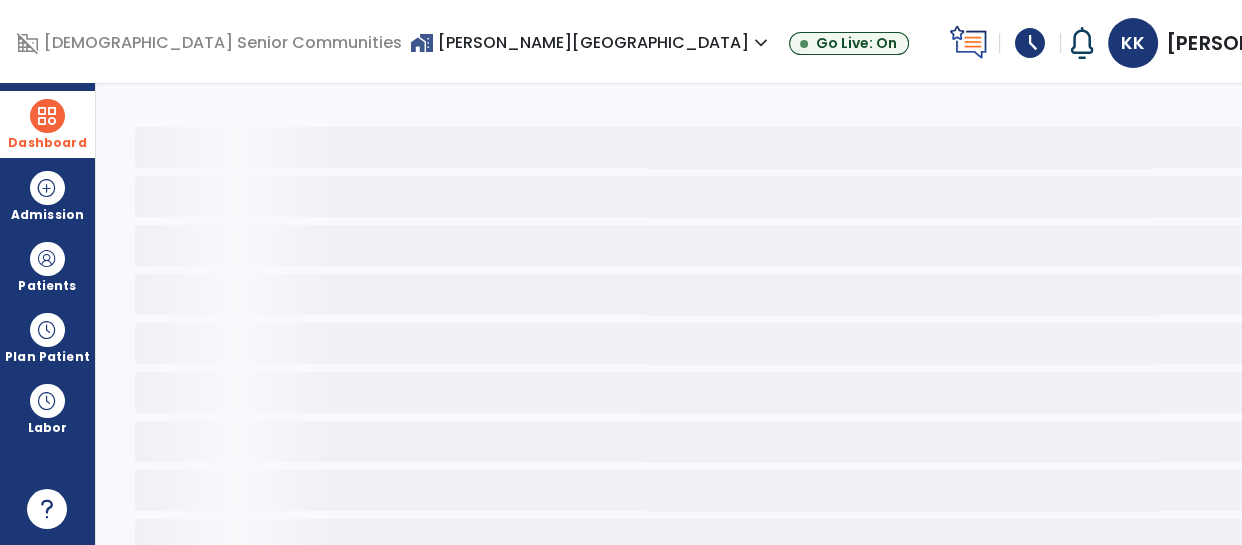 click at bounding box center [47, 116] 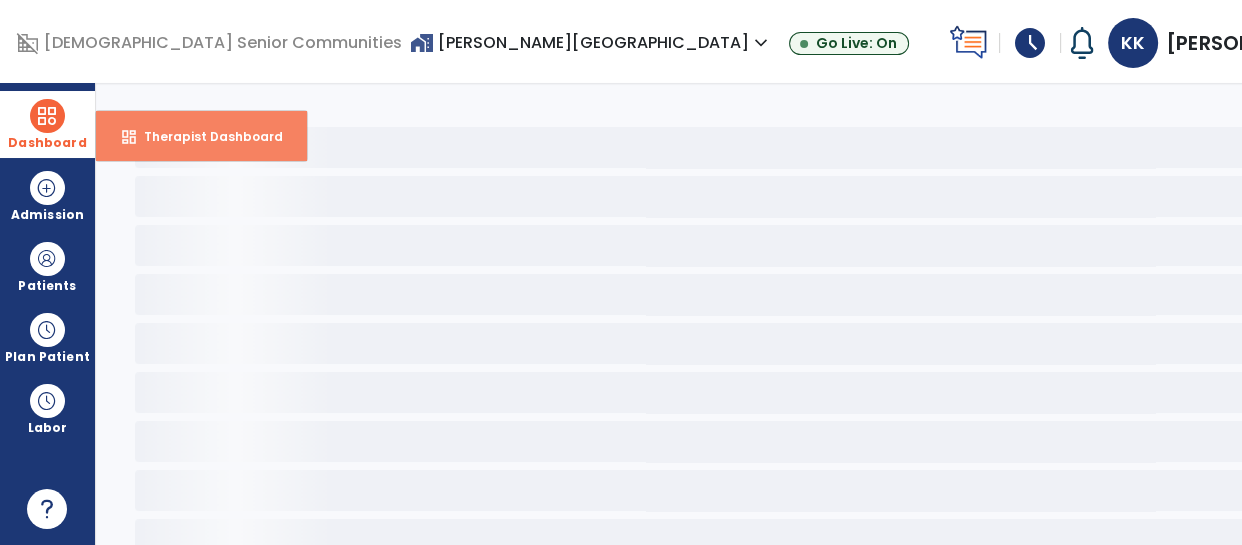 click on "Therapist Dashboard" at bounding box center [205, 136] 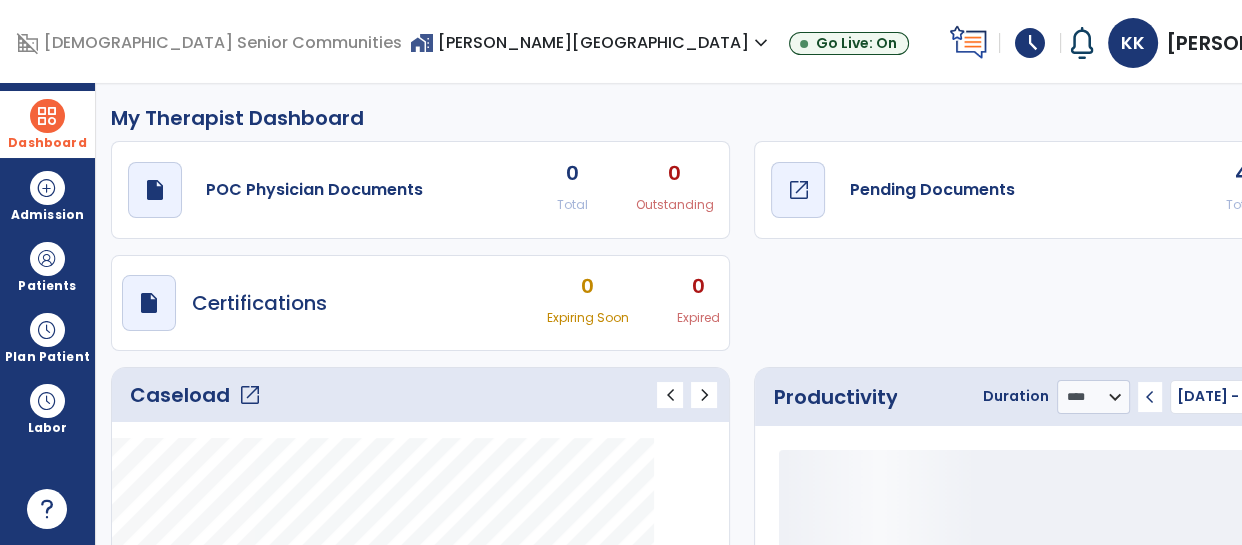 click on "Pending Documents" 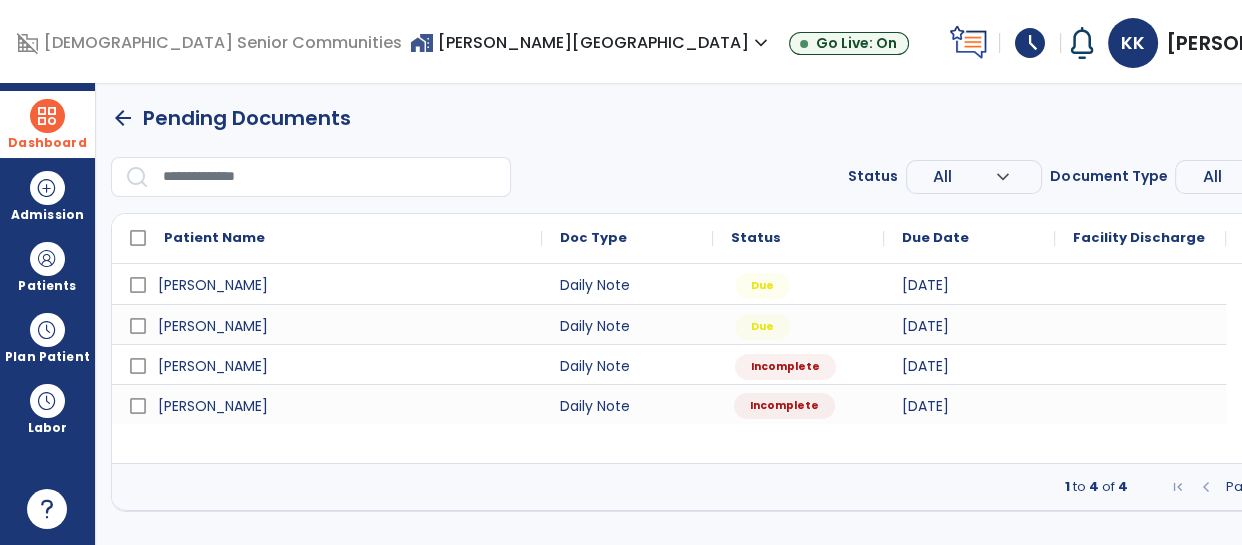 click on "Incomplete" at bounding box center [784, 406] 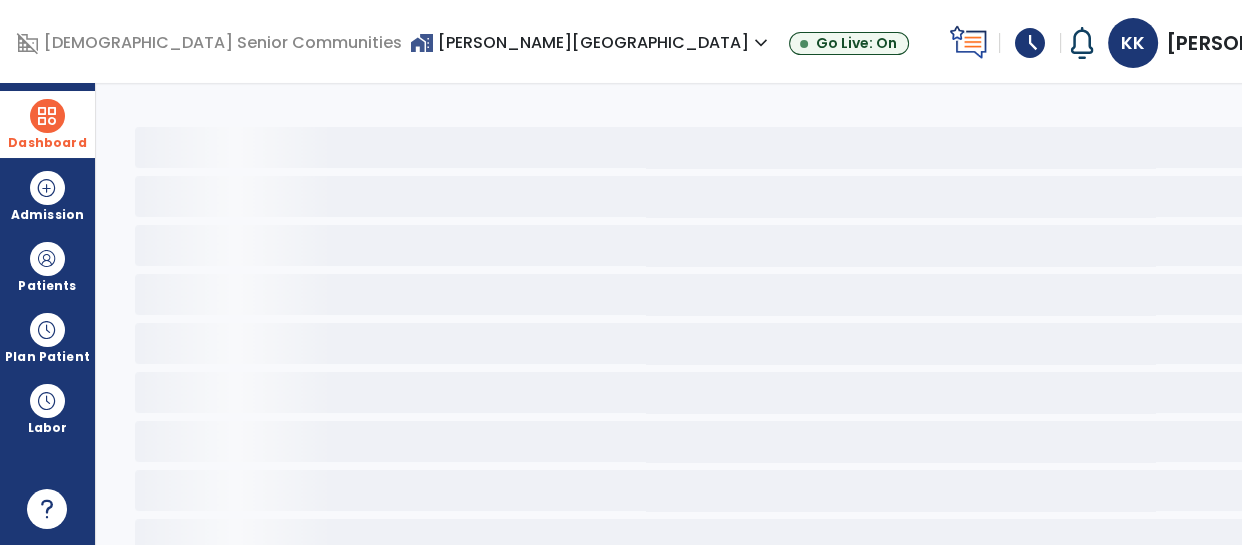 select on "*" 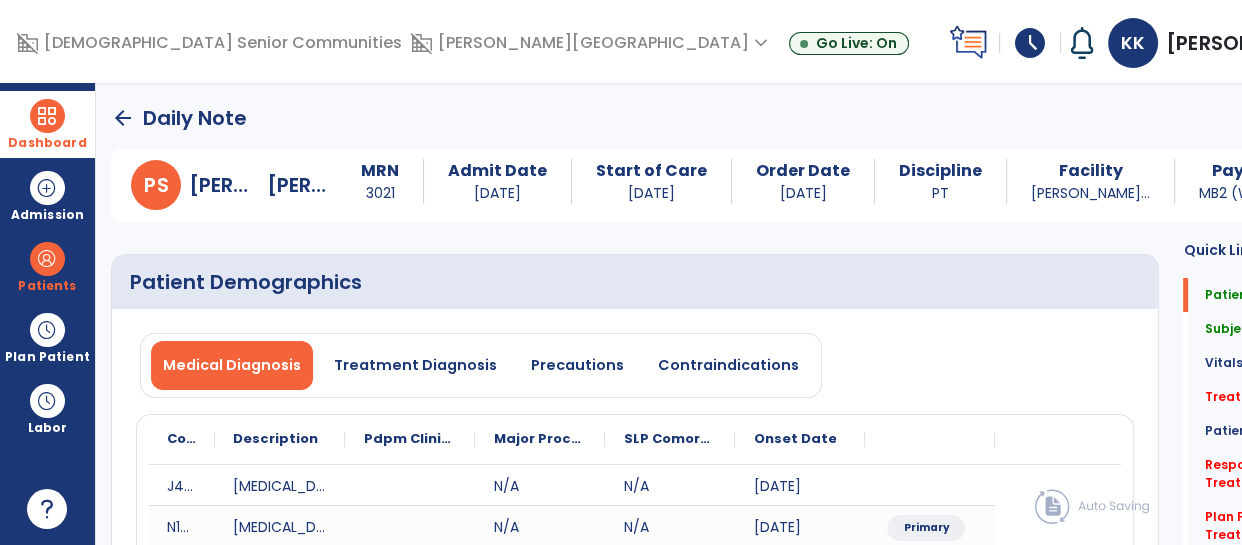 click at bounding box center (47, 116) 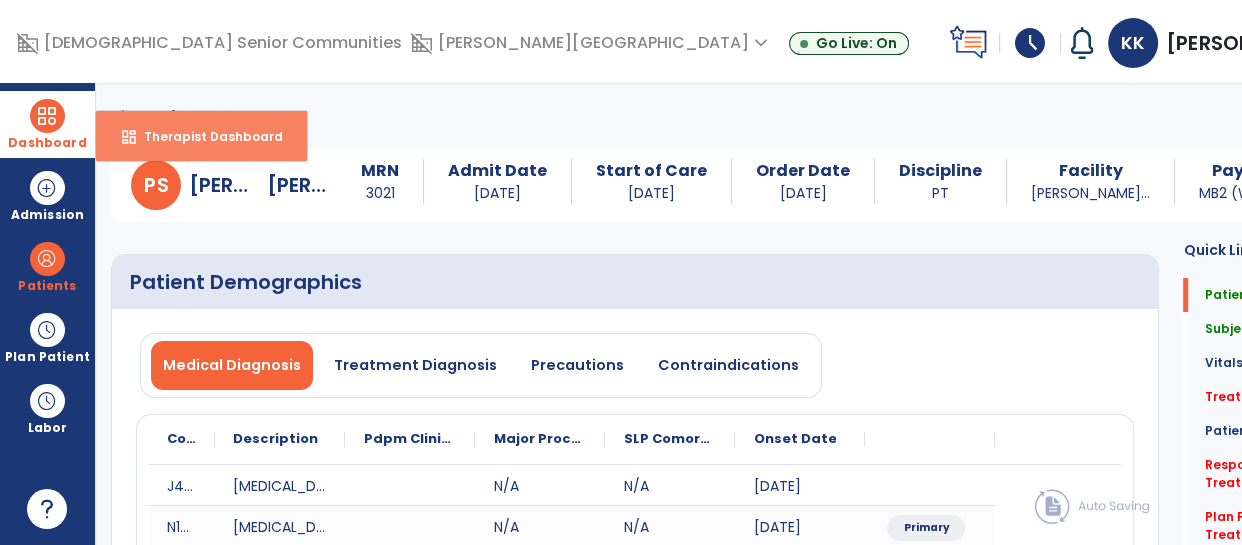 click on "Therapist Dashboard" at bounding box center (205, 136) 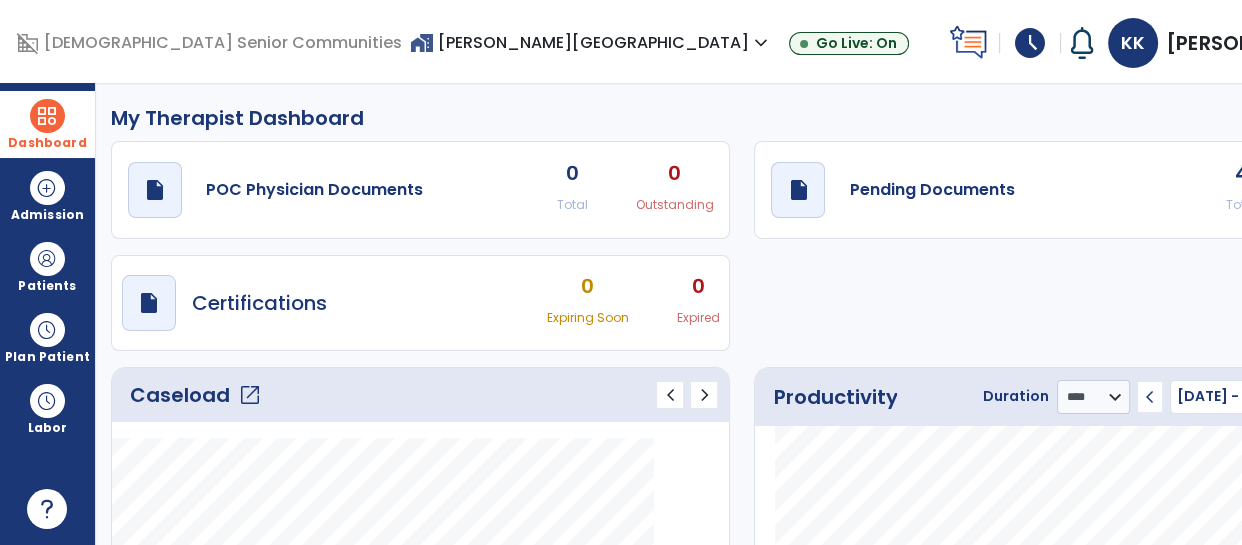 click at bounding box center [47, 116] 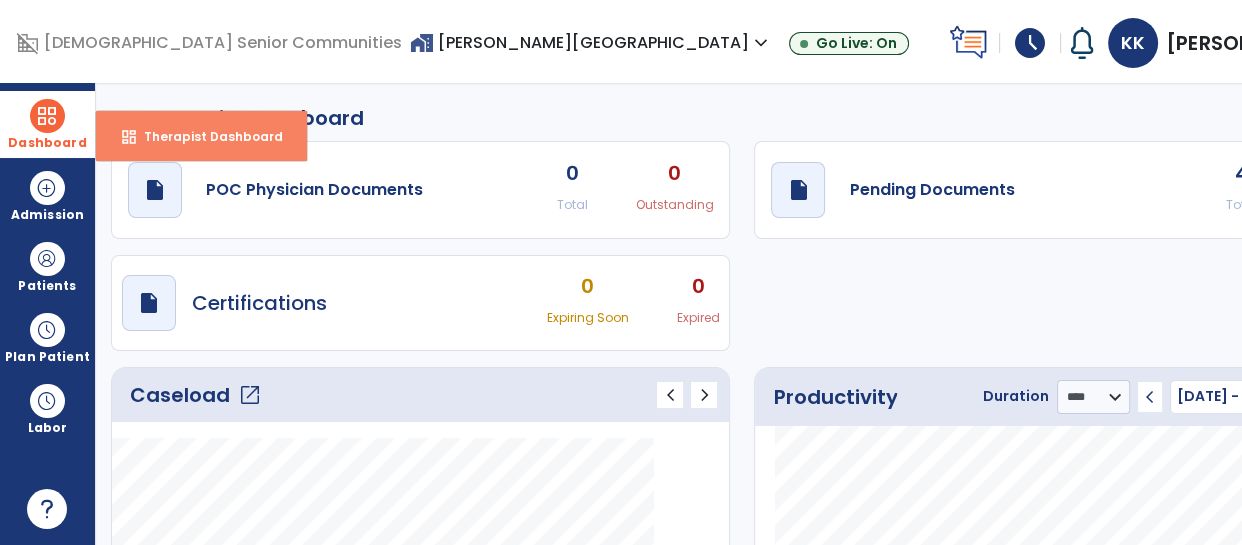 click on "Therapist Dashboard" at bounding box center [205, 136] 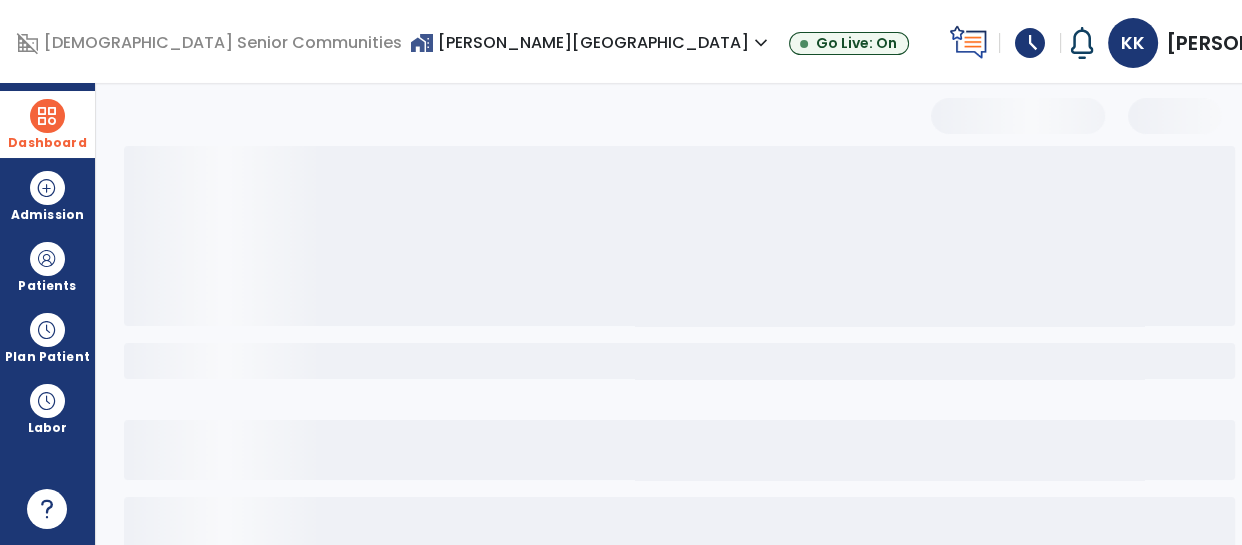 click on "Dashboard" at bounding box center [47, 143] 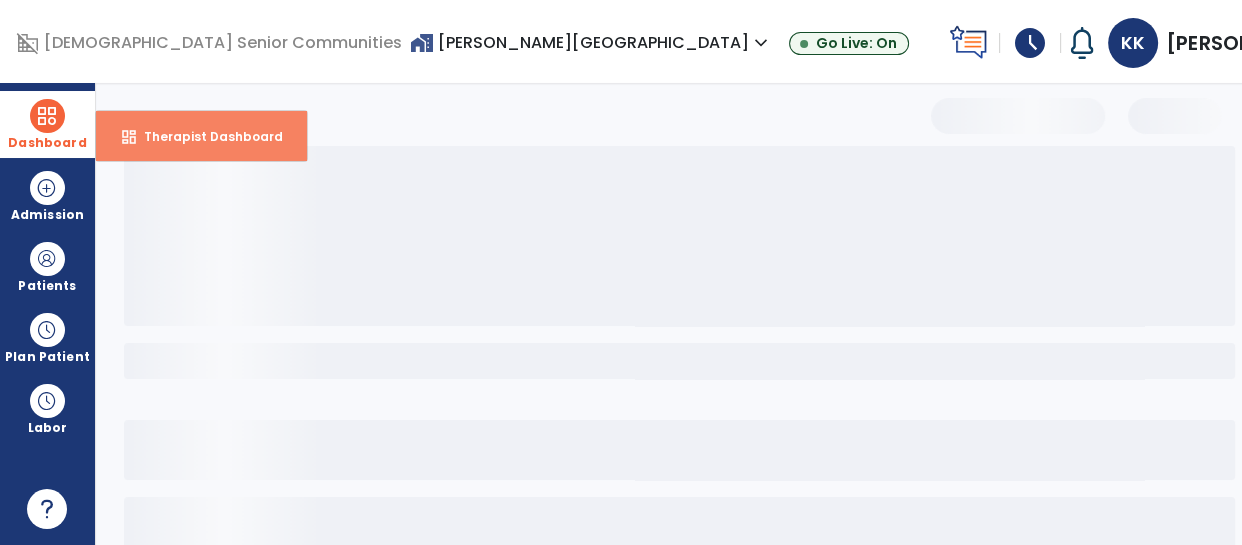 click on "Therapist Dashboard" at bounding box center [205, 136] 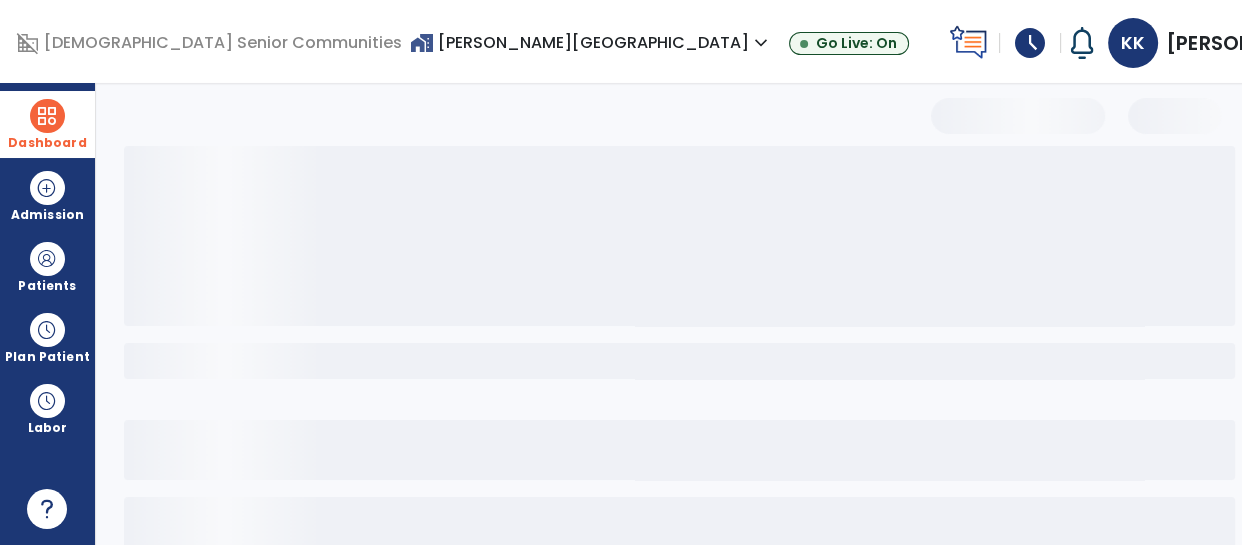 click at bounding box center (47, 116) 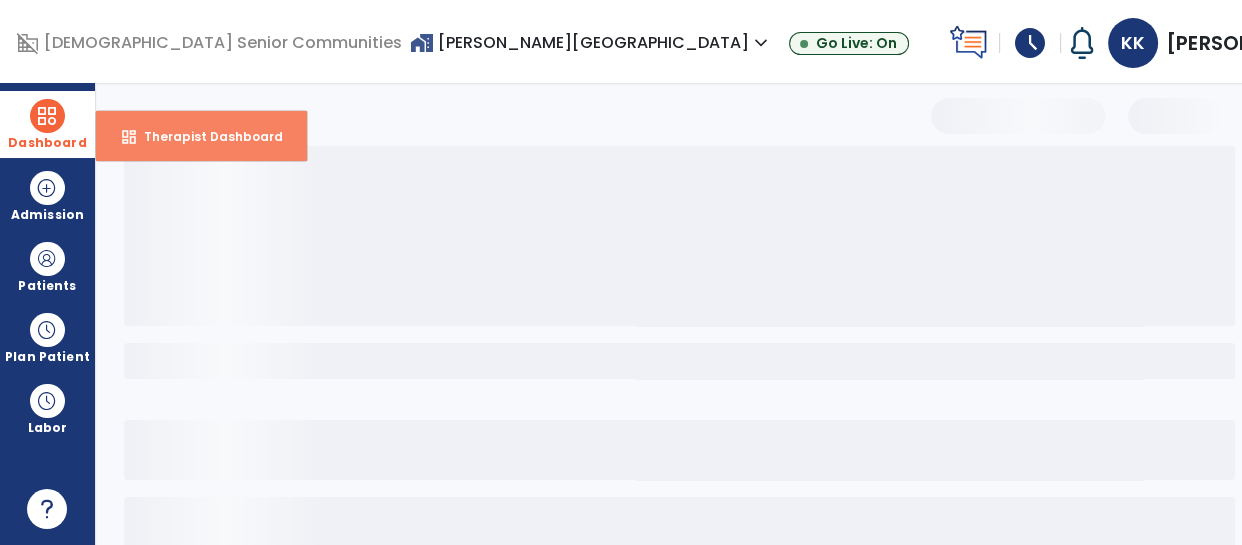 click on "Therapist Dashboard" at bounding box center (205, 136) 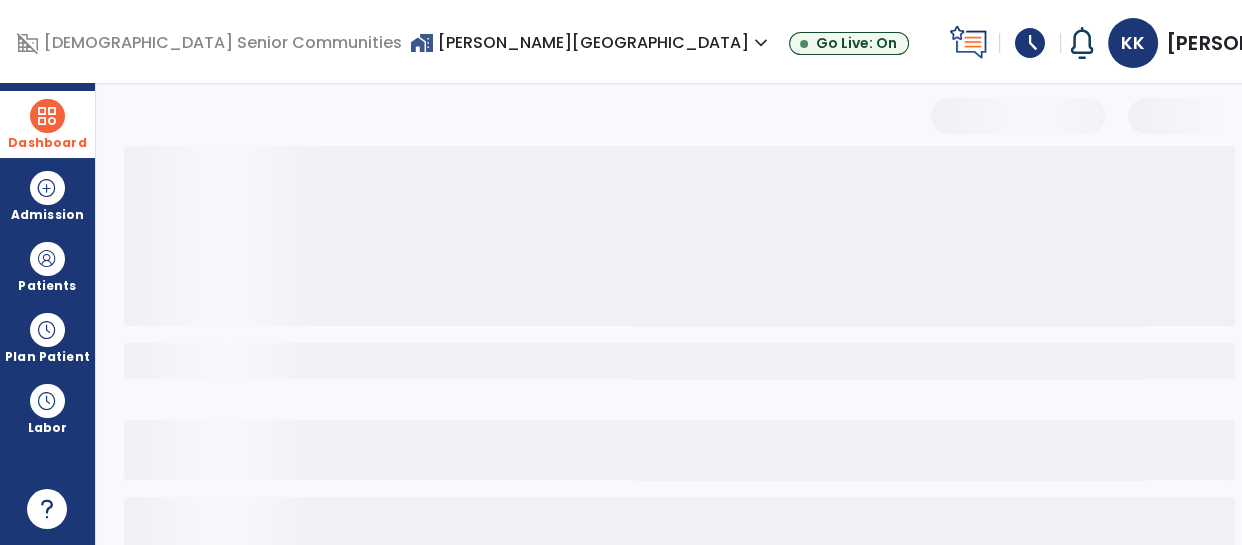 click on "Dashboard" at bounding box center (47, 143) 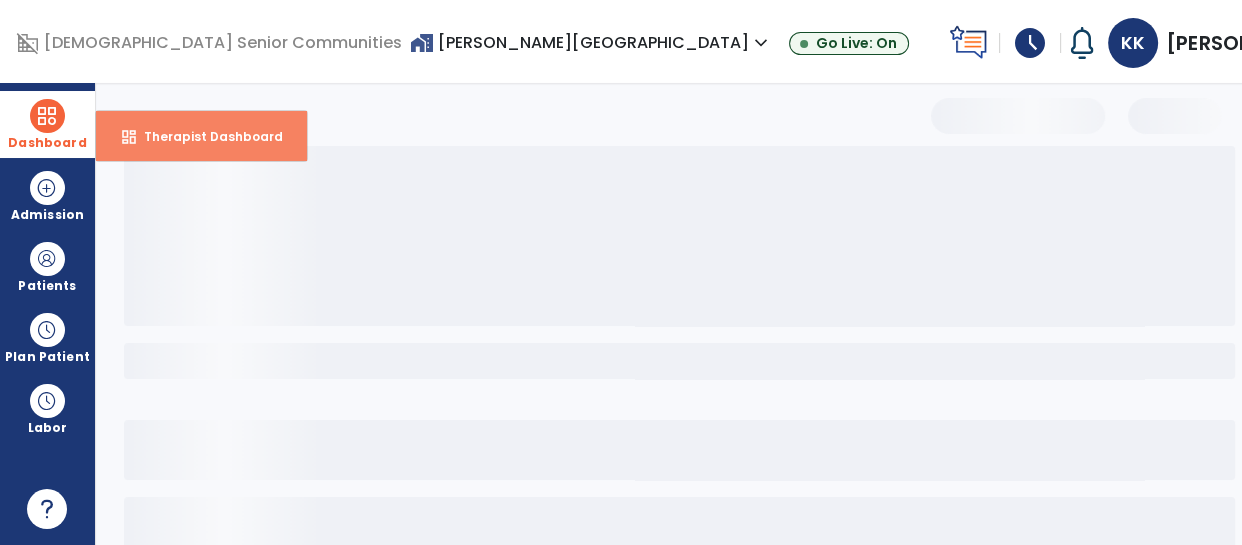 click on "dashboard  Therapist Dashboard" at bounding box center [201, 136] 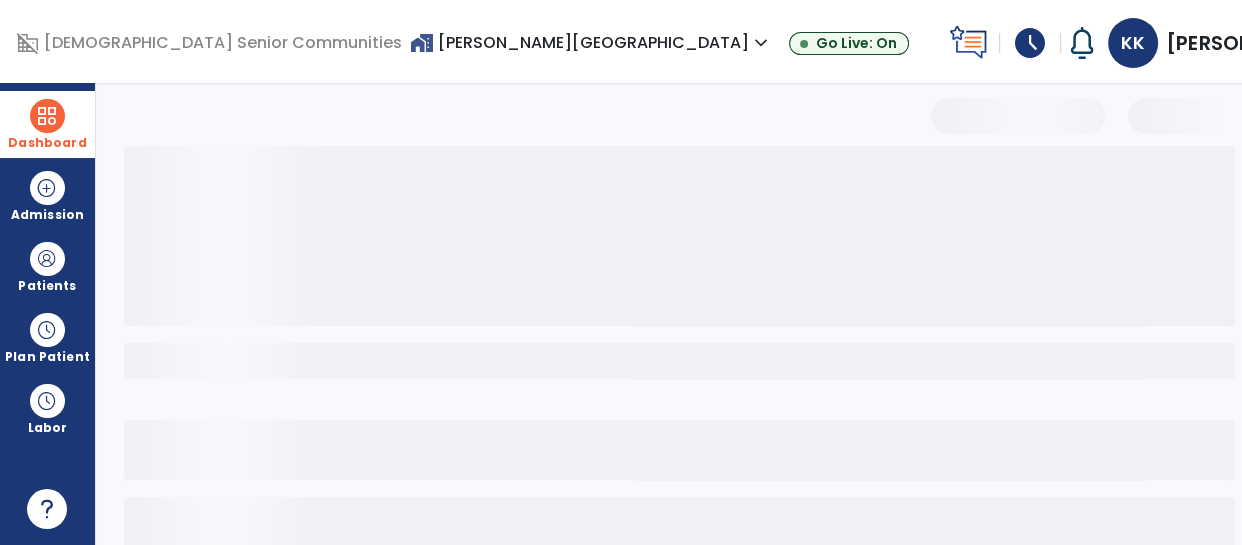 click at bounding box center [47, 116] 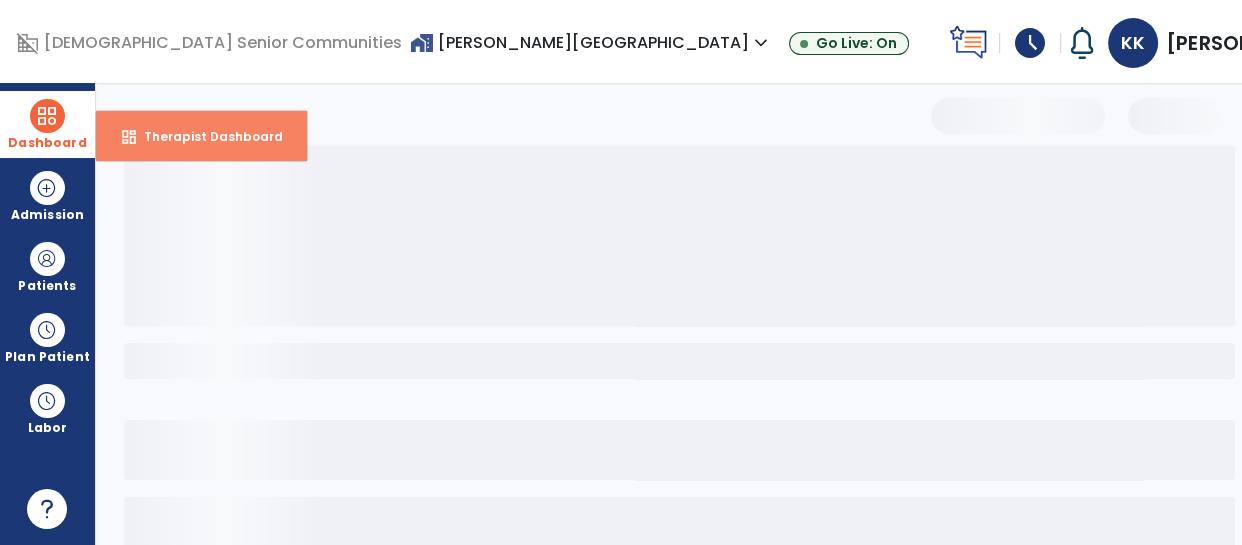 click on "Therapist Dashboard" at bounding box center (205, 136) 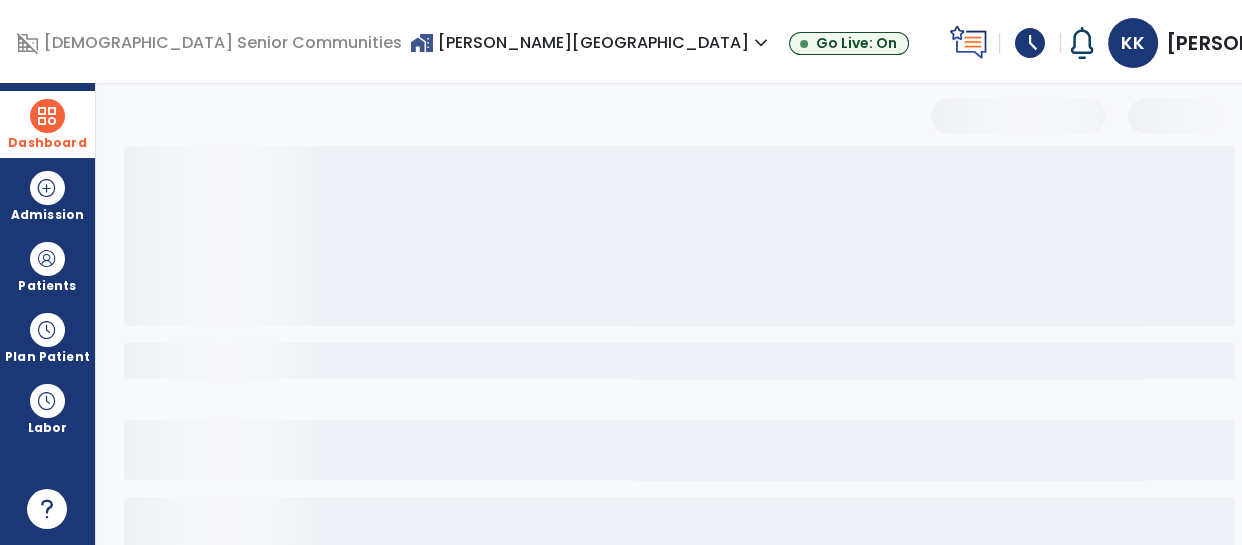 click on "Dashboard" at bounding box center (47, 143) 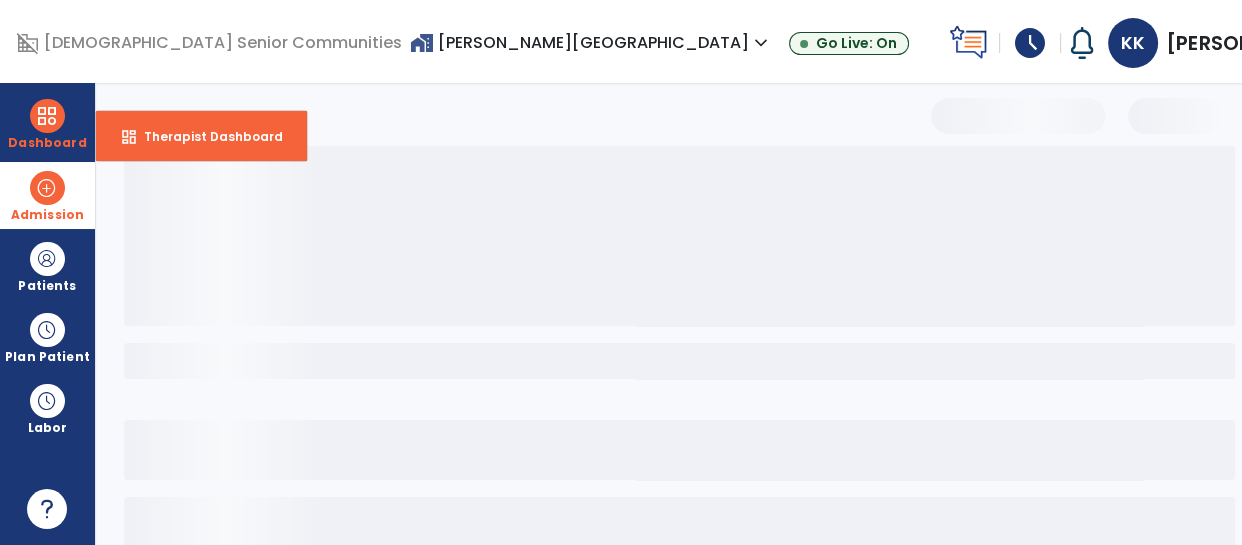 click at bounding box center [47, 188] 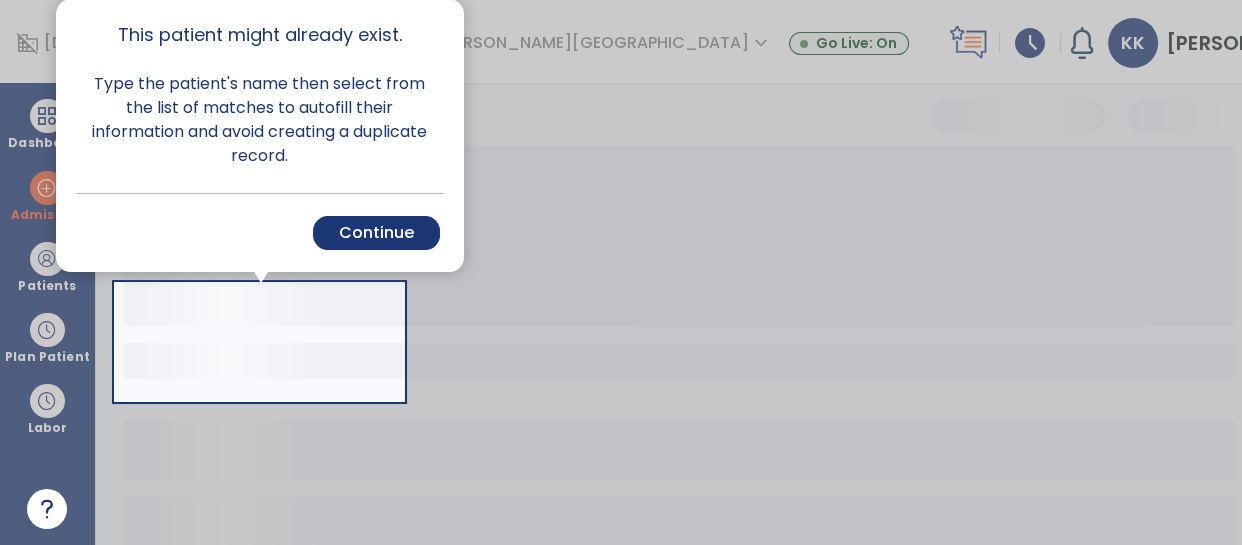 click at bounding box center (822, 272) 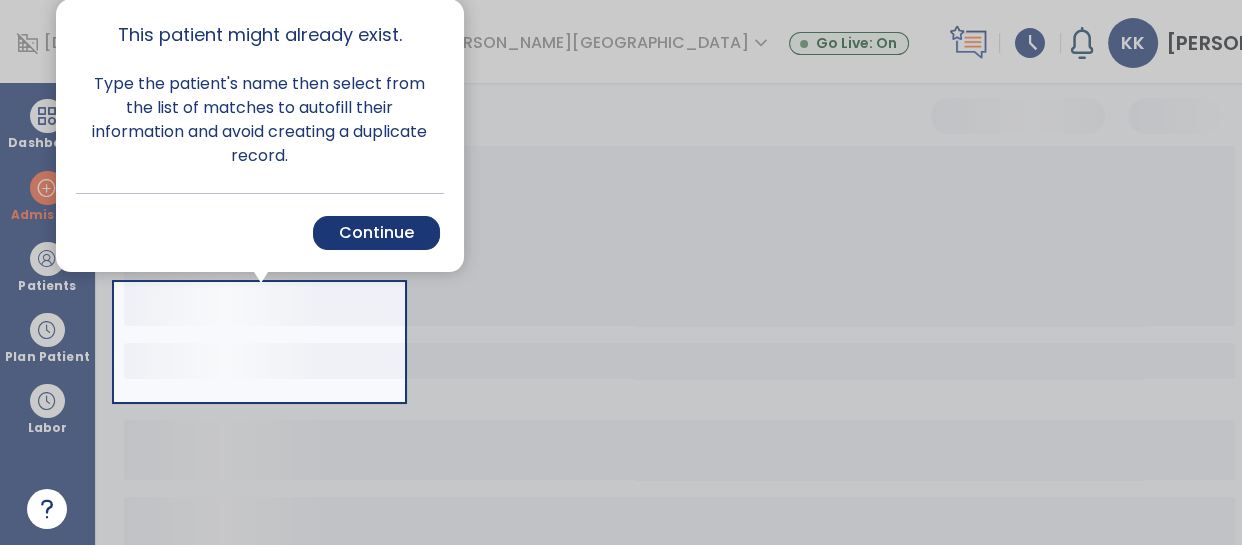 click at bounding box center (822, 272) 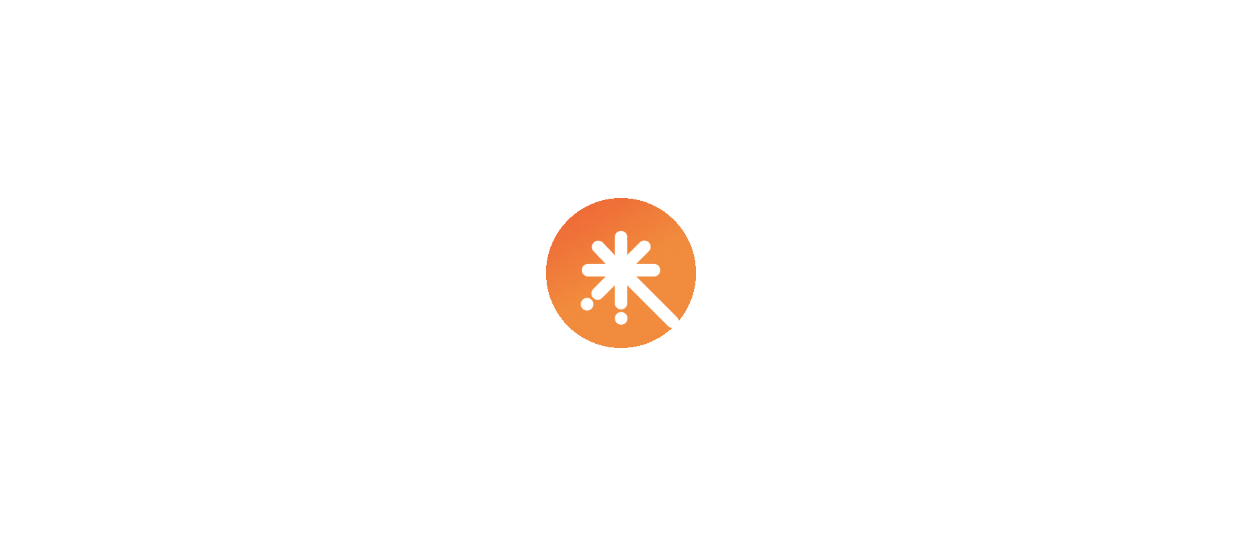 scroll, scrollTop: 0, scrollLeft: 0, axis: both 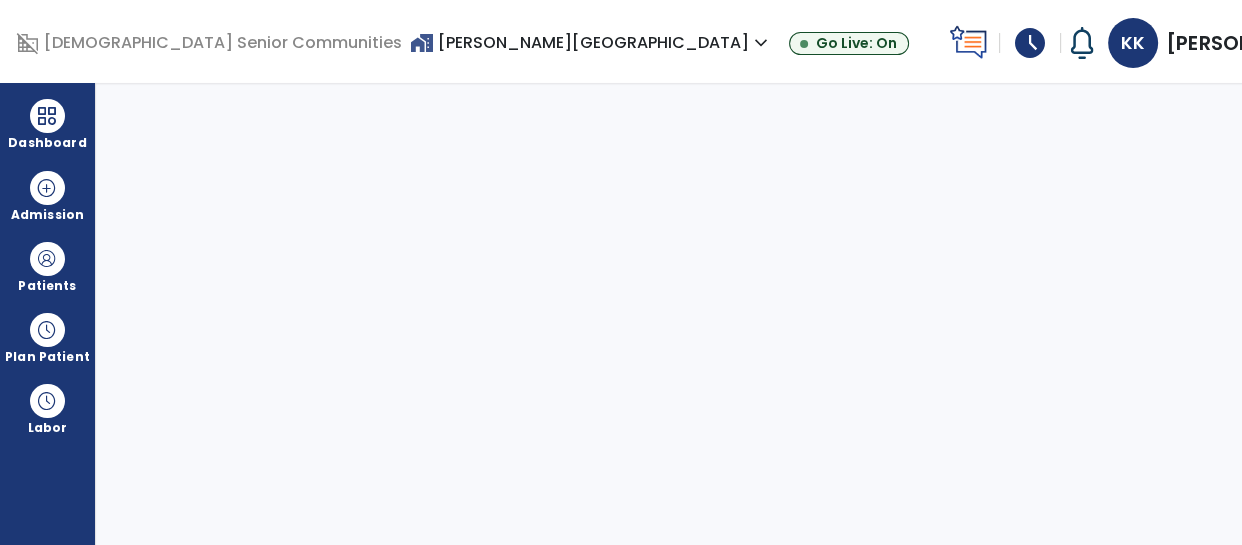 select on "****" 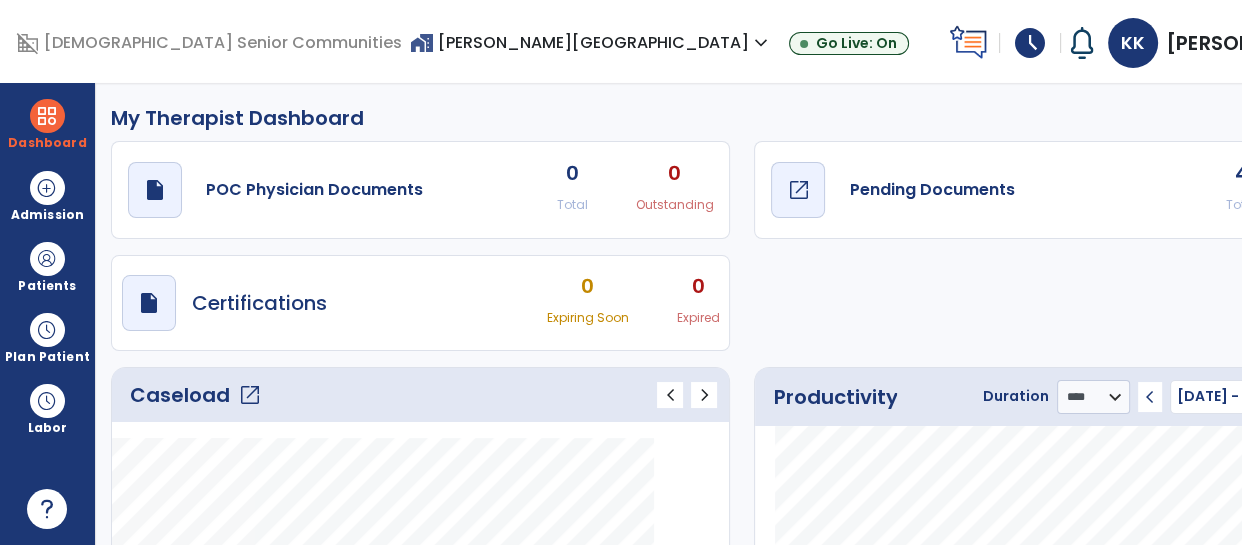 click on "Pending Documents" 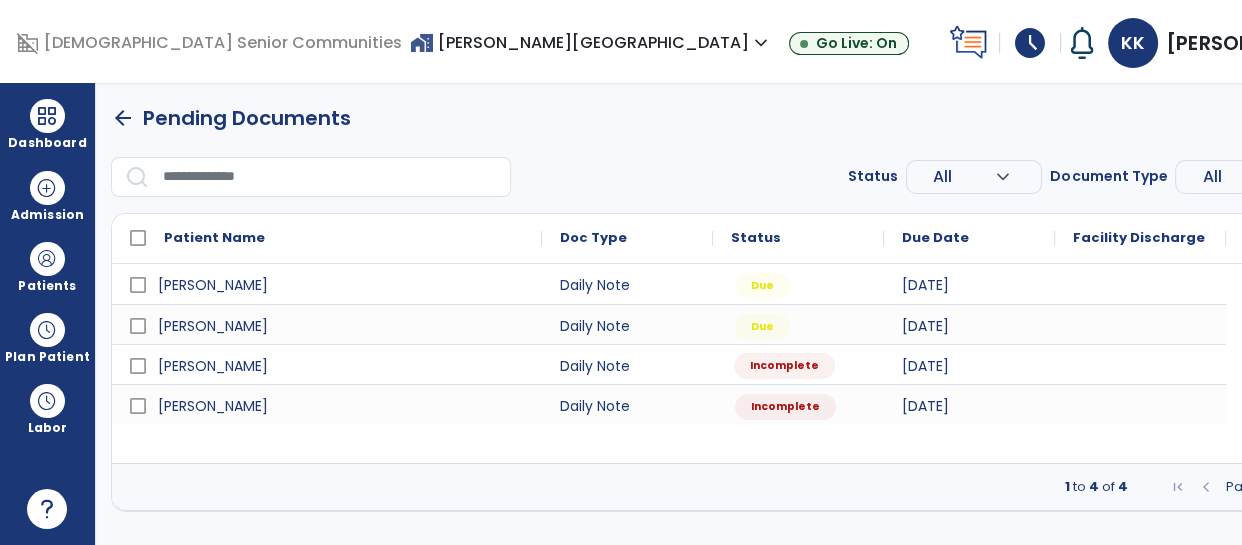 click on "Incomplete" at bounding box center [784, 366] 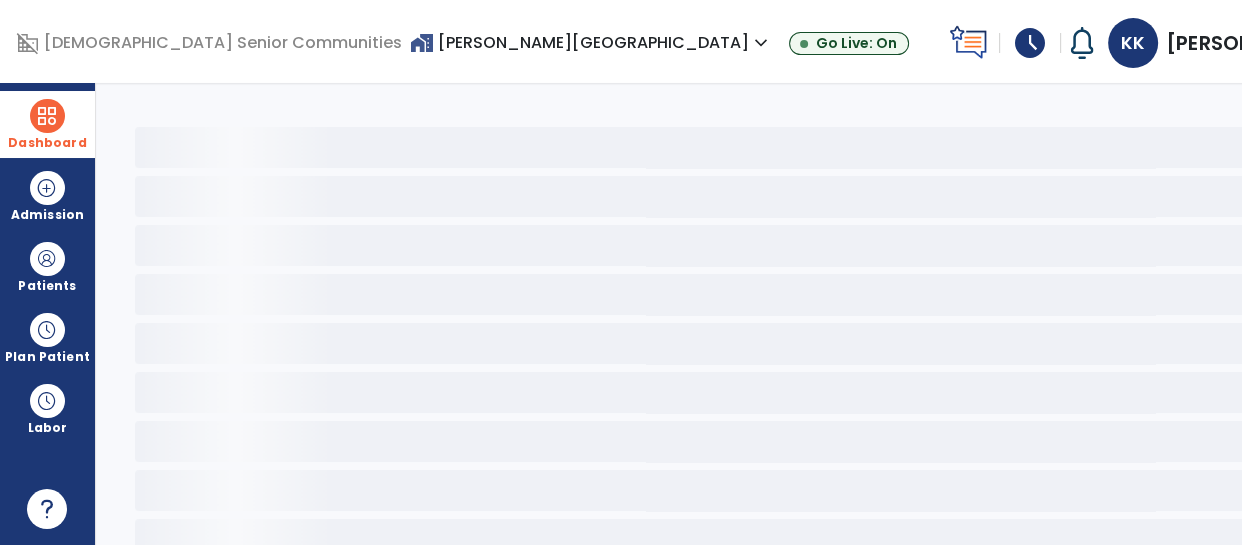 click at bounding box center [47, 116] 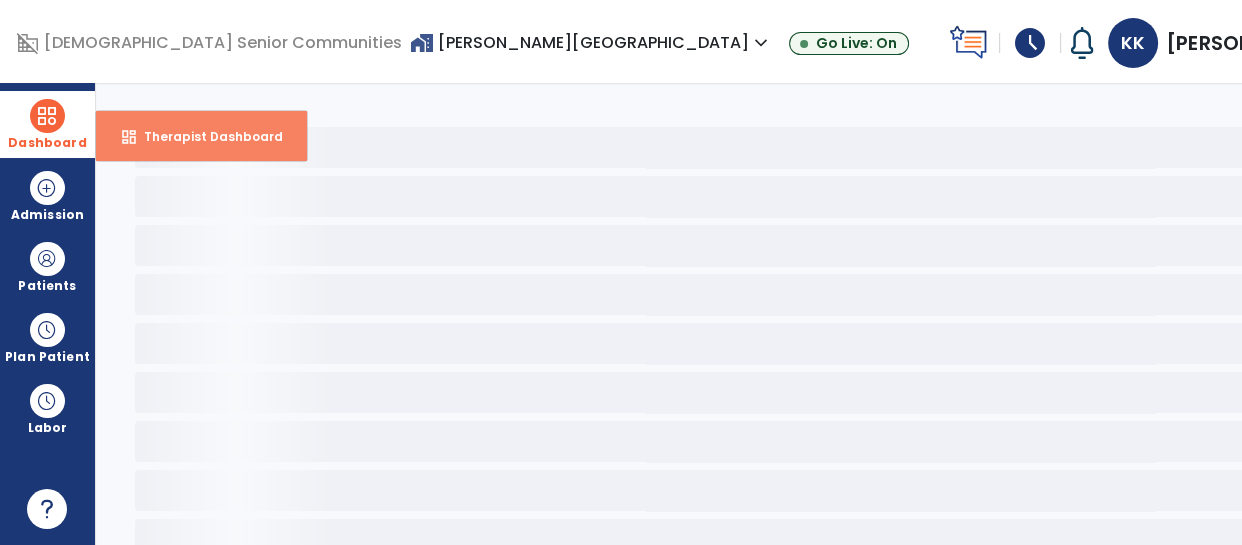 click on "Therapist Dashboard" at bounding box center (205, 136) 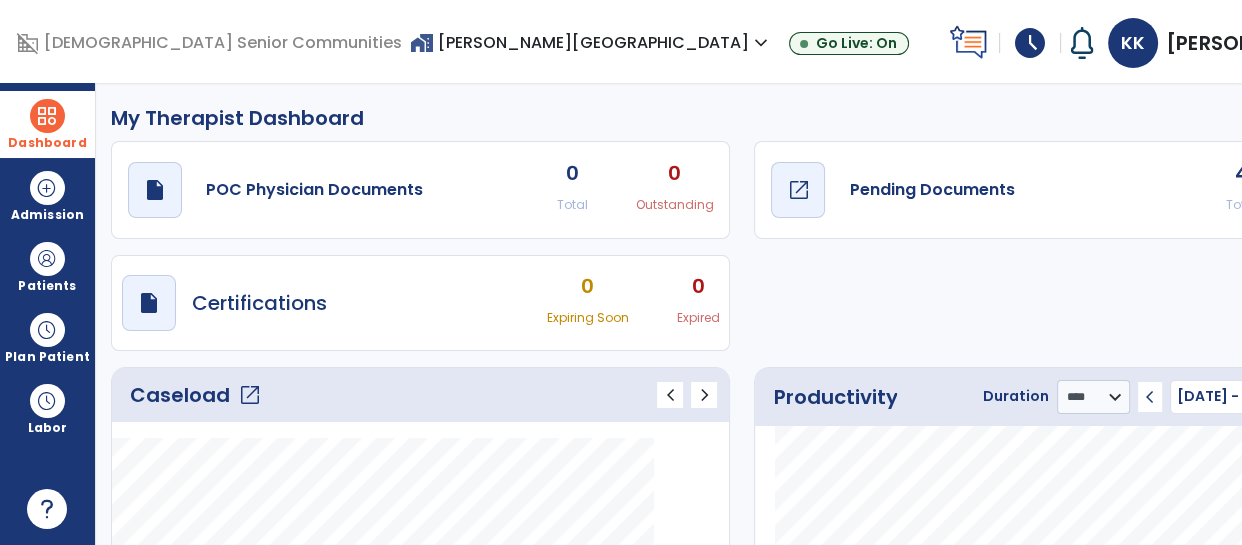 click on "Pending Documents" 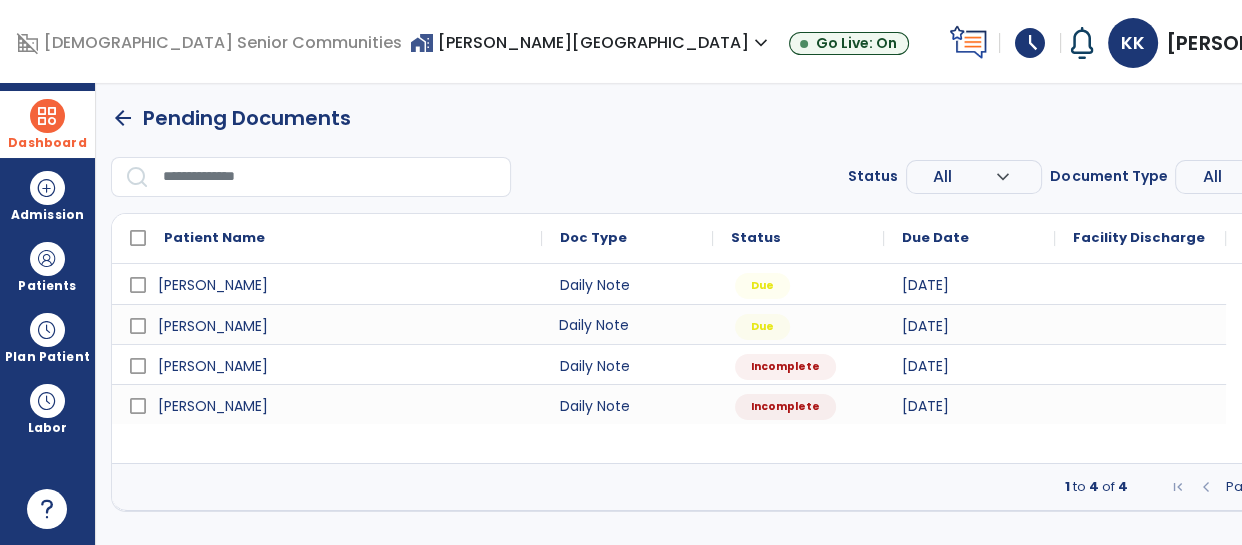 click on "Daily Note" at bounding box center (627, 324) 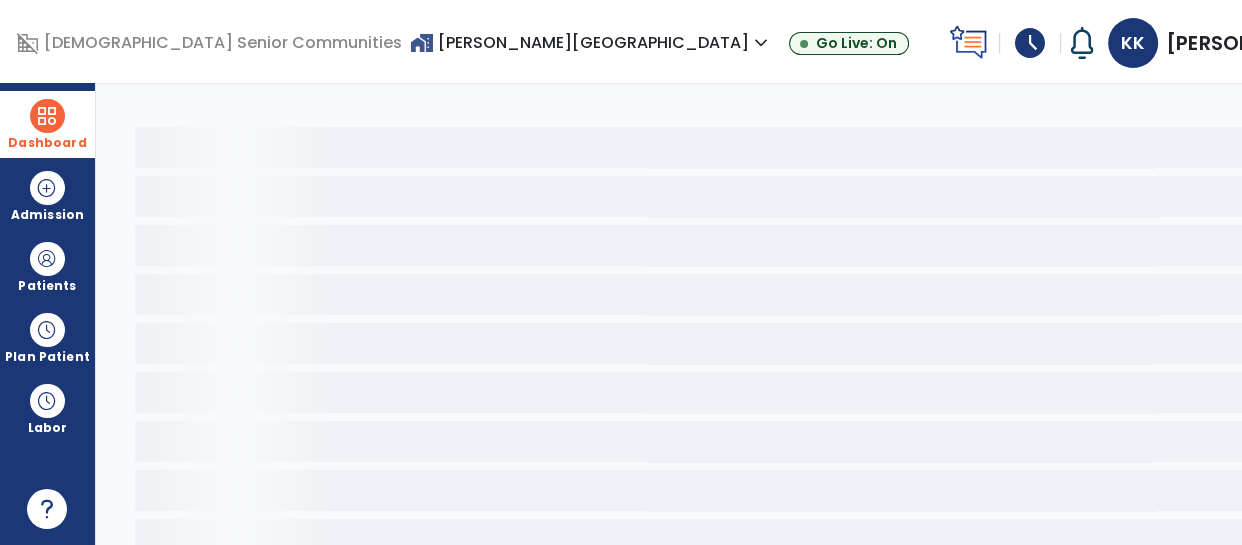click at bounding box center [47, 116] 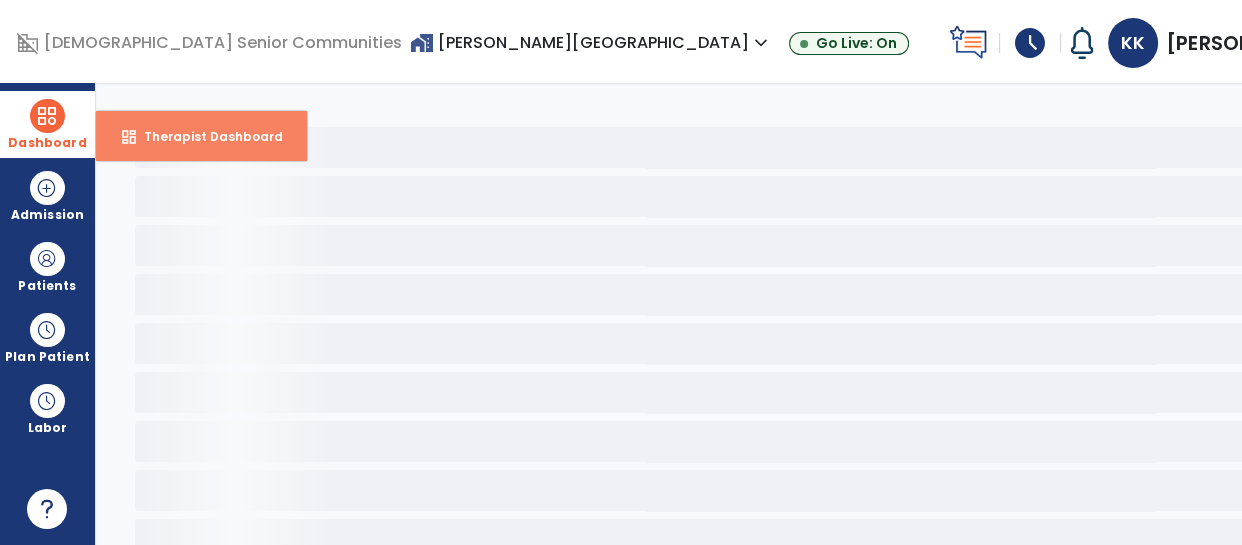 click on "Therapist Dashboard" at bounding box center [205, 136] 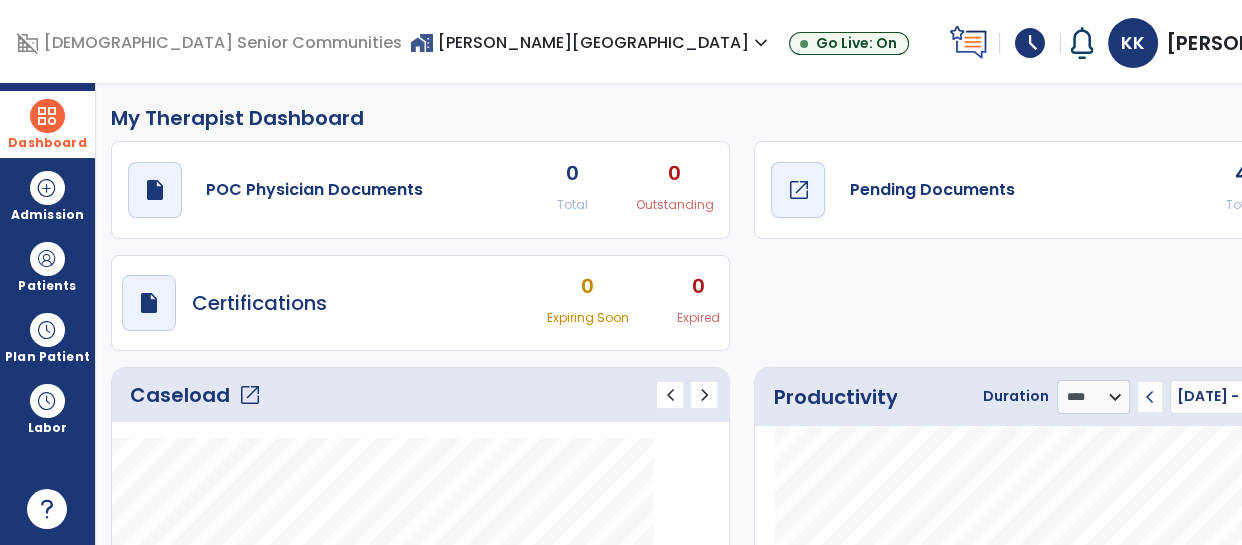 click on "Pending Documents" 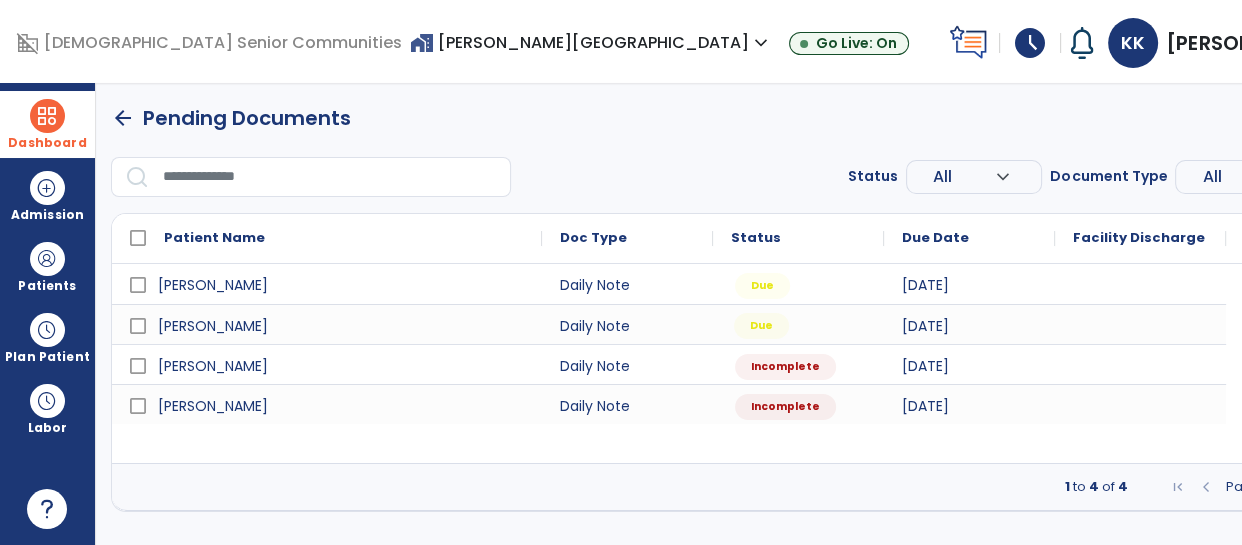 click on "Due" at bounding box center [761, 326] 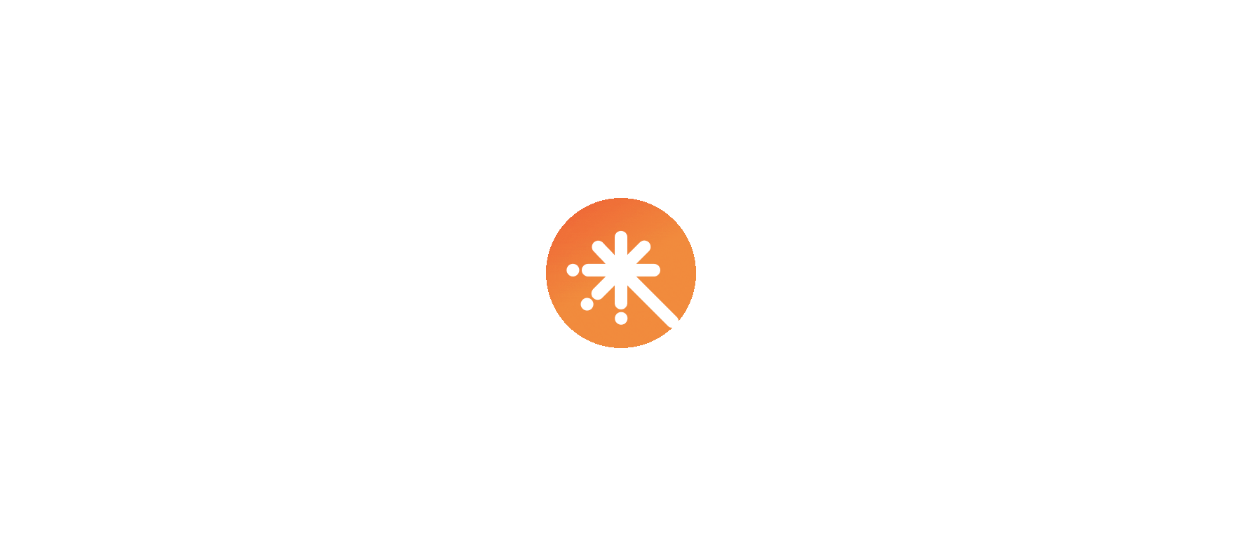 scroll, scrollTop: 0, scrollLeft: 0, axis: both 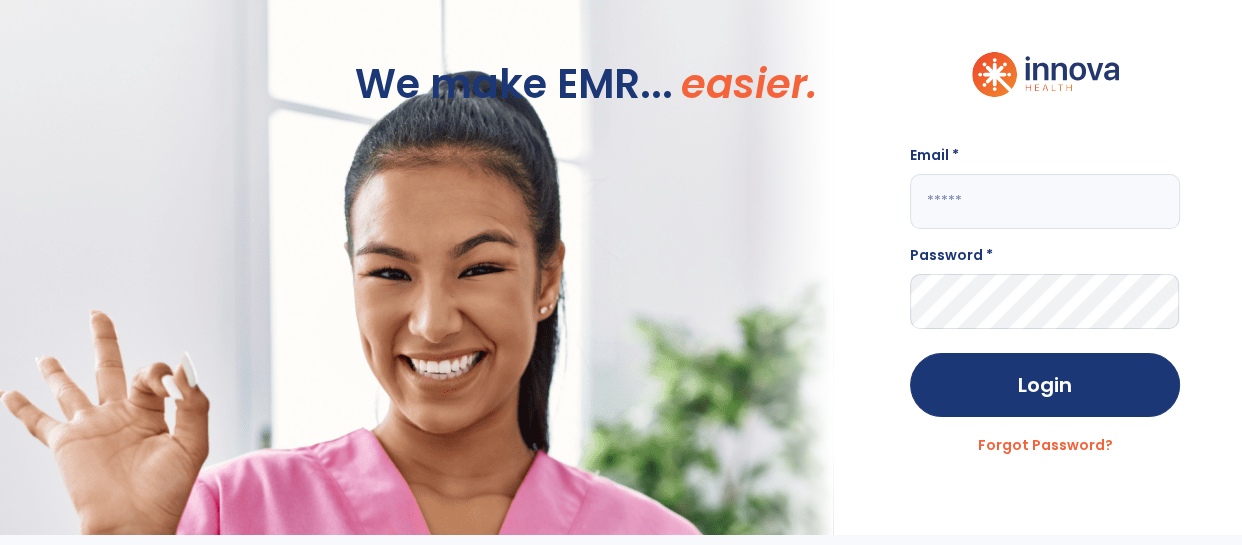 click 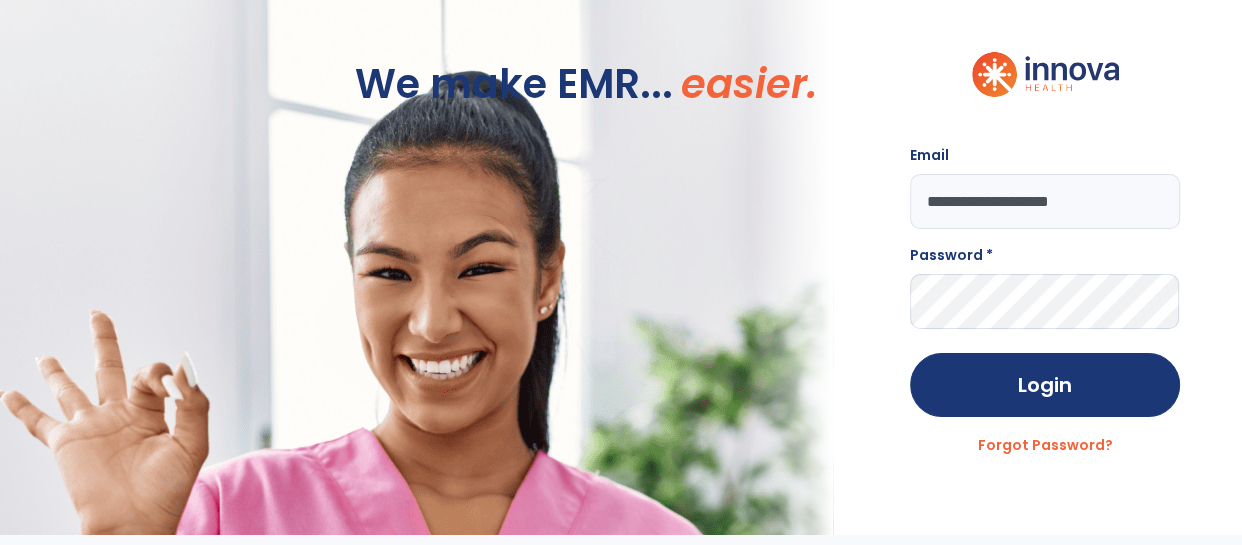 type on "**********" 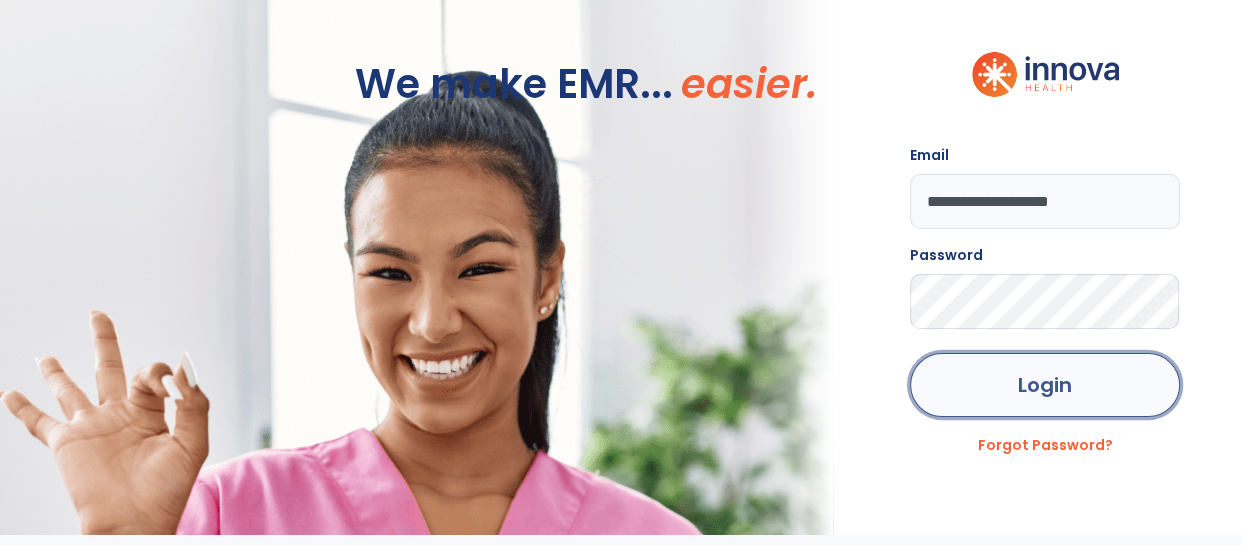 click on "Login" 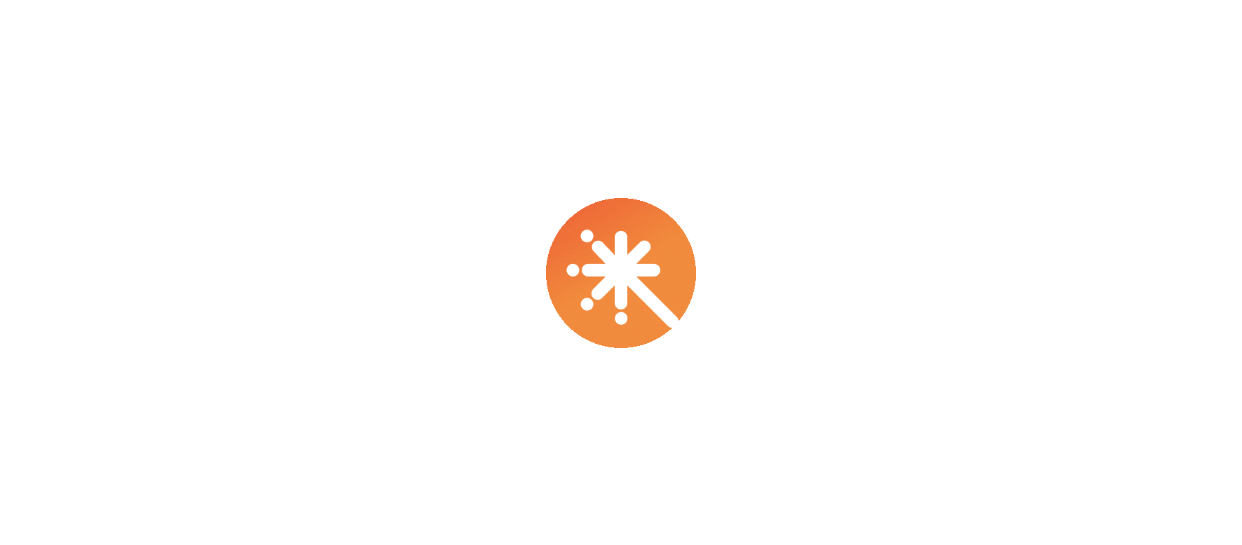 scroll, scrollTop: 0, scrollLeft: 0, axis: both 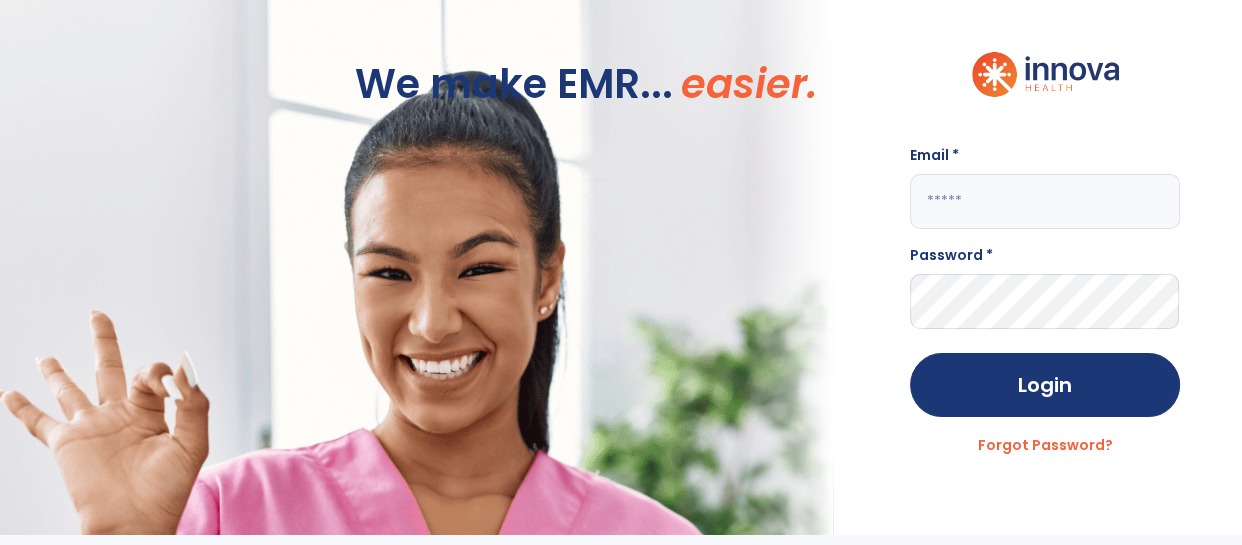 click 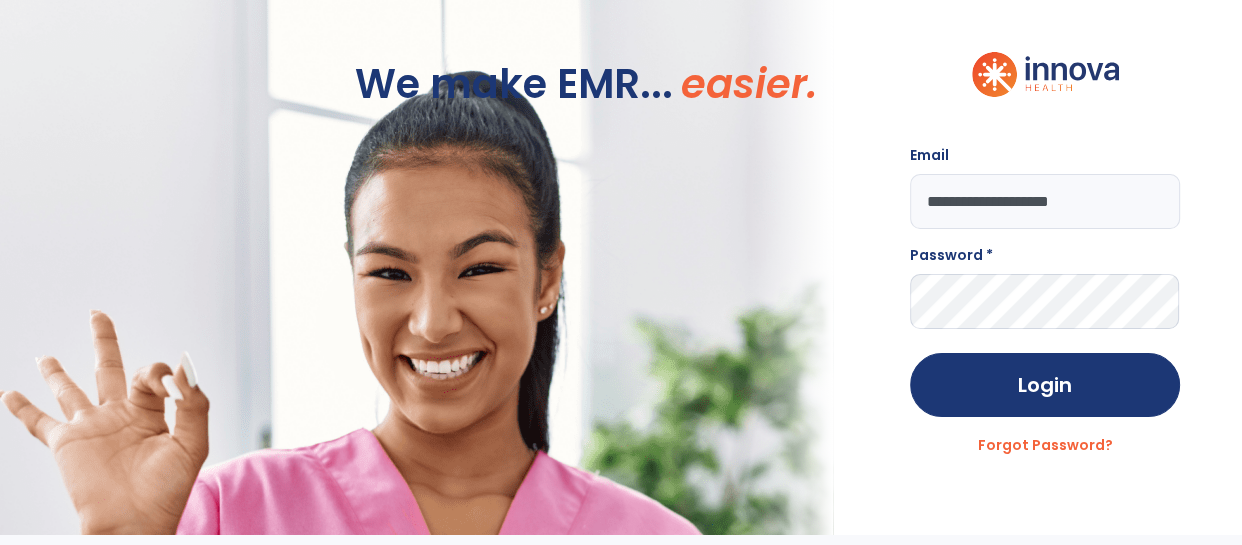 type on "**********" 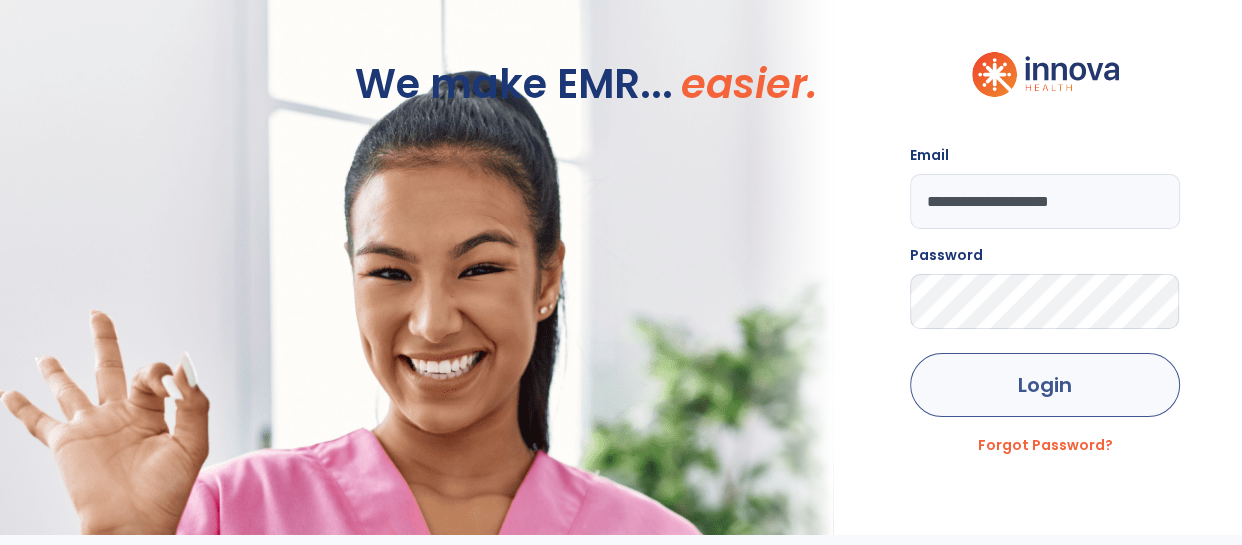 click on "Login" 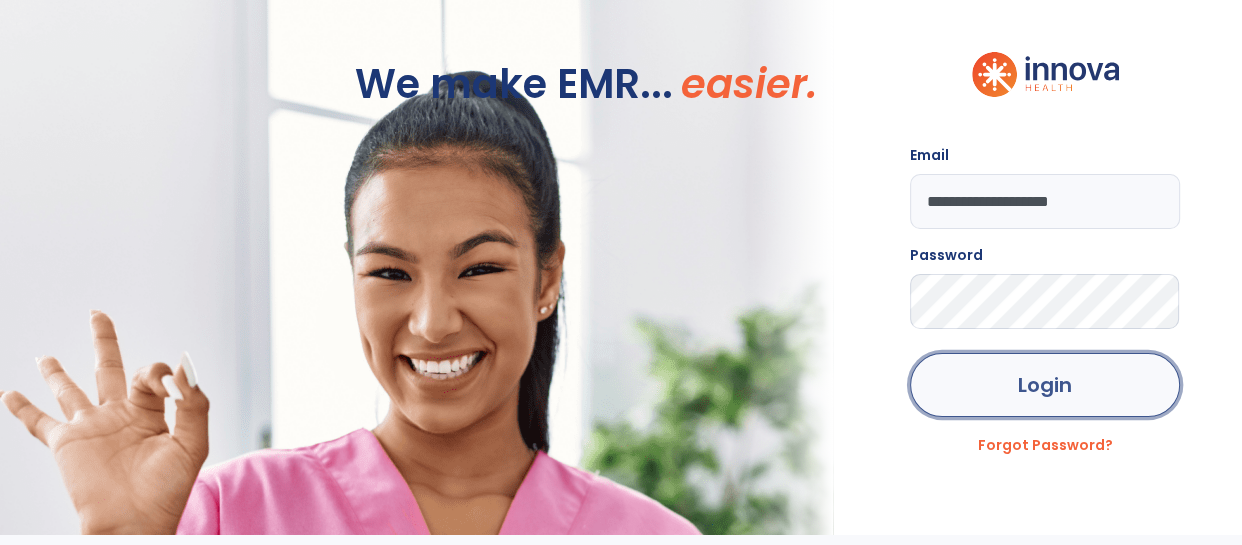 click on "Login" 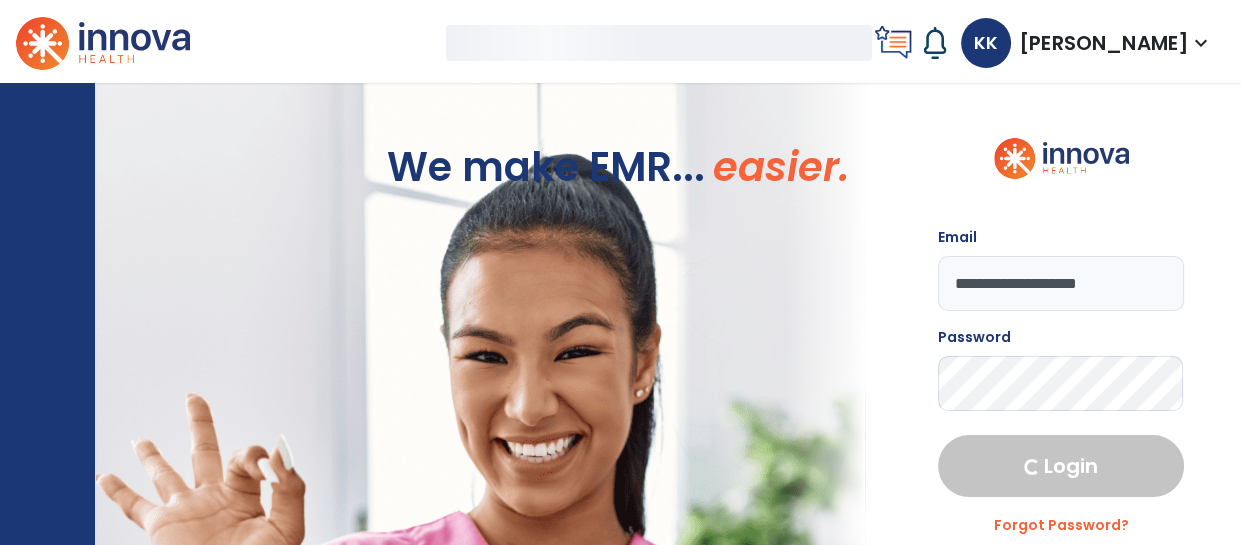 select on "****" 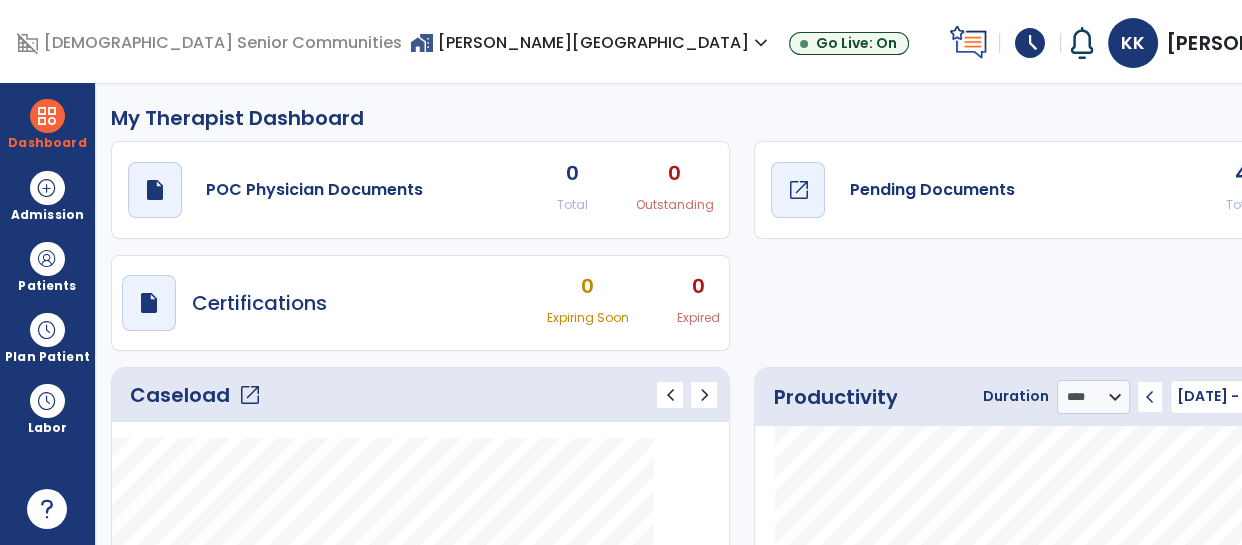 click on "Pending Documents" 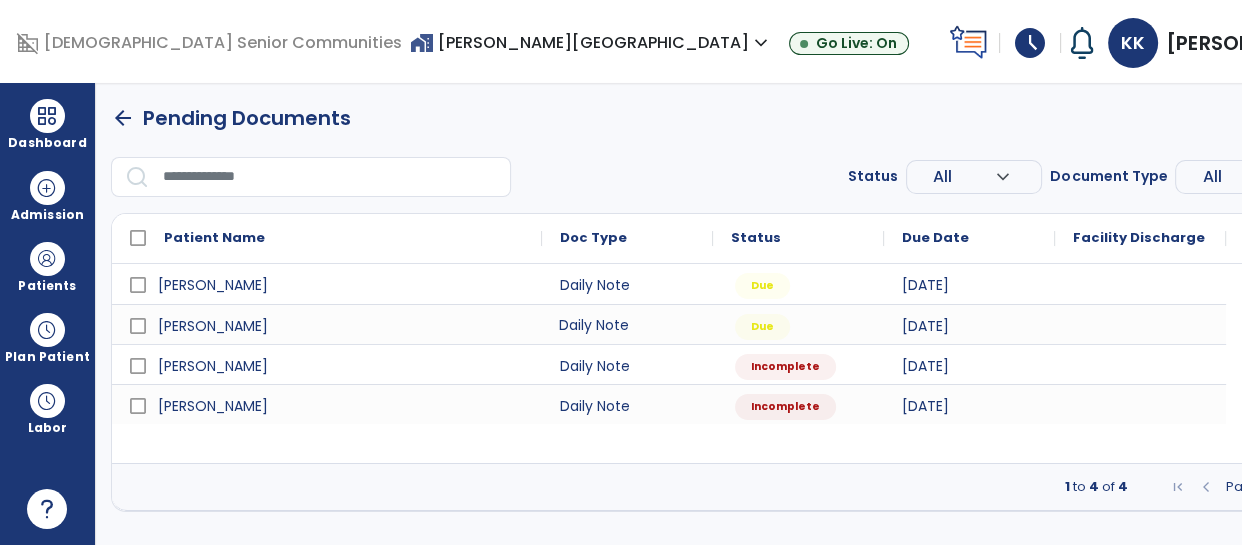 click on "Daily Note" at bounding box center [627, 324] 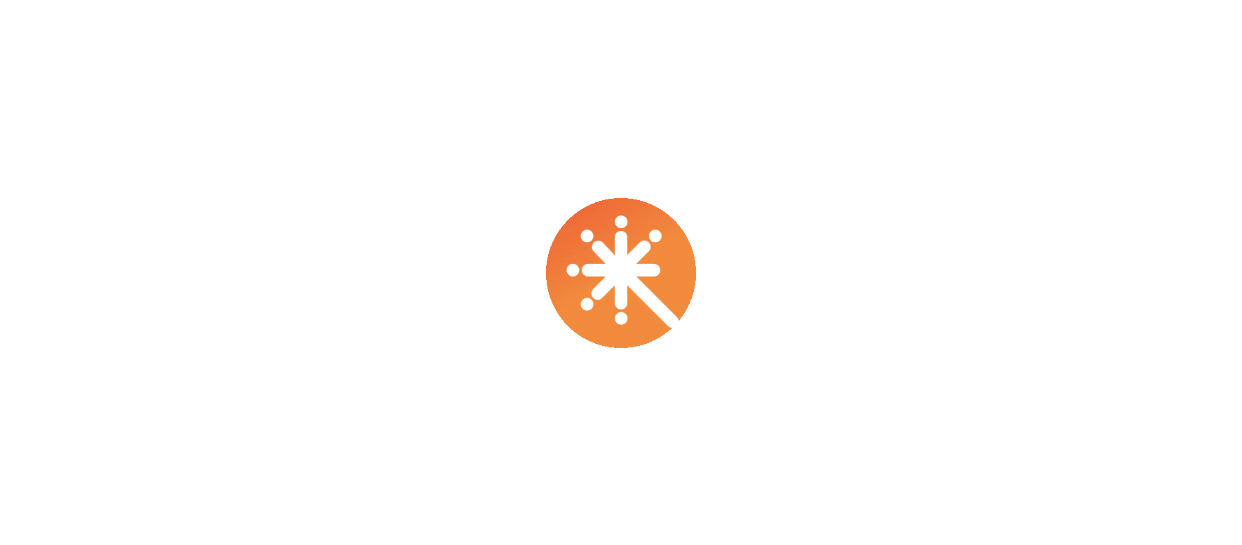 scroll, scrollTop: 0, scrollLeft: 0, axis: both 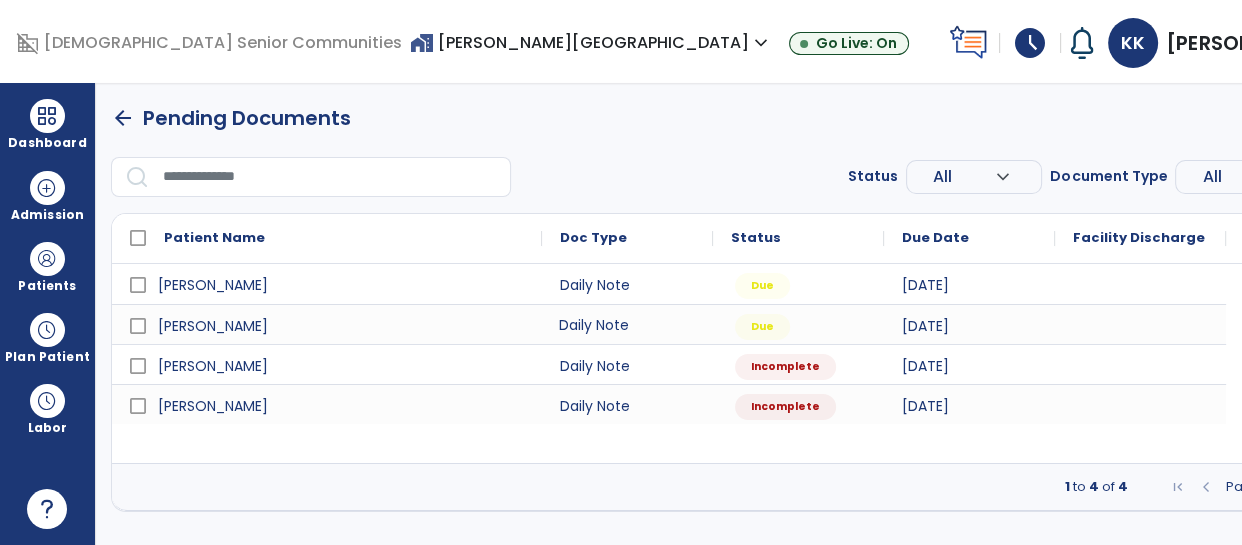 click on "Daily Note" at bounding box center [627, 324] 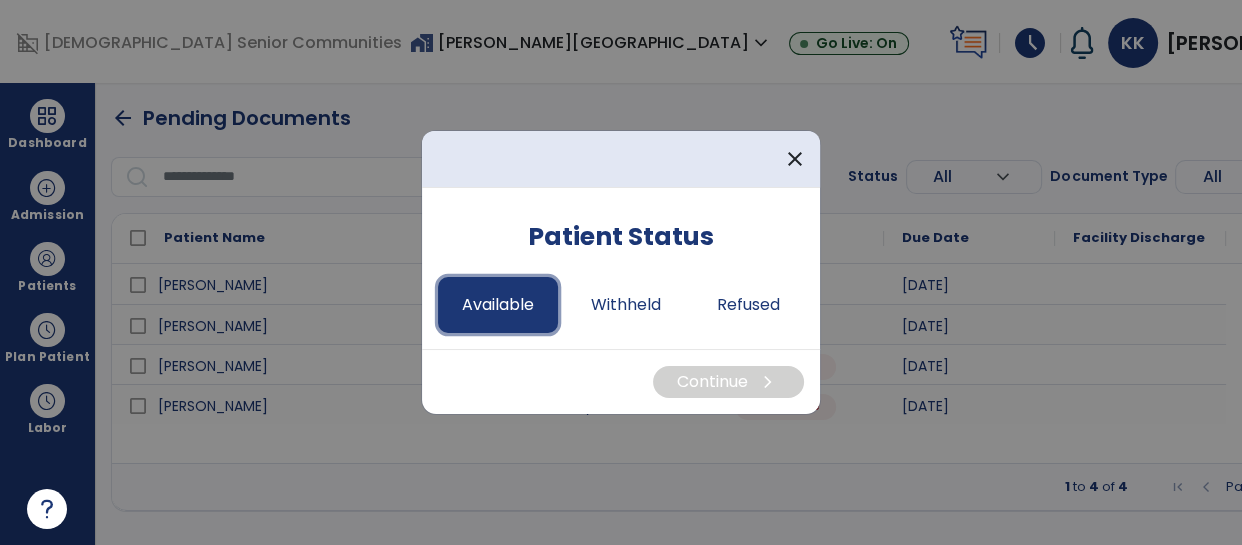click on "Available" at bounding box center (498, 305) 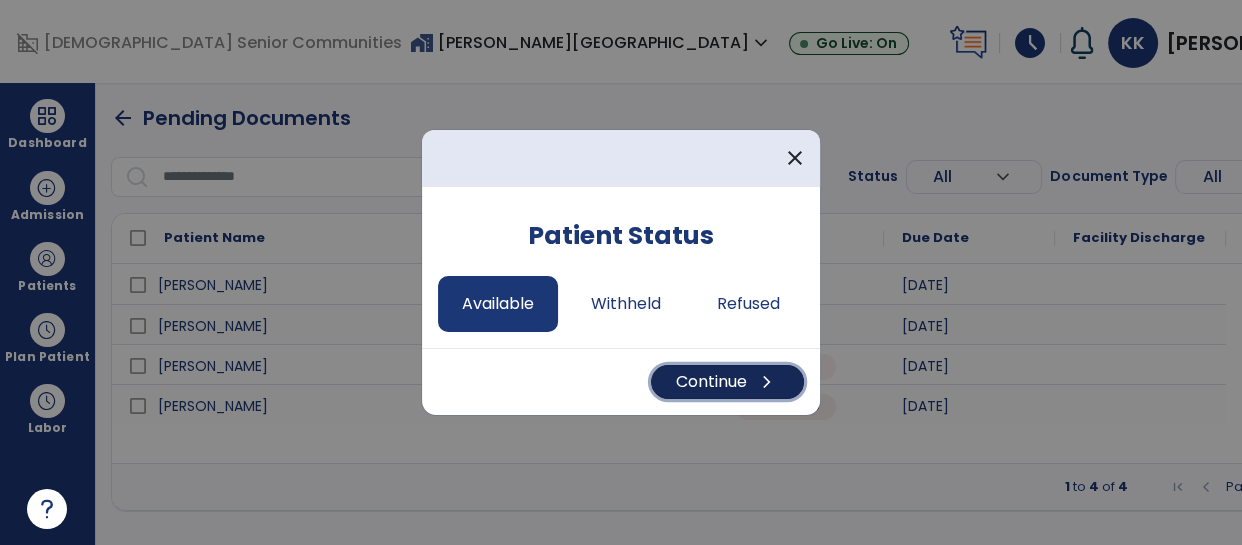 click on "Continue   chevron_right" at bounding box center (727, 382) 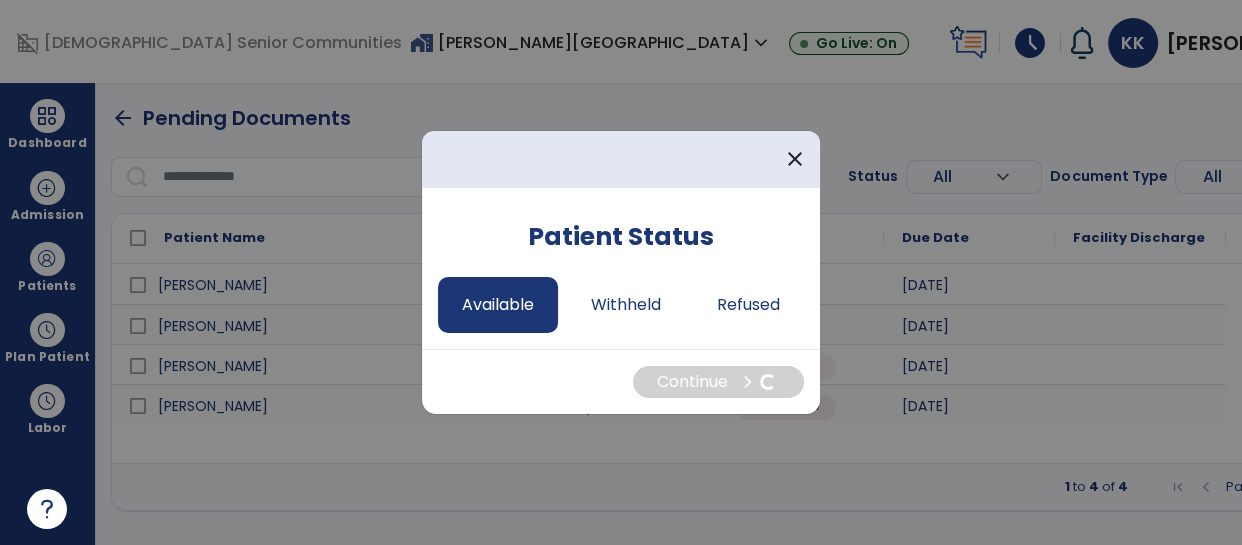 select on "*" 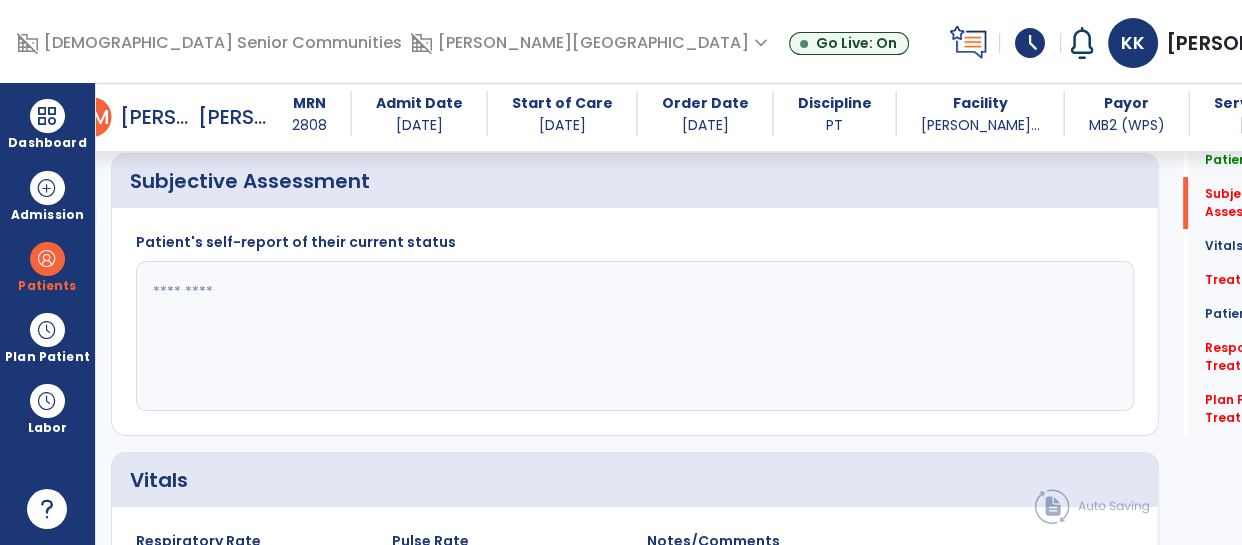 scroll, scrollTop: 490, scrollLeft: 0, axis: vertical 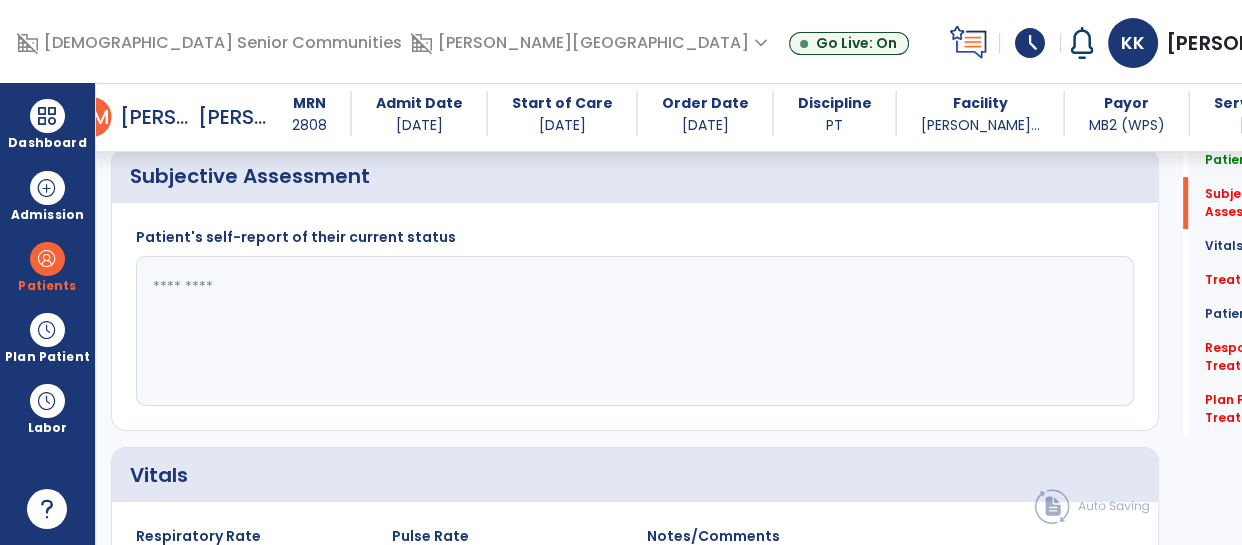 click 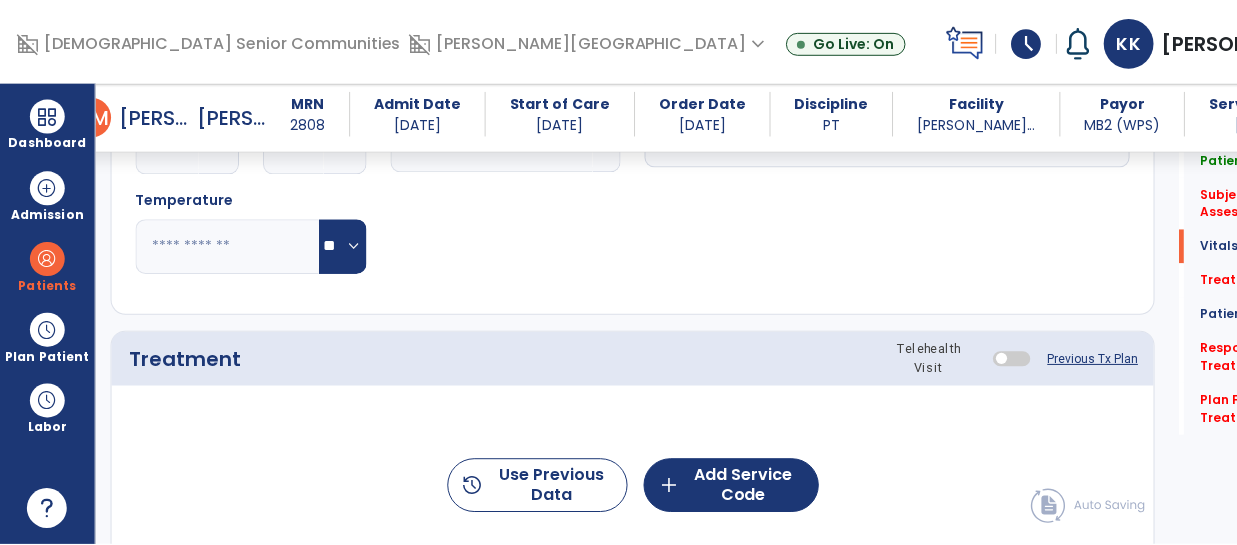 scroll, scrollTop: 1040, scrollLeft: 0, axis: vertical 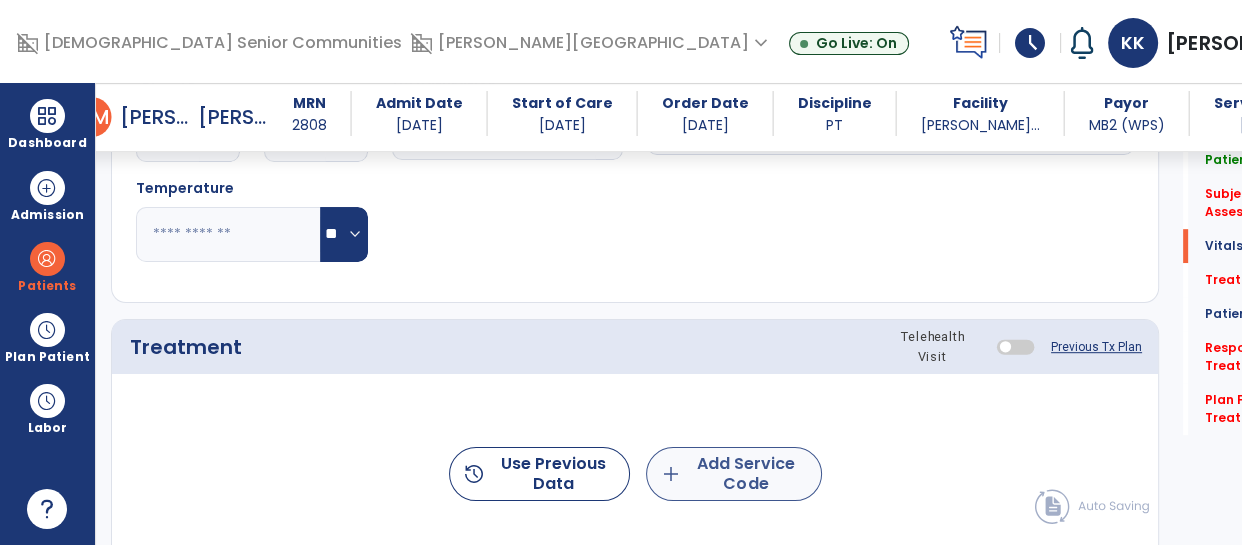 type on "**********" 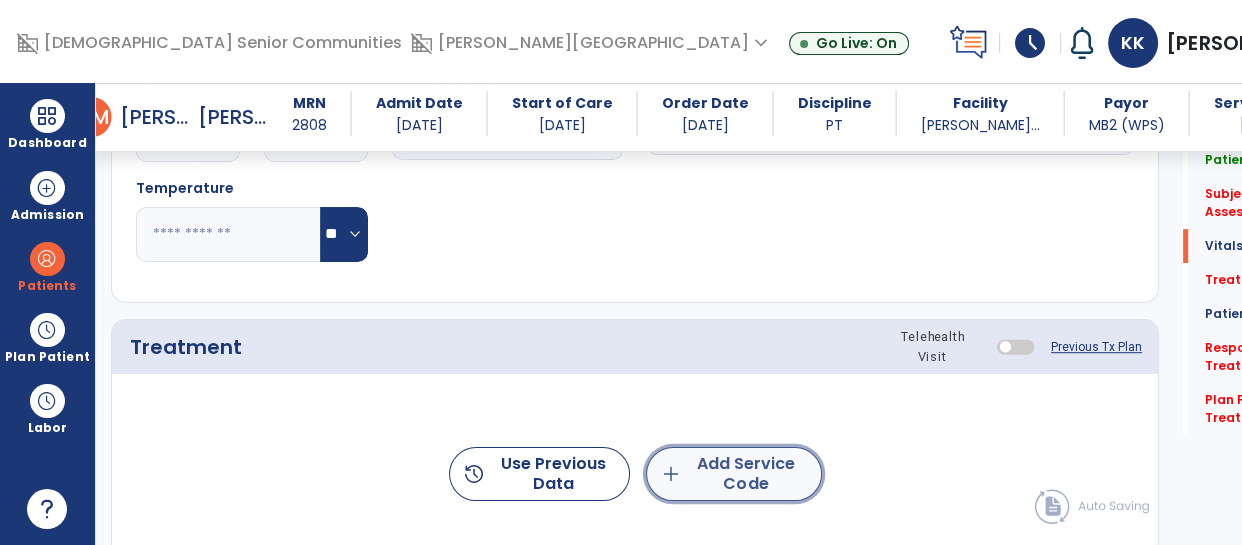 click on "add  Add Service Code" 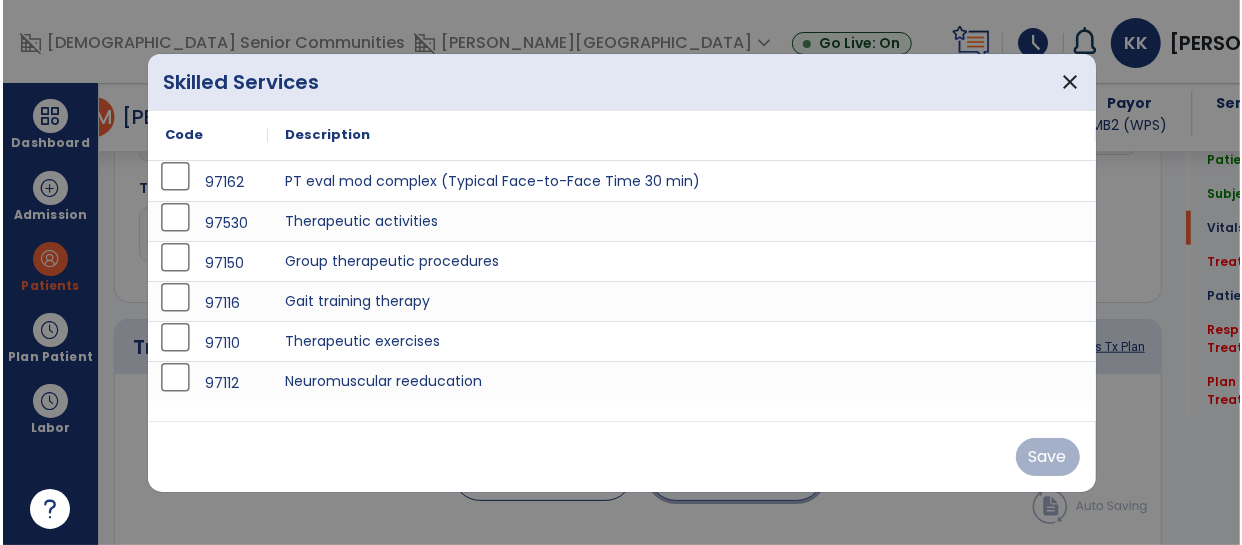 scroll, scrollTop: 1040, scrollLeft: 0, axis: vertical 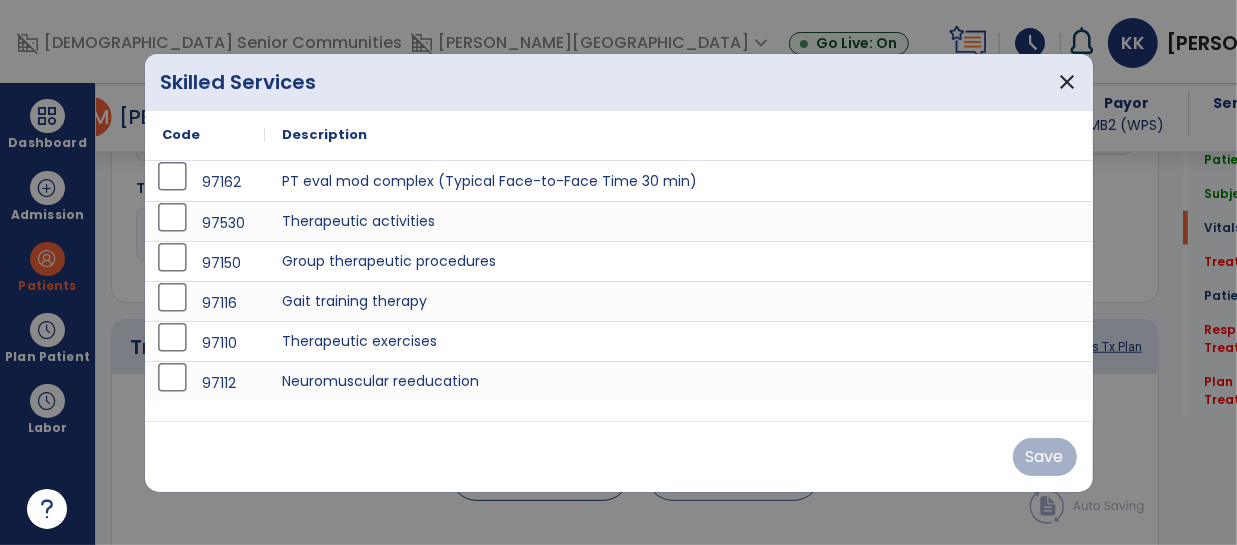 click on "97530" at bounding box center (205, 223) 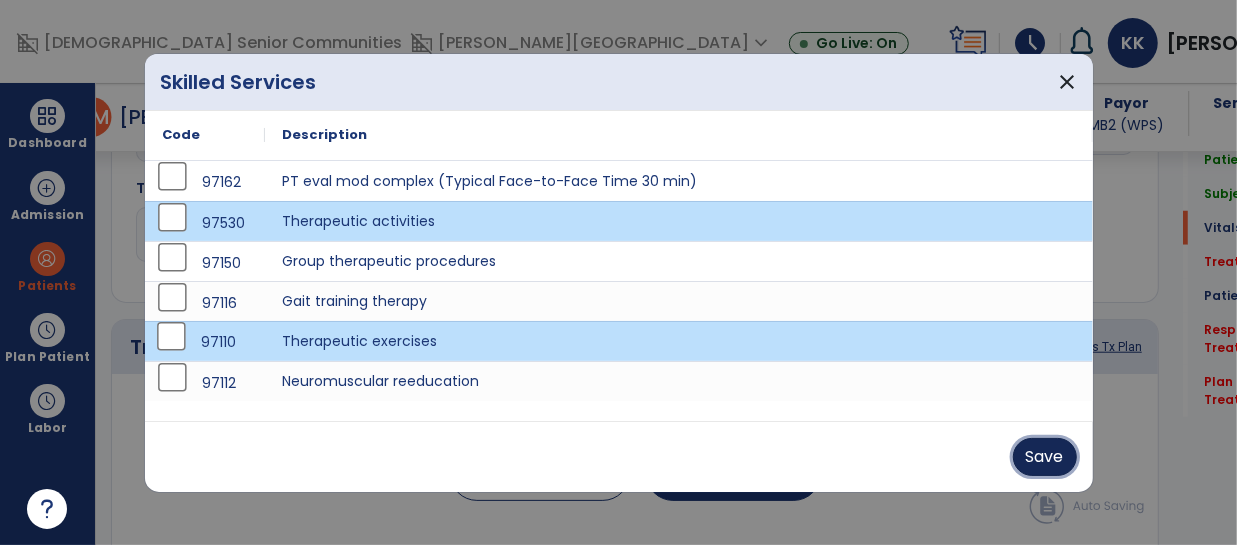 click on "Save" at bounding box center [1045, 457] 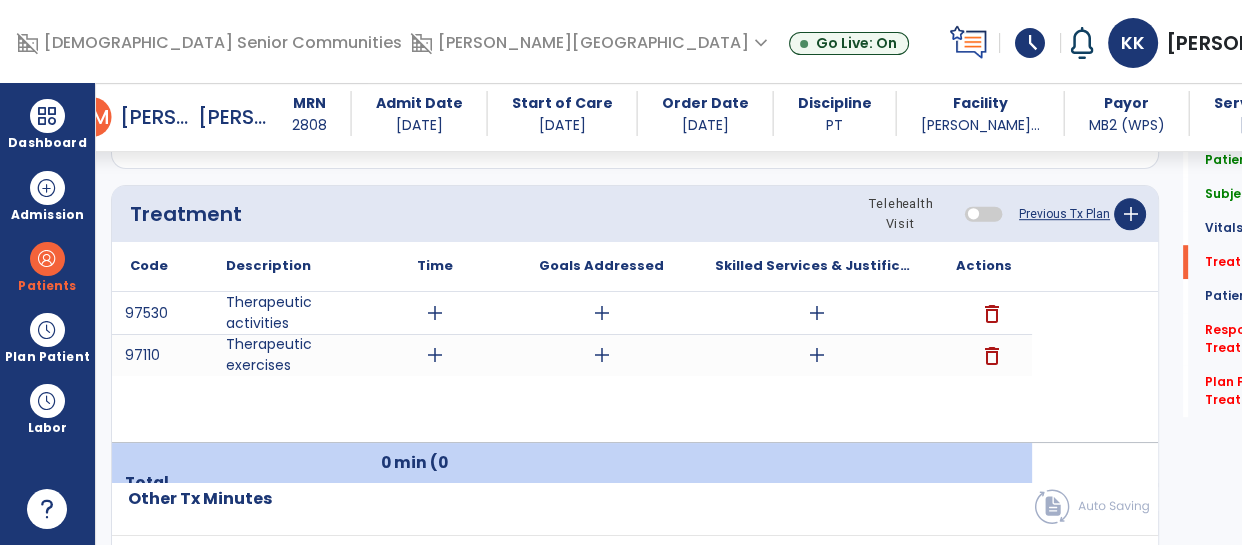 scroll, scrollTop: 1172, scrollLeft: 0, axis: vertical 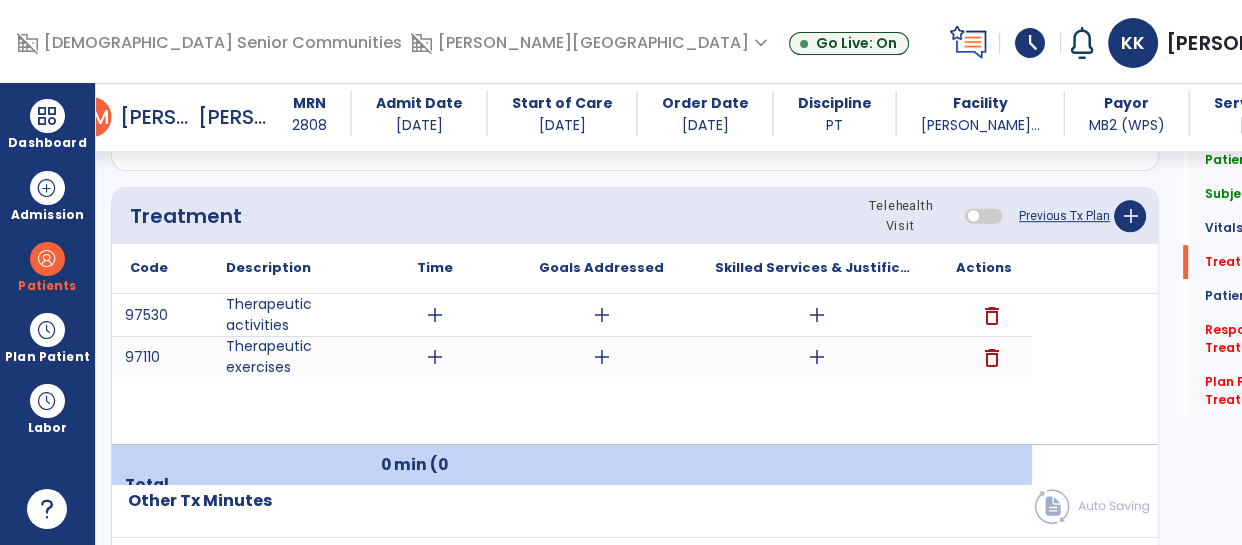 click on "add" at bounding box center (435, 315) 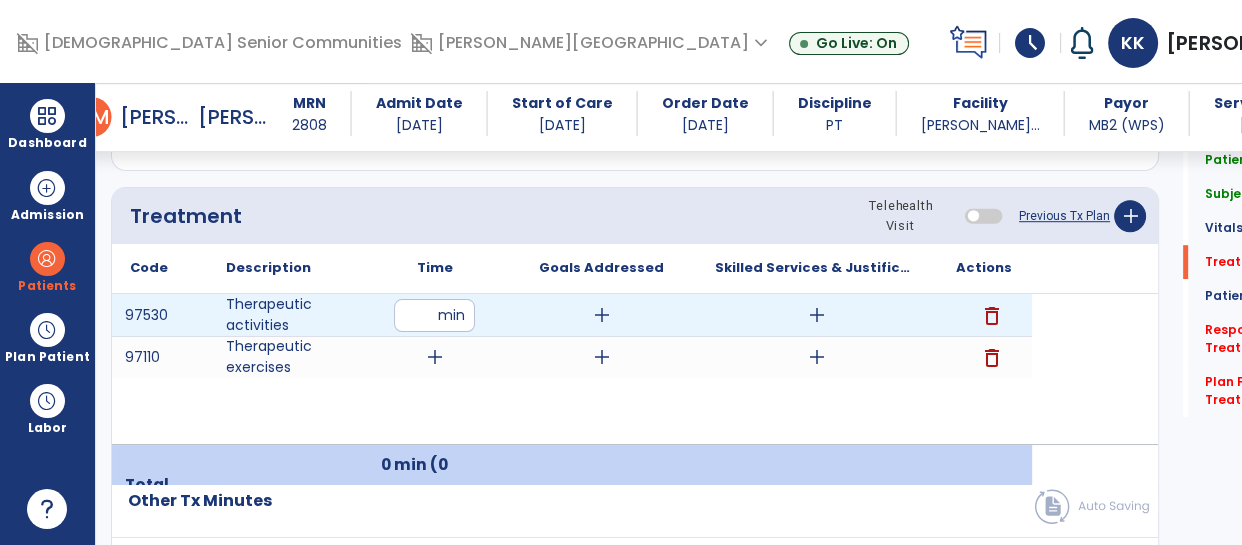 type on "**" 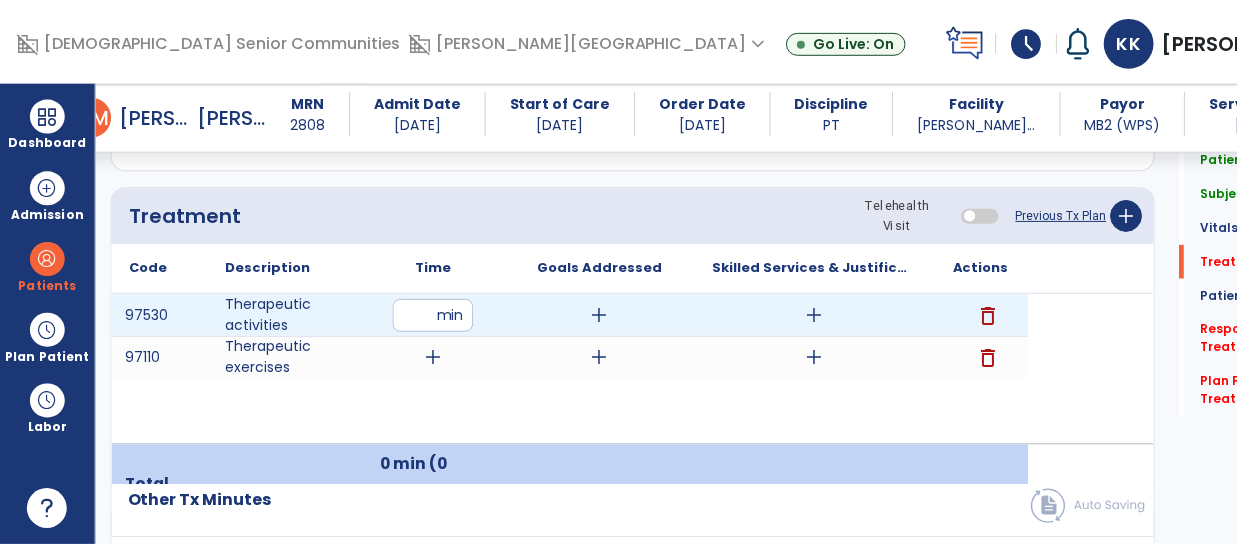 scroll, scrollTop: 1170, scrollLeft: 0, axis: vertical 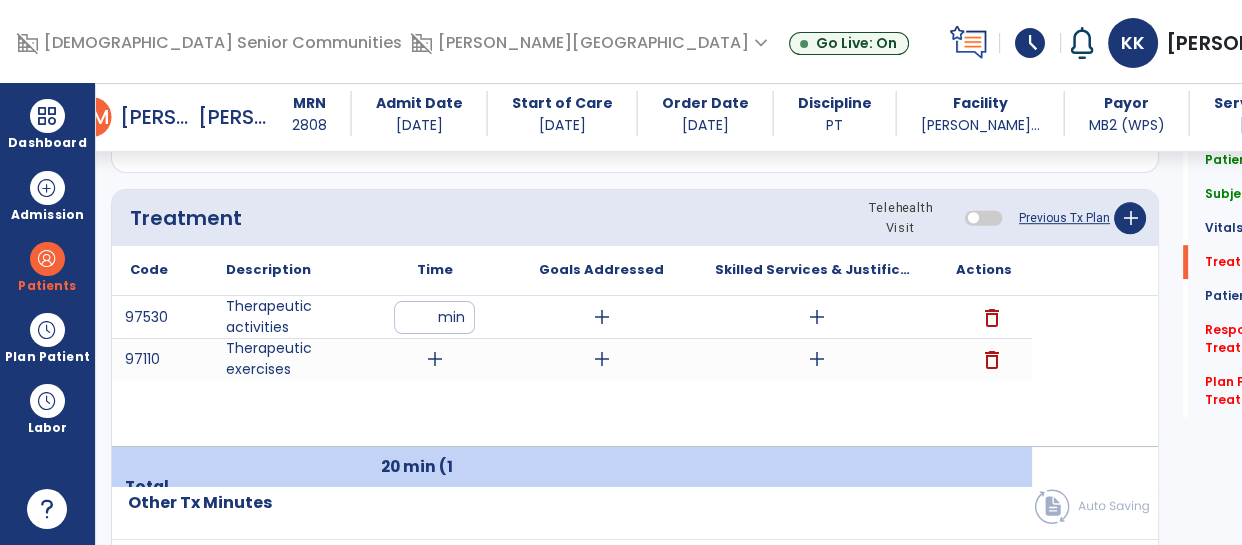 click on "add" at bounding box center (434, 359) 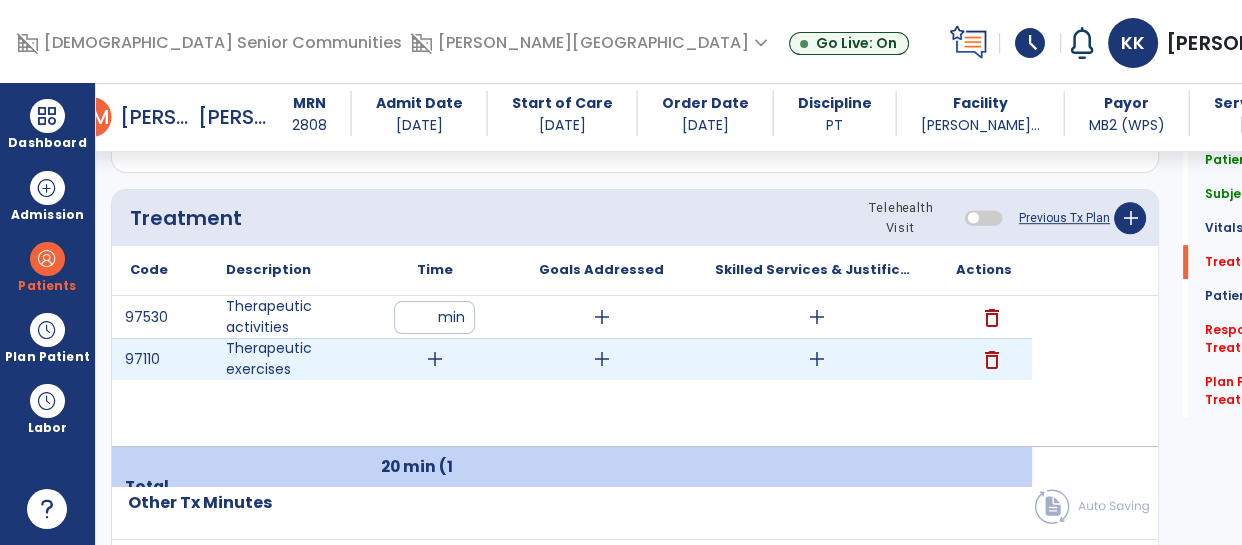 click on "add" at bounding box center (435, 359) 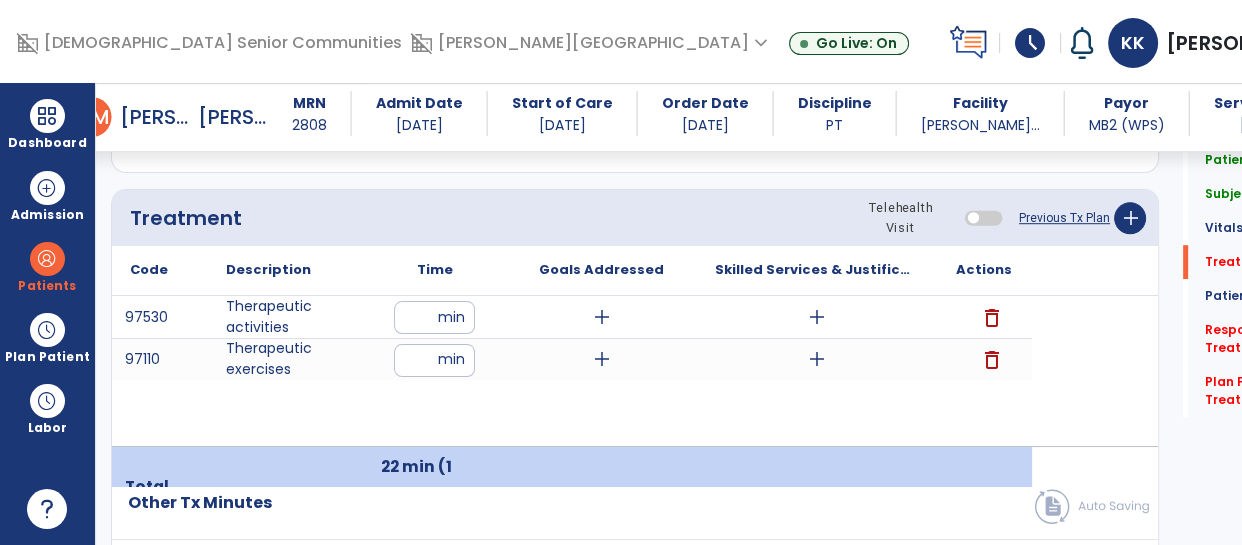 click on "*" at bounding box center [434, 360] 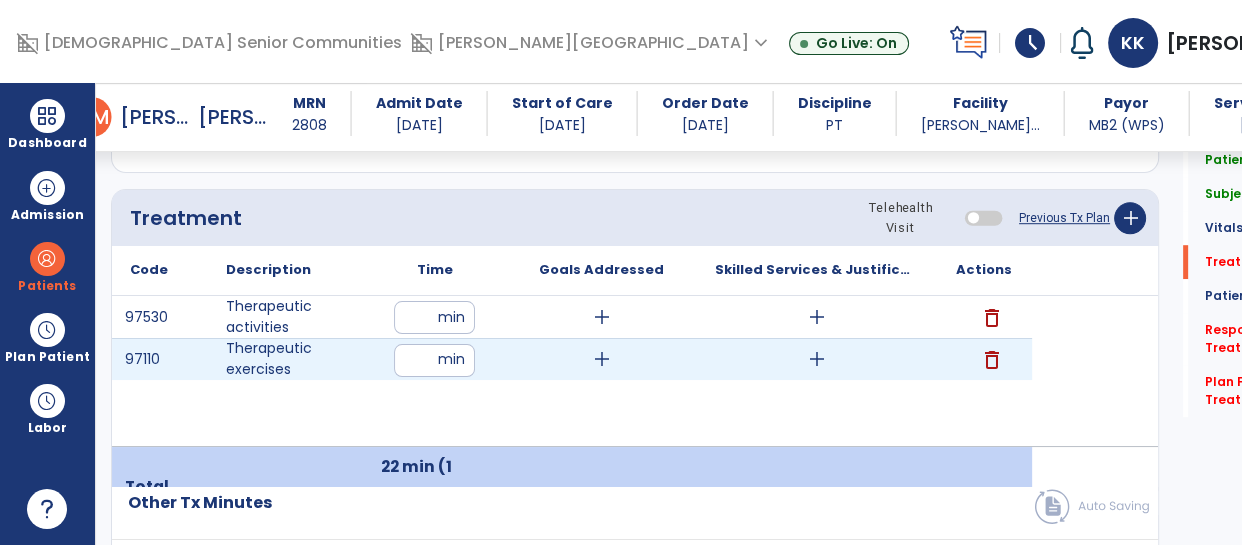 type on "**" 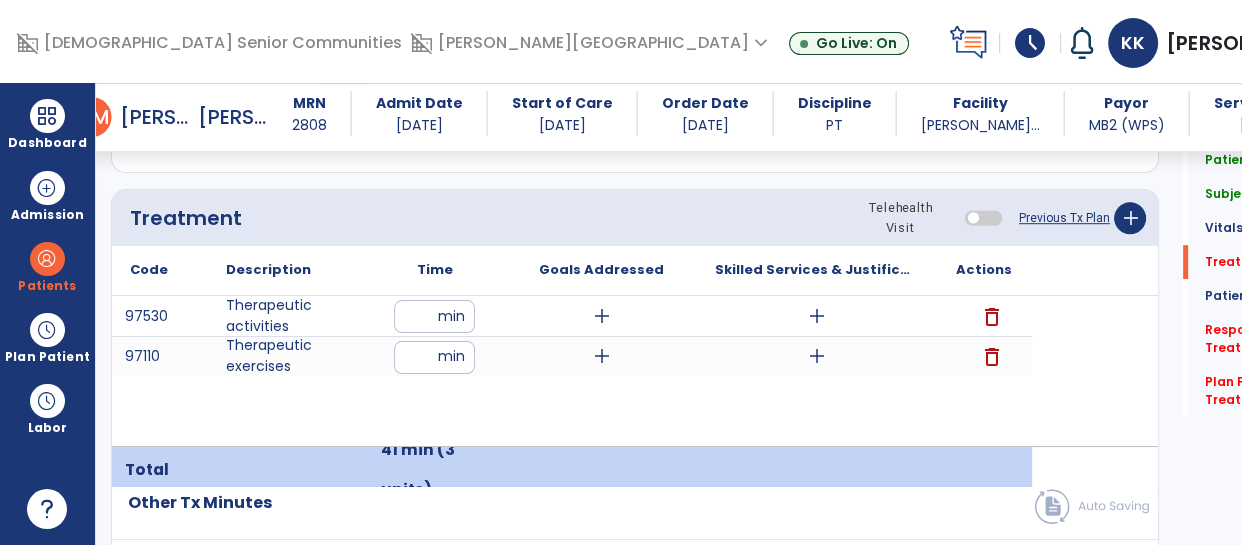 click on "add" at bounding box center (602, 316) 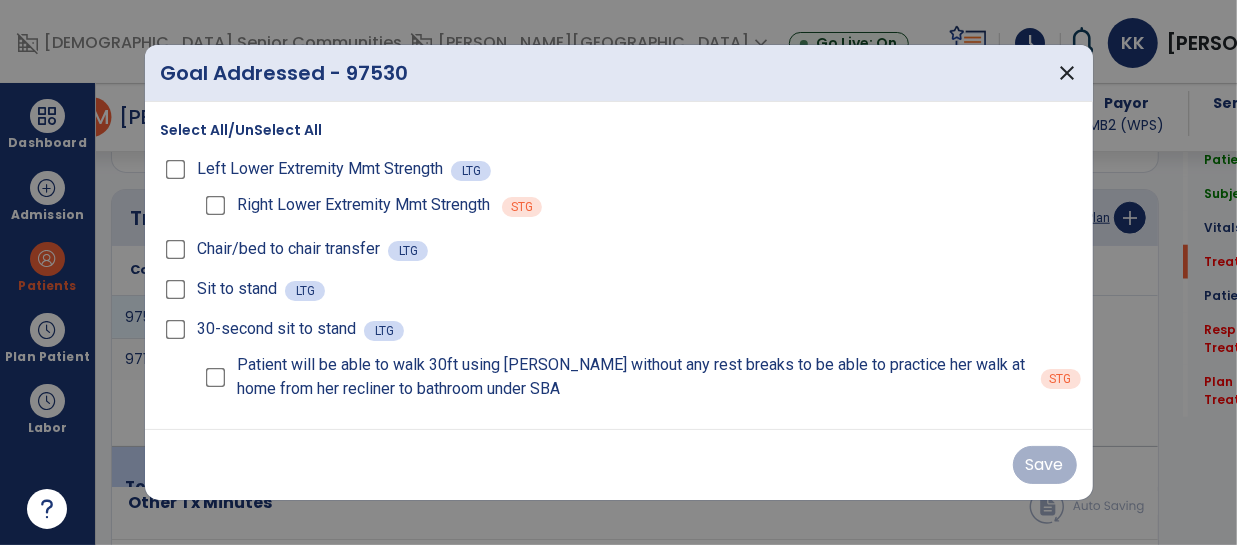 scroll, scrollTop: 1170, scrollLeft: 0, axis: vertical 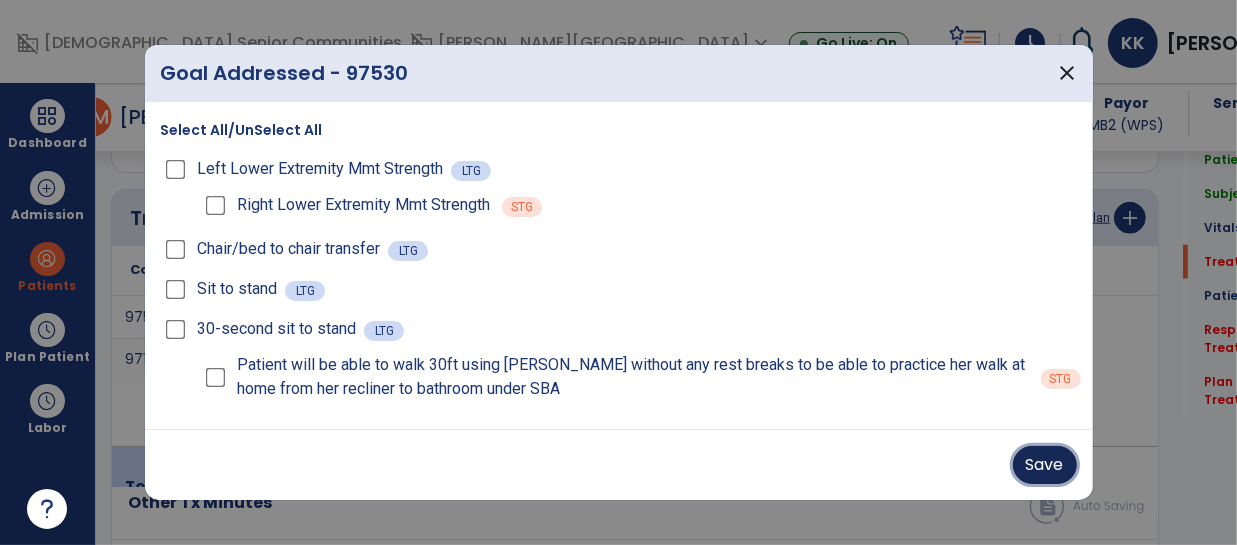 click on "Save" at bounding box center [1045, 465] 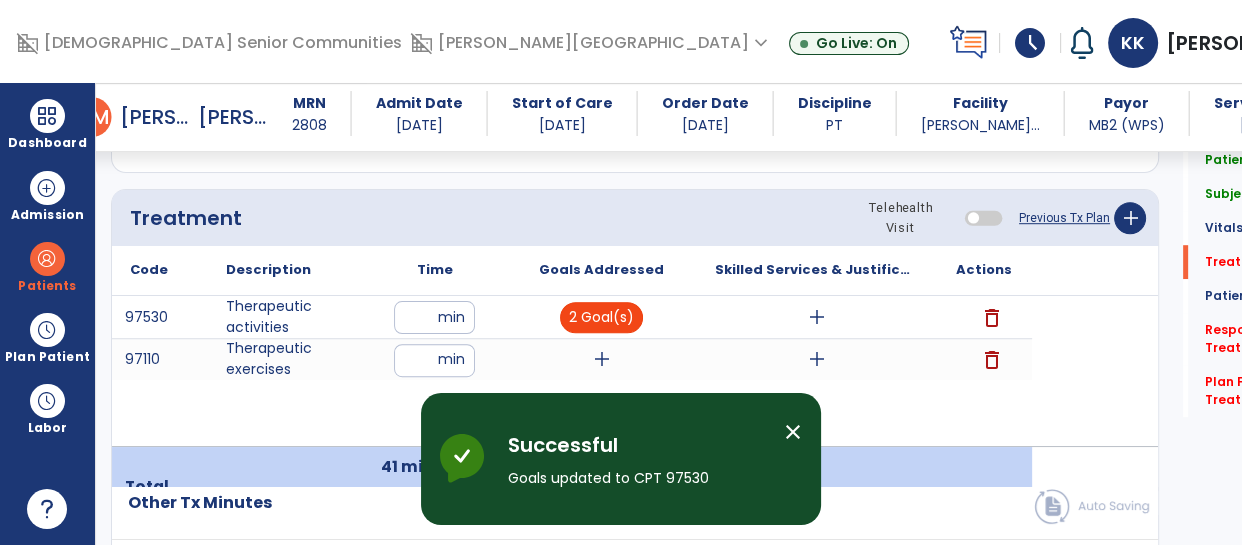 click on "2 Goal(s)" at bounding box center (601, 317) 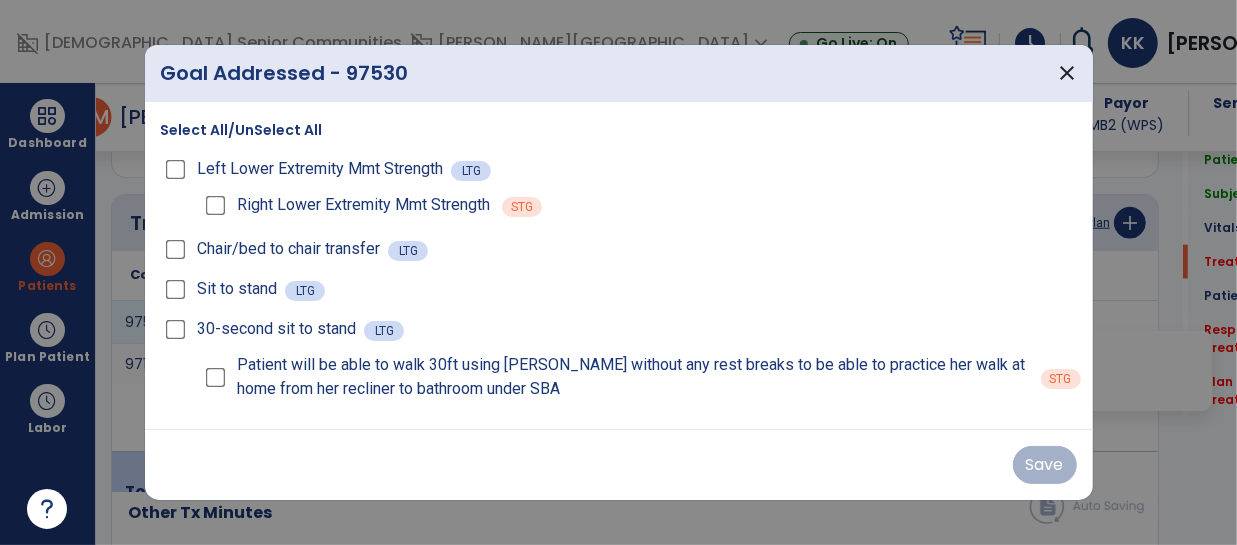 scroll, scrollTop: 1170, scrollLeft: 0, axis: vertical 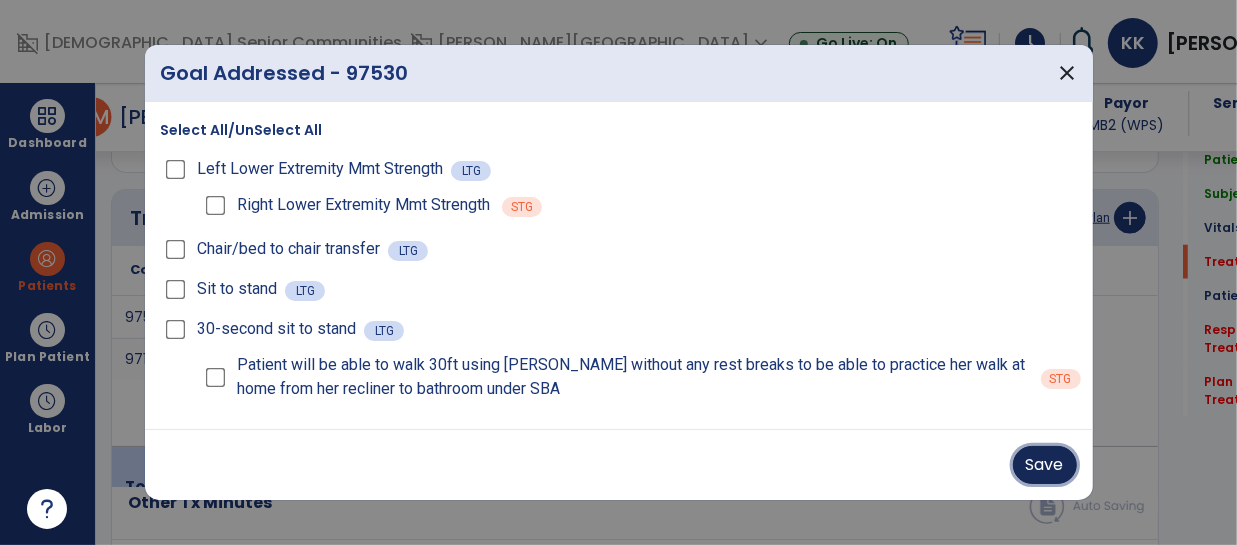 click on "Save" at bounding box center [1045, 465] 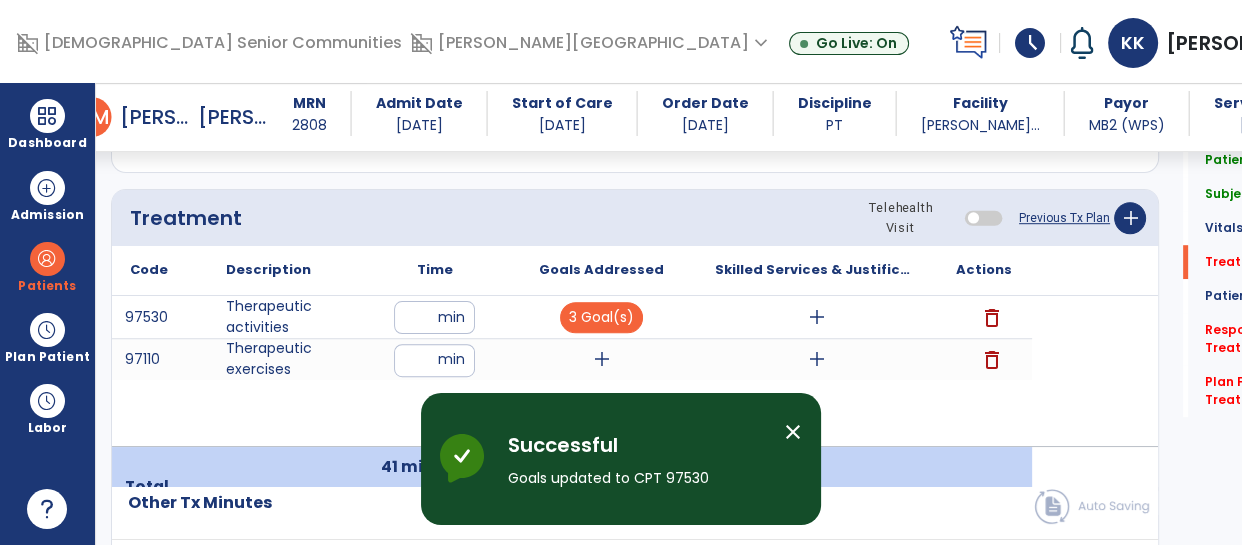 click on "add" at bounding box center [602, 359] 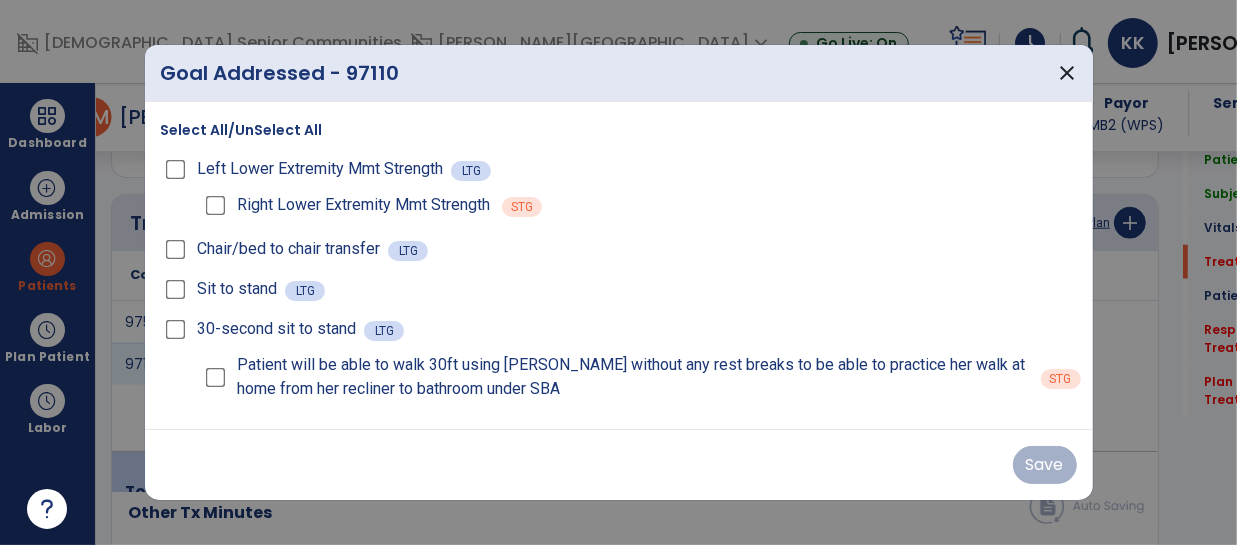 scroll, scrollTop: 1170, scrollLeft: 0, axis: vertical 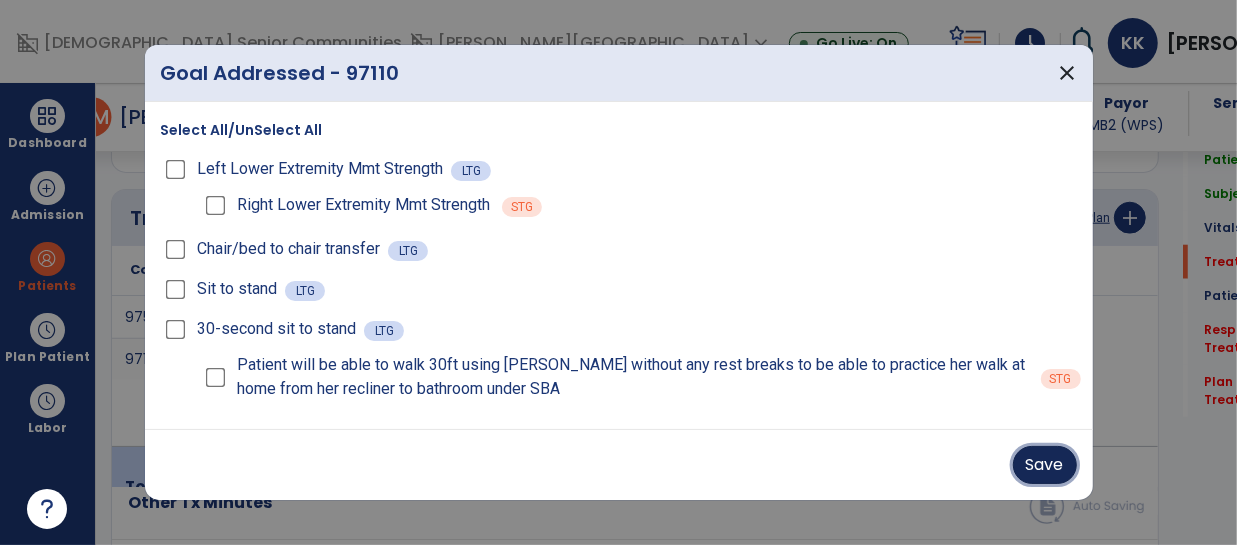 click on "Save" at bounding box center [1045, 465] 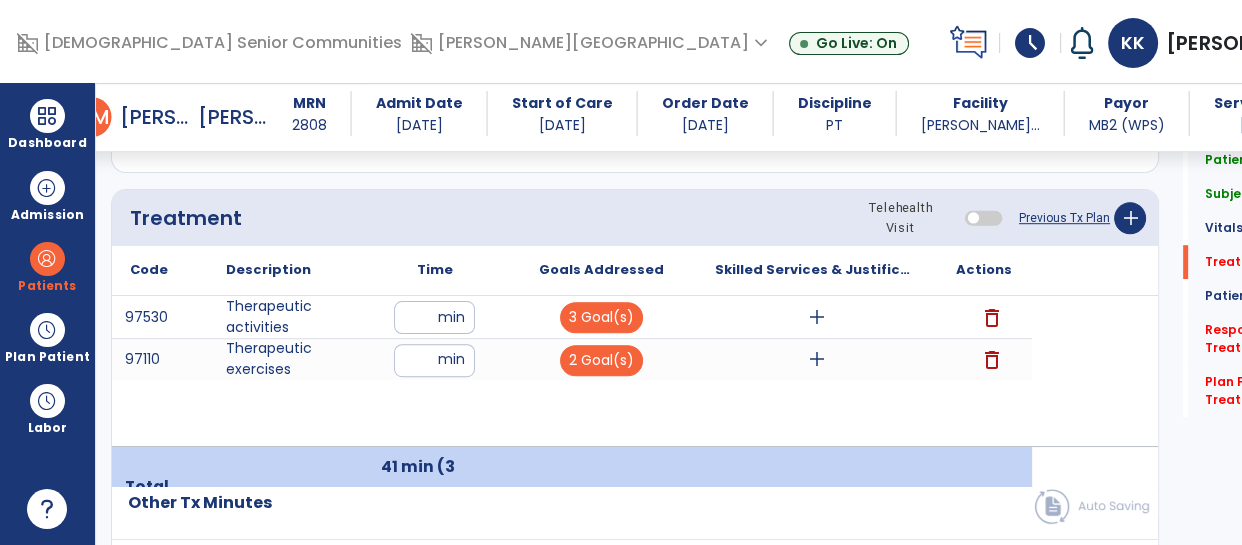 click on "add" at bounding box center (817, 317) 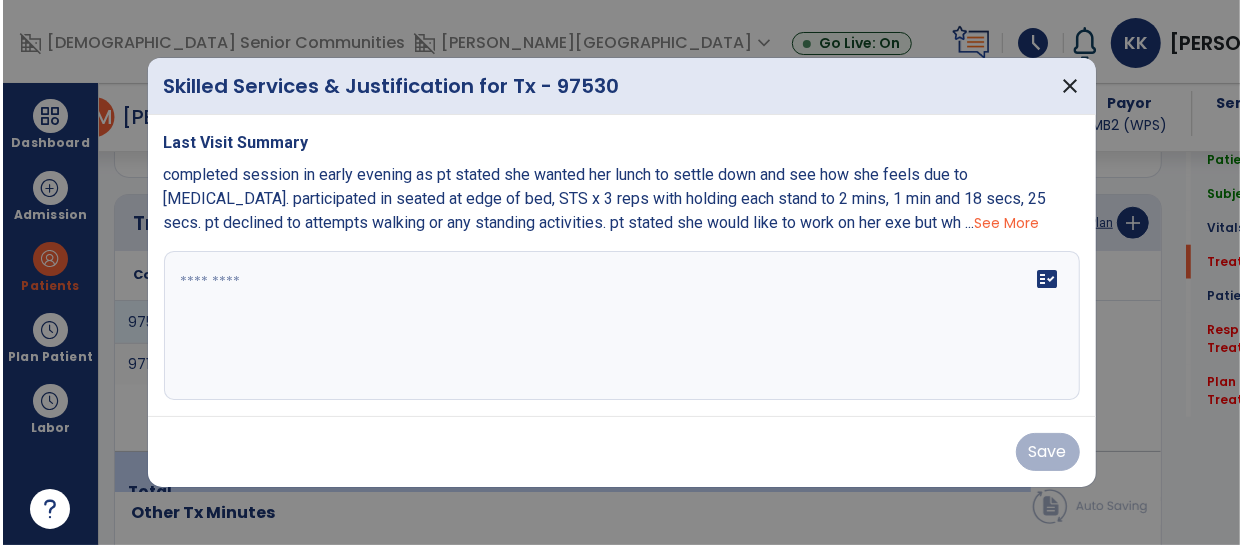 scroll, scrollTop: 1170, scrollLeft: 0, axis: vertical 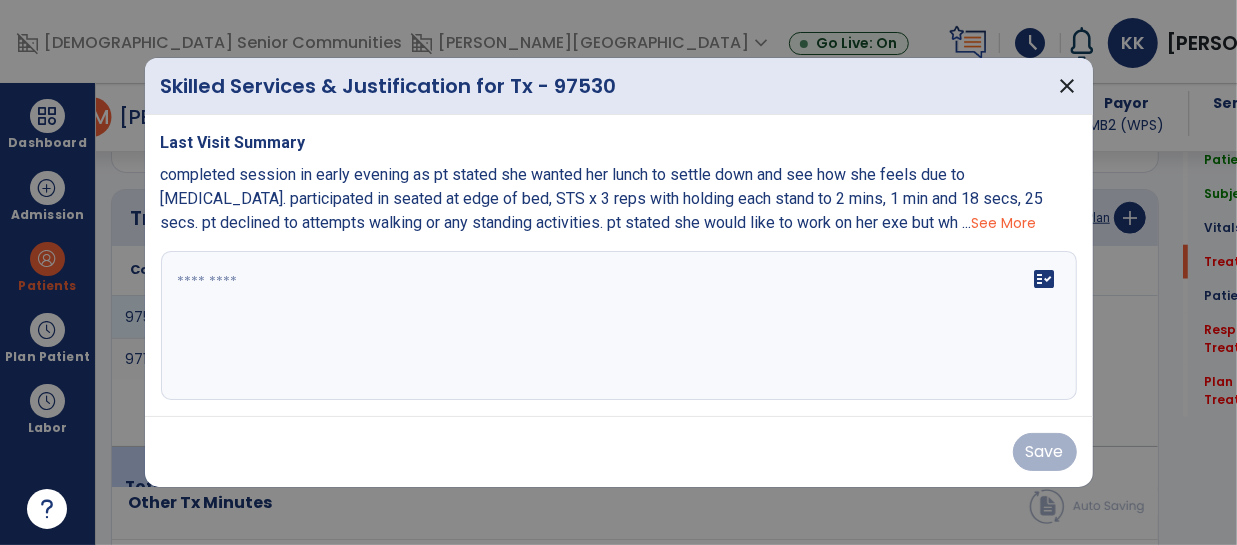 click at bounding box center (619, 326) 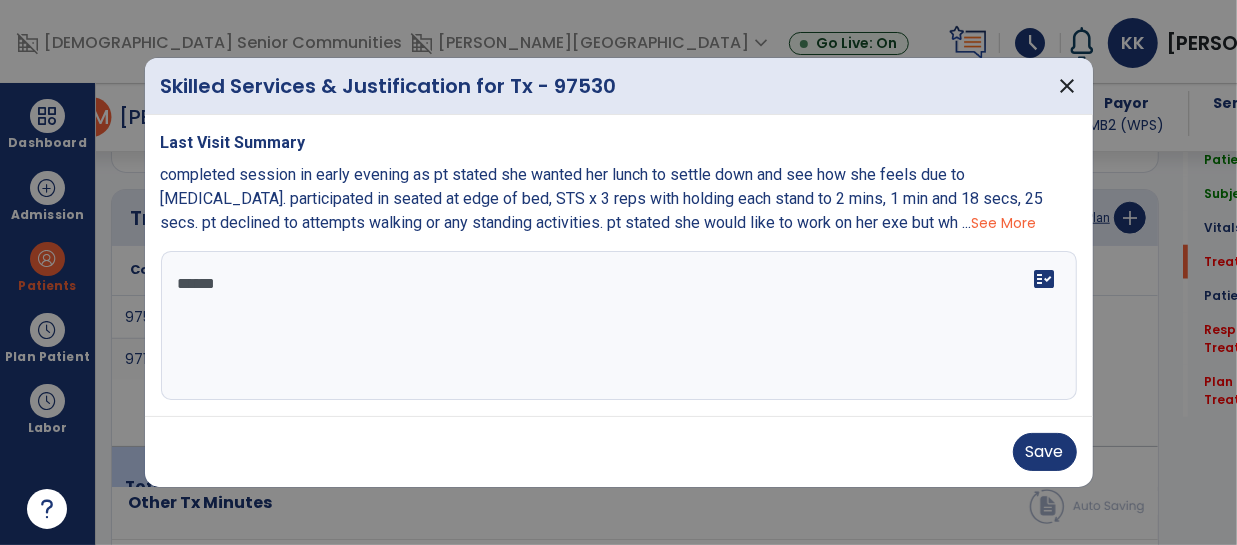 type on "*******" 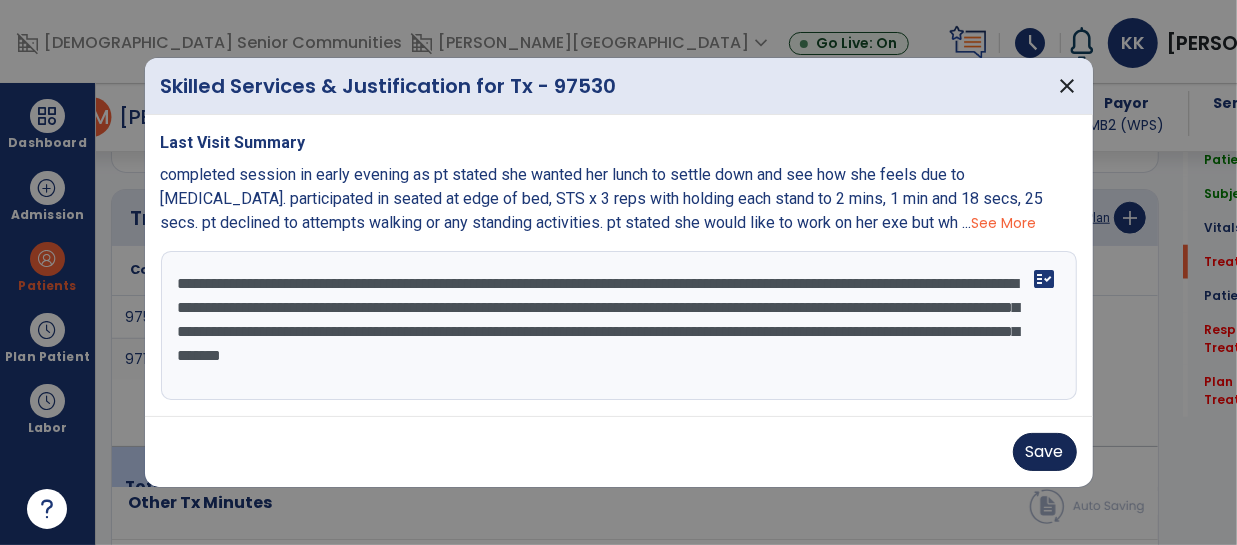 type on "**********" 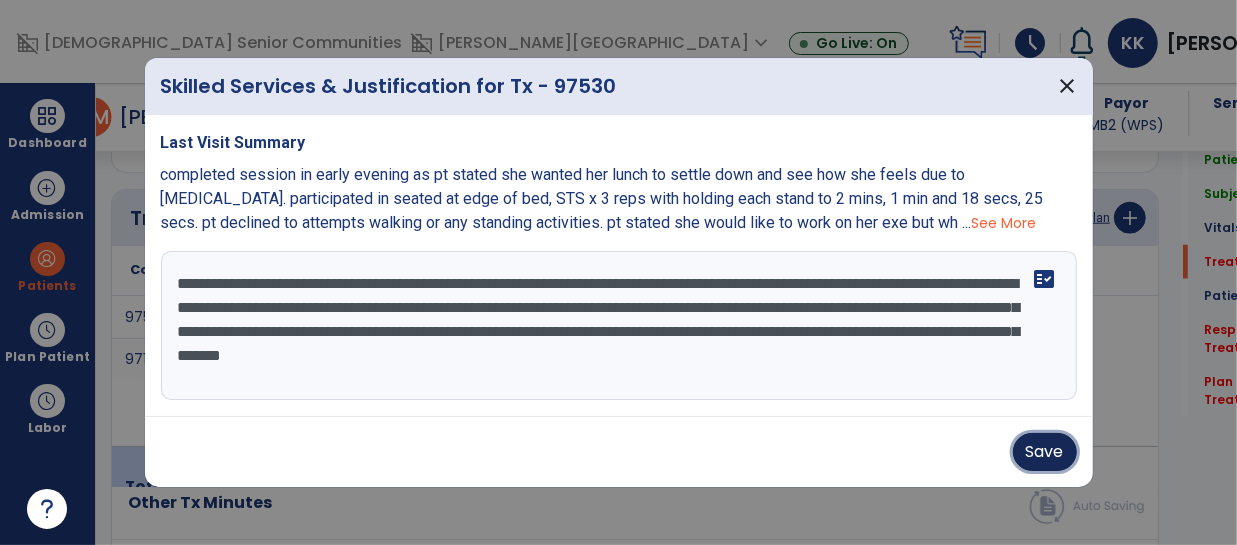 click on "Save" at bounding box center (1045, 452) 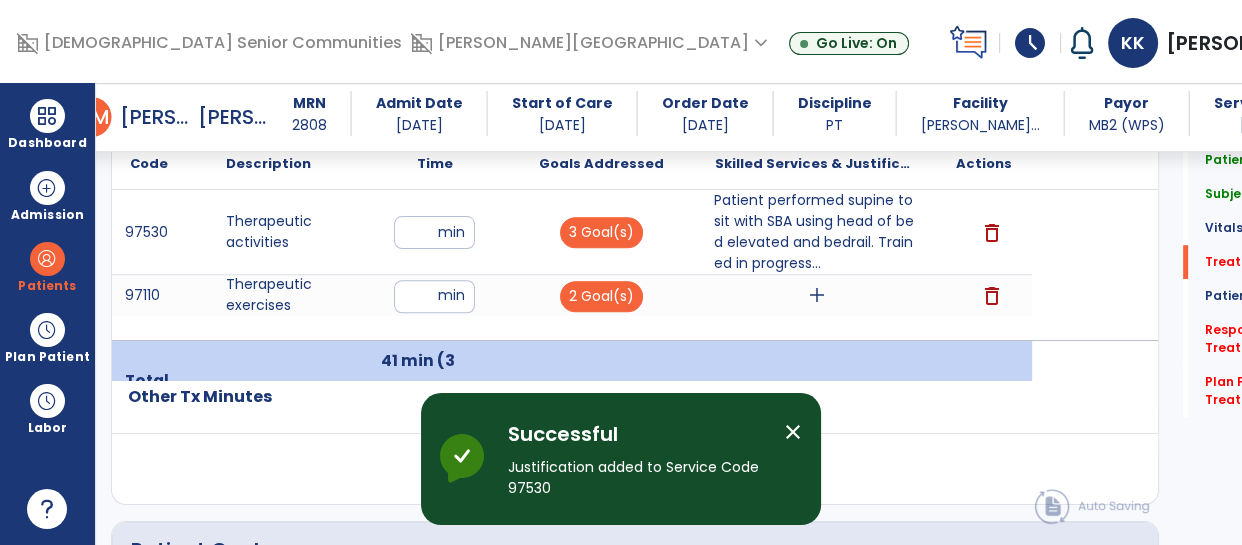 click on "add" at bounding box center (817, 295) 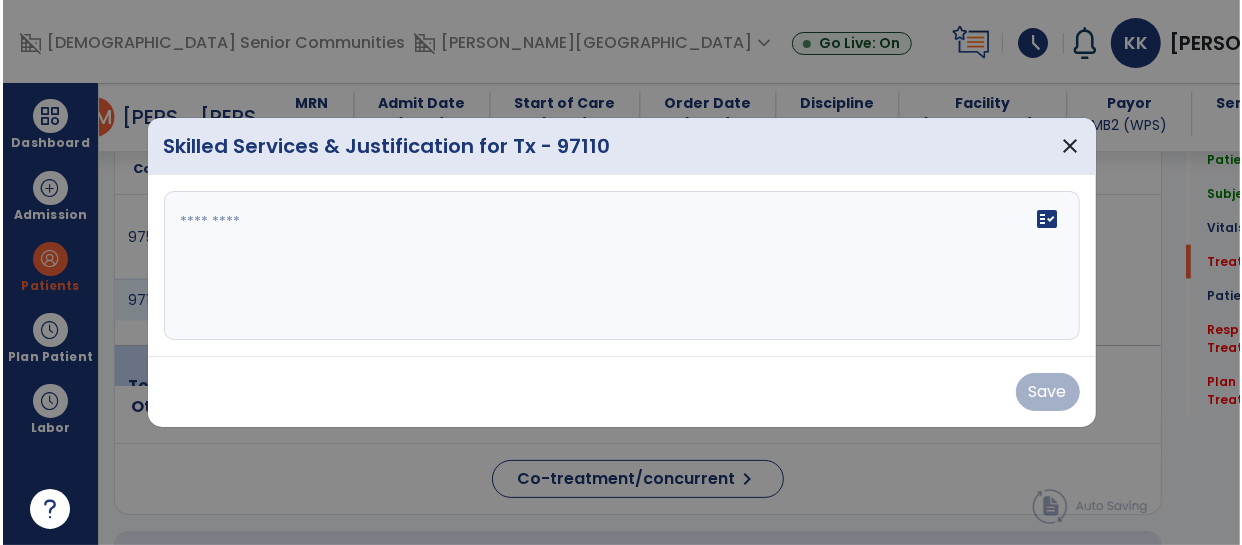 scroll, scrollTop: 1276, scrollLeft: 0, axis: vertical 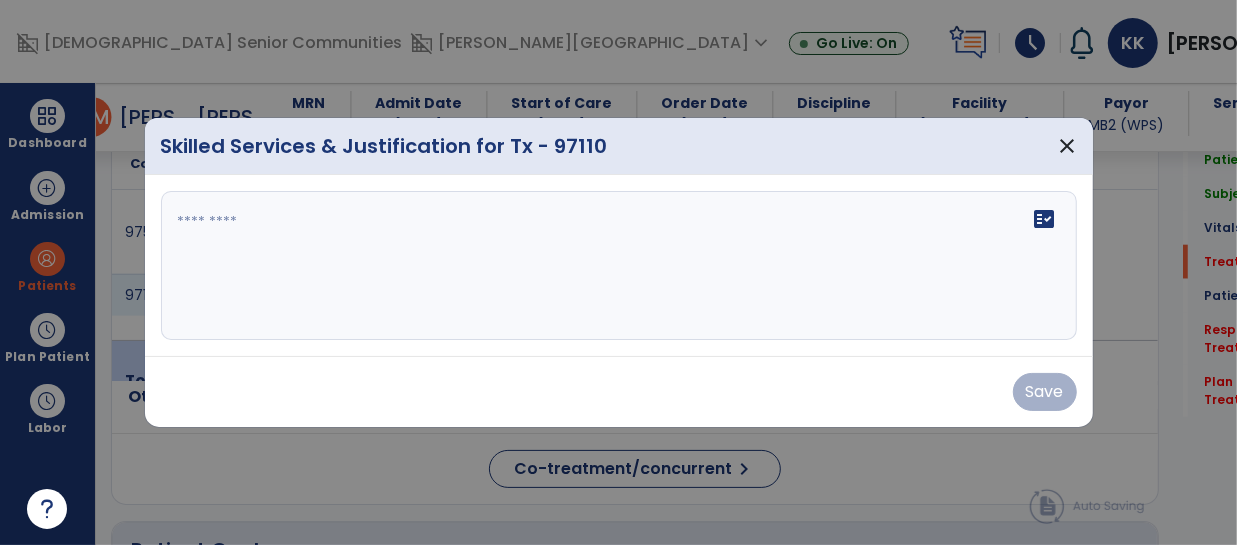click at bounding box center [619, 266] 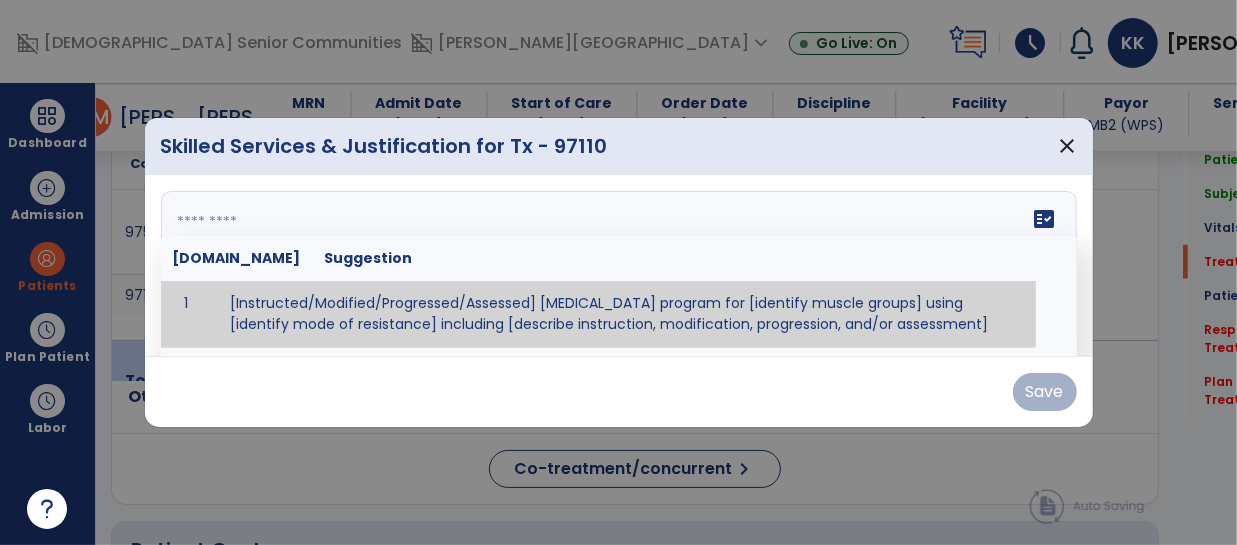 click at bounding box center (617, 266) 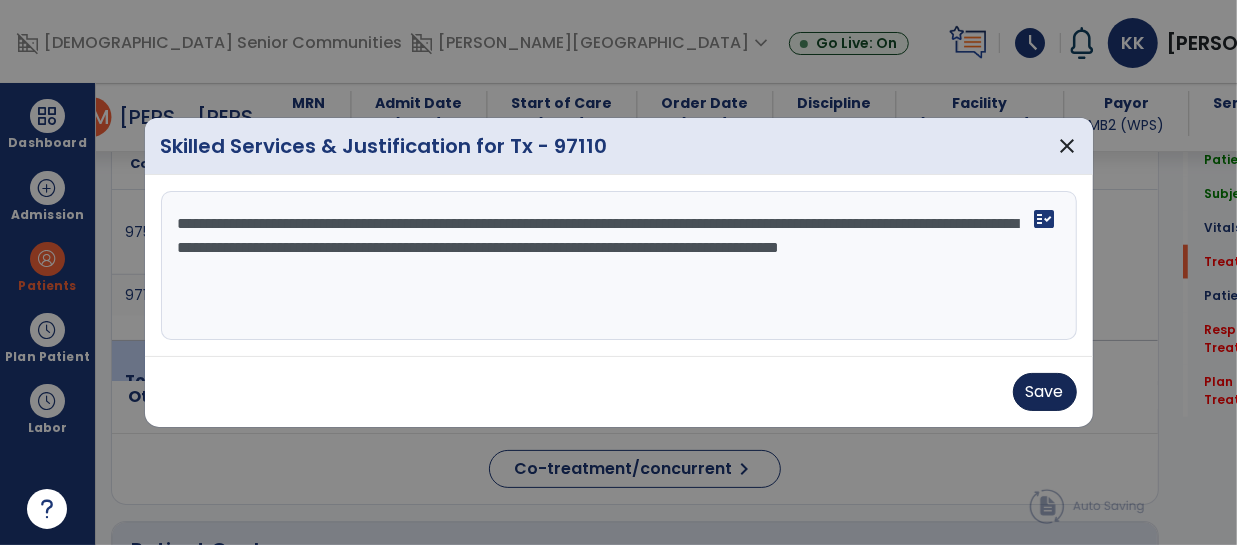 type on "**********" 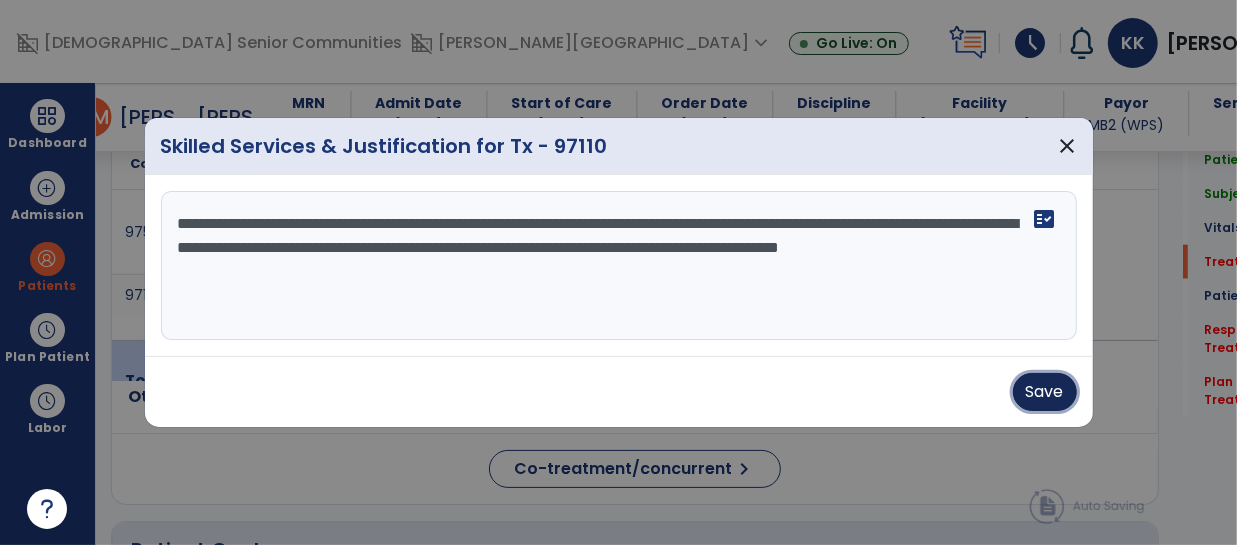click on "Save" at bounding box center (1045, 392) 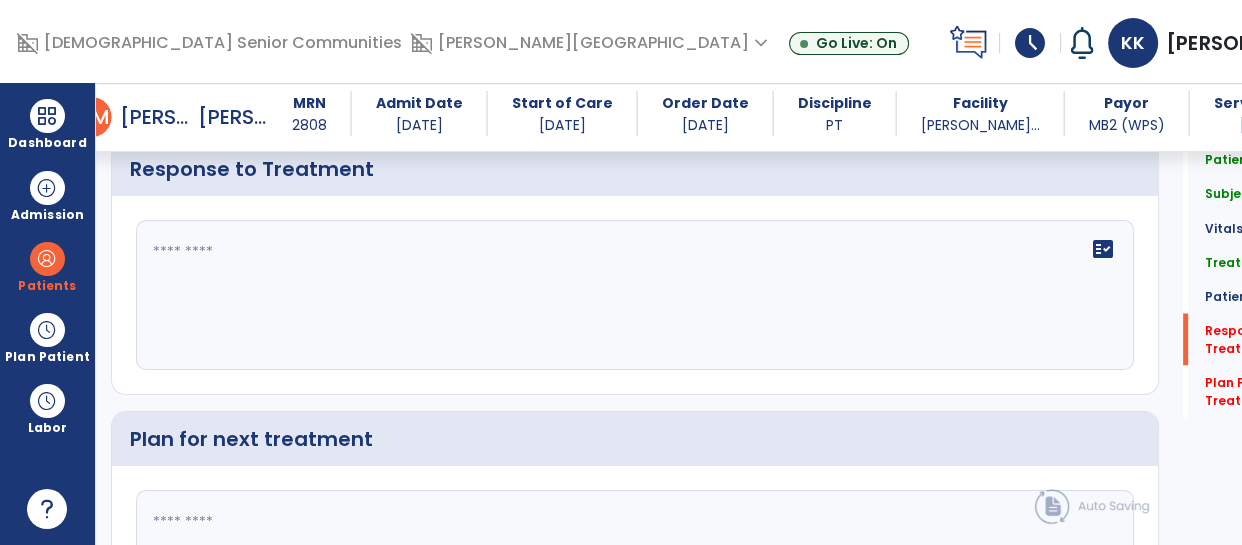 scroll, scrollTop: 3278, scrollLeft: 0, axis: vertical 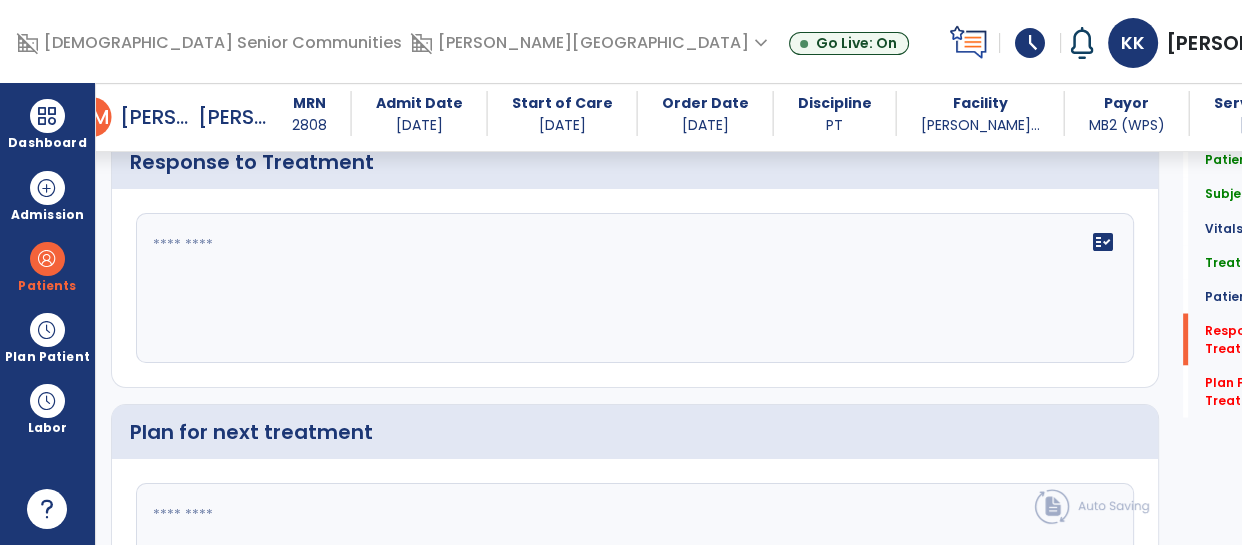 click 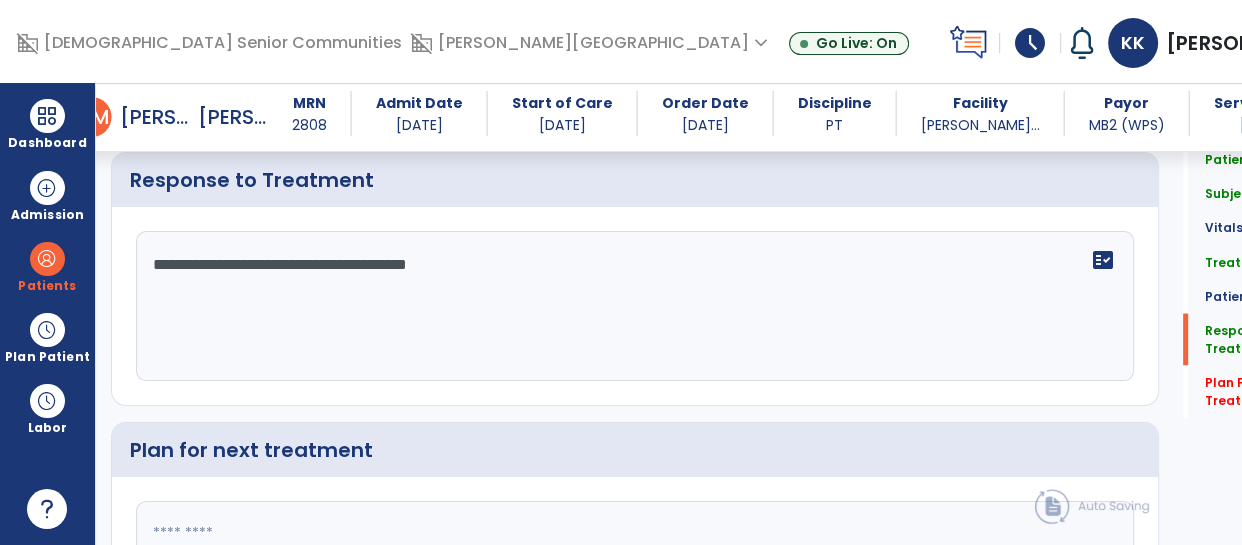 scroll, scrollTop: 3278, scrollLeft: 0, axis: vertical 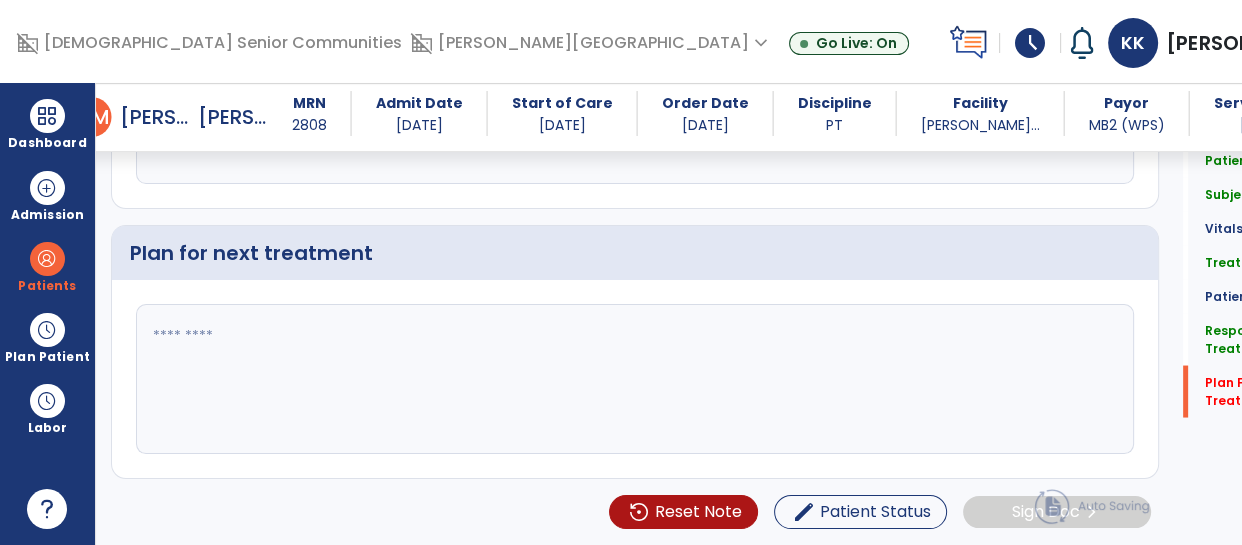 click 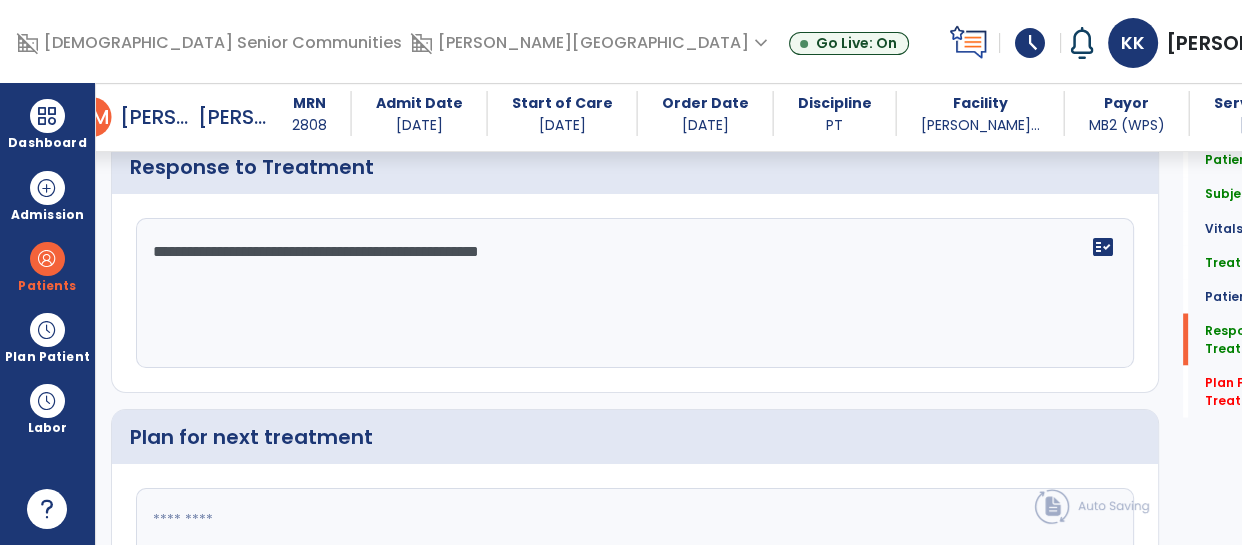 scroll, scrollTop: 3274, scrollLeft: 0, axis: vertical 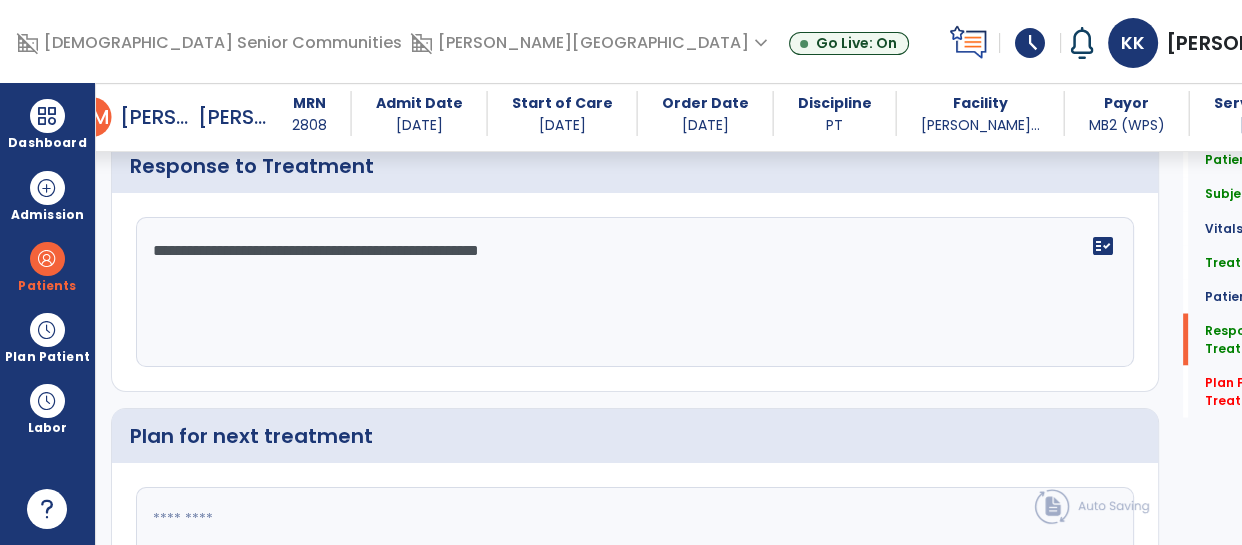 click on "**********" 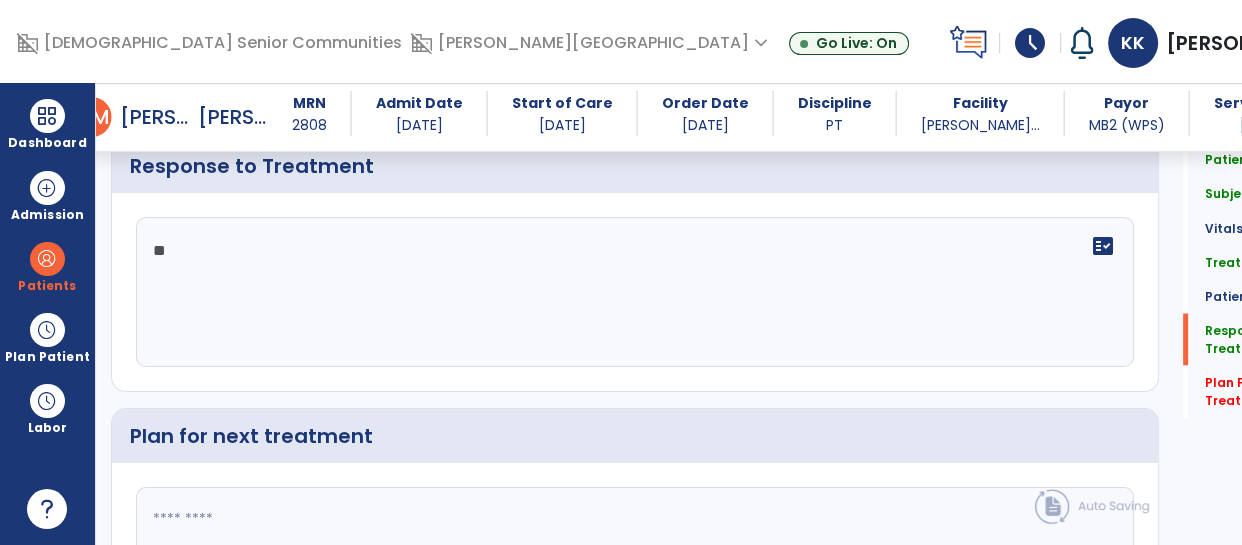 type on "*" 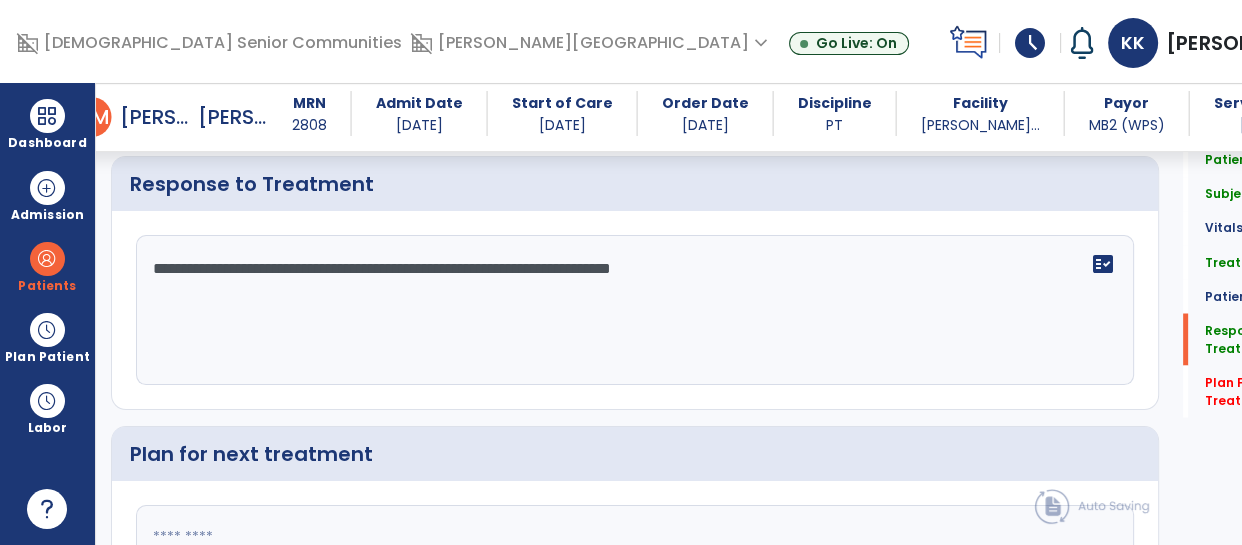 scroll, scrollTop: 3274, scrollLeft: 0, axis: vertical 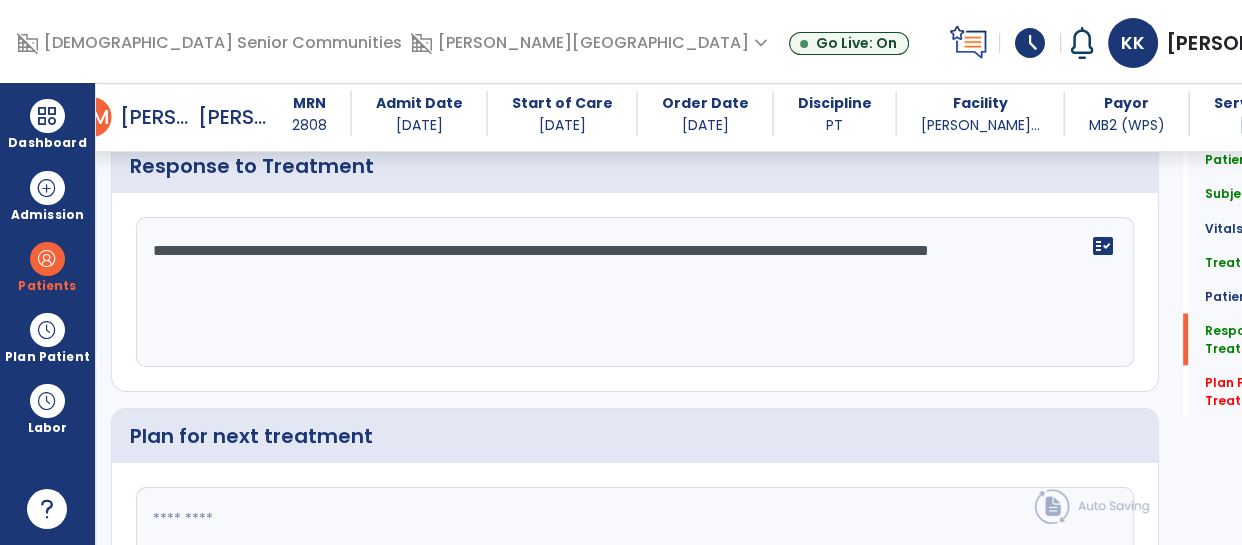 click on "**********" 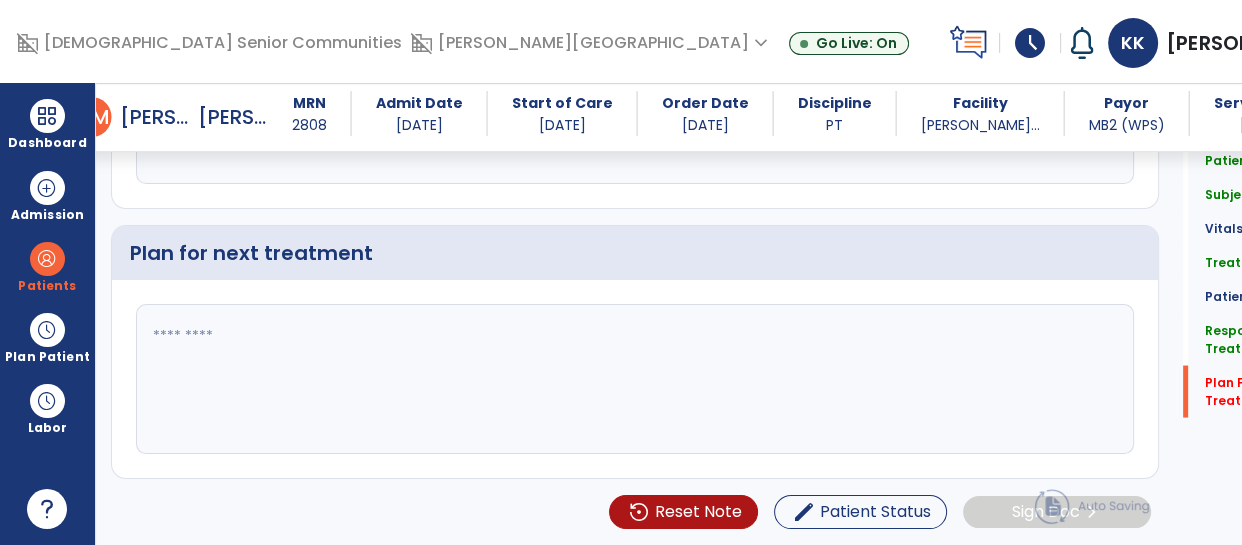 scroll, scrollTop: 3479, scrollLeft: 0, axis: vertical 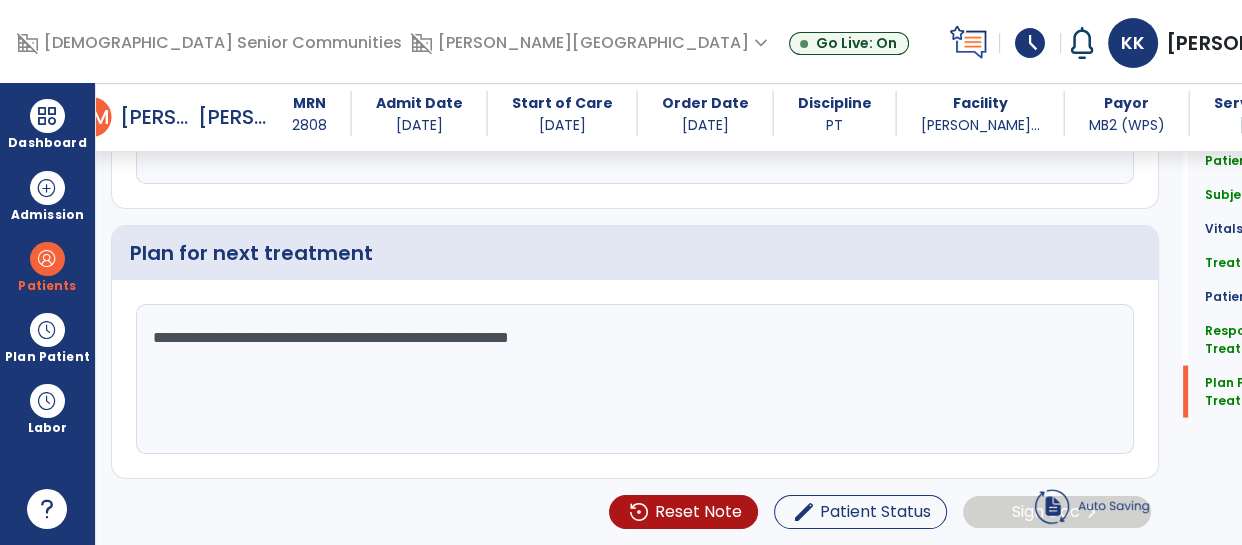 type on "**********" 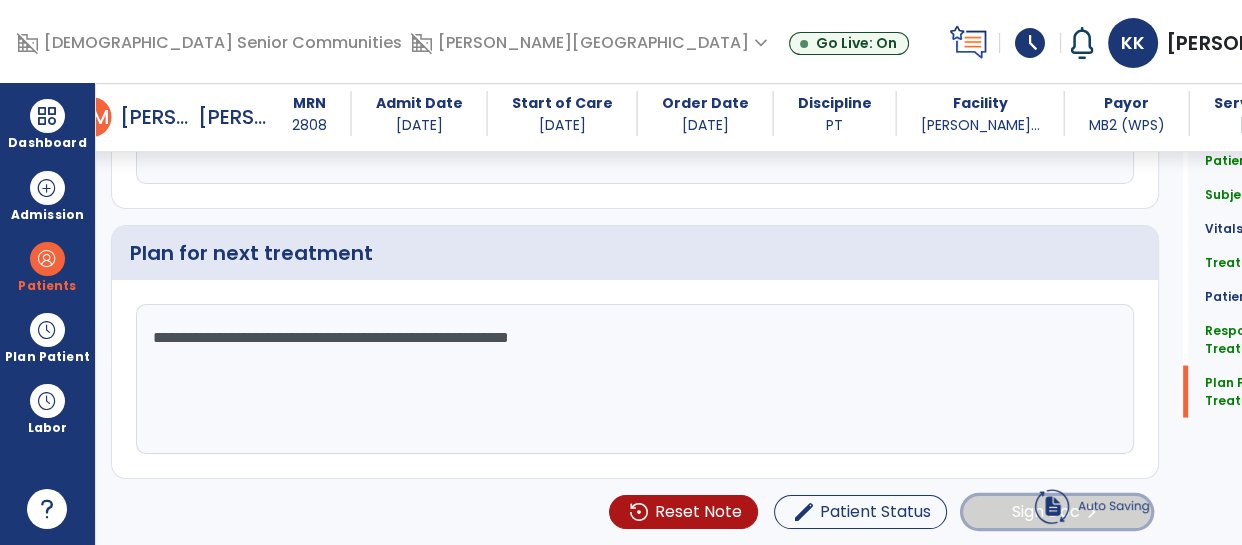 click on "Sign Doc" 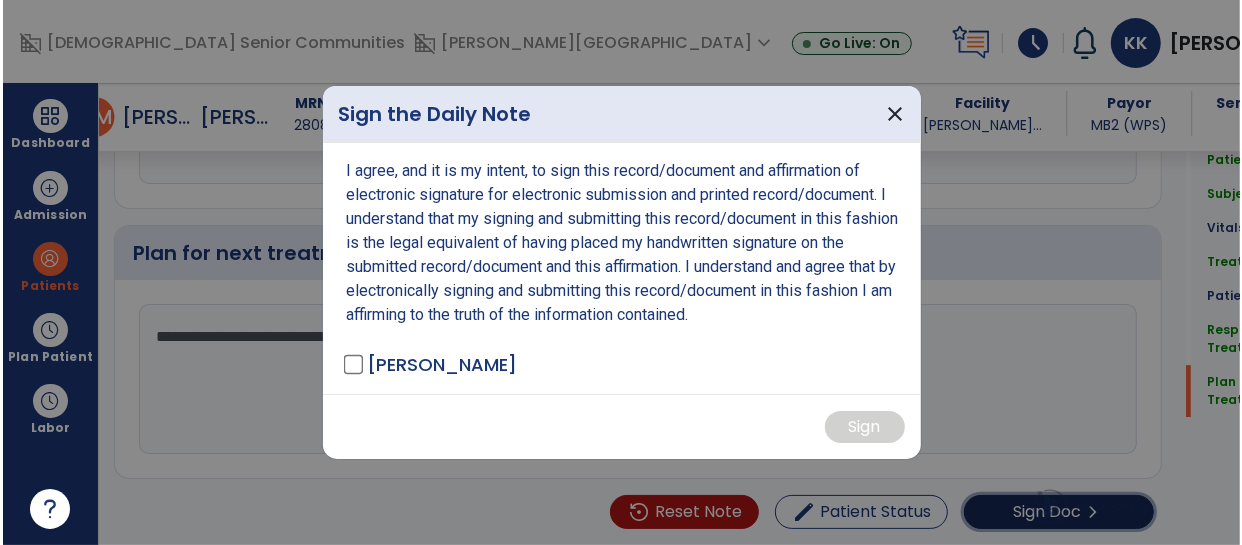 scroll, scrollTop: 3513, scrollLeft: 0, axis: vertical 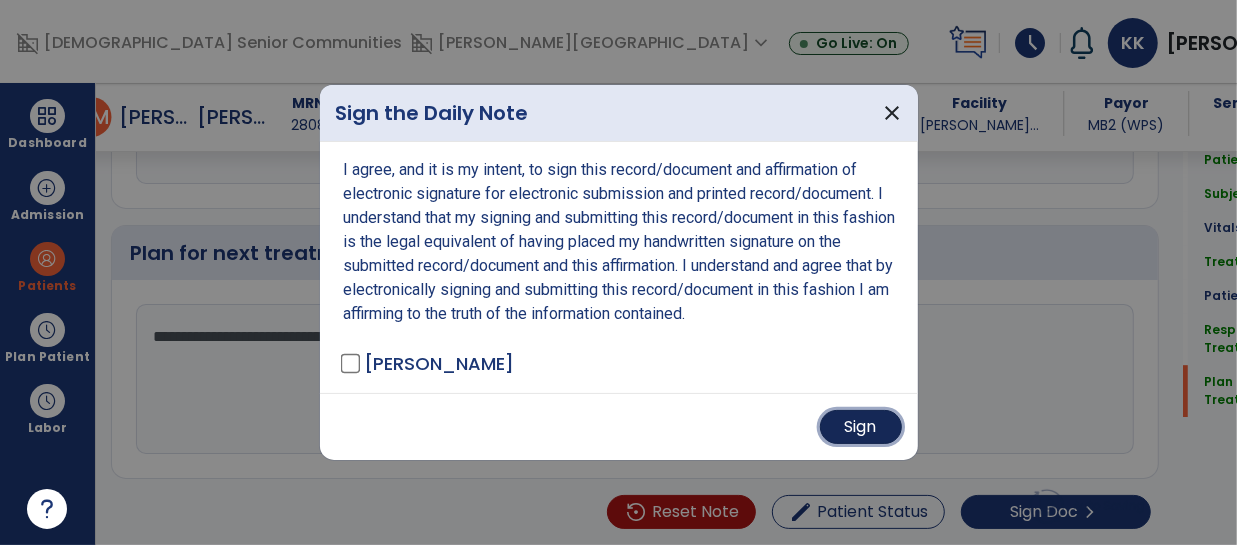 click on "Sign" at bounding box center [861, 427] 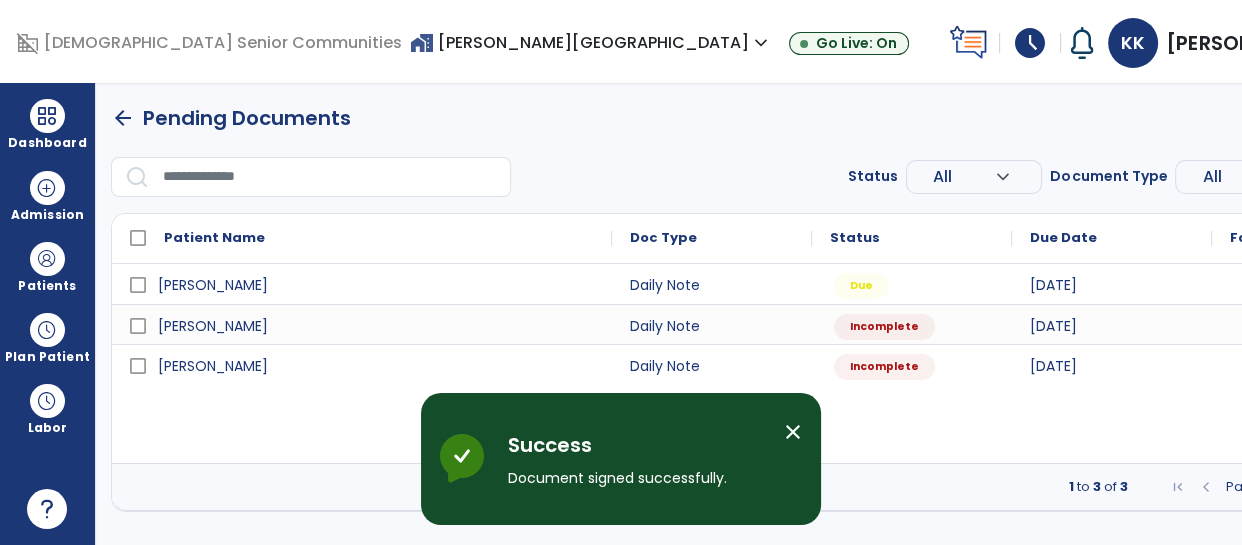 scroll, scrollTop: 0, scrollLeft: 0, axis: both 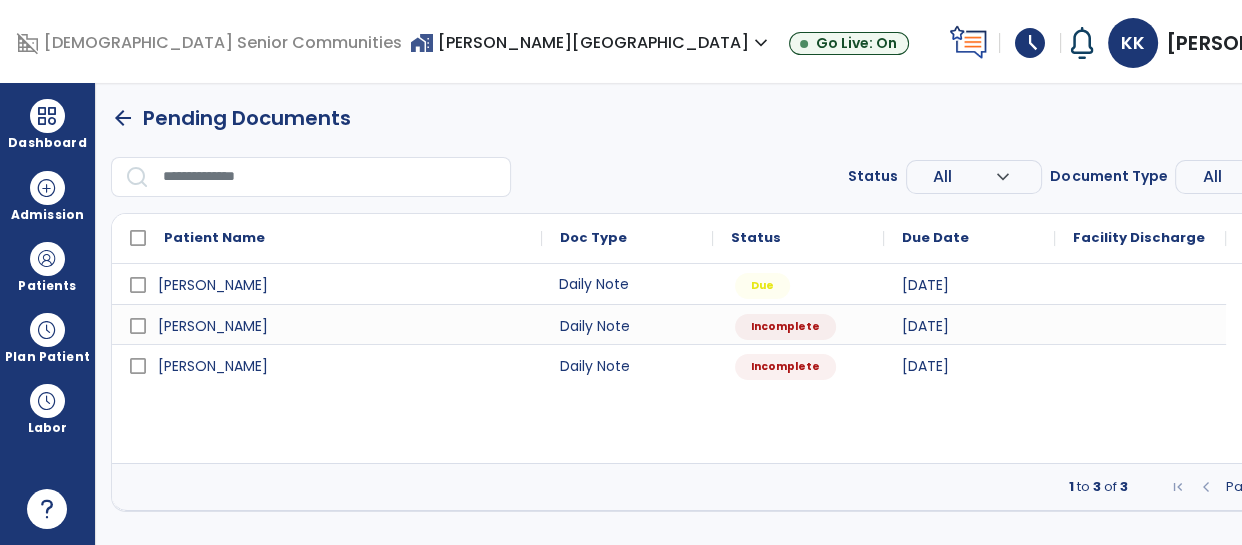 click on "Daily Note" at bounding box center [627, 284] 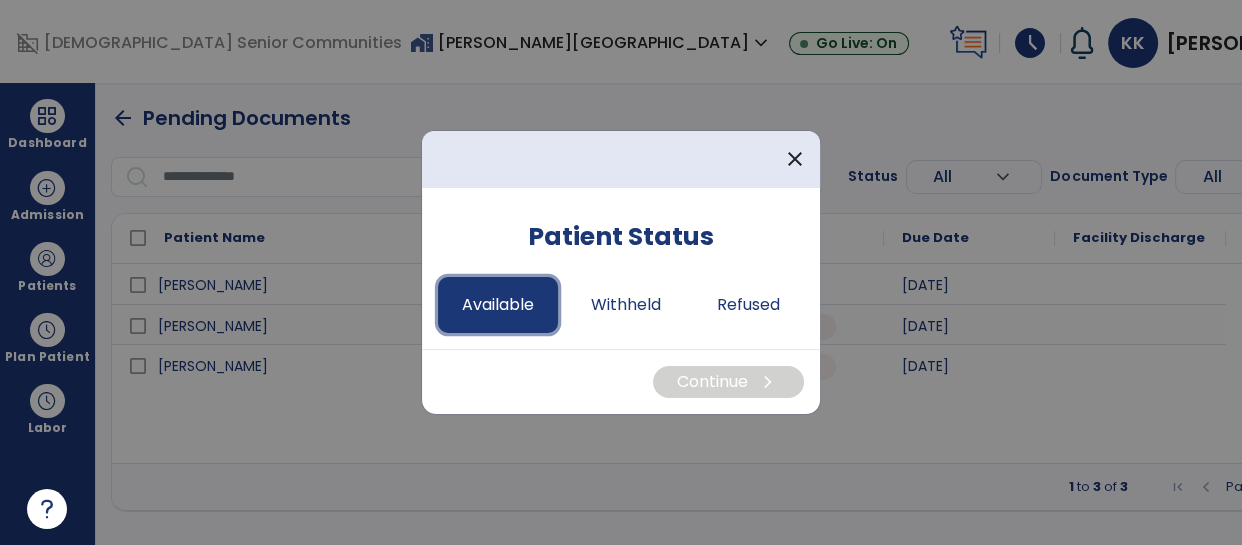 click on "Available" at bounding box center (498, 305) 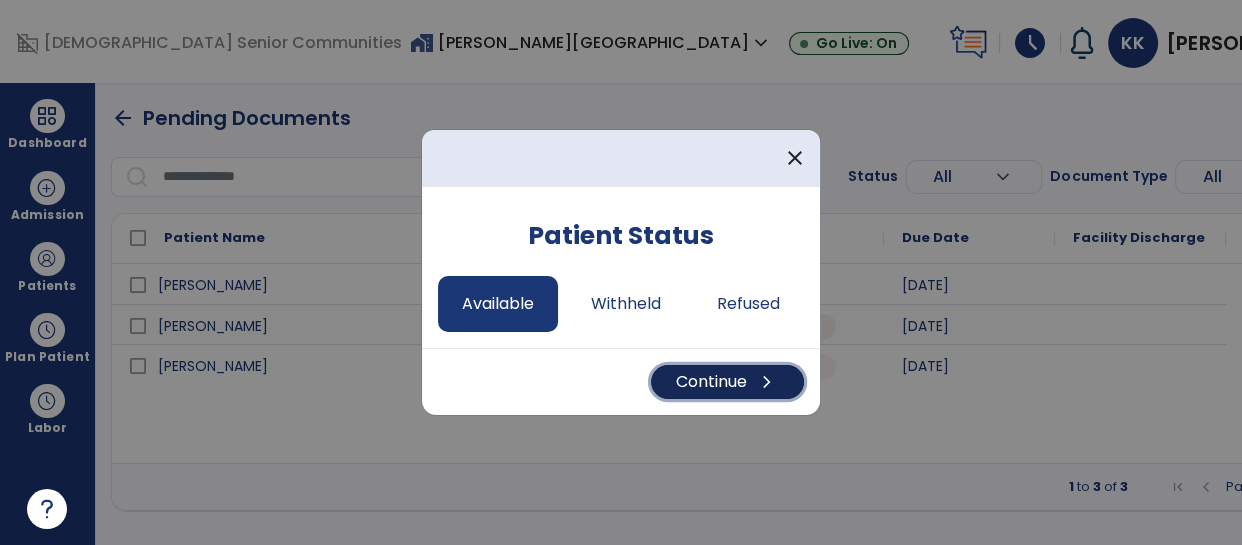 click on "Continue   chevron_right" at bounding box center [727, 382] 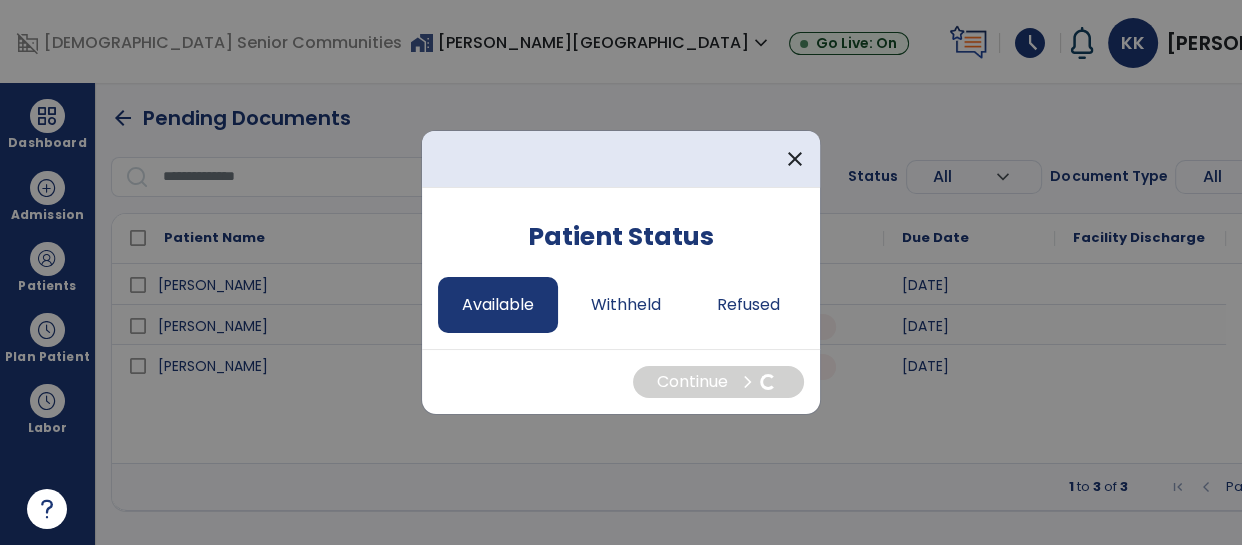 select on "*" 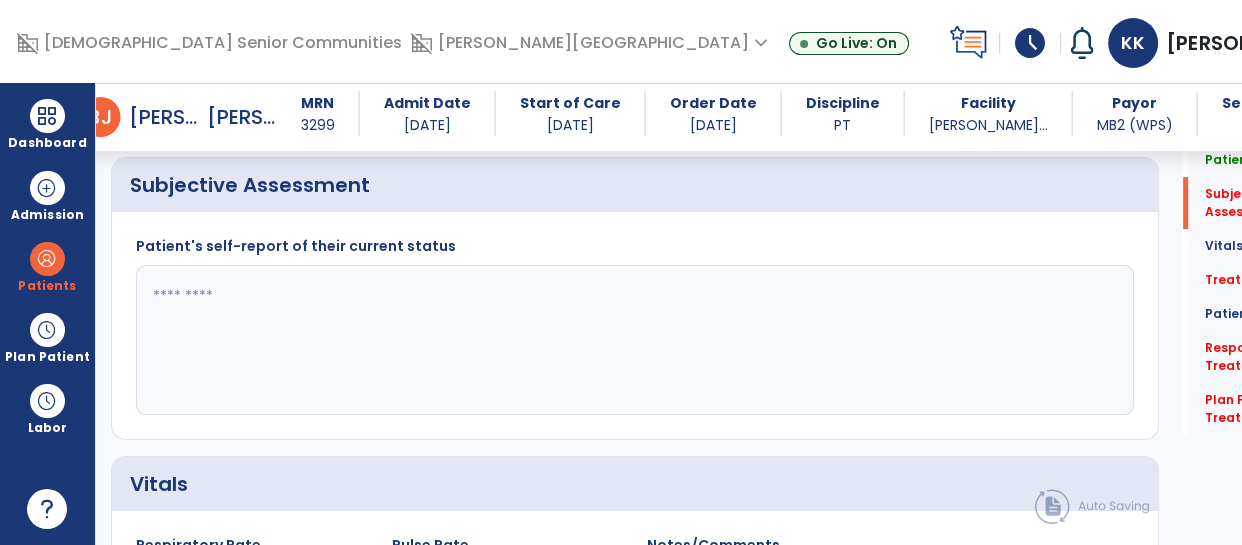 scroll, scrollTop: 482, scrollLeft: 0, axis: vertical 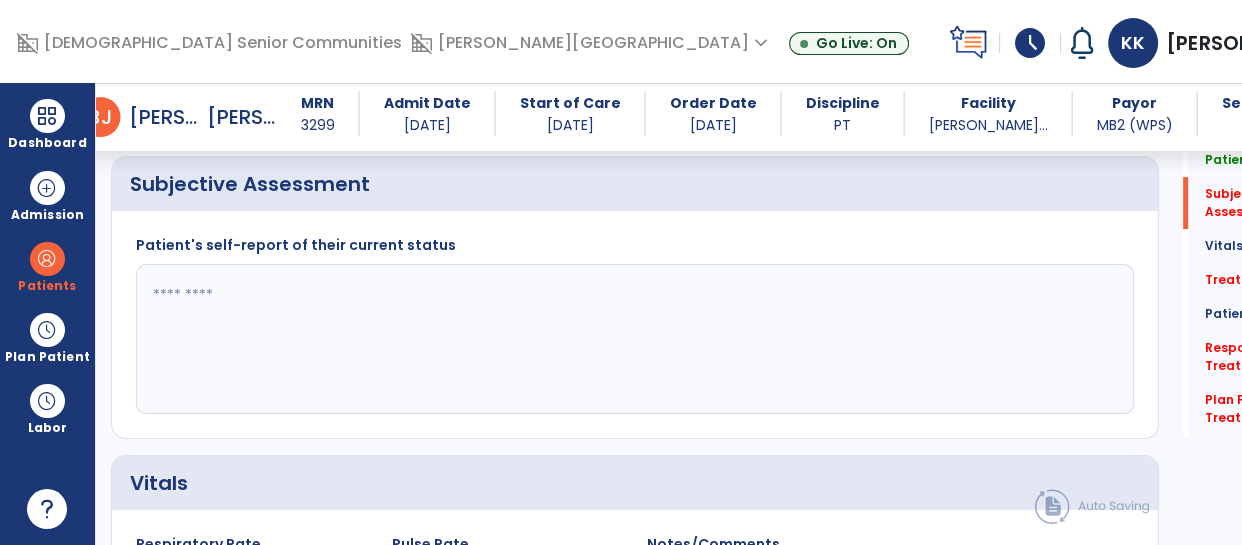 click on "domain_disabled   [DEMOGRAPHIC_DATA] Senior Communities   domain_disabled   [PERSON_NAME][GEOGRAPHIC_DATA]   expand_more   [GEOGRAPHIC_DATA][PERSON_NAME]   [GEOGRAPHIC_DATA]   [GEOGRAPHIC_DATA][PERSON_NAME][GEOGRAPHIC_DATA]  Show All Go Live: On schedule My Time:   [DATE]   Open your timecard  arrow_right Notifications  No Notifications yet   KK   [PERSON_NAME]   expand_more   home   Home   person   Profile   help   Help   logout   Log out" at bounding box center (694, 41) 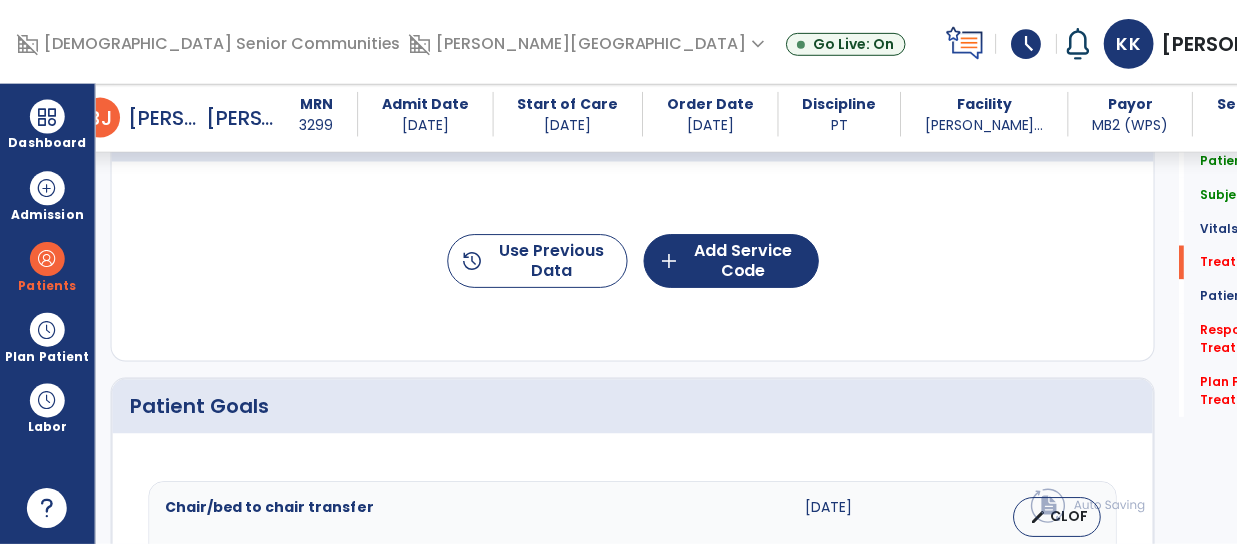 scroll, scrollTop: 1255, scrollLeft: 0, axis: vertical 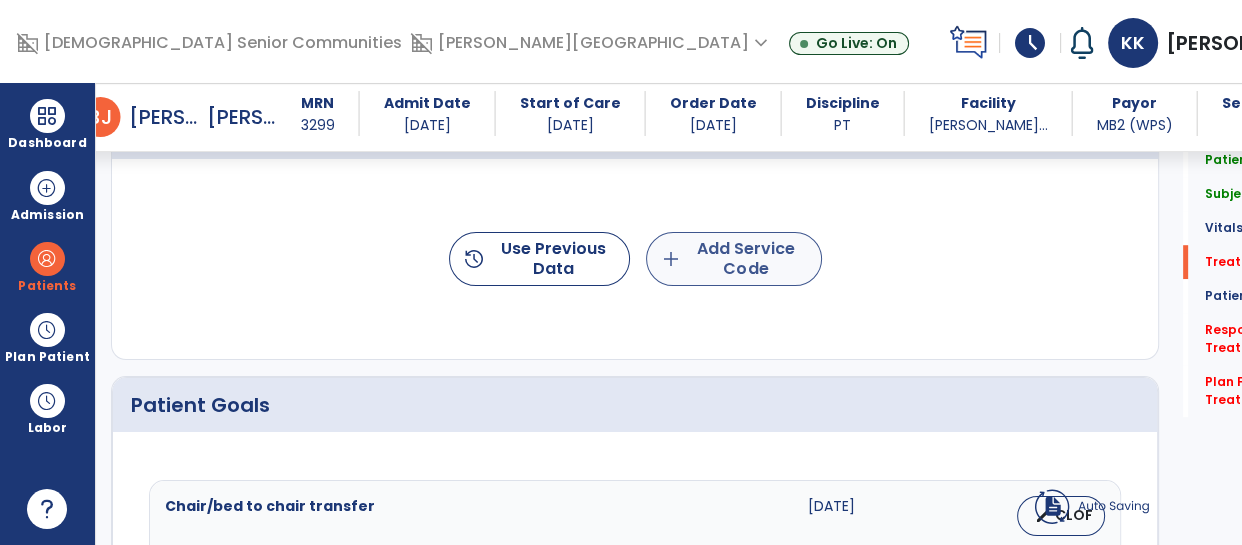 type on "**********" 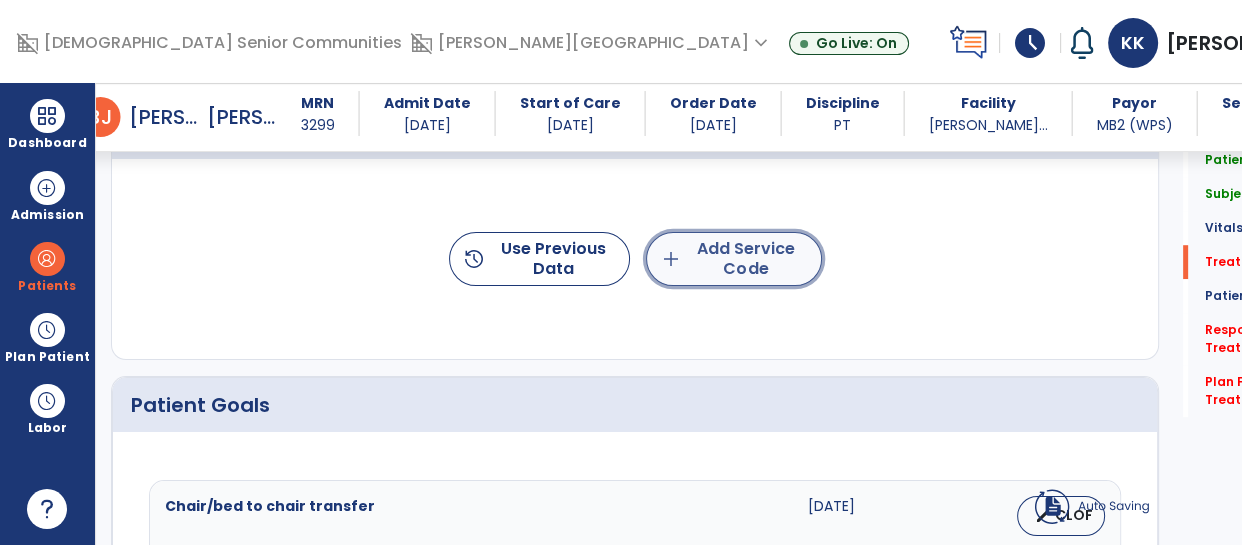 click on "add  Add Service Code" 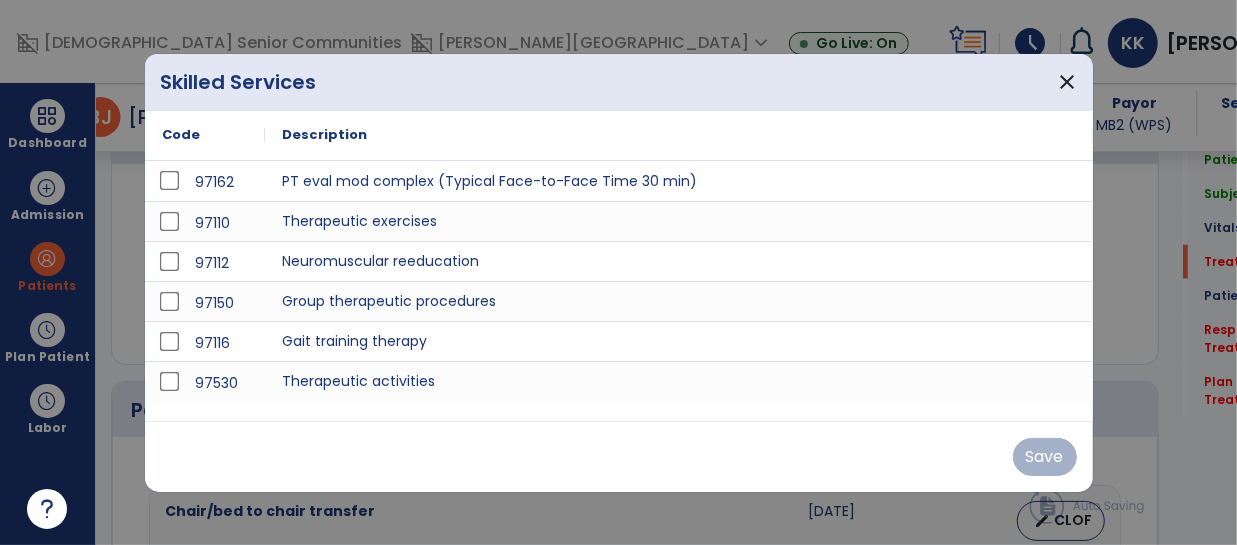scroll, scrollTop: 1255, scrollLeft: 0, axis: vertical 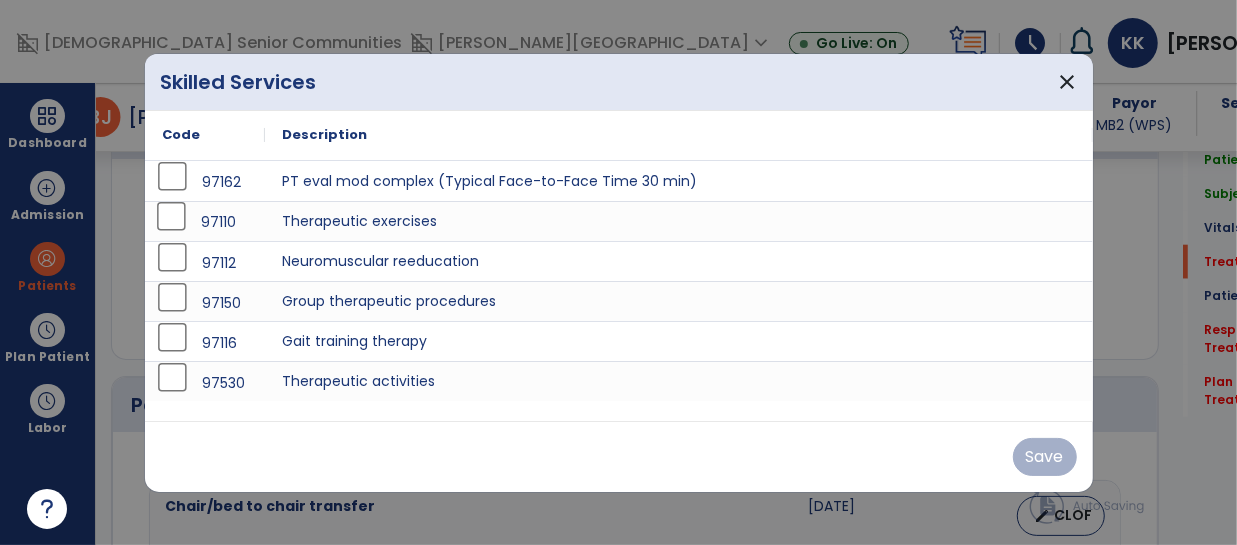 click on "97110" at bounding box center [205, 221] 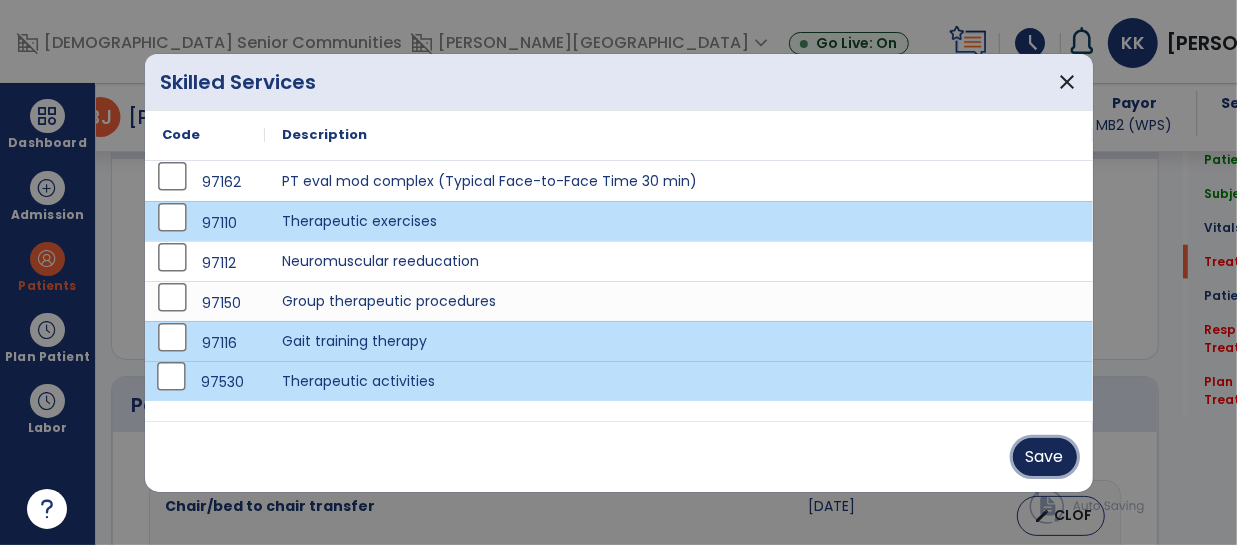click on "Save" at bounding box center [1045, 457] 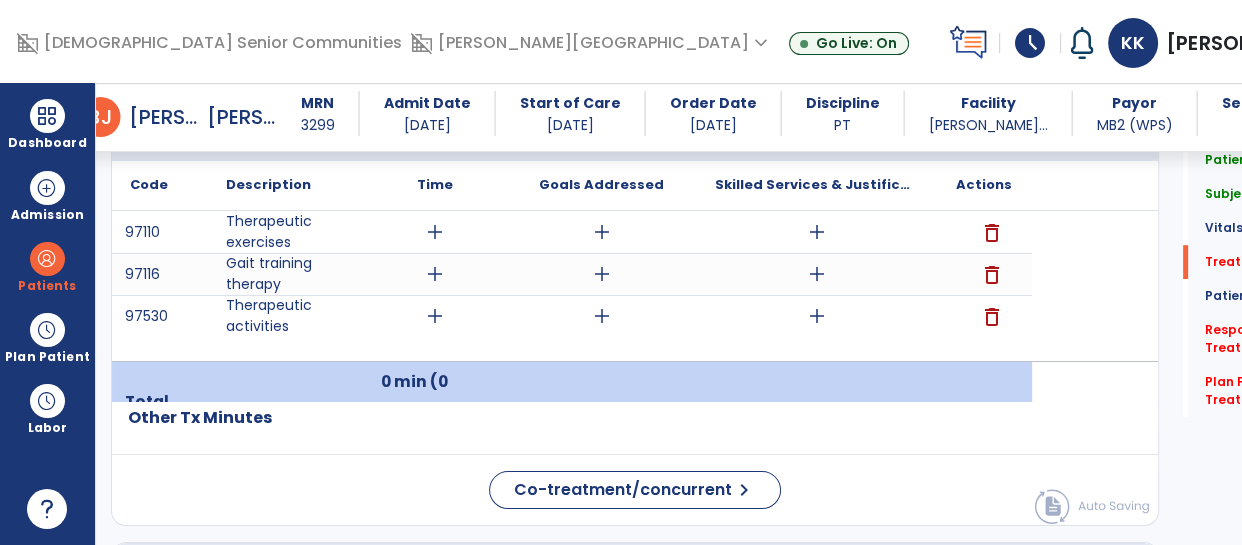 click on "add" at bounding box center (435, 232) 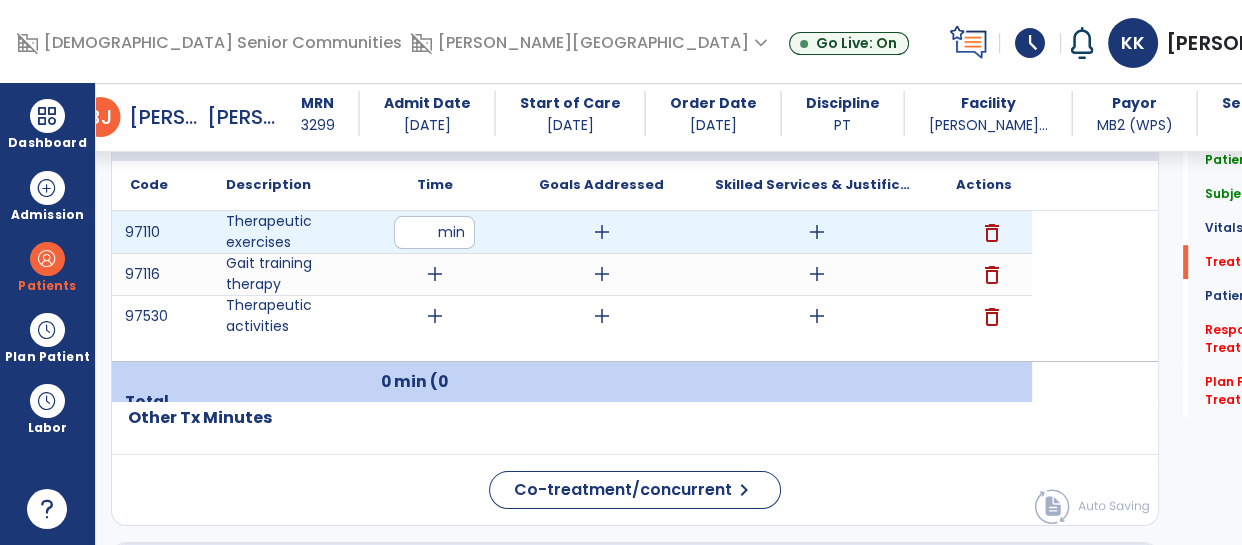 type on "**" 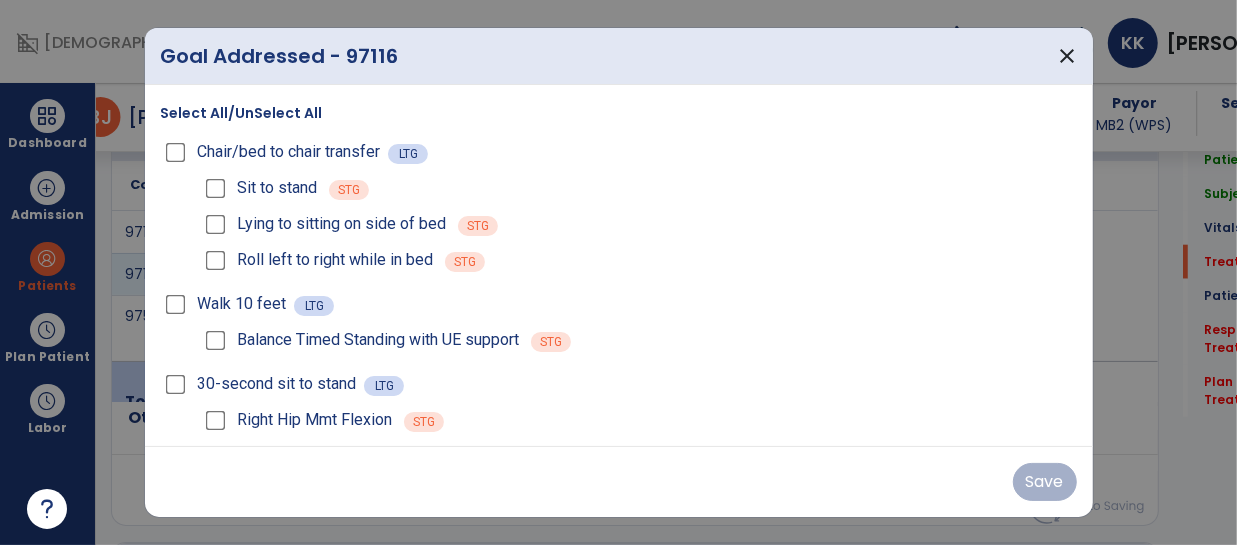 scroll, scrollTop: 1255, scrollLeft: 0, axis: vertical 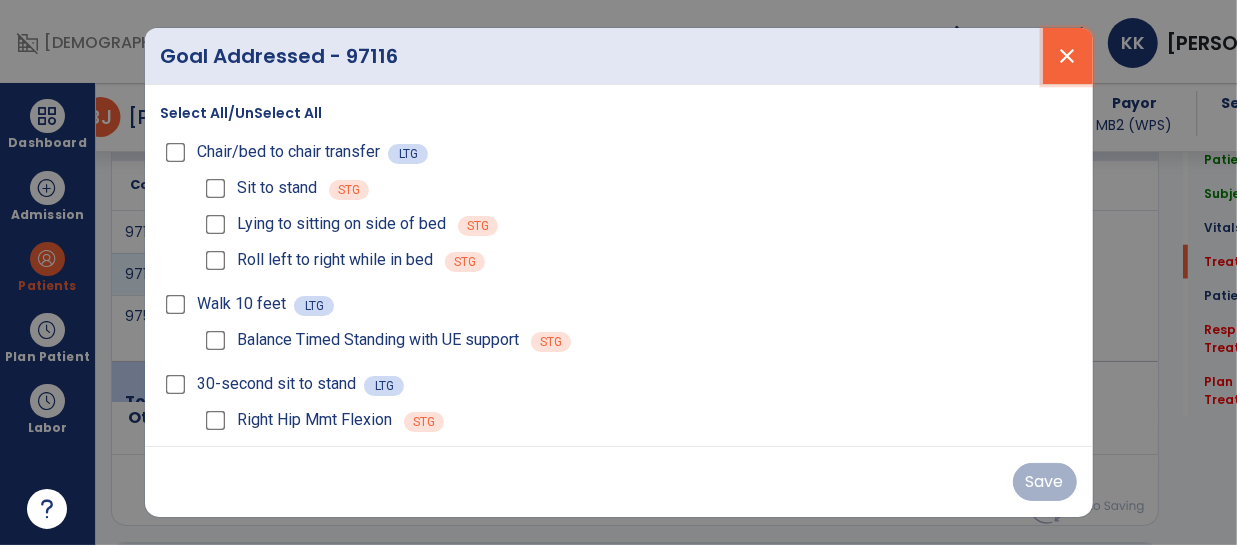 click on "close" at bounding box center [1068, 56] 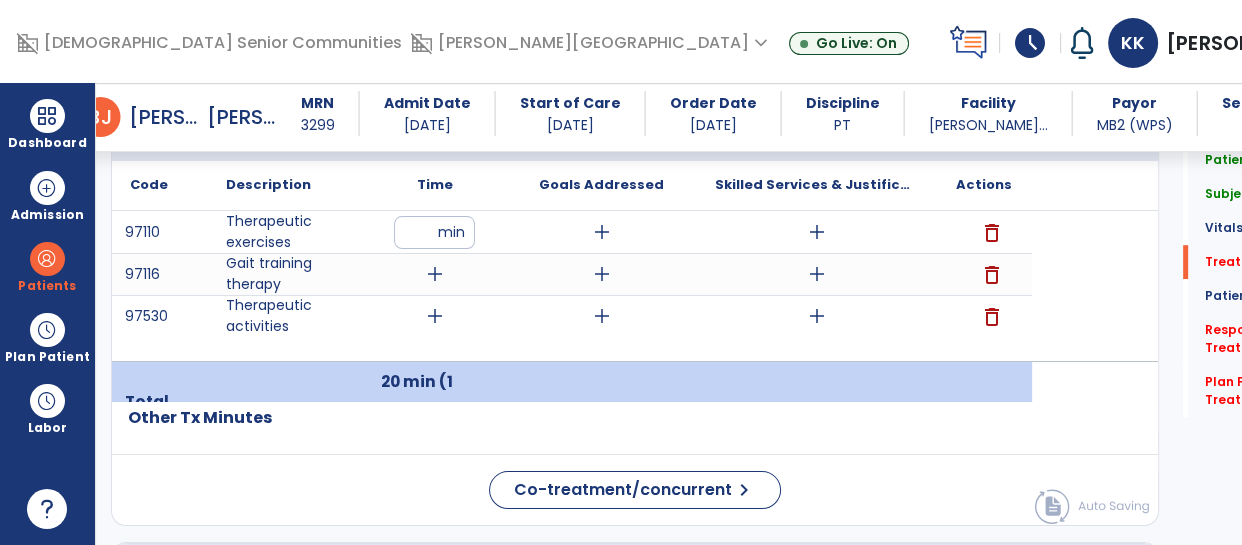 click on "add" at bounding box center (817, 274) 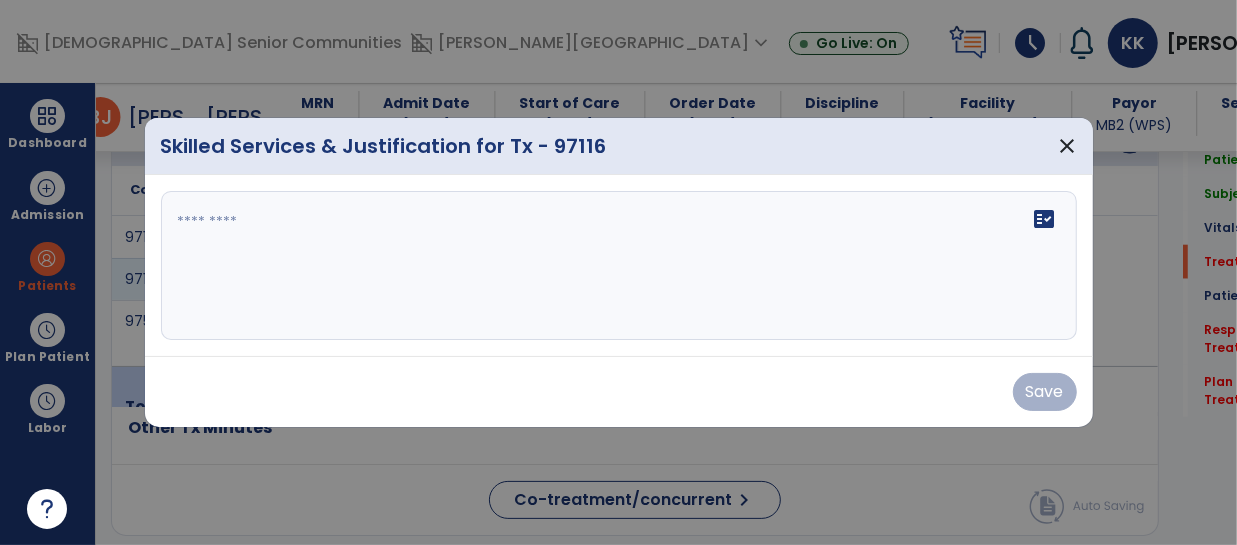 scroll, scrollTop: 1255, scrollLeft: 0, axis: vertical 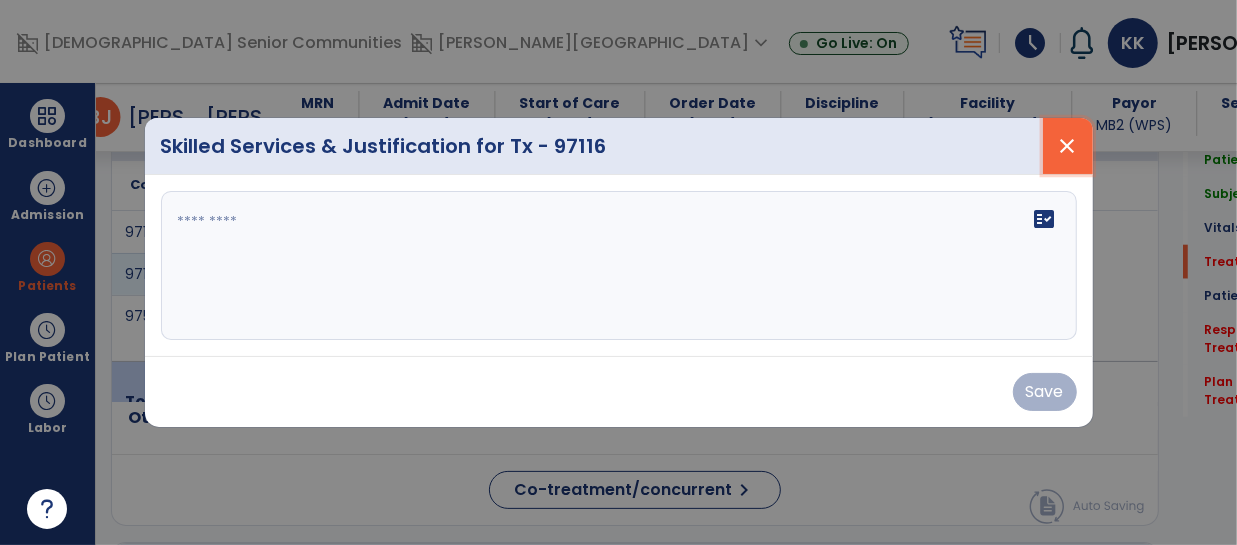 click on "close" at bounding box center [1068, 146] 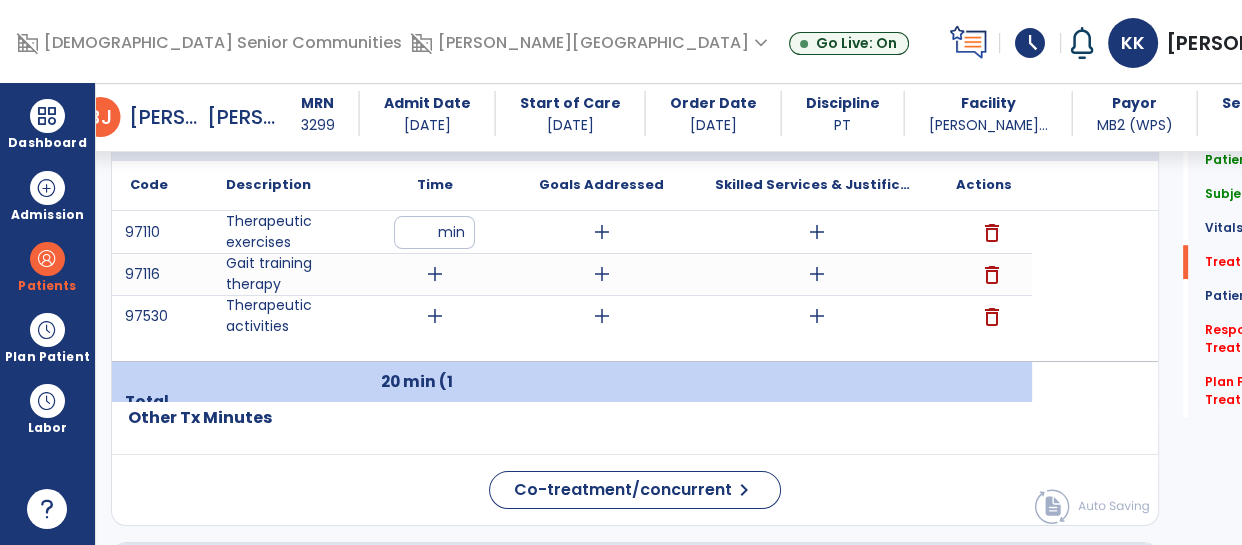 click on "add" at bounding box center (817, 316) 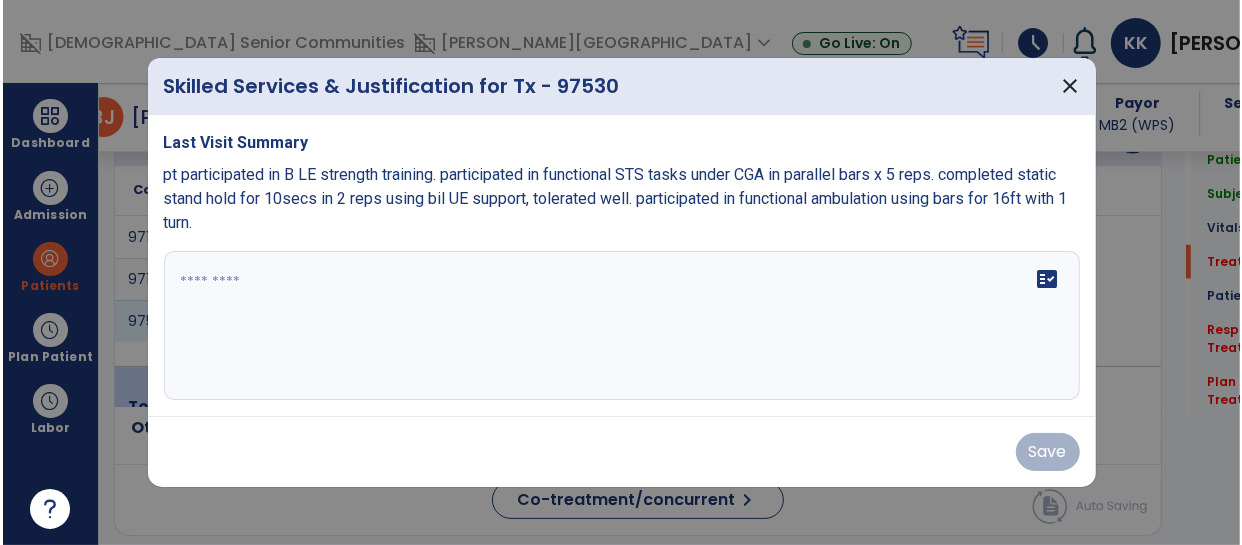 scroll, scrollTop: 1255, scrollLeft: 0, axis: vertical 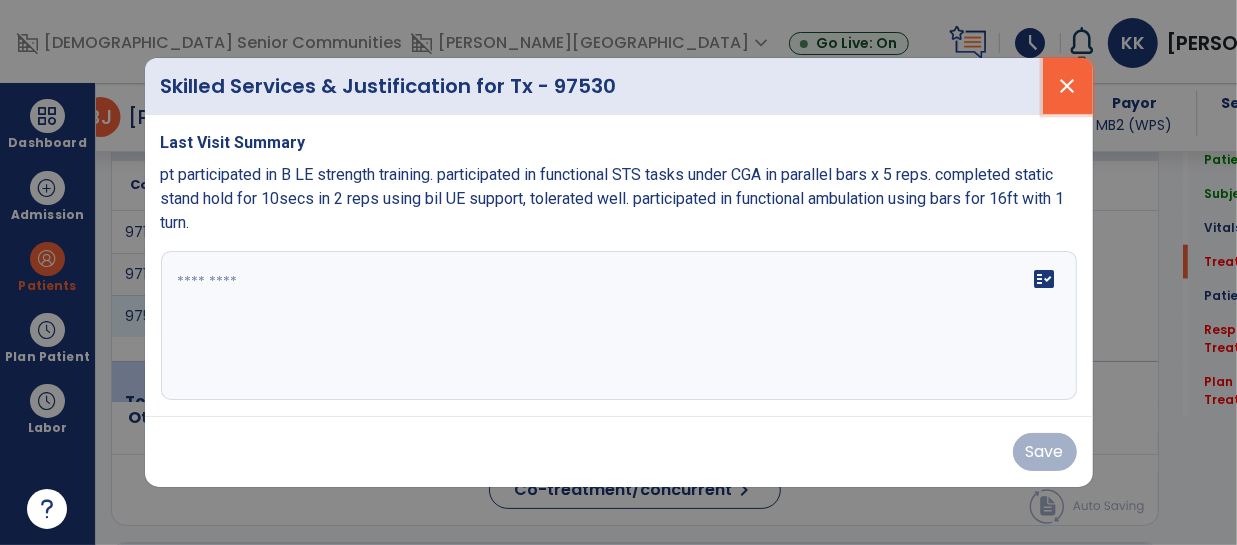 click on "close" at bounding box center [1068, 86] 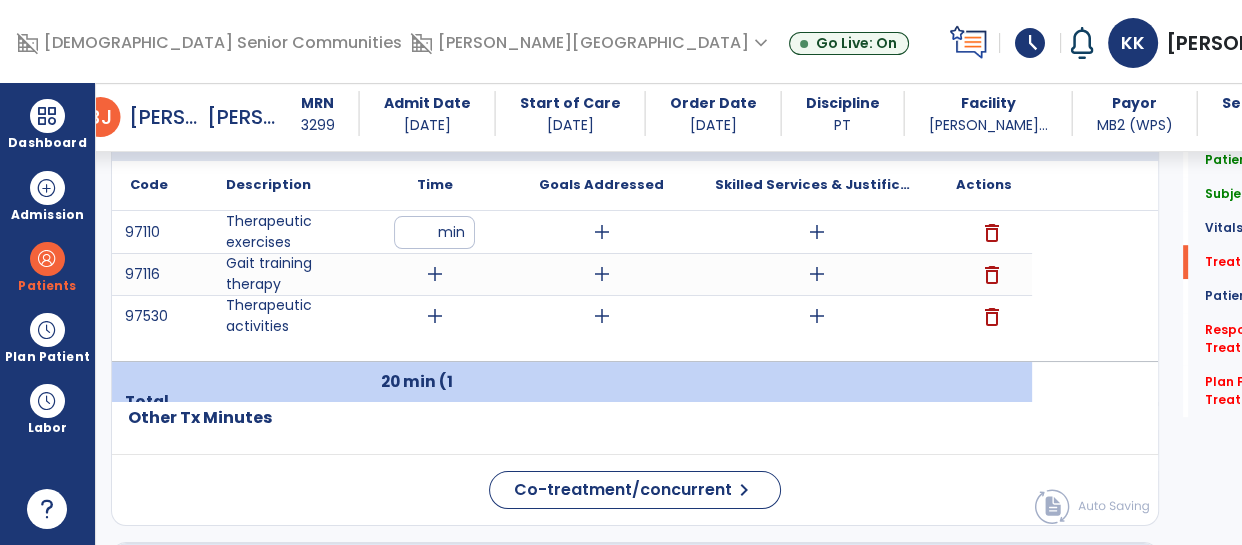 click on "add" at bounding box center (435, 274) 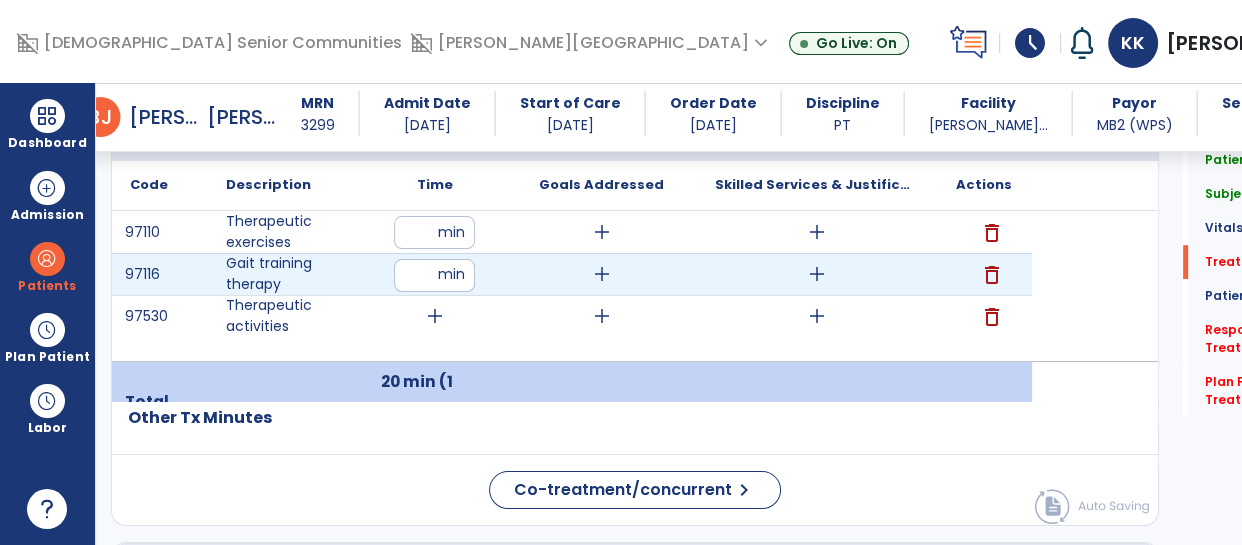type on "**" 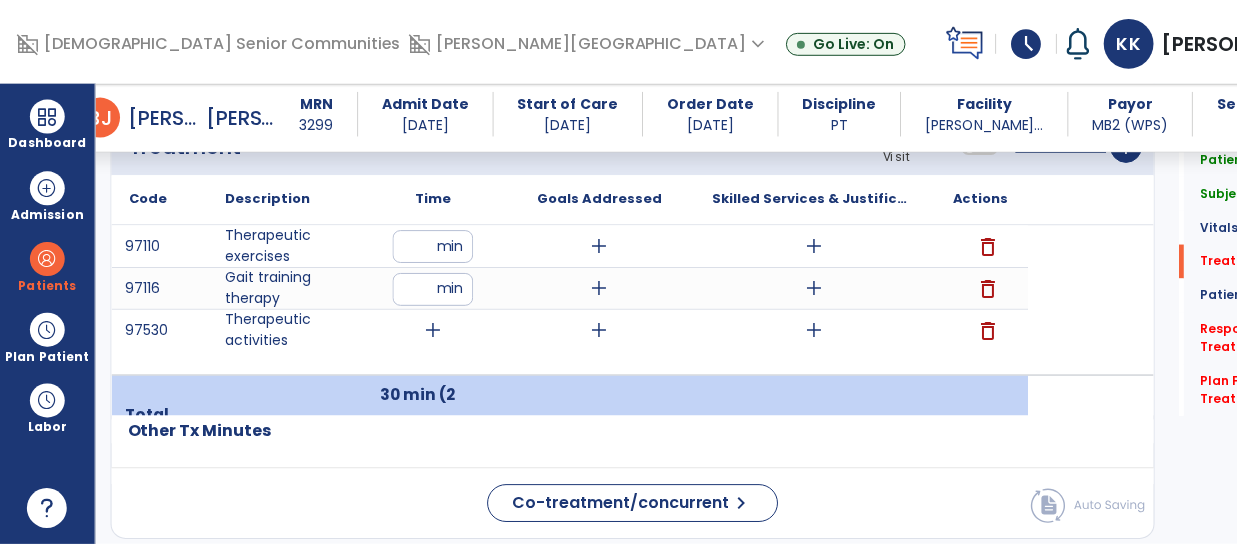 scroll, scrollTop: 1236, scrollLeft: 0, axis: vertical 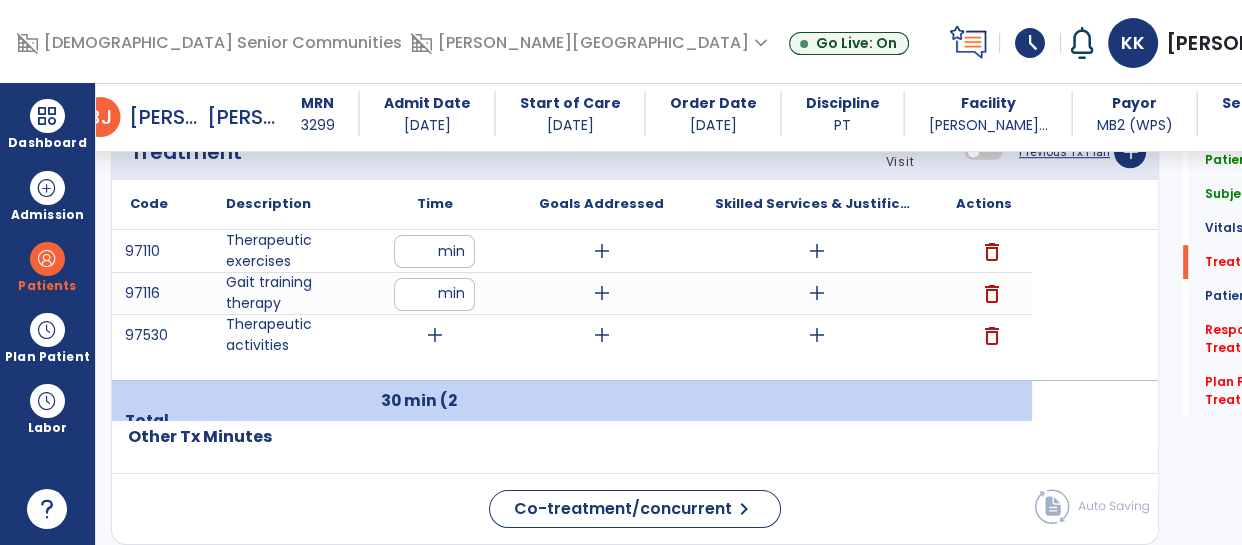 click on "add" at bounding box center [435, 335] 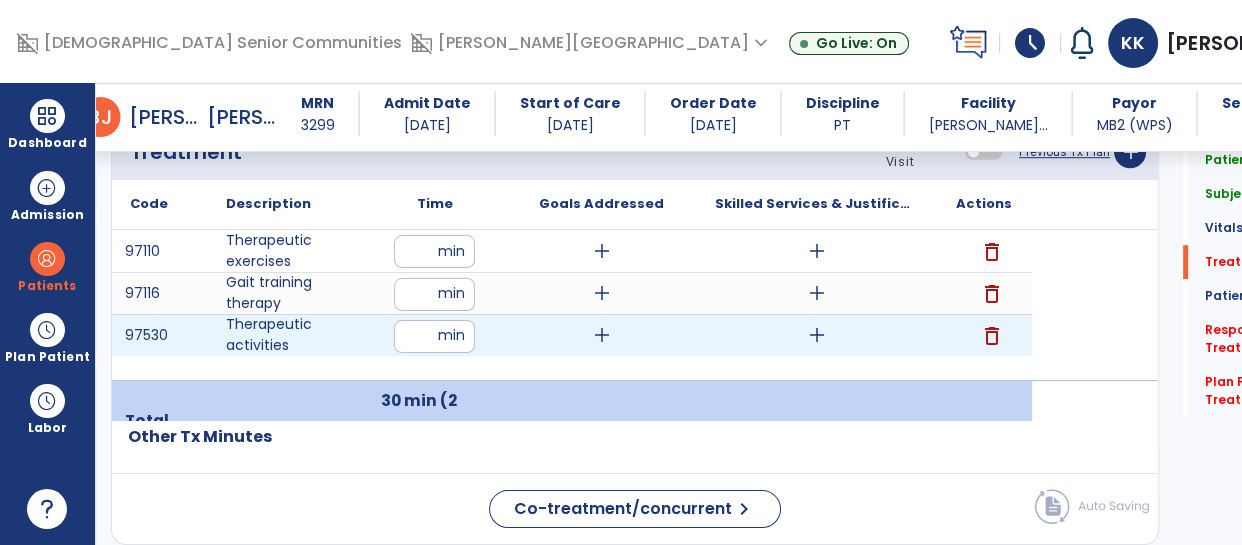 type on "**" 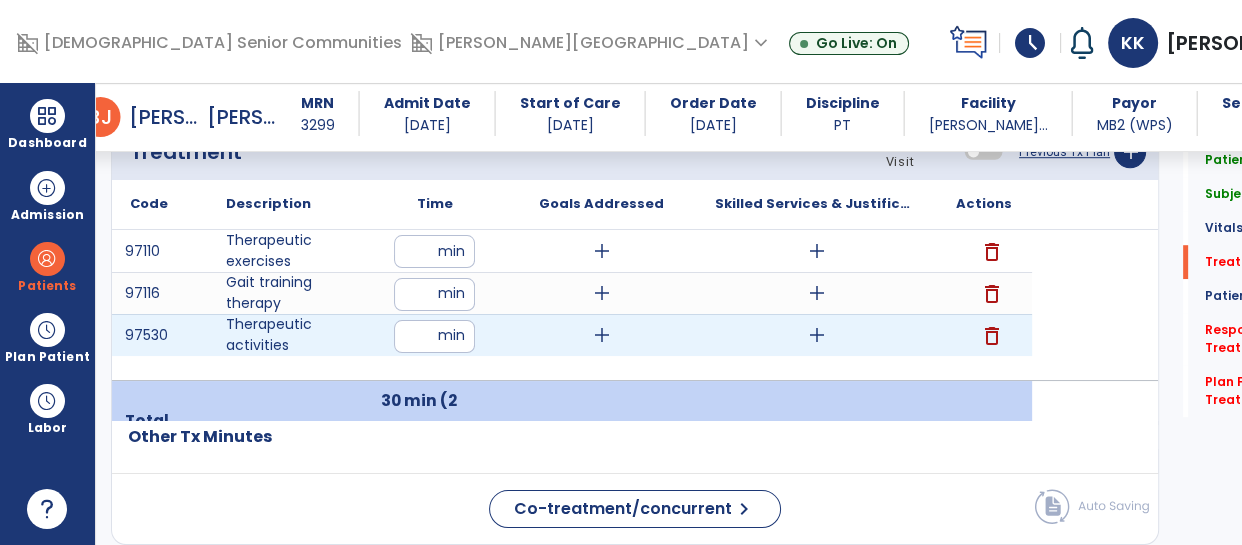 click on "Code
Description
Time" 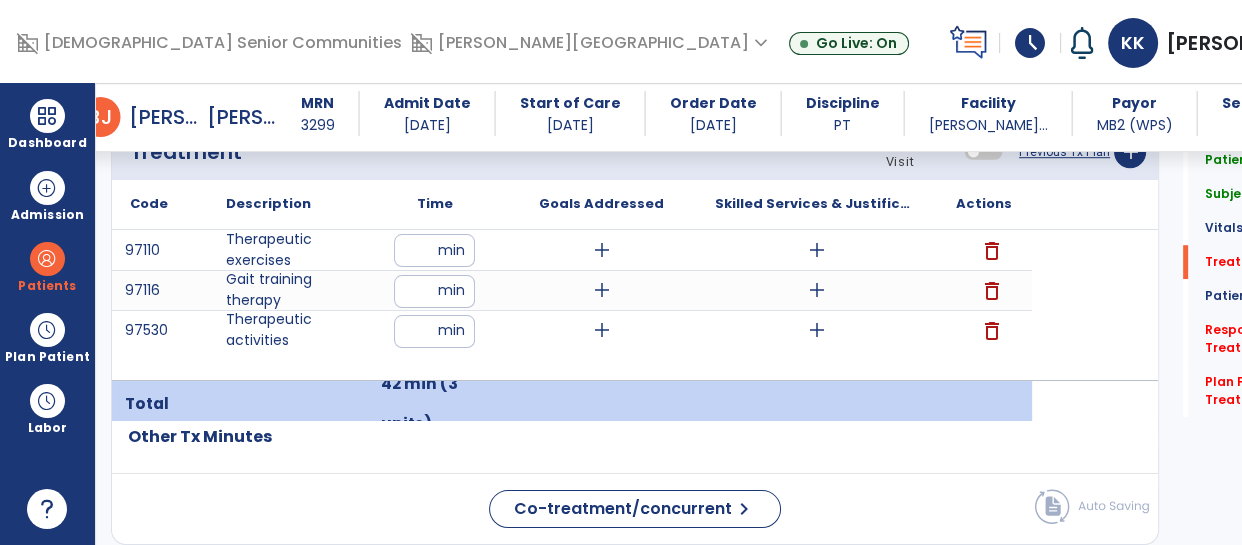 click on "add" at bounding box center [602, 250] 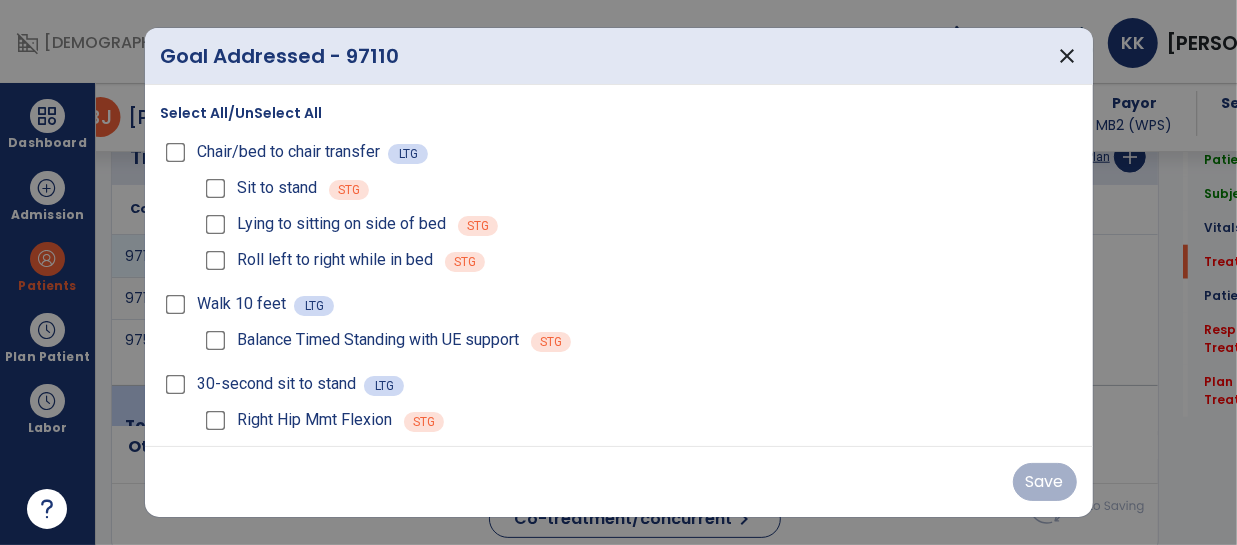 scroll, scrollTop: 1236, scrollLeft: 0, axis: vertical 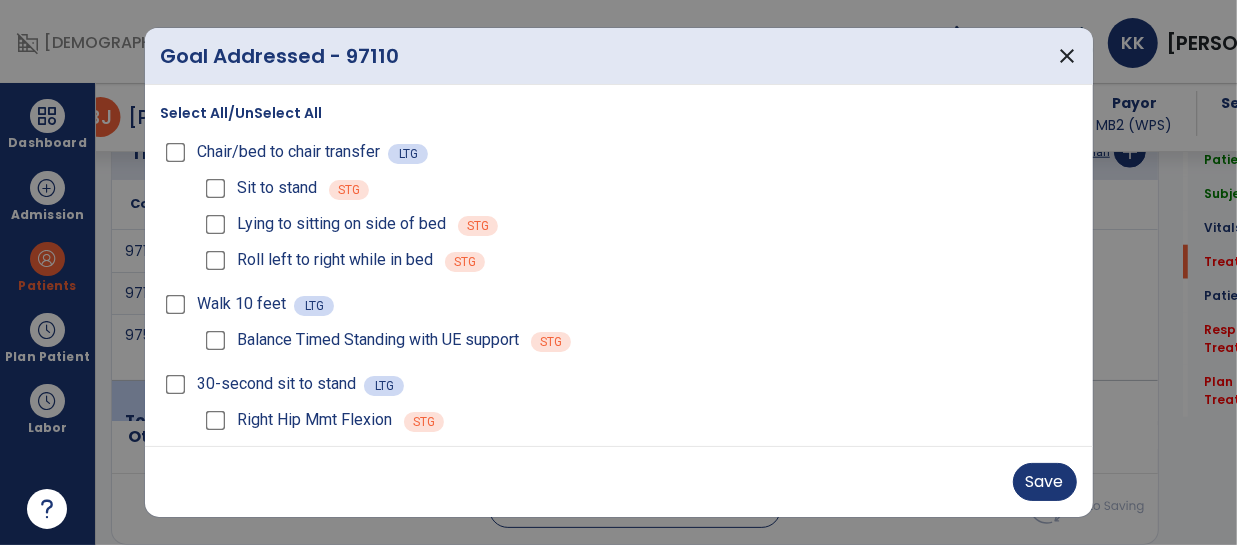 click on "Right Hip Mmt Flexion" at bounding box center (297, 420) 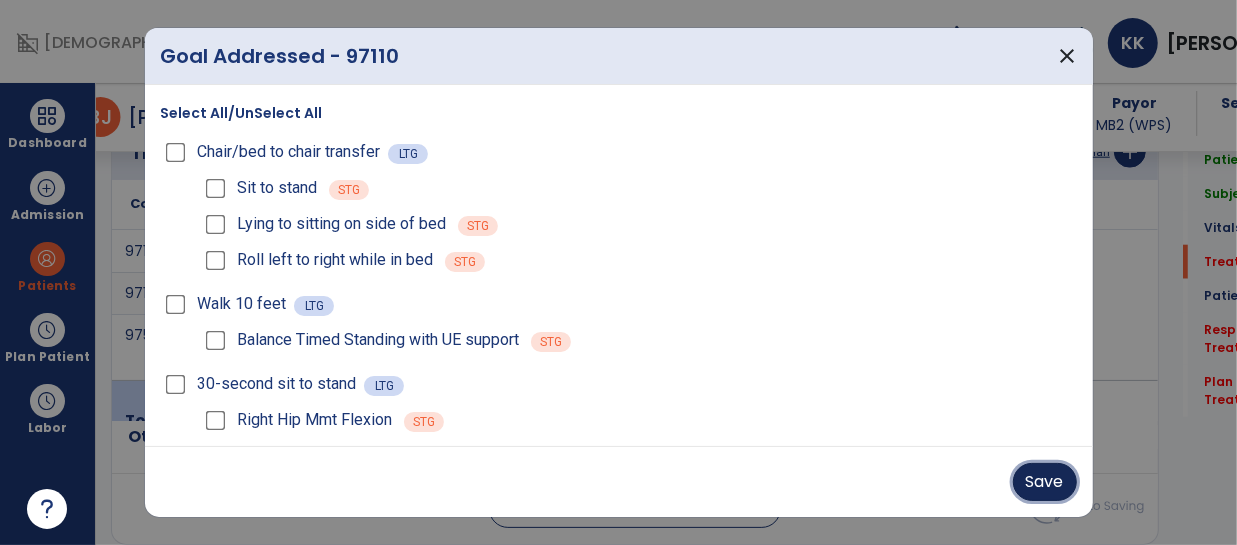 click on "Save" at bounding box center (1045, 482) 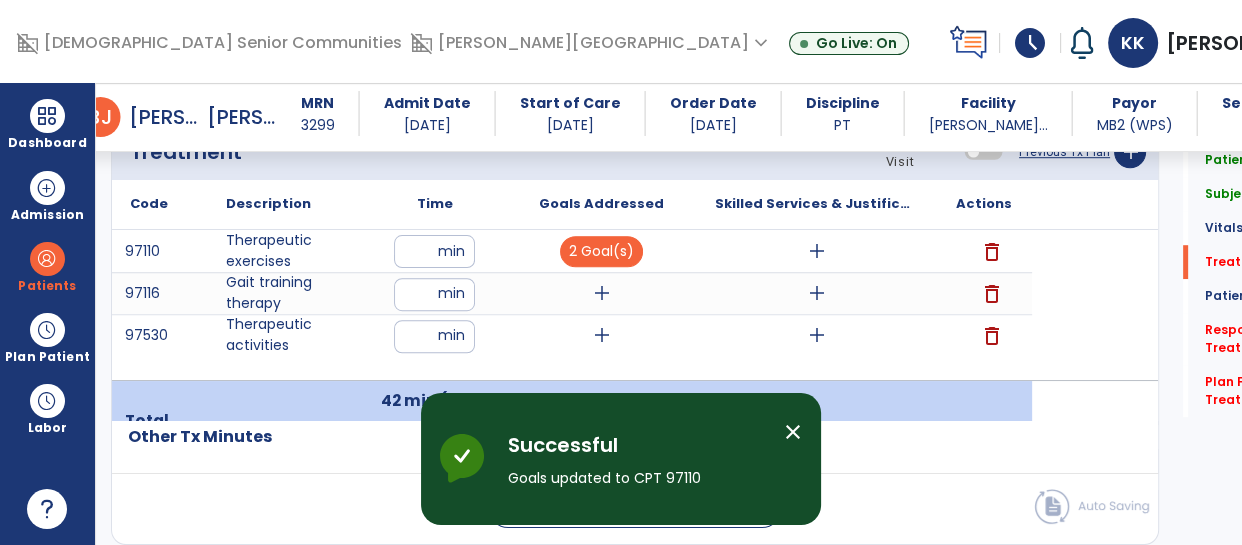 click on "add" at bounding box center [602, 293] 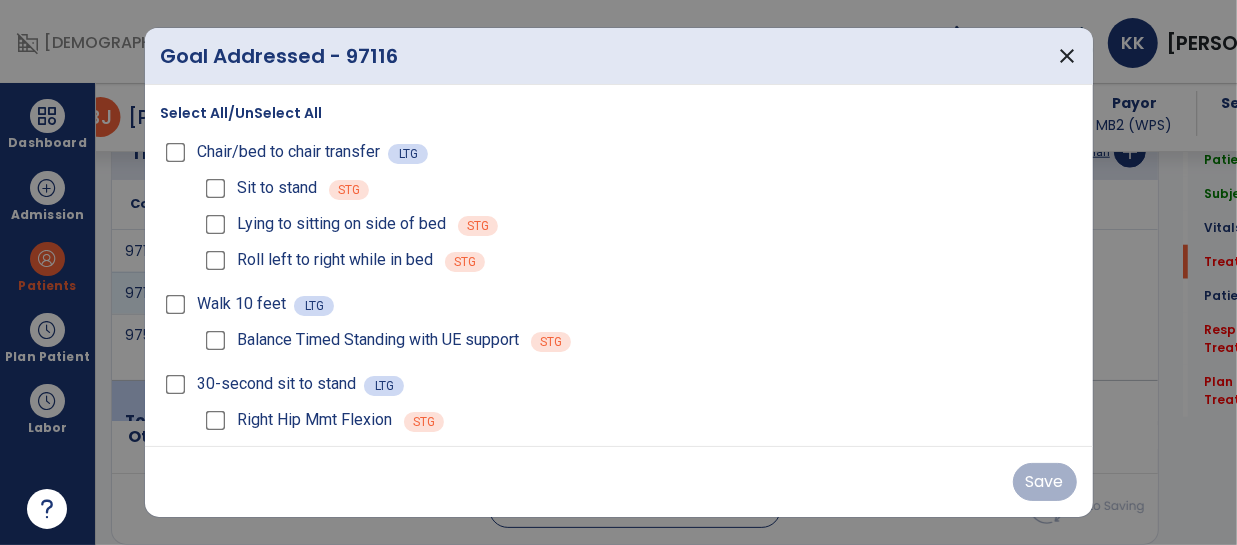 scroll, scrollTop: 1236, scrollLeft: 0, axis: vertical 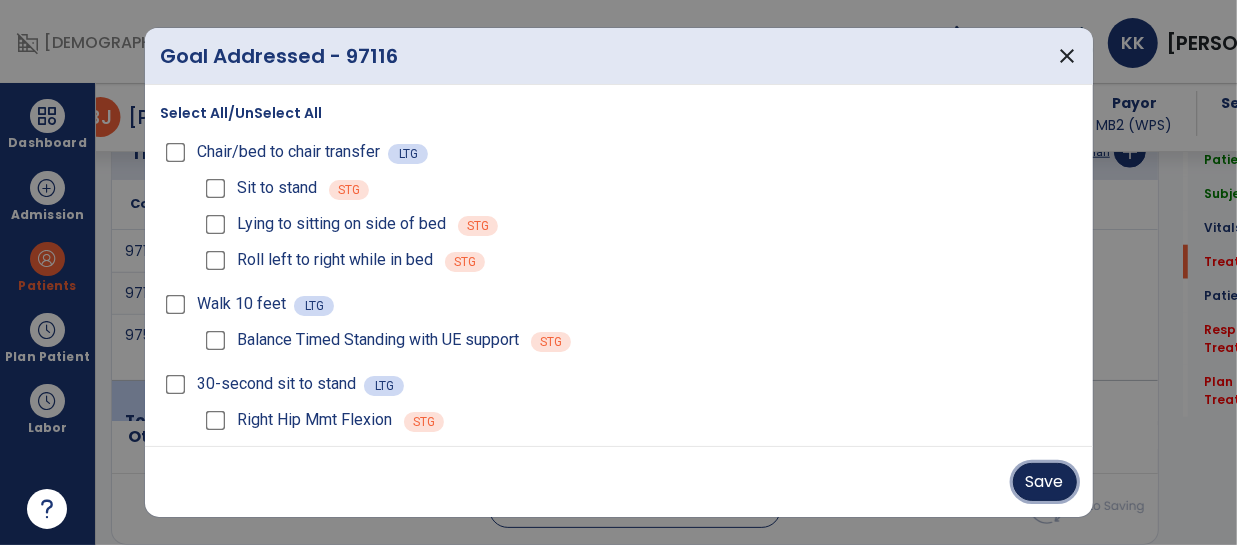 click on "Save" at bounding box center [1045, 482] 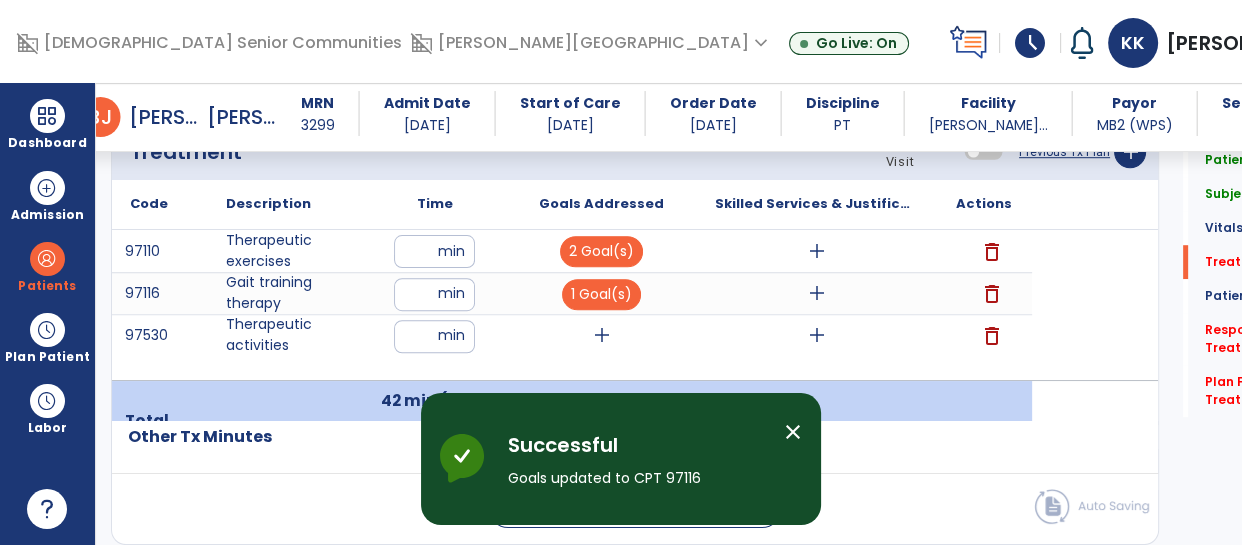 click on "add" at bounding box center [602, 335] 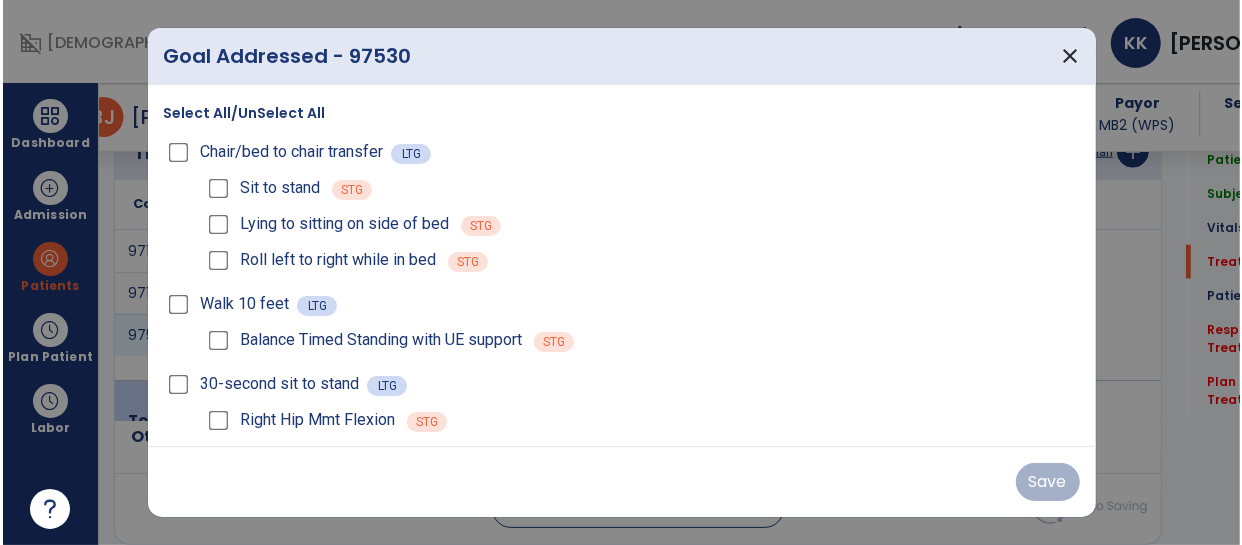 scroll, scrollTop: 1236, scrollLeft: 0, axis: vertical 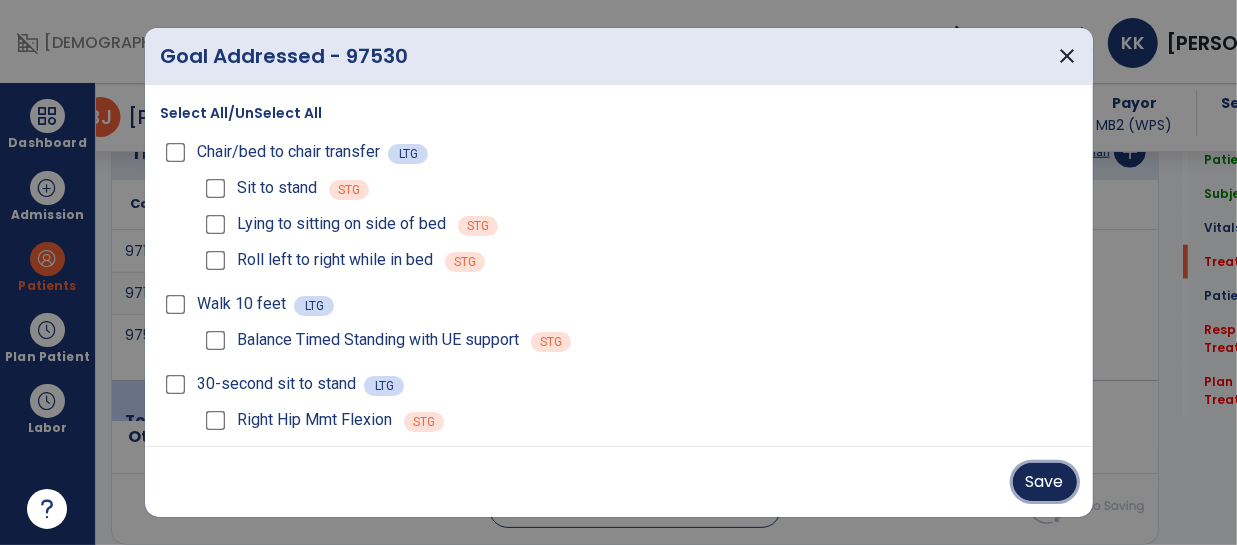 click on "Save" at bounding box center [1045, 482] 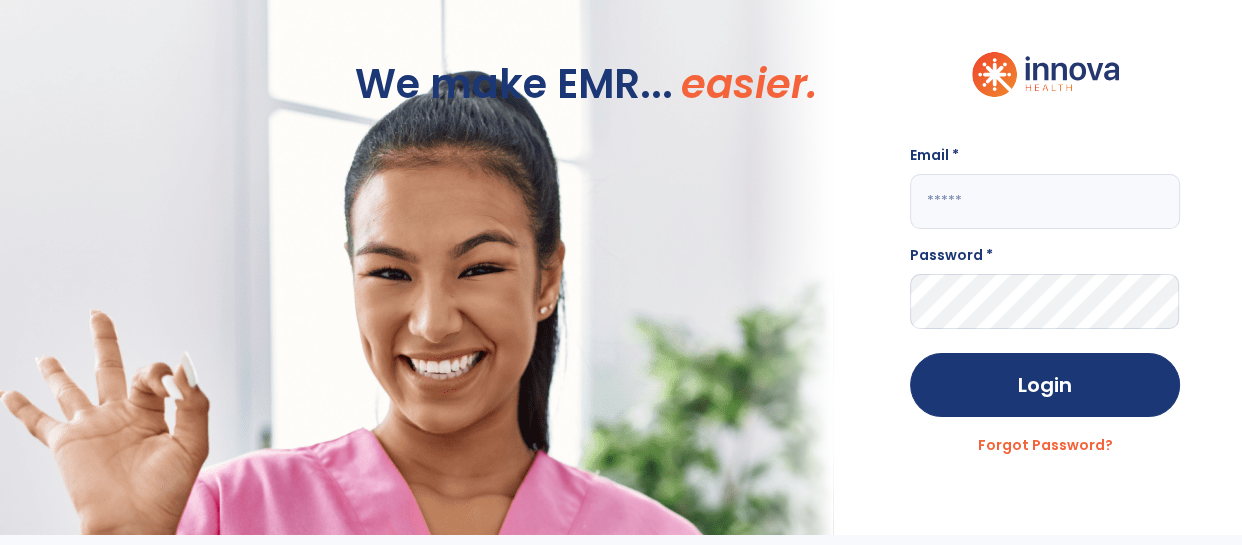 scroll, scrollTop: 0, scrollLeft: 0, axis: both 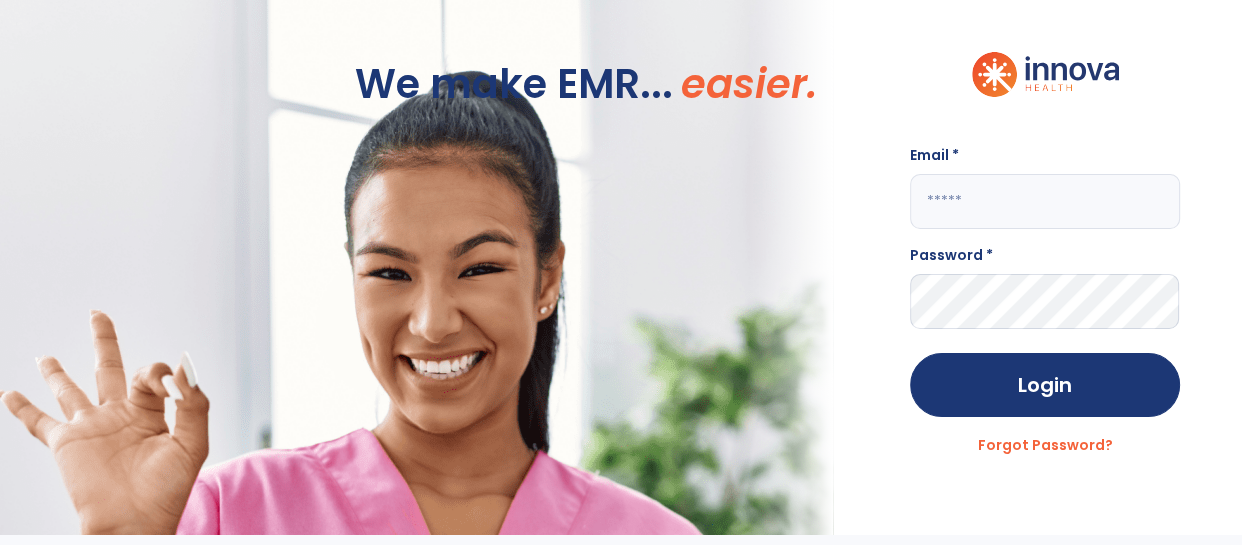 click 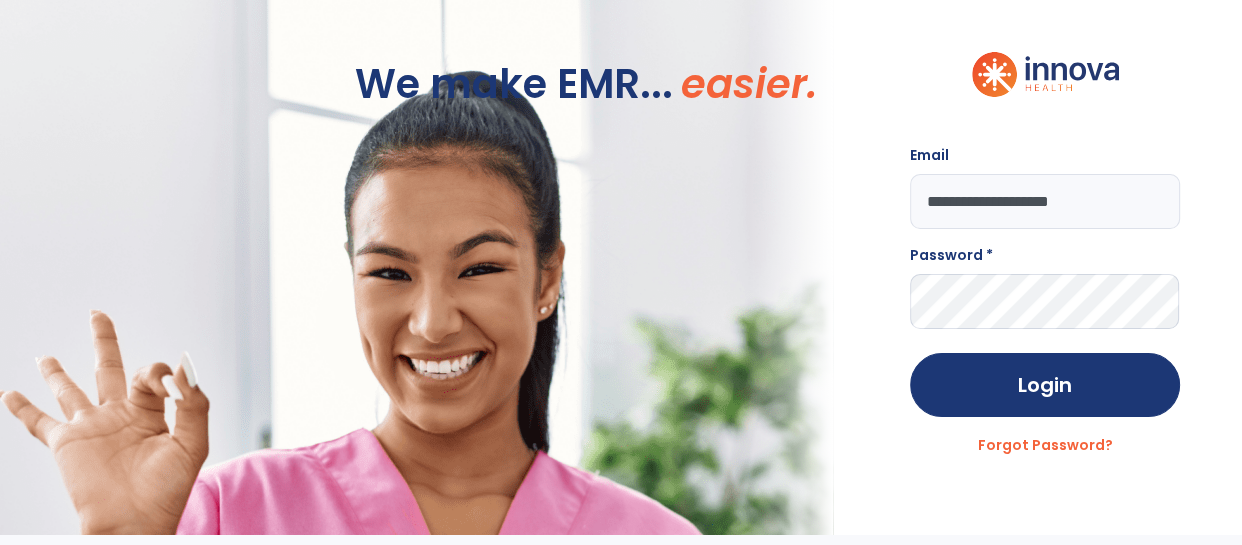 type on "**********" 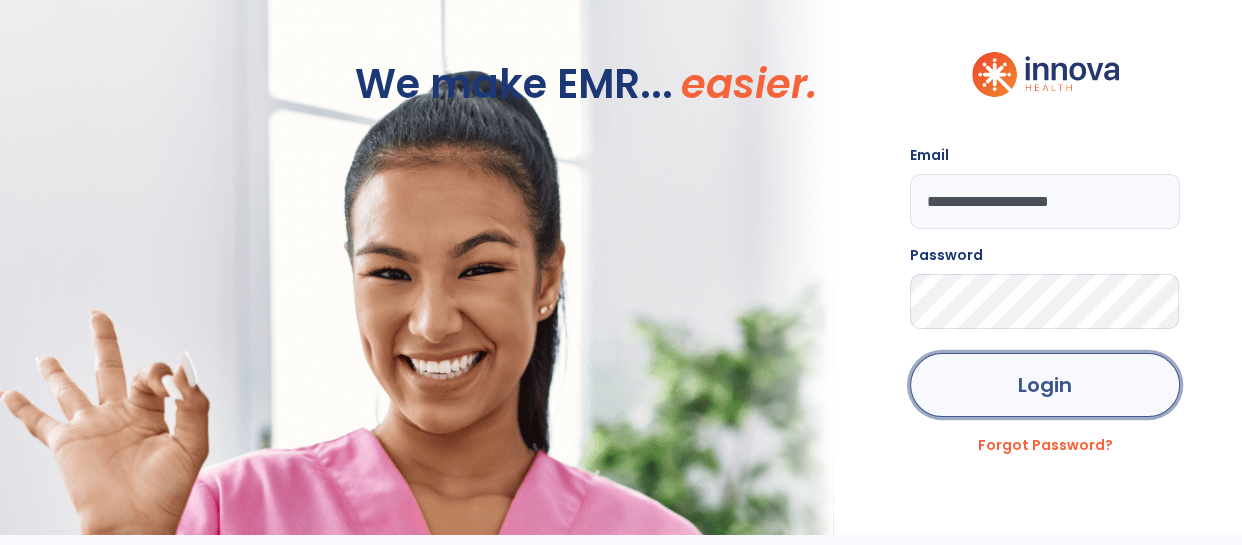 click on "Login" 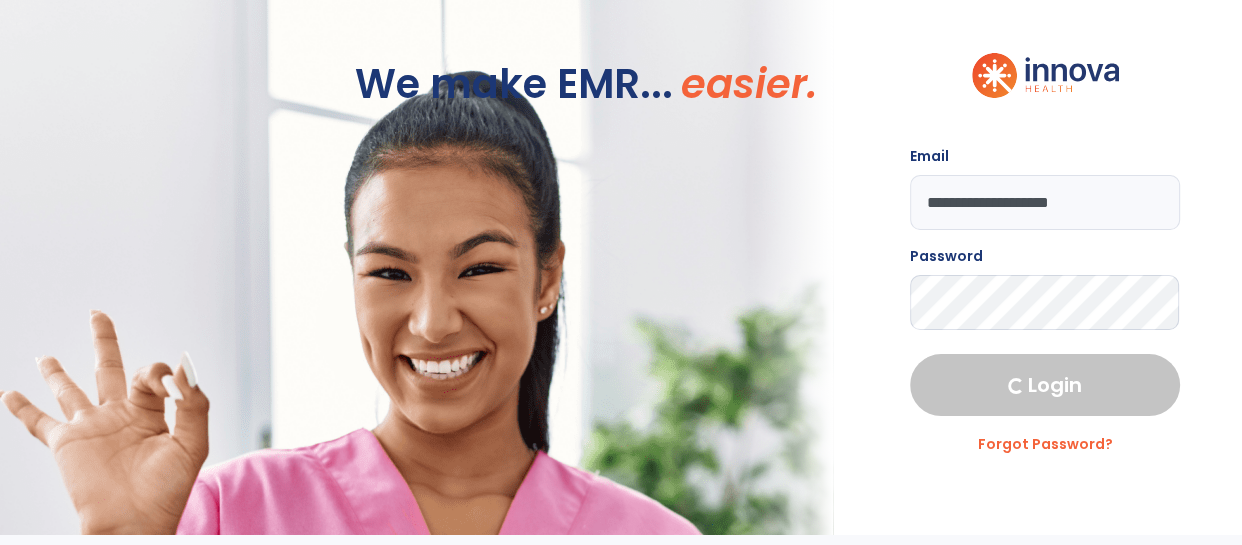 select on "****" 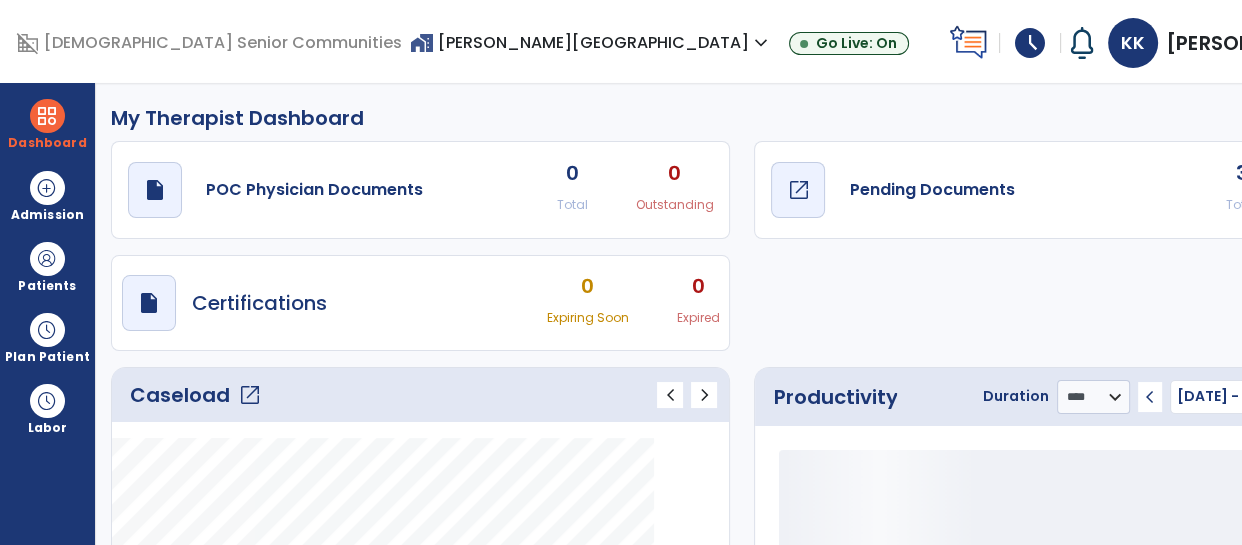 click on "Pending Documents" 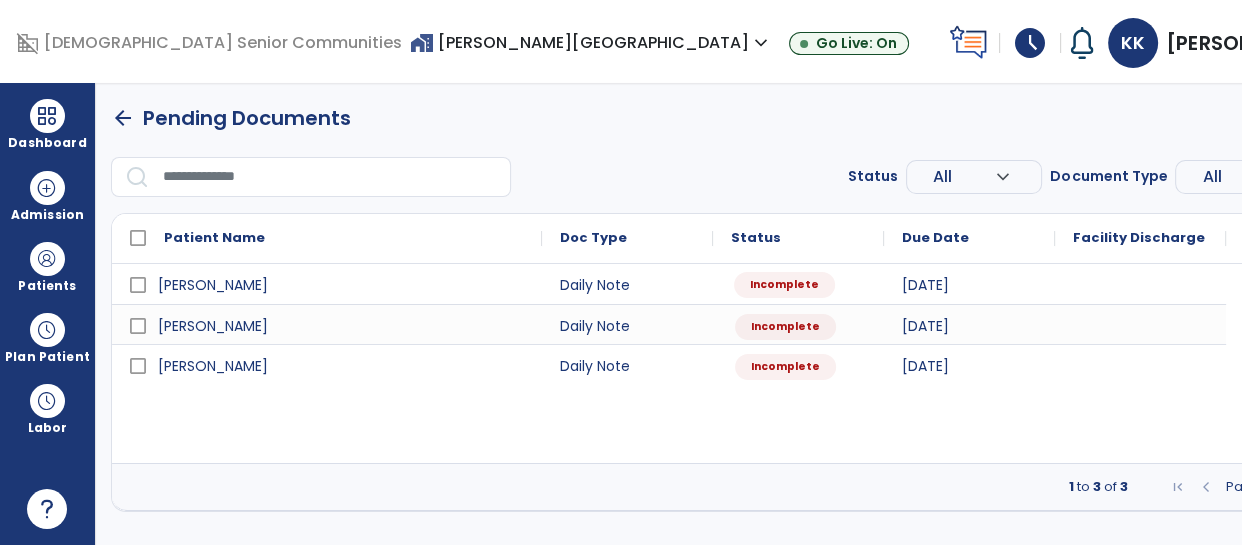 click on "Incomplete" at bounding box center (784, 285) 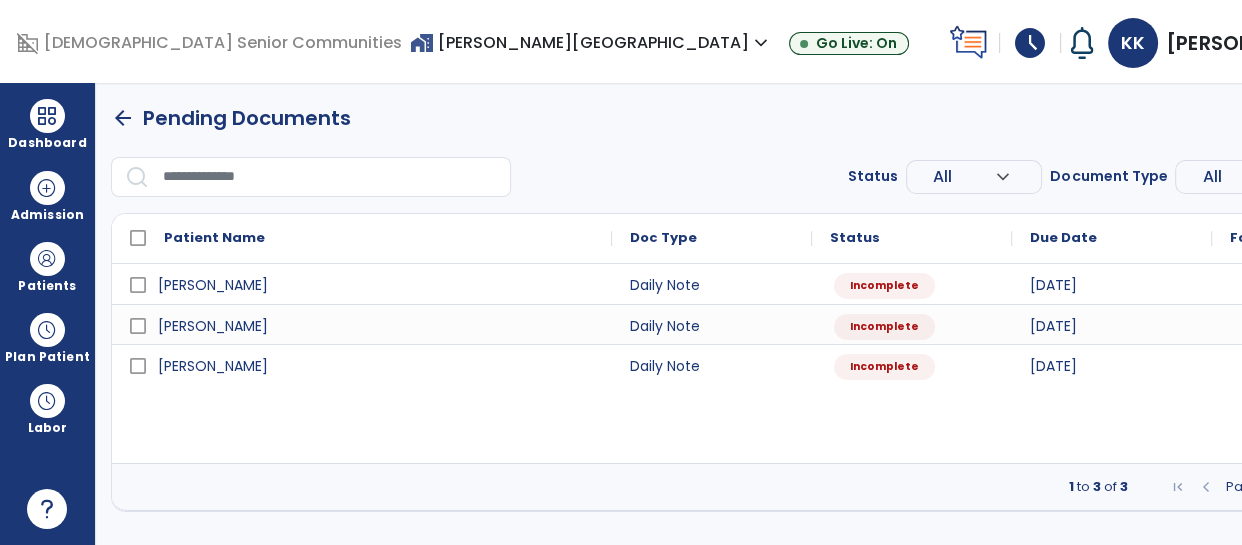 select on "*" 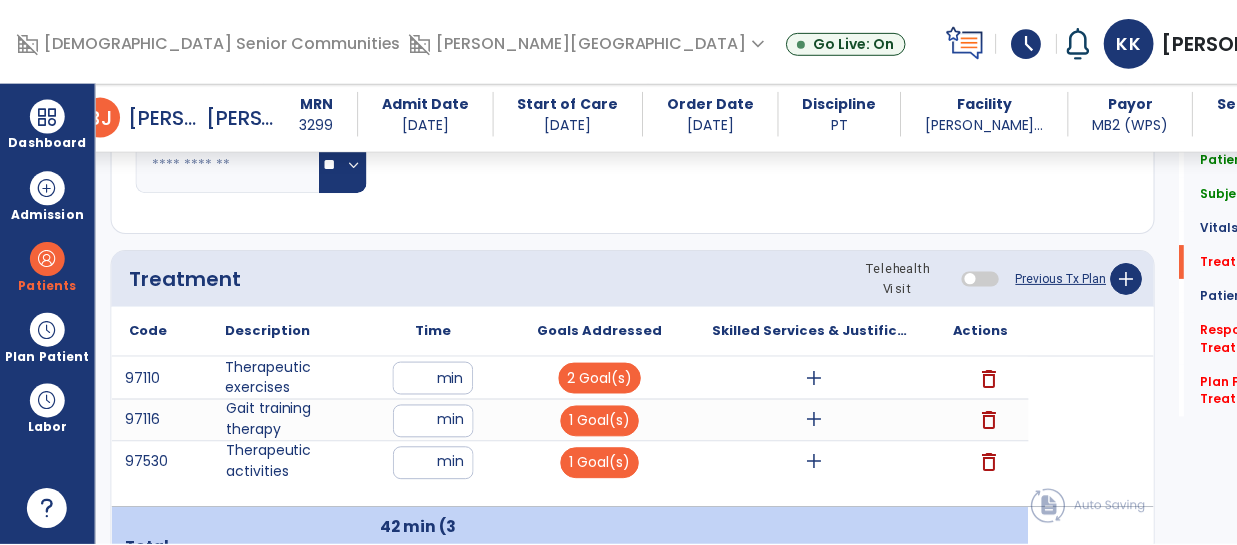 scroll, scrollTop: 1213, scrollLeft: 0, axis: vertical 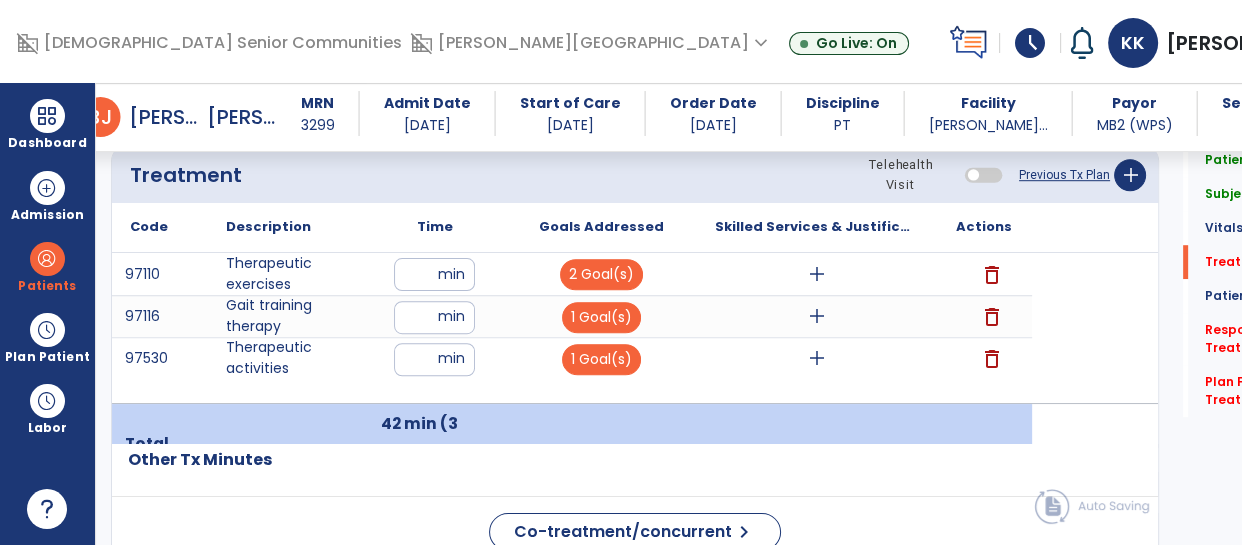 click on "add" at bounding box center [817, 316] 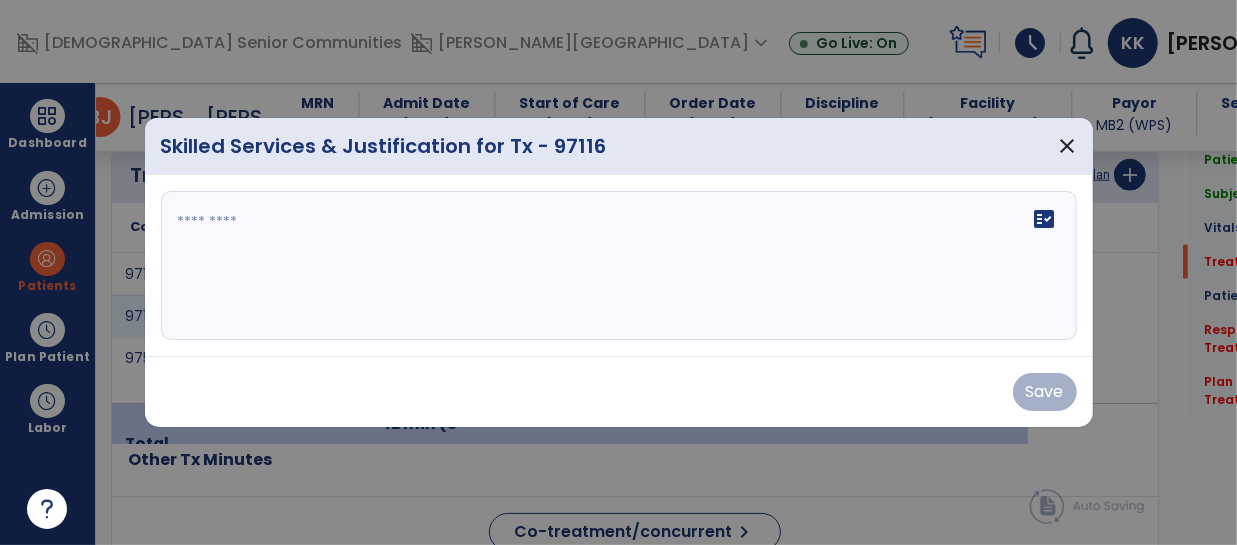 scroll, scrollTop: 1213, scrollLeft: 0, axis: vertical 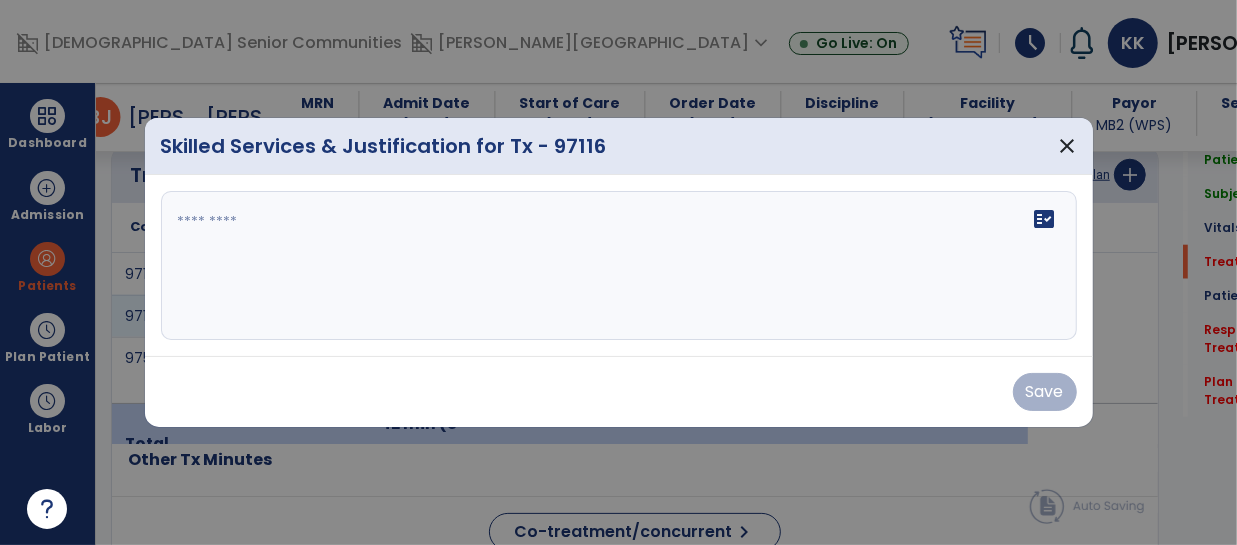 click at bounding box center (619, 266) 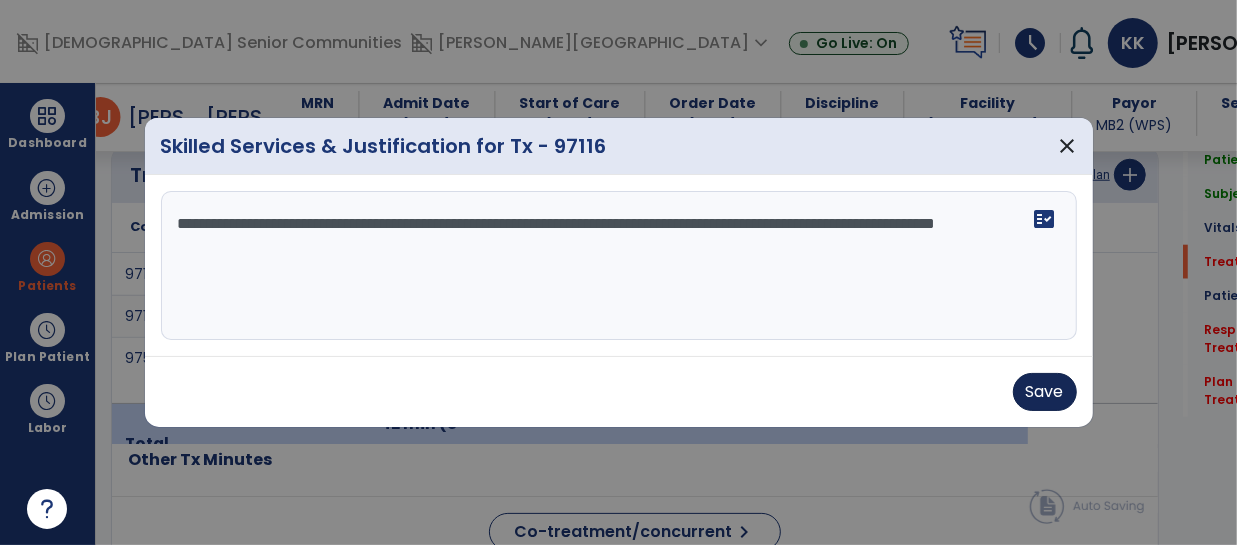 type on "**********" 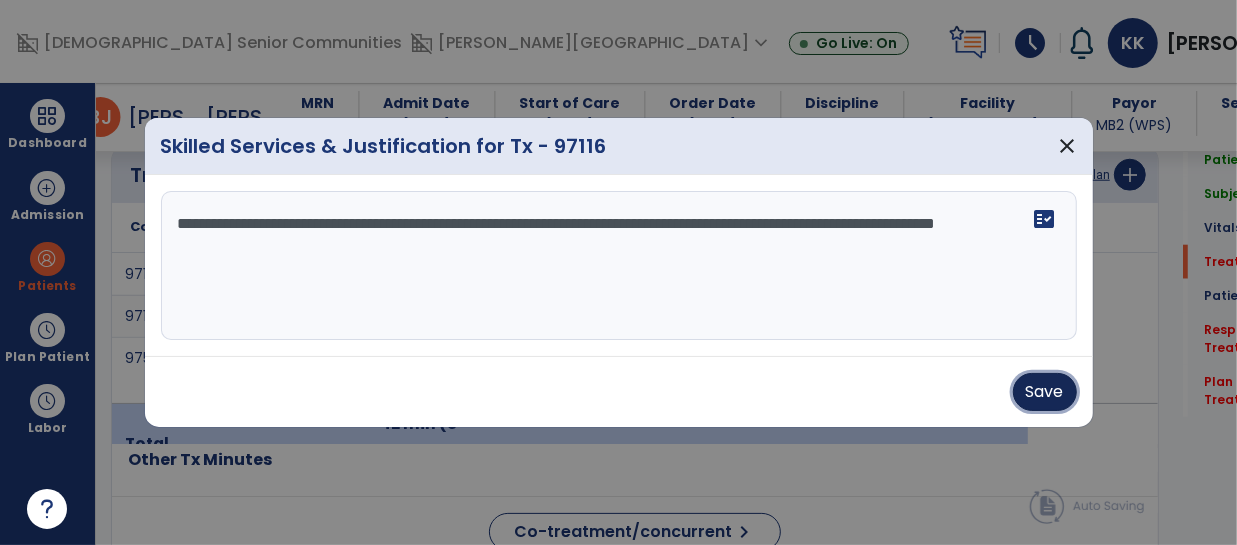 click on "Save" at bounding box center (1045, 392) 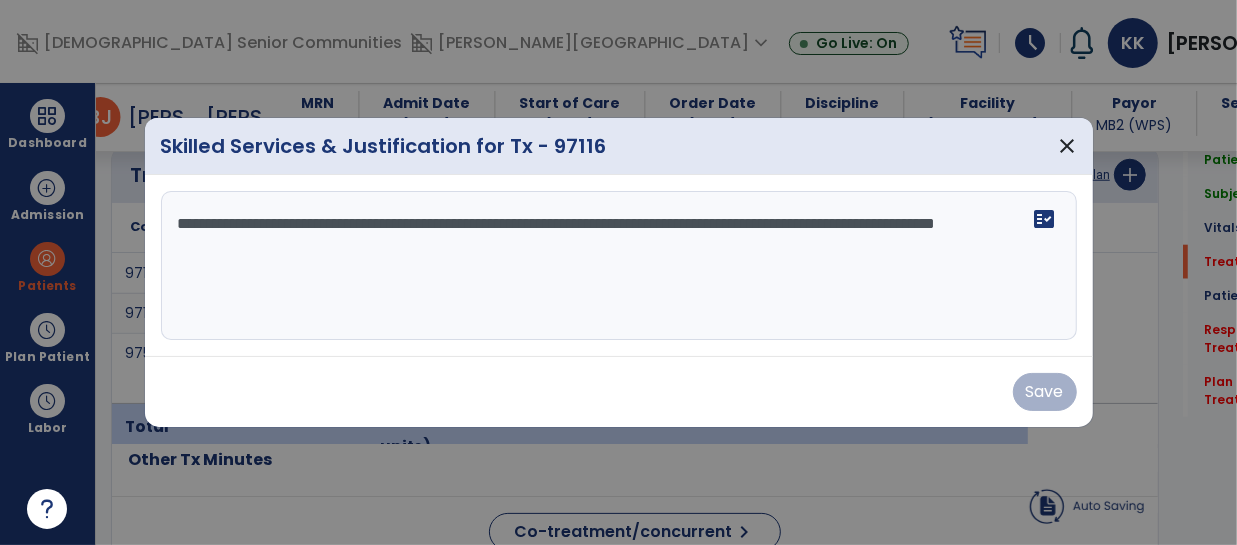 click on "Save" at bounding box center (619, 392) 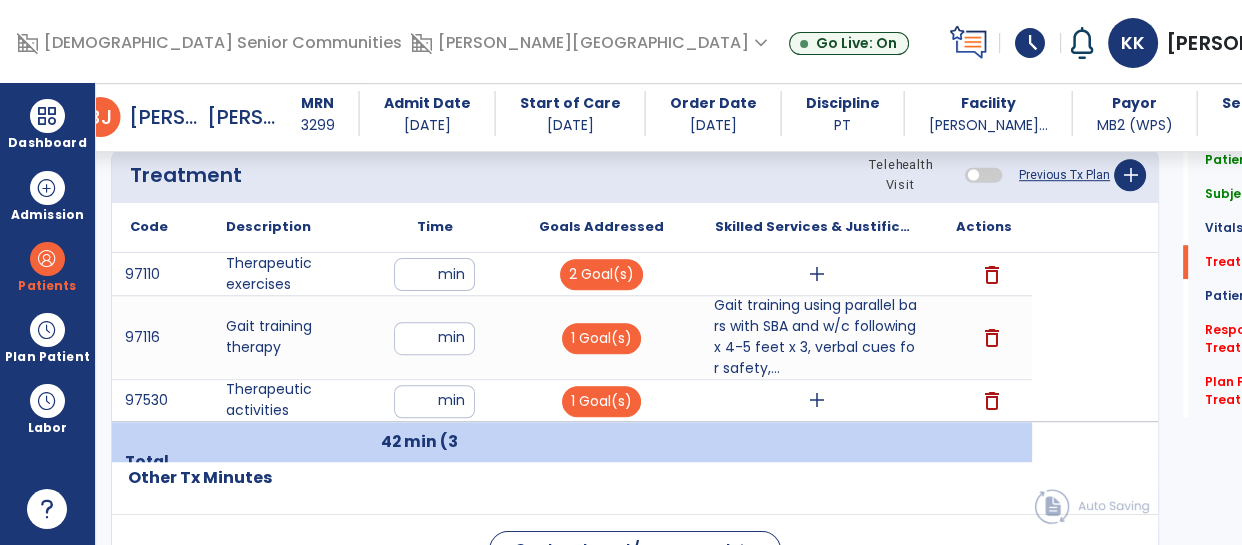 click on "Gait training using parallel bars with SBA and w/c following x 4-5 feet x 3, verbal cues for safety,..." at bounding box center [816, 337] 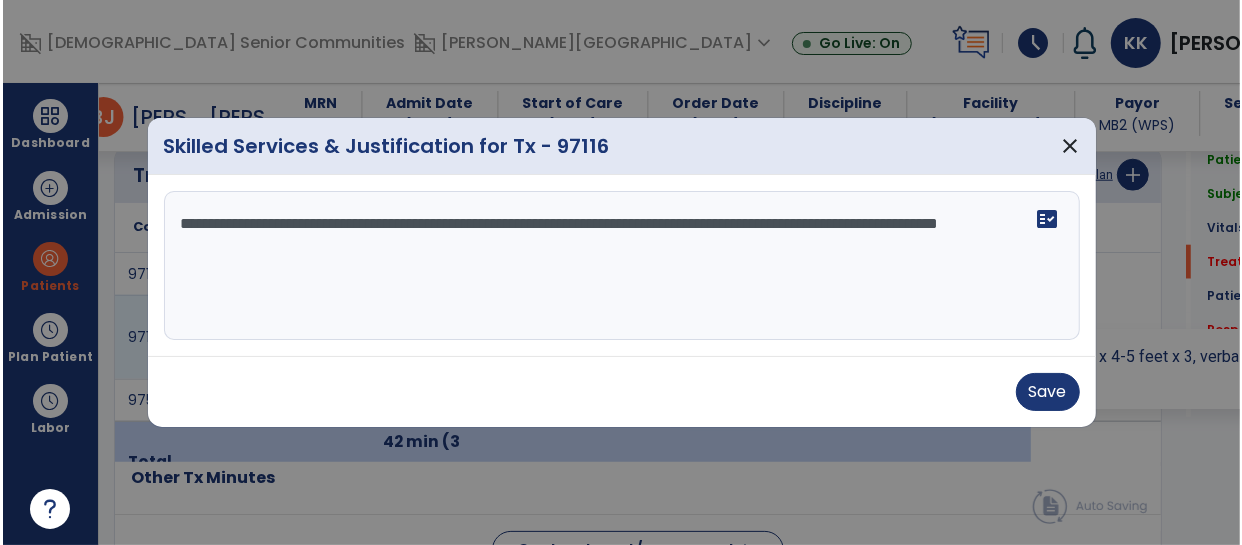 scroll, scrollTop: 1213, scrollLeft: 0, axis: vertical 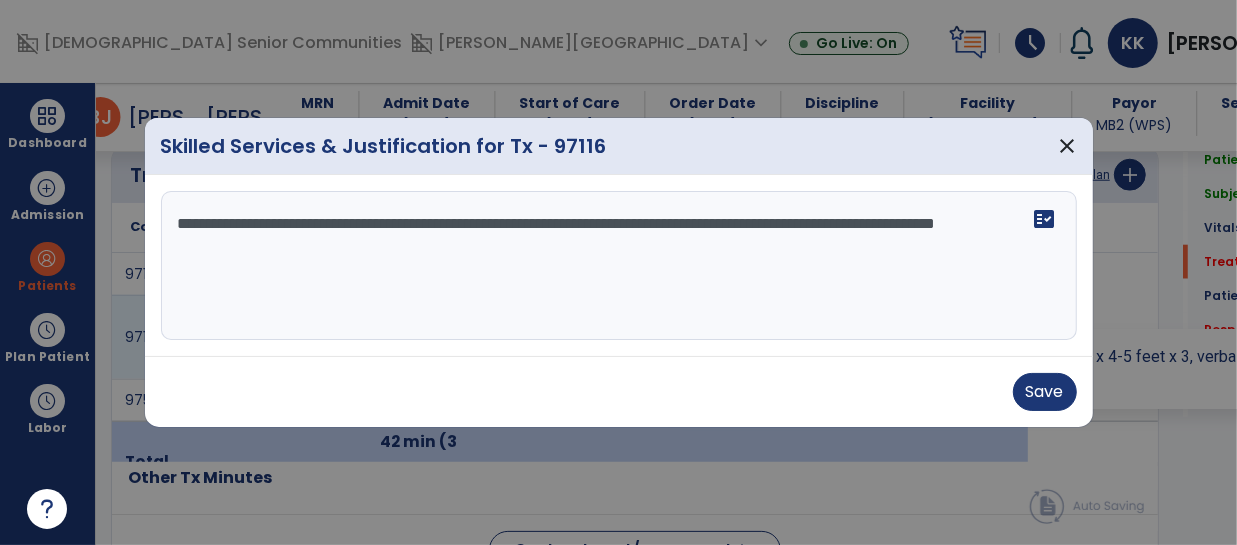 click on "**********" at bounding box center [619, 266] 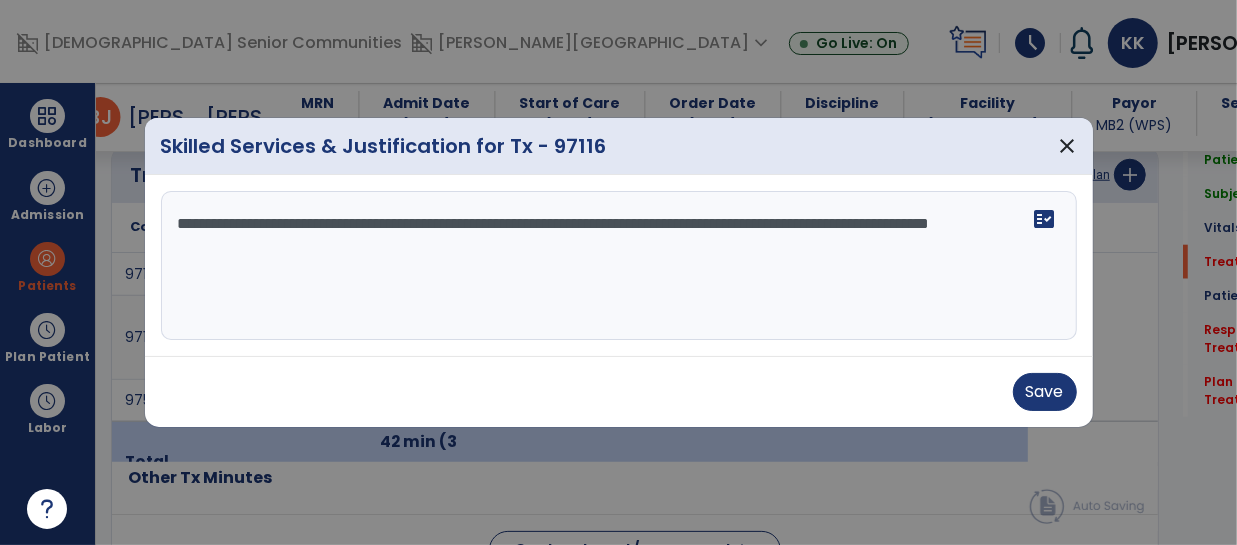 type on "**********" 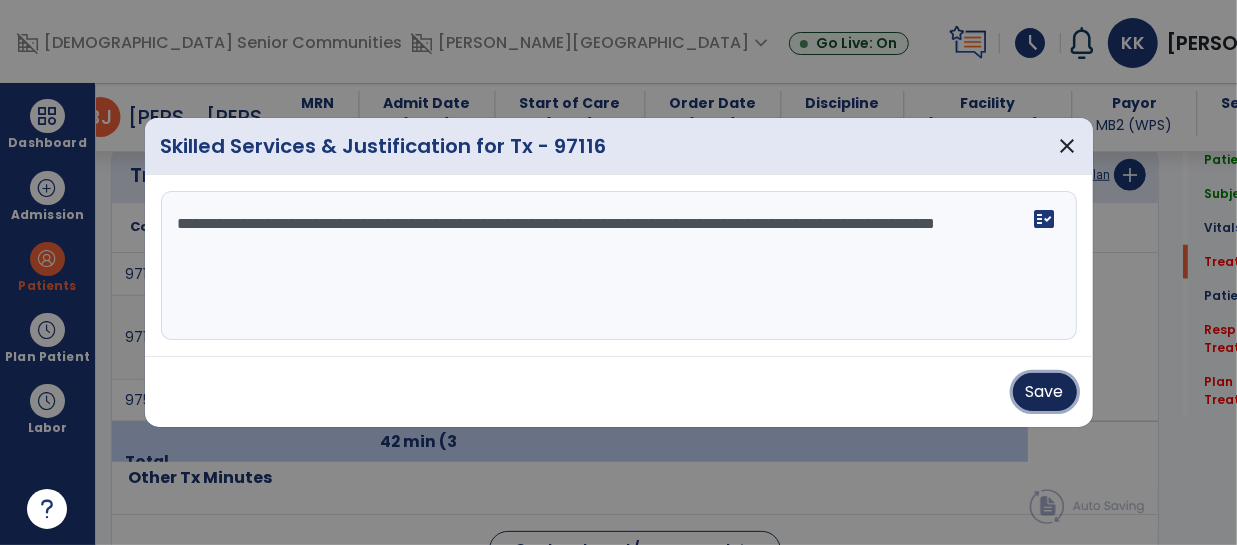 click on "Save" at bounding box center [1045, 392] 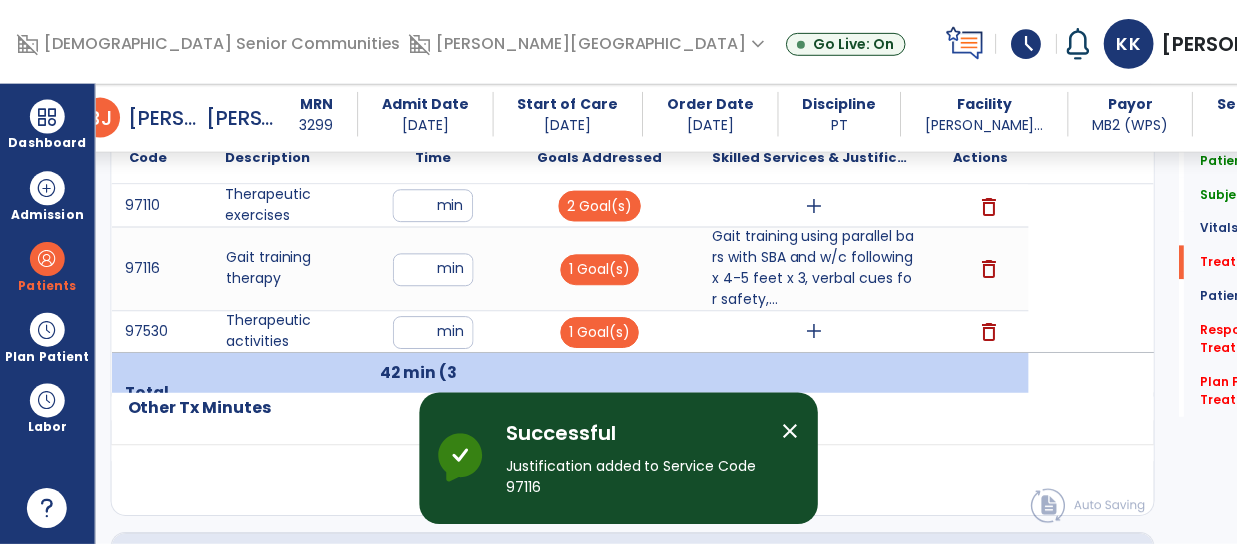 scroll, scrollTop: 1323, scrollLeft: 0, axis: vertical 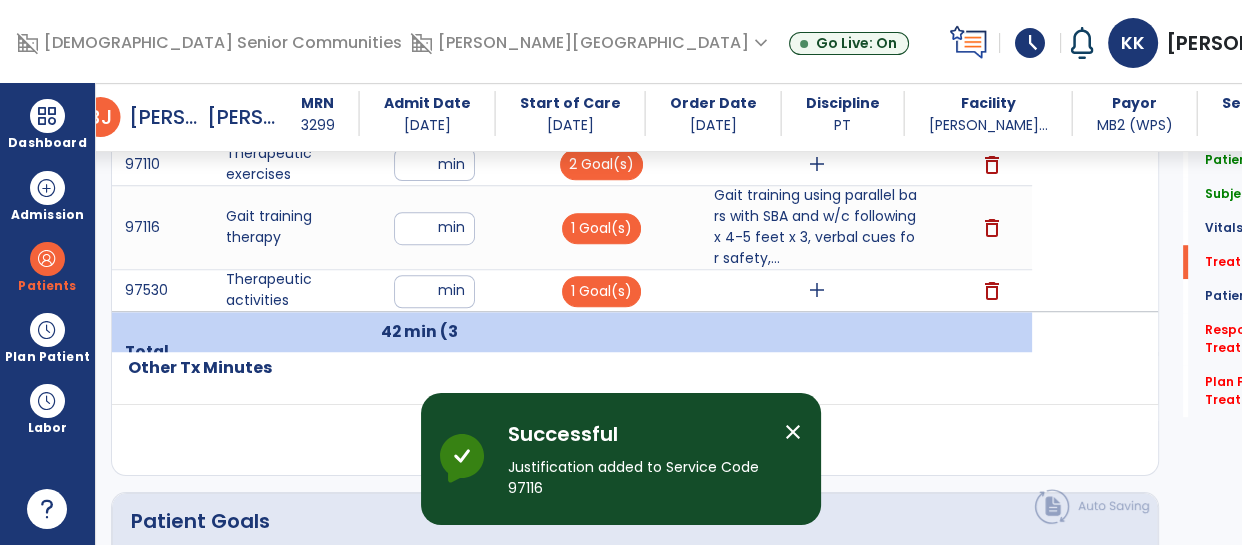 click on "add" at bounding box center [817, 290] 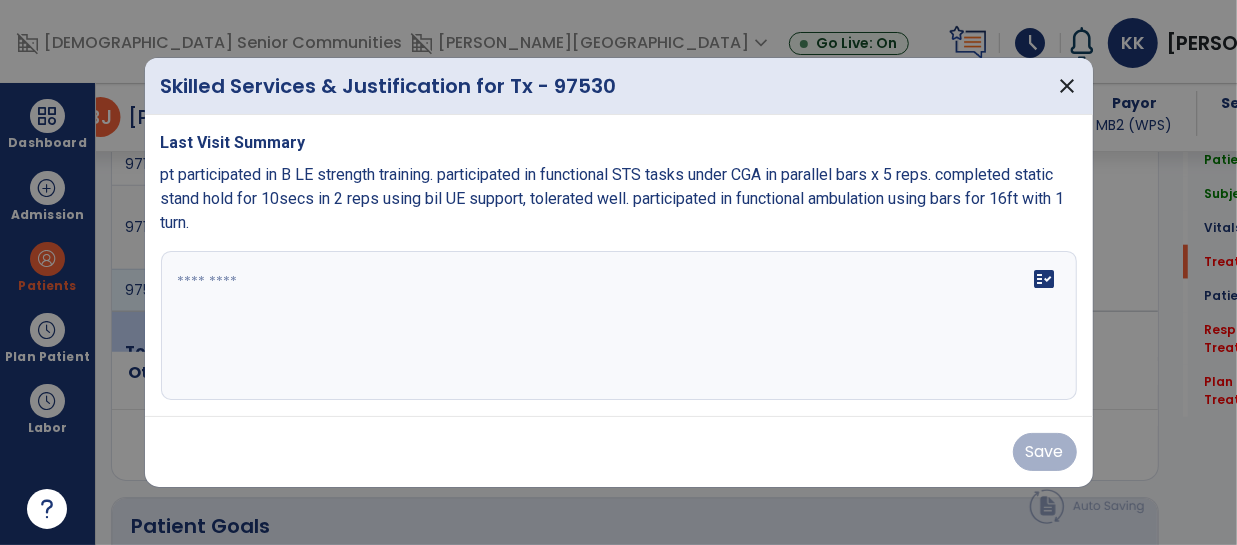 scroll, scrollTop: 1323, scrollLeft: 0, axis: vertical 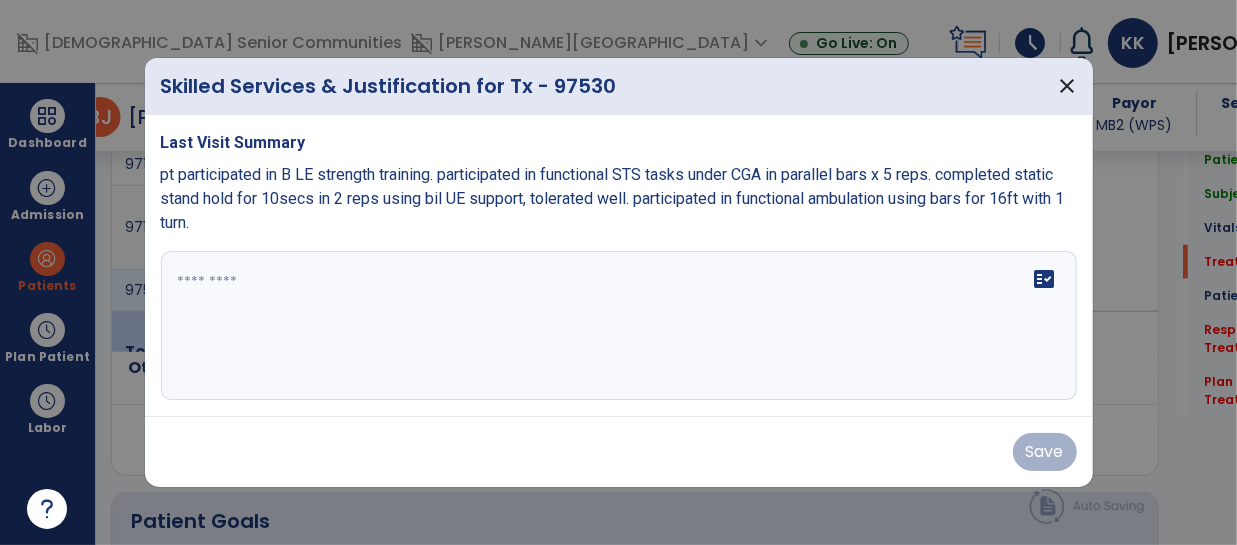 click at bounding box center (619, 326) 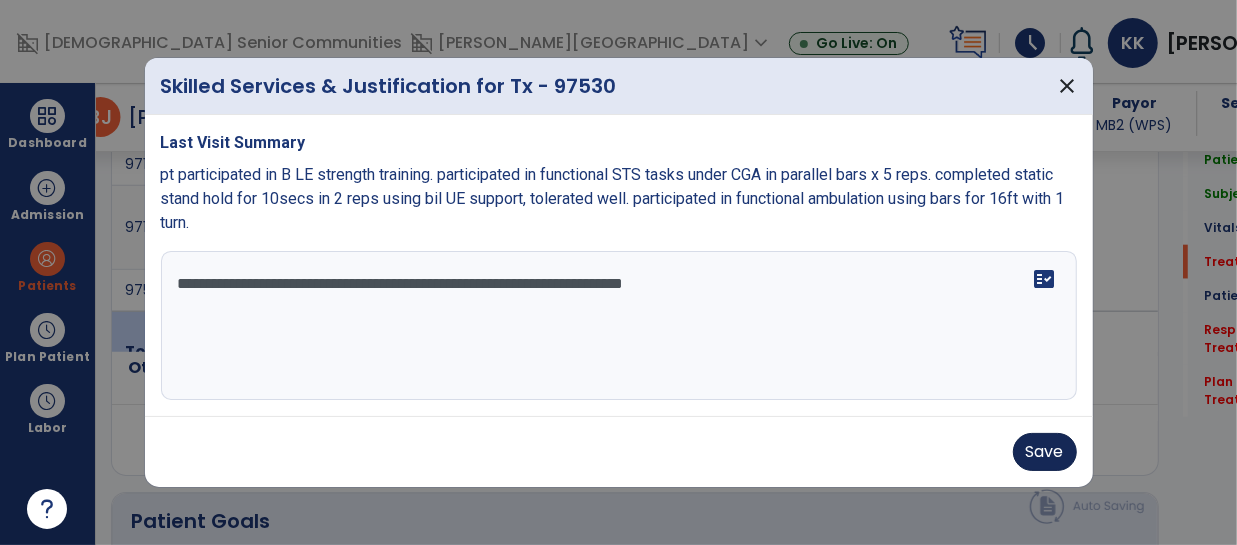 type on "**********" 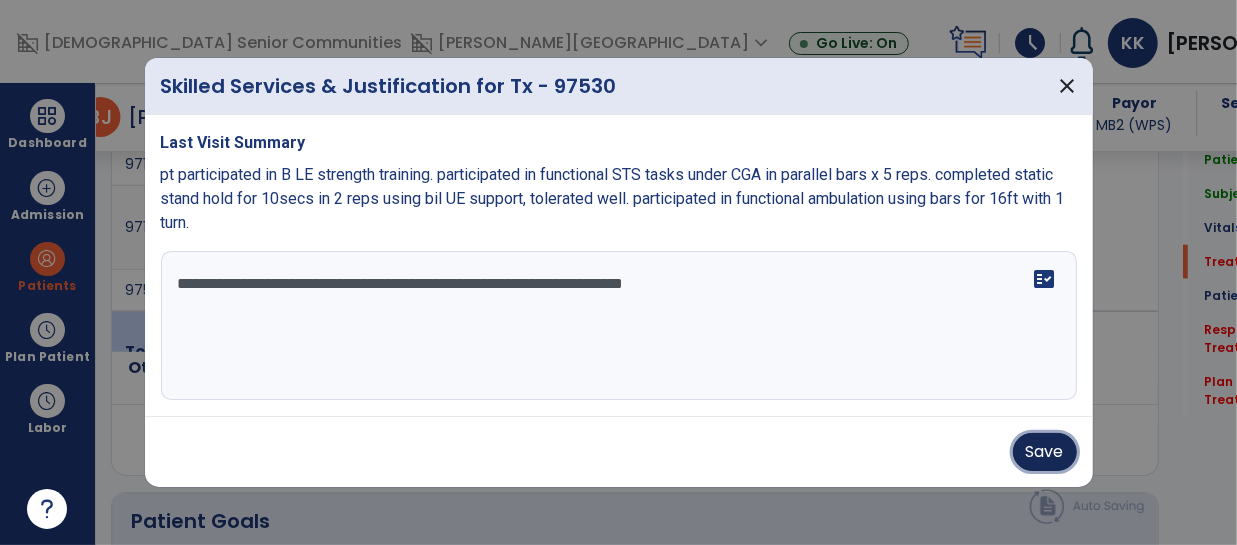 click on "Save" at bounding box center (1045, 452) 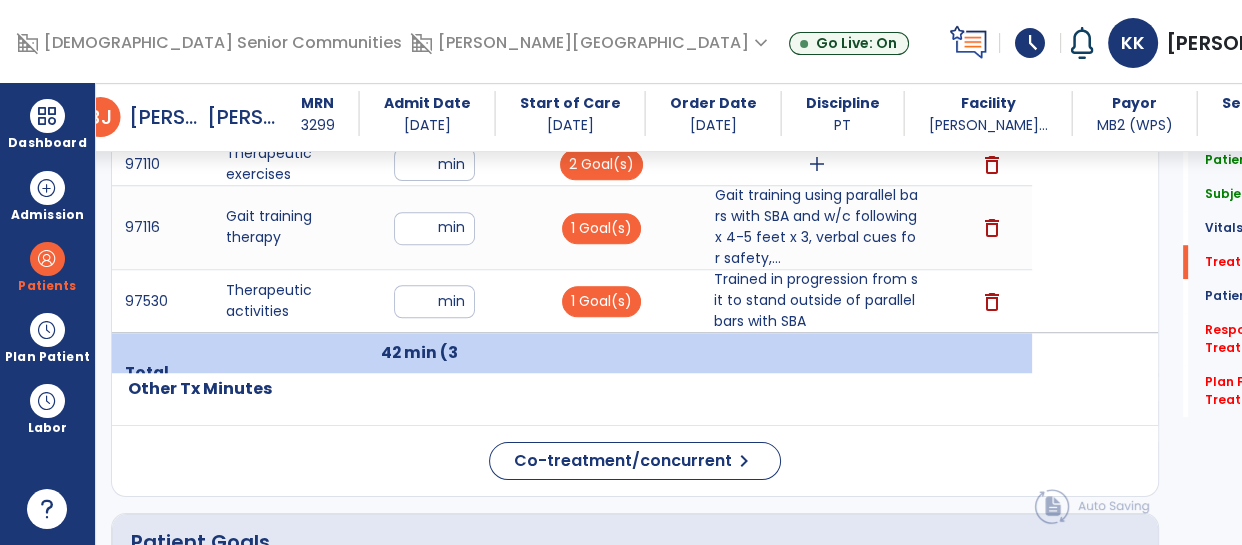 click on "Trained in progression from sit to stand outside of parallel bars with SBA" at bounding box center (816, 300) 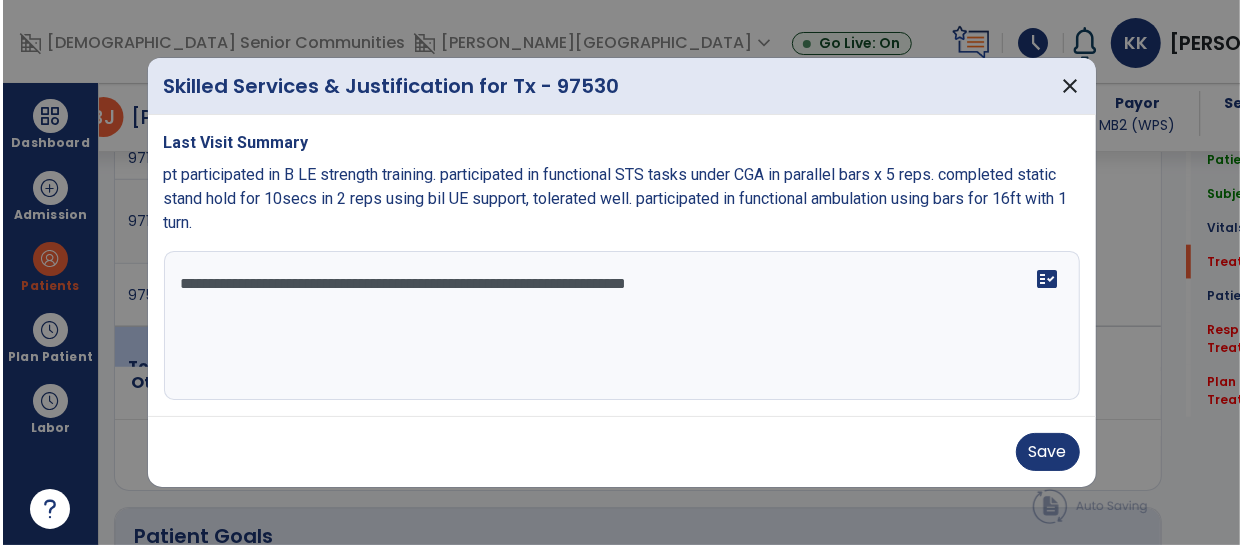 scroll, scrollTop: 1323, scrollLeft: 0, axis: vertical 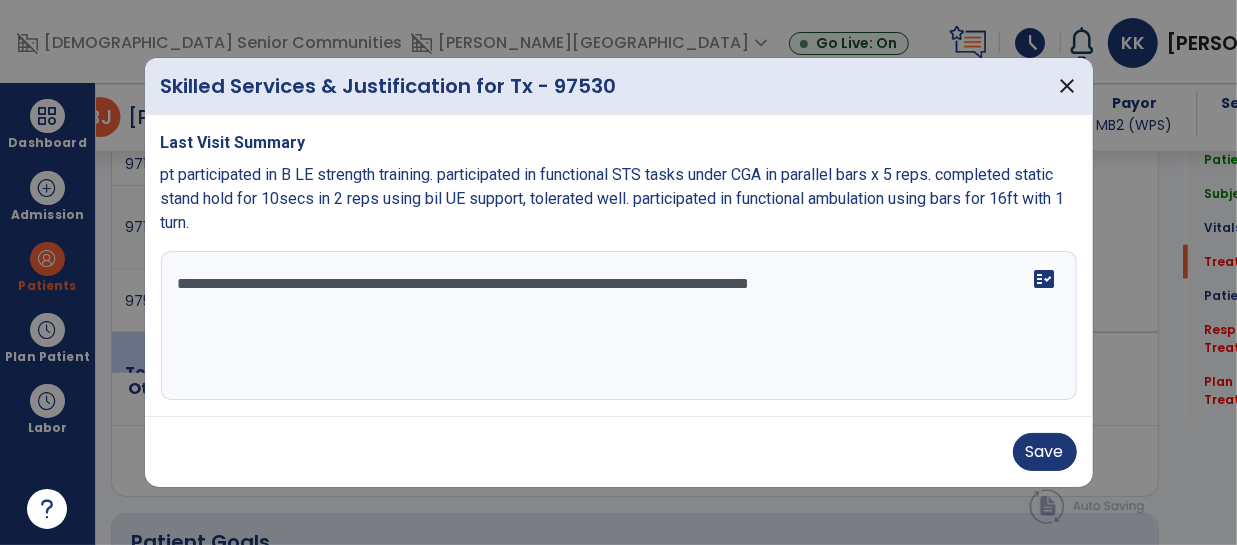 click on "**********" at bounding box center [619, 326] 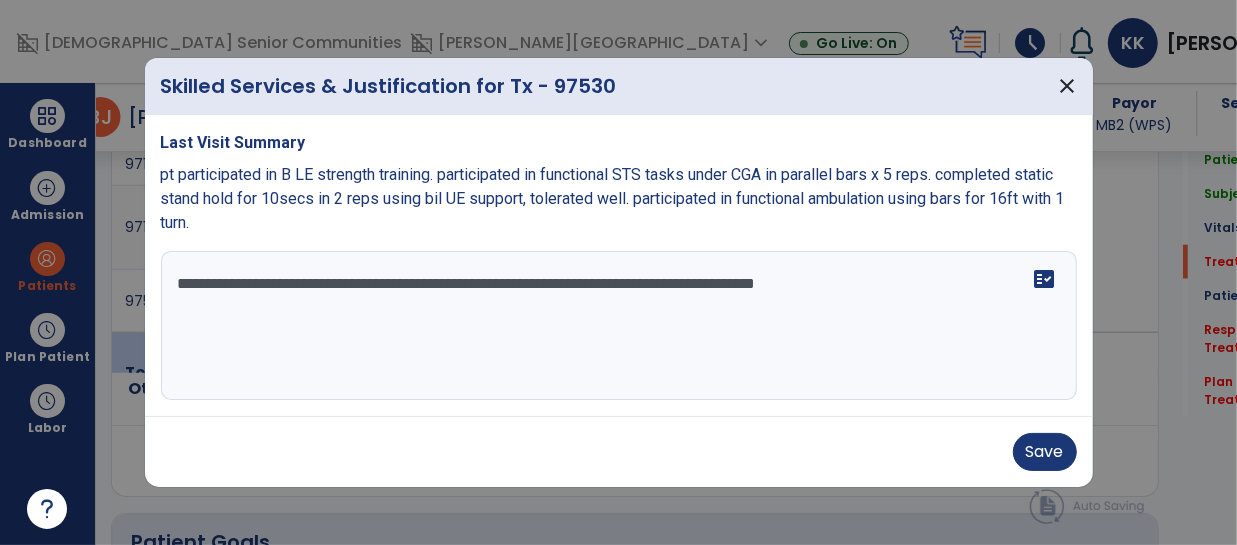 click on "**********" at bounding box center [619, 326] 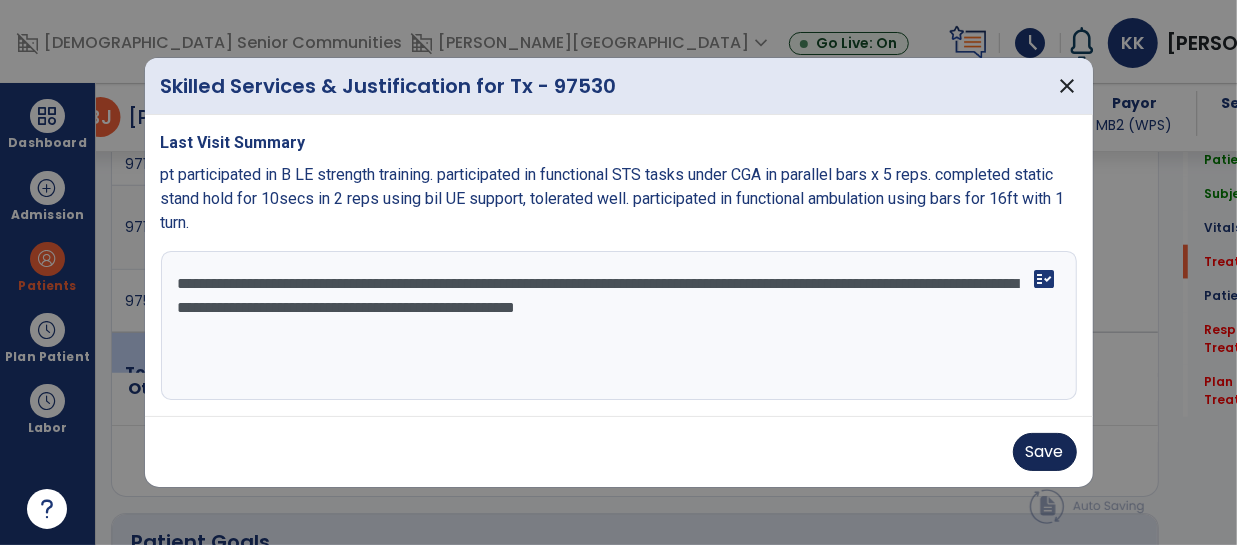 type on "**********" 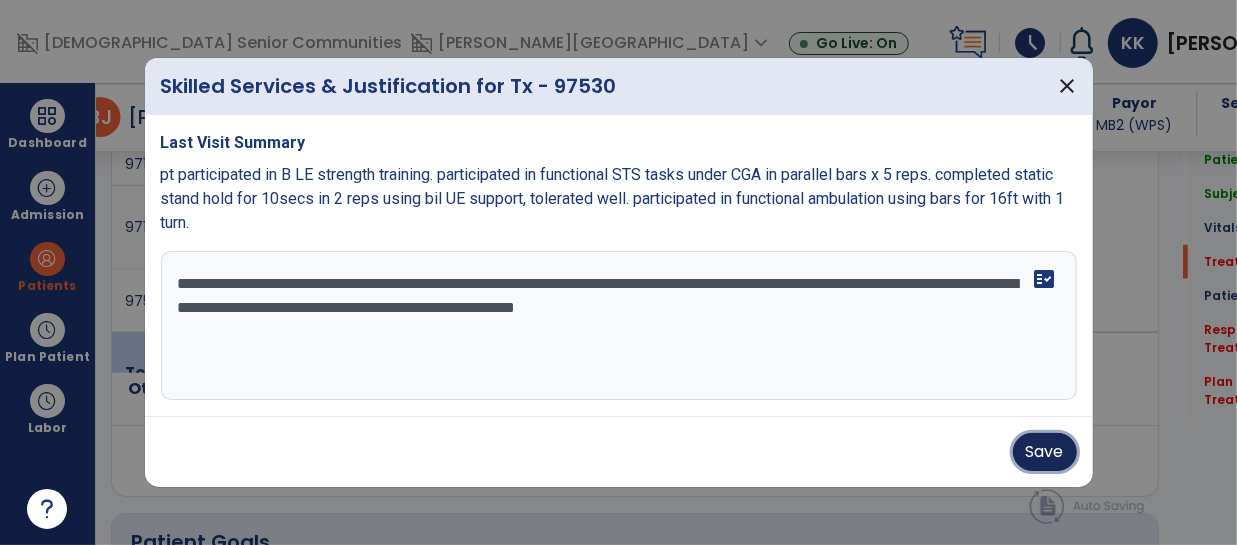 click on "Save" at bounding box center (1045, 452) 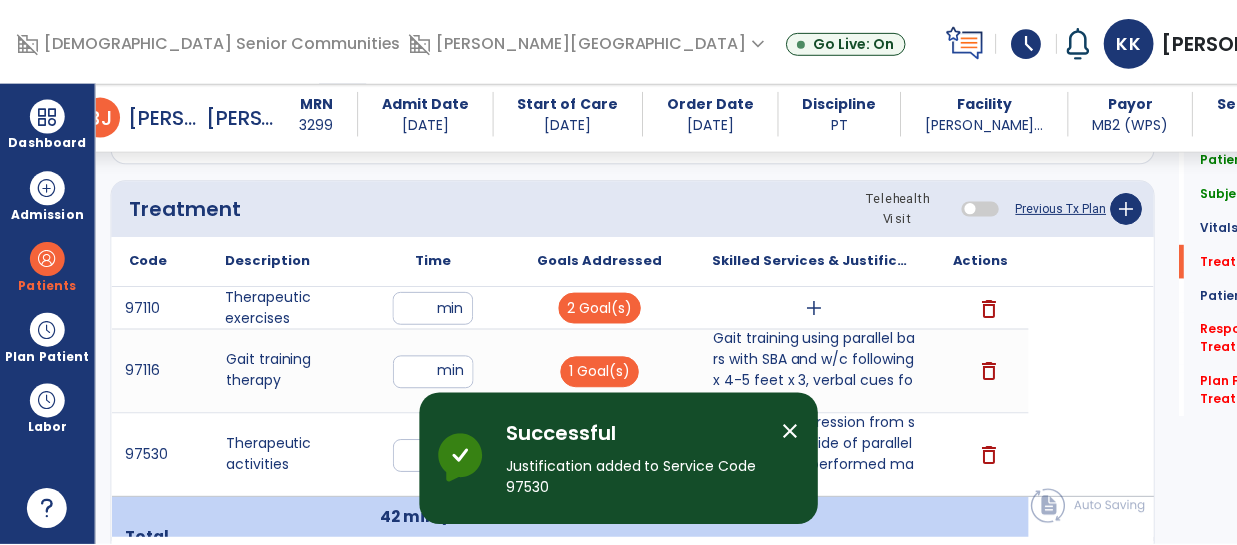 scroll, scrollTop: 1178, scrollLeft: 0, axis: vertical 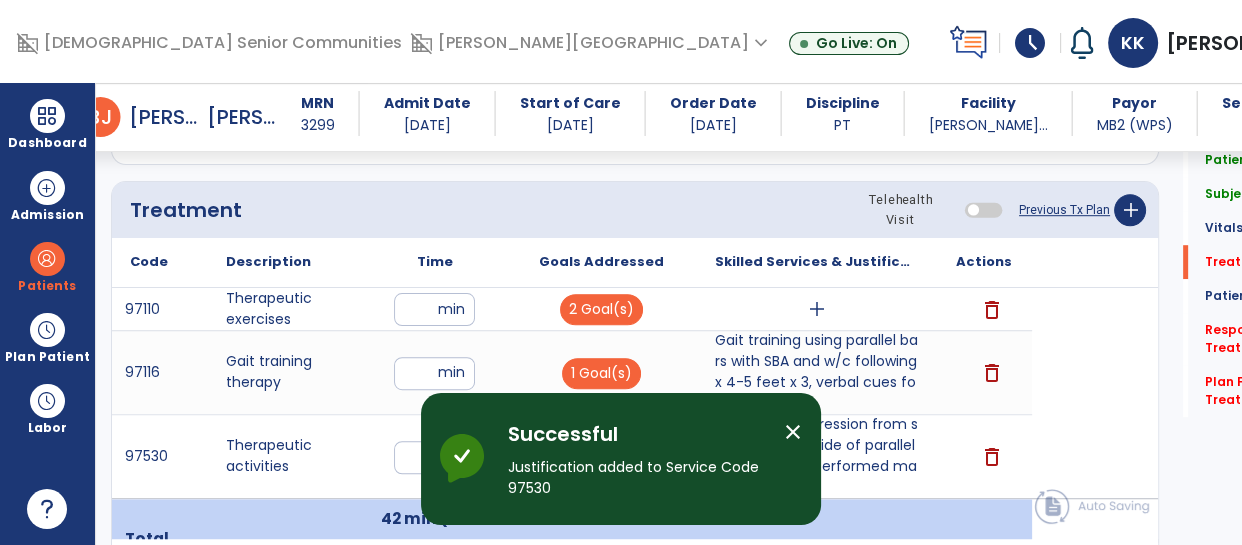 click on "add" at bounding box center (817, 309) 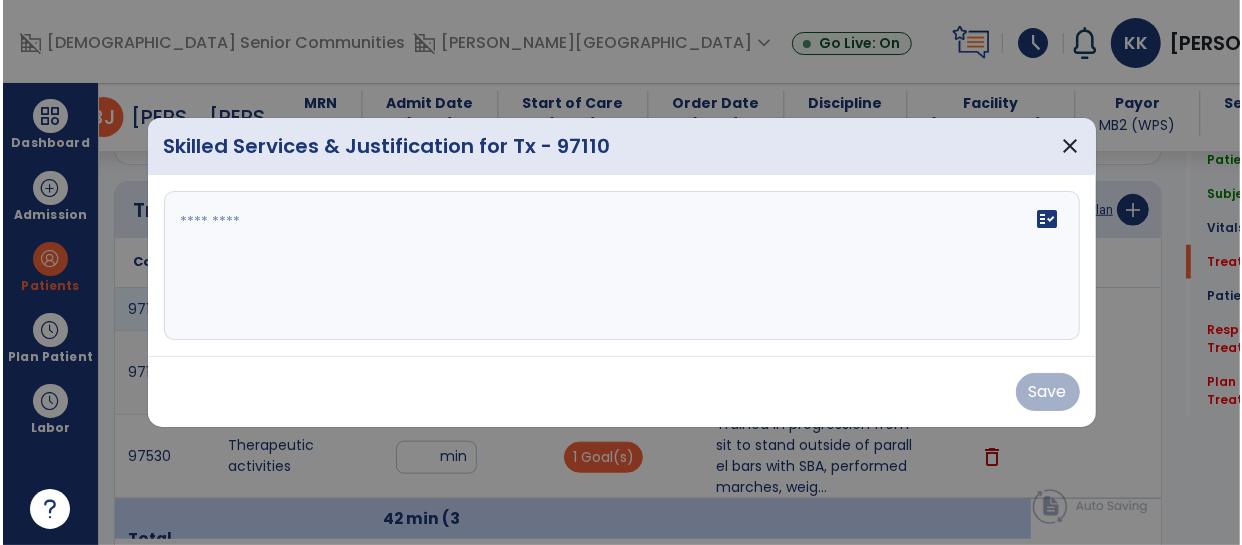 scroll, scrollTop: 1178, scrollLeft: 0, axis: vertical 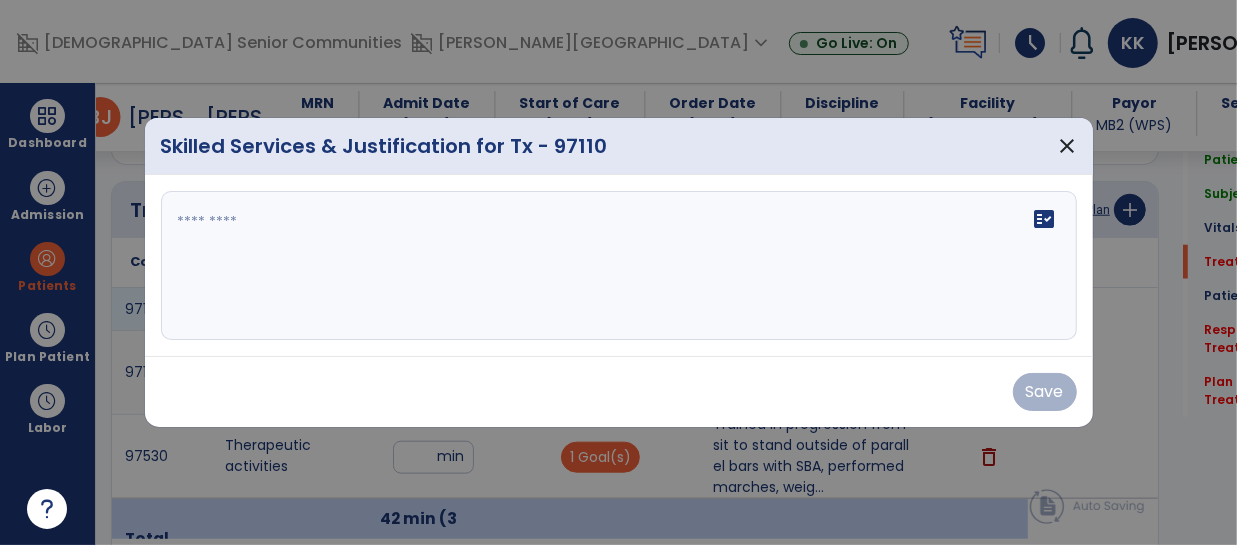 click at bounding box center (619, 266) 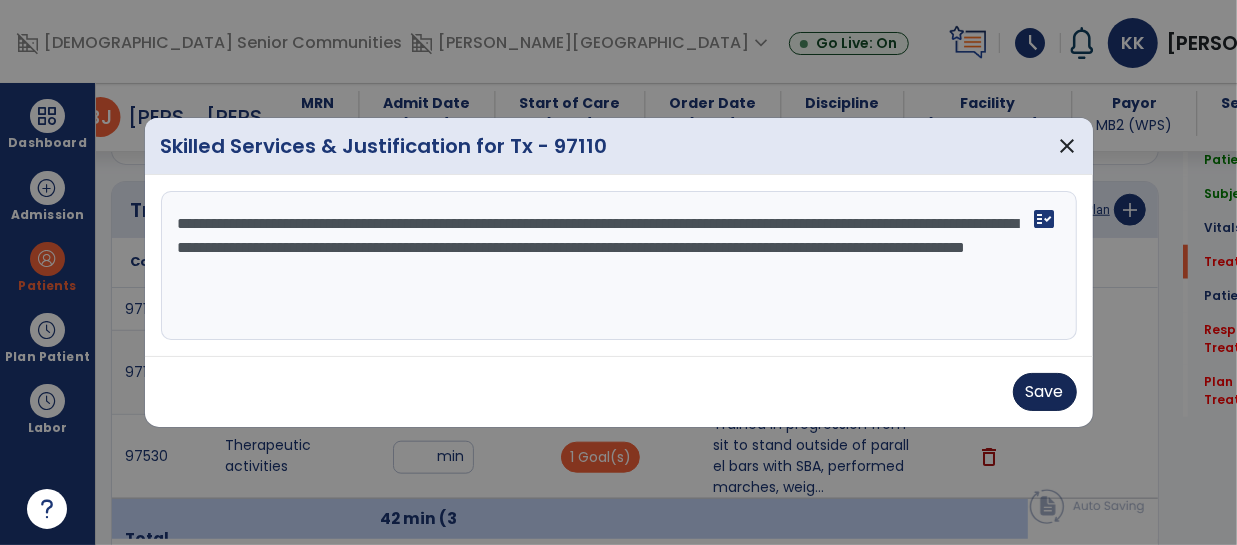 type on "**********" 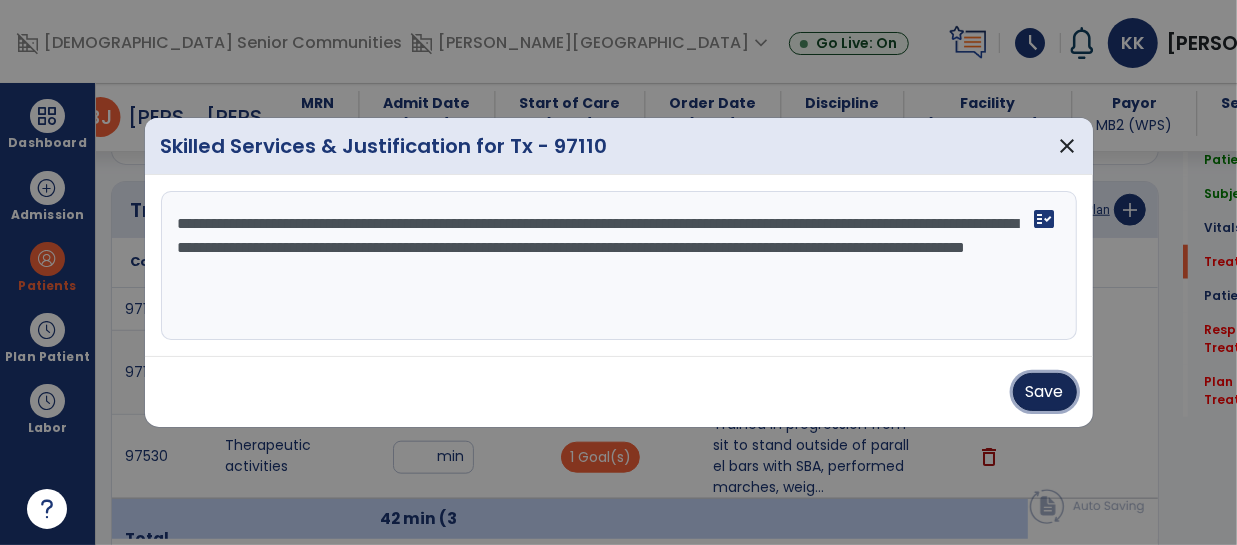 click on "Save" at bounding box center [1045, 392] 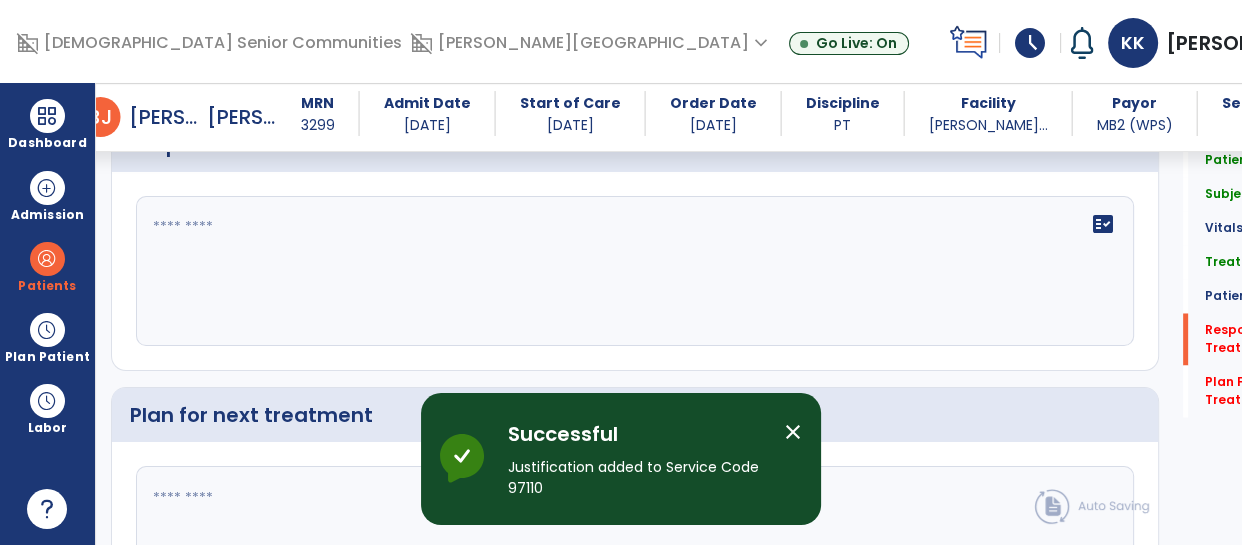 scroll, scrollTop: 3079, scrollLeft: 0, axis: vertical 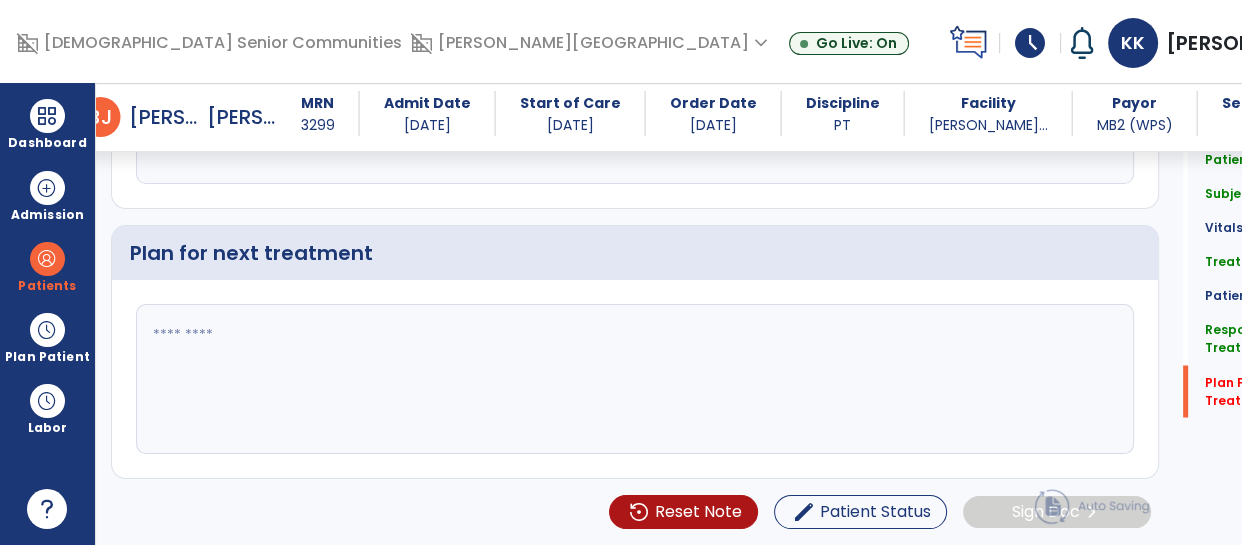 click 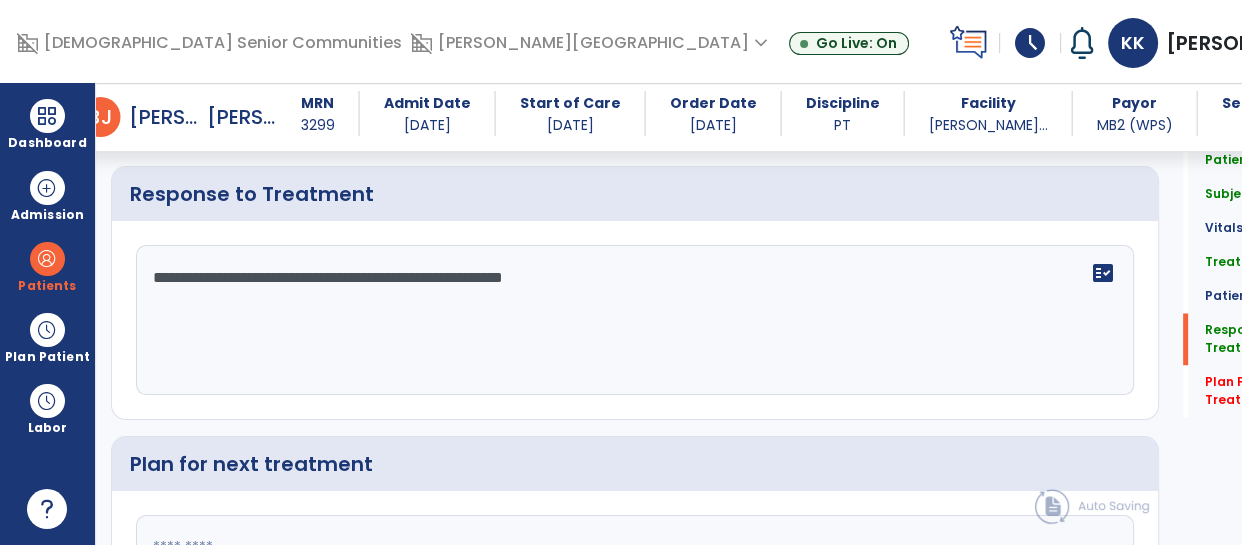 scroll, scrollTop: 3031, scrollLeft: 0, axis: vertical 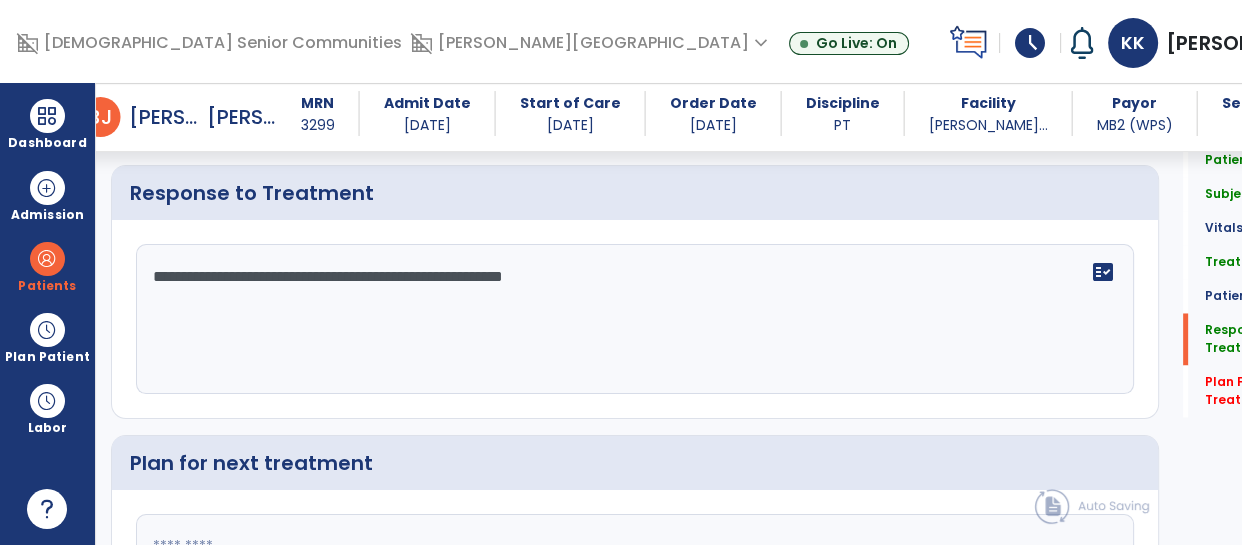 click on "**********" 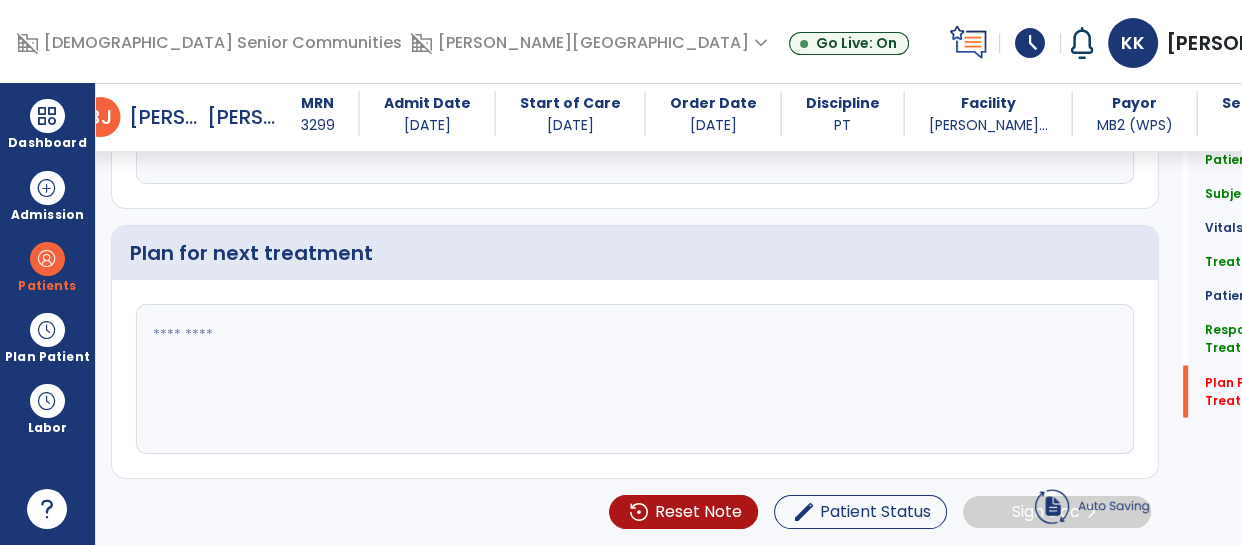 type on "**********" 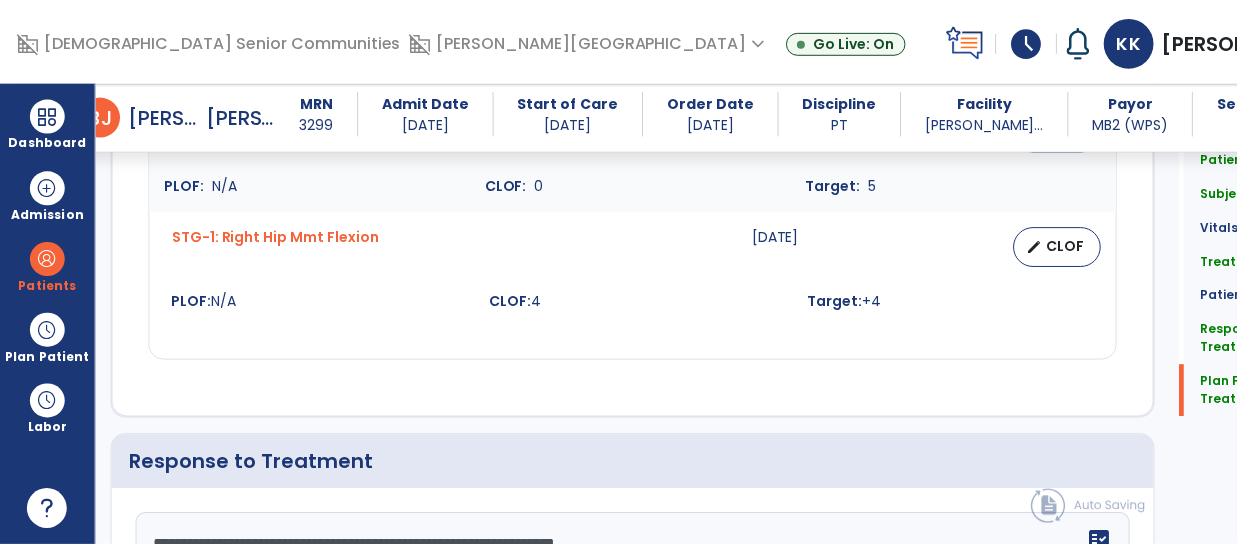 scroll, scrollTop: 3279, scrollLeft: 0, axis: vertical 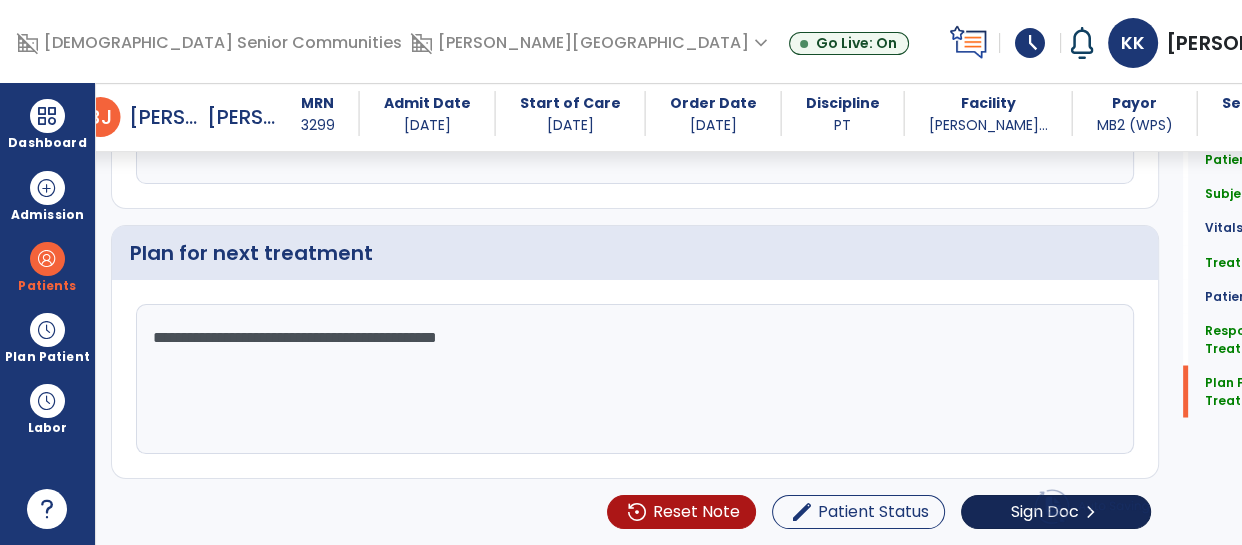 type on "**********" 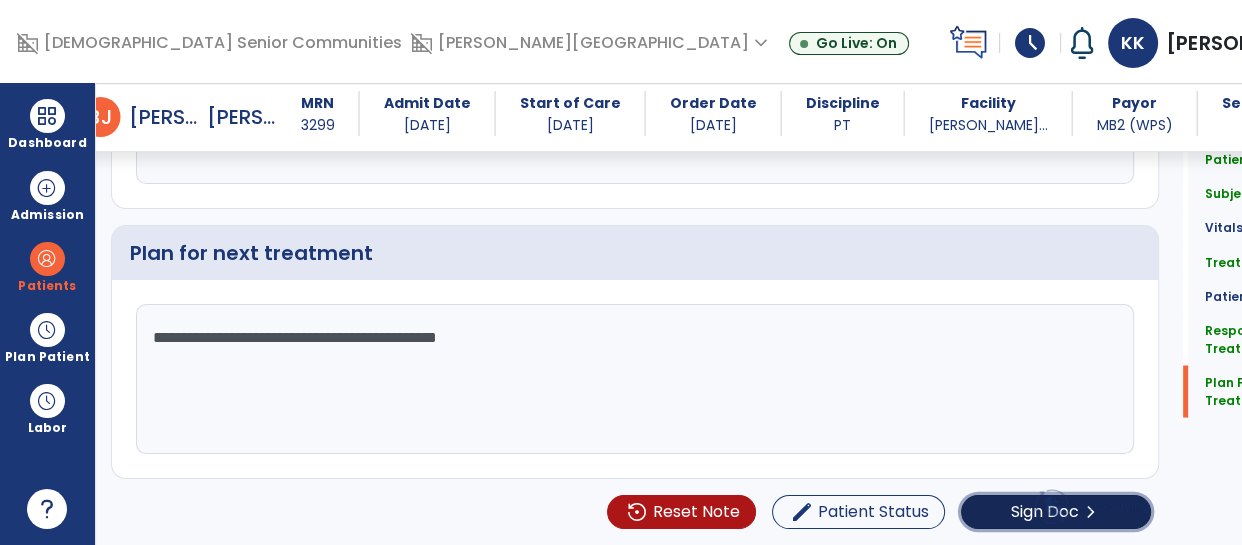 click on "Sign Doc" 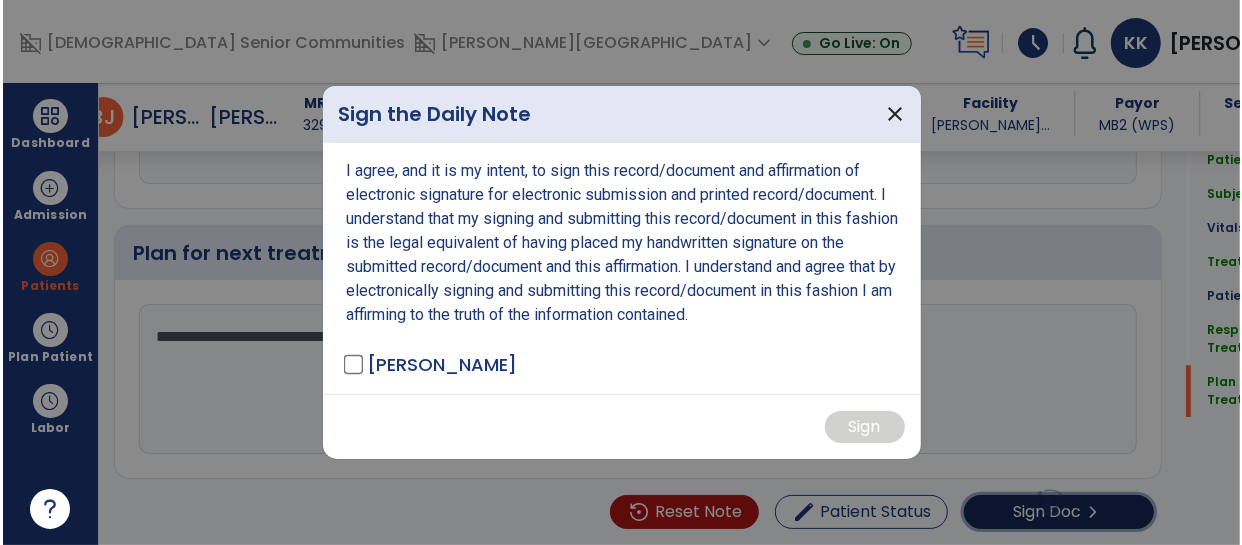scroll, scrollTop: 3279, scrollLeft: 0, axis: vertical 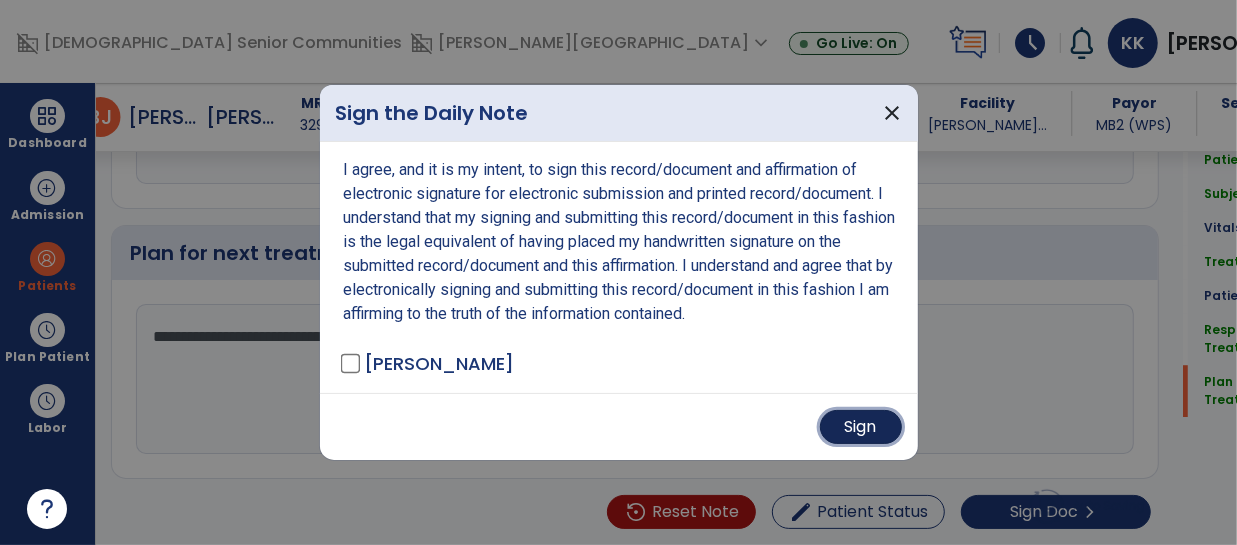 click on "Sign" at bounding box center [861, 427] 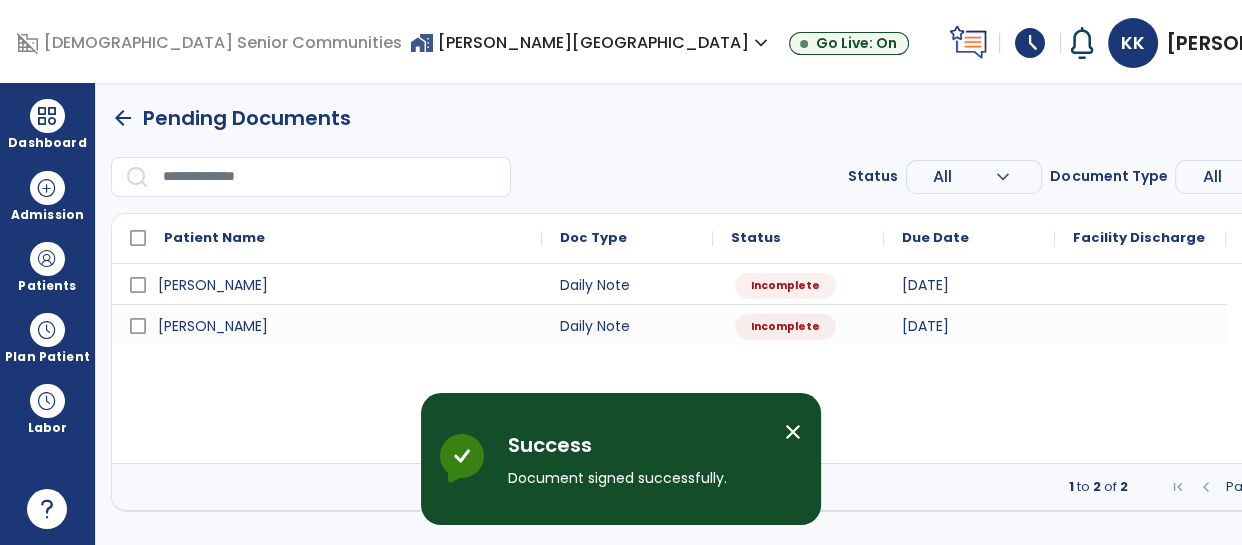 scroll, scrollTop: 0, scrollLeft: 0, axis: both 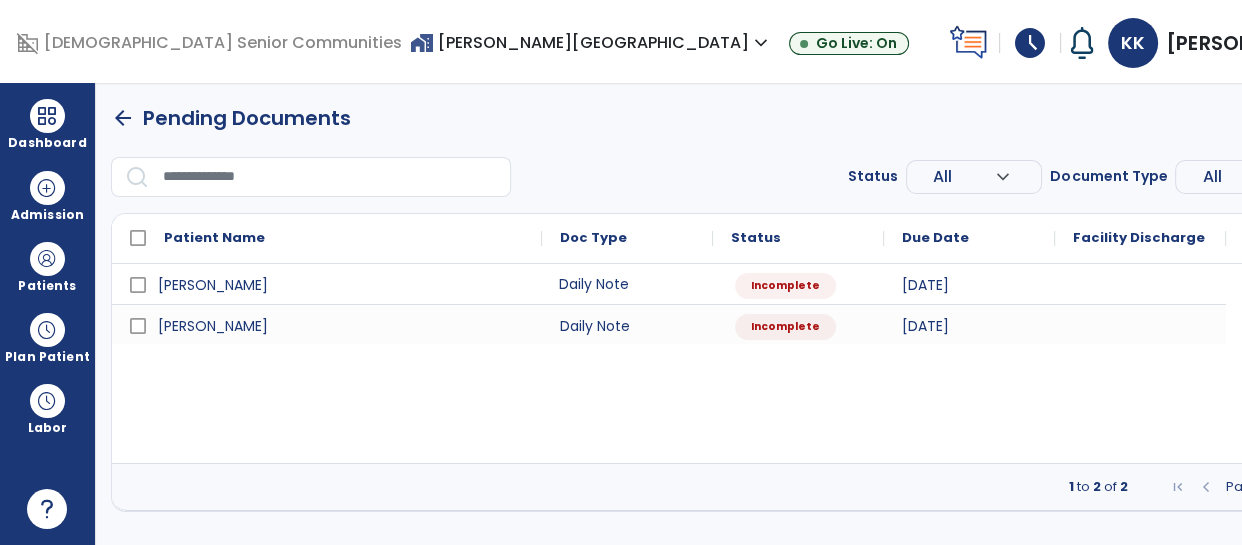 click on "Daily Note" at bounding box center (627, 284) 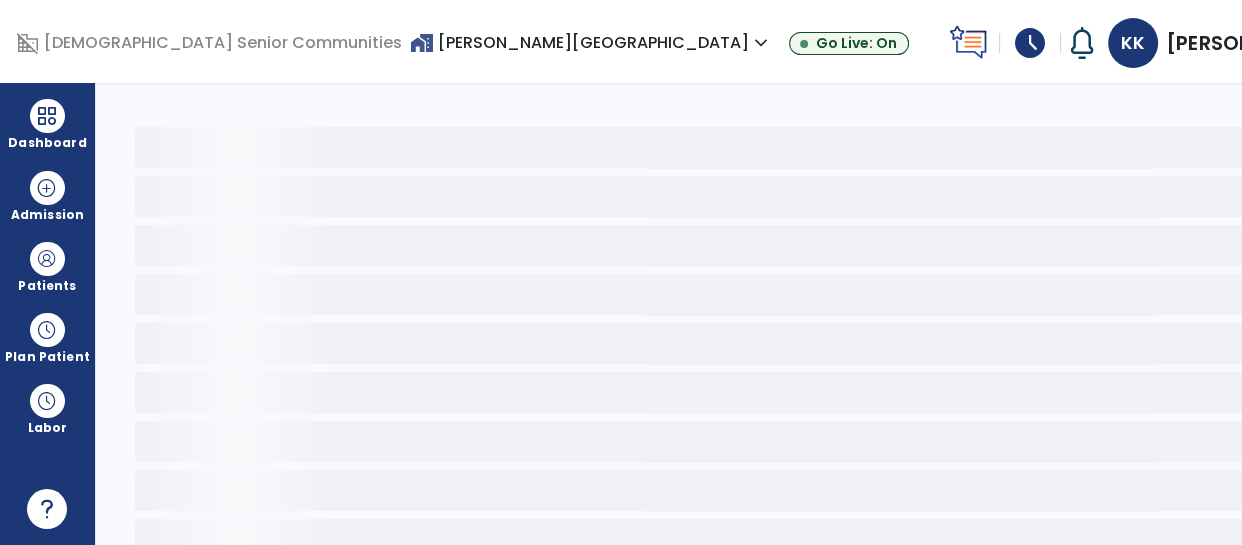select on "*" 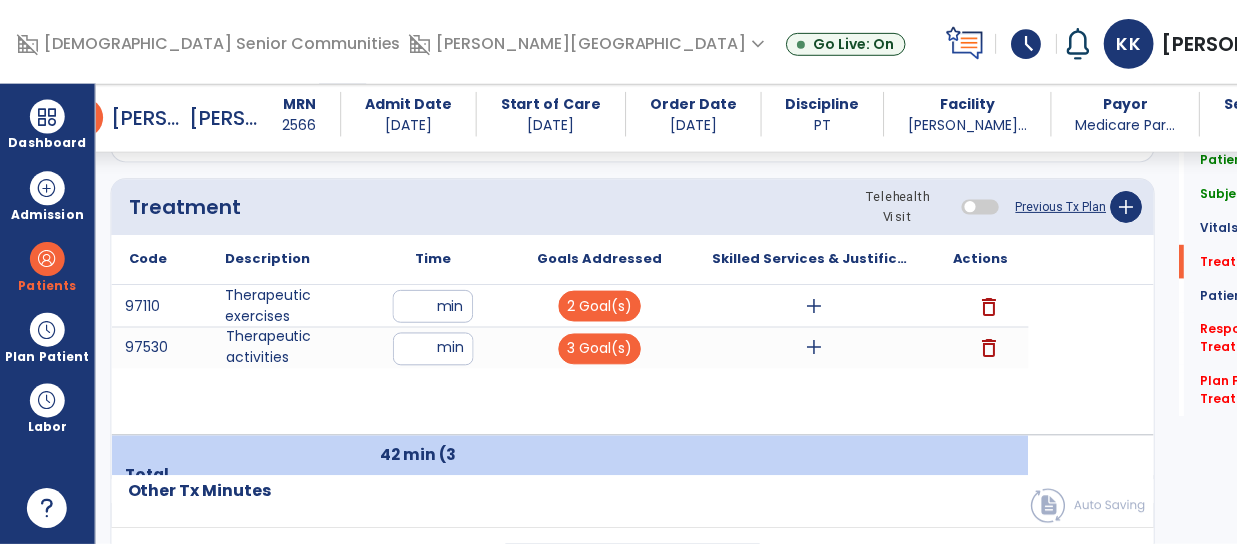 scroll, scrollTop: 1182, scrollLeft: 0, axis: vertical 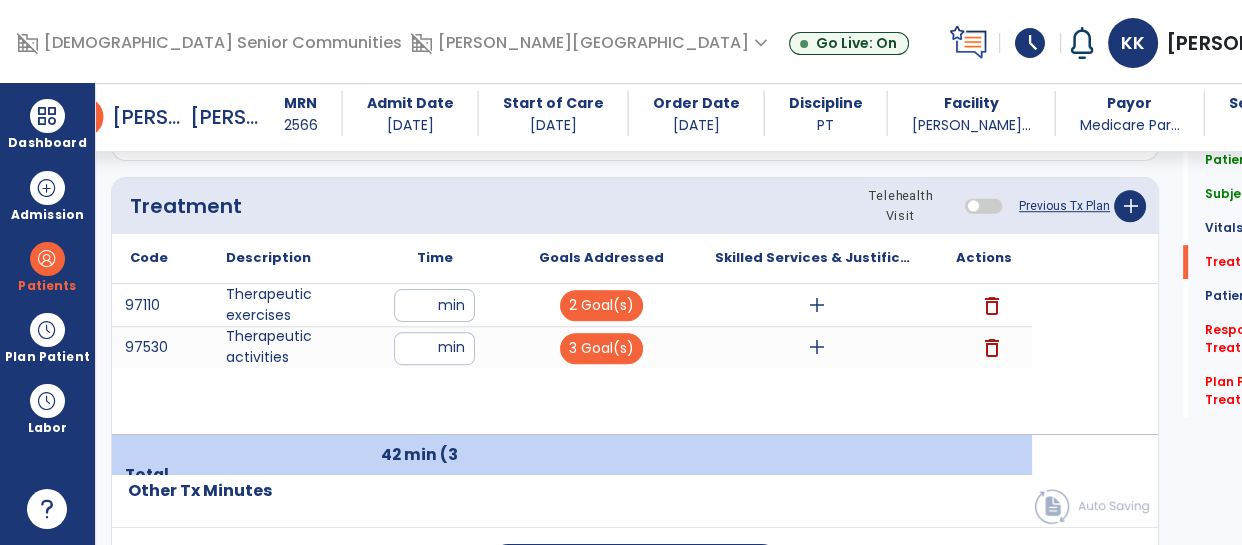 click on "add" at bounding box center (817, 347) 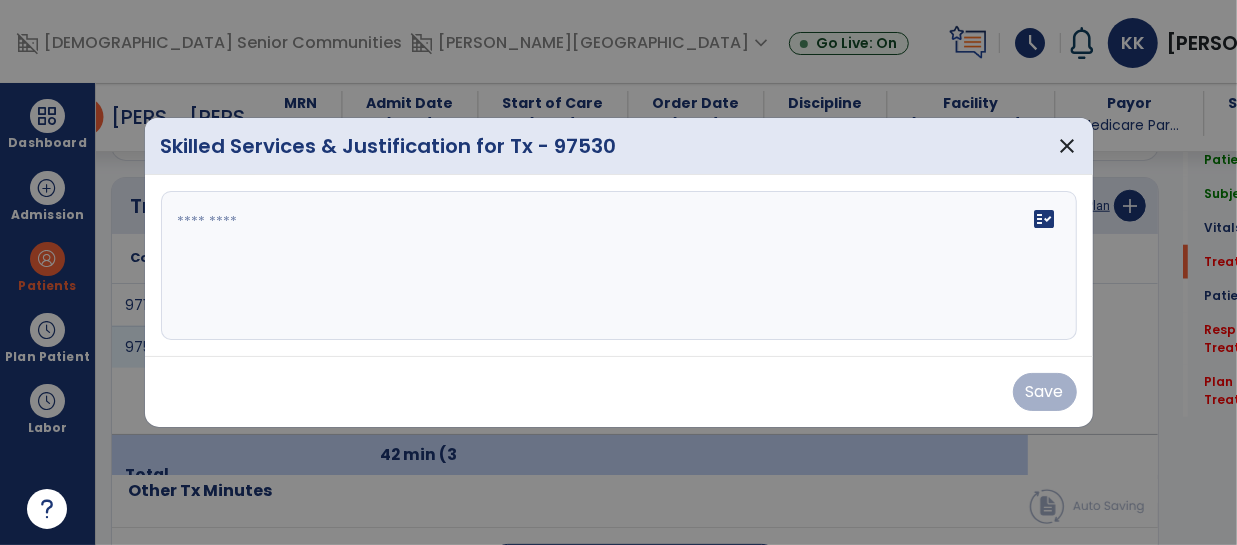 scroll, scrollTop: 1182, scrollLeft: 0, axis: vertical 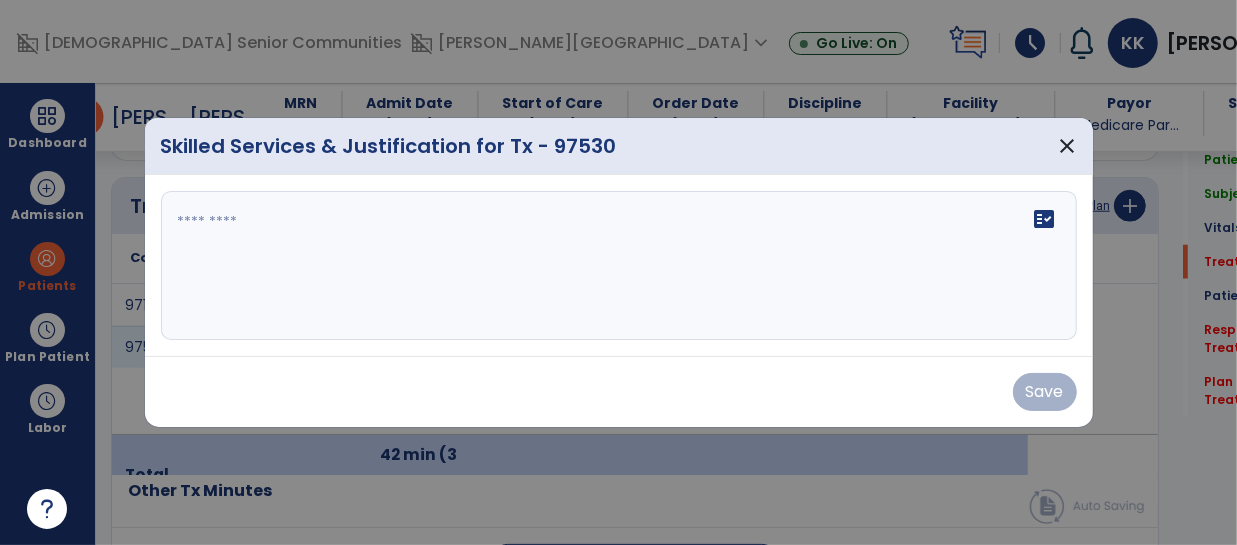click at bounding box center (619, 266) 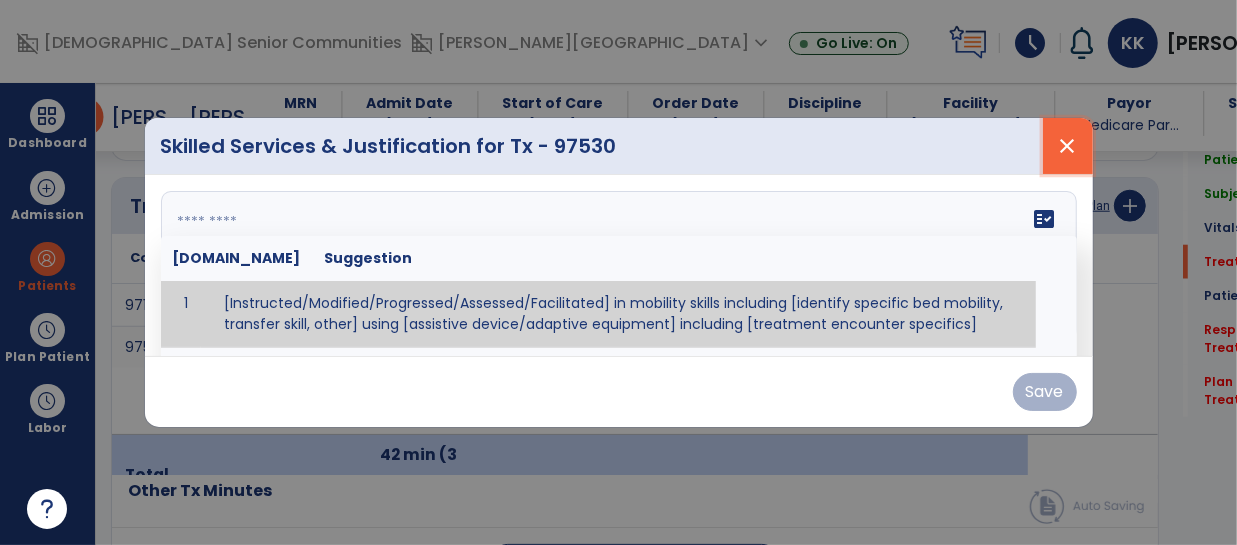 click on "close" at bounding box center (1068, 146) 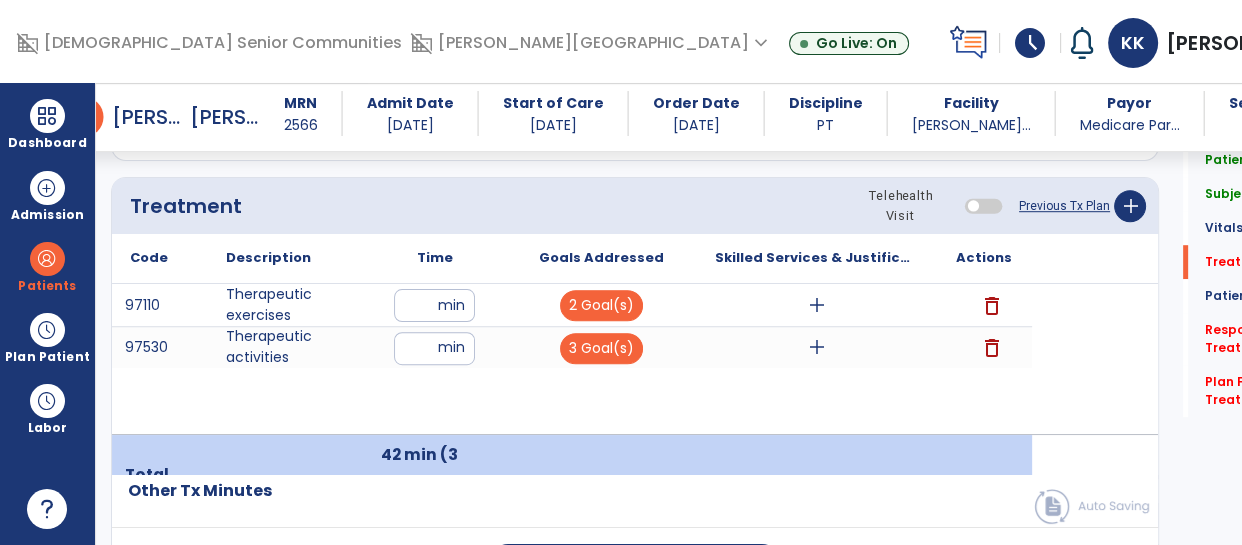 click on "add" at bounding box center (817, 347) 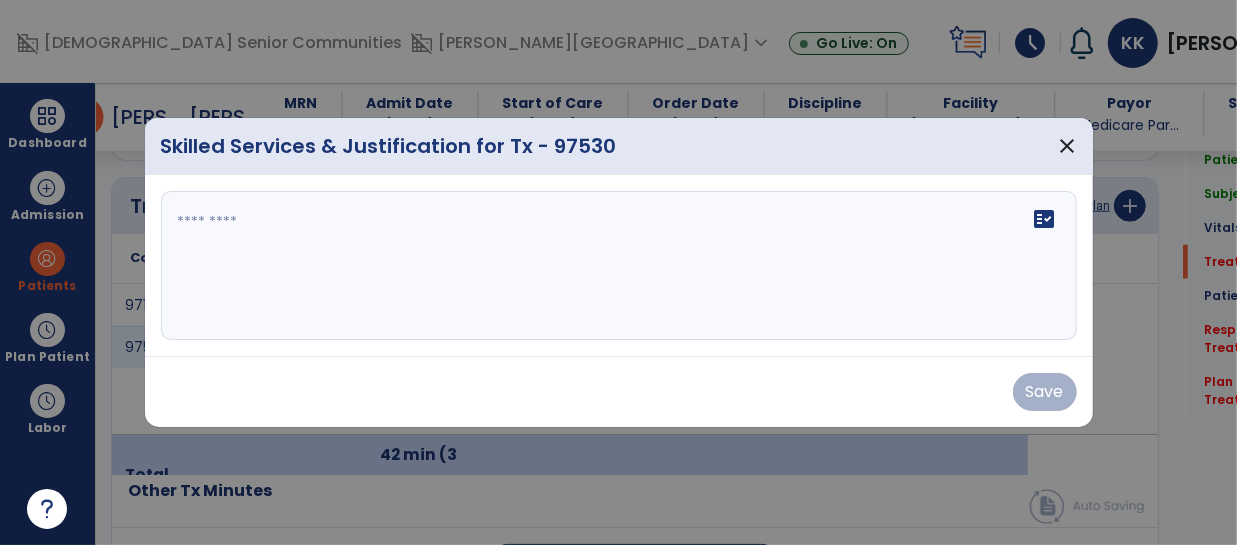 scroll, scrollTop: 1182, scrollLeft: 0, axis: vertical 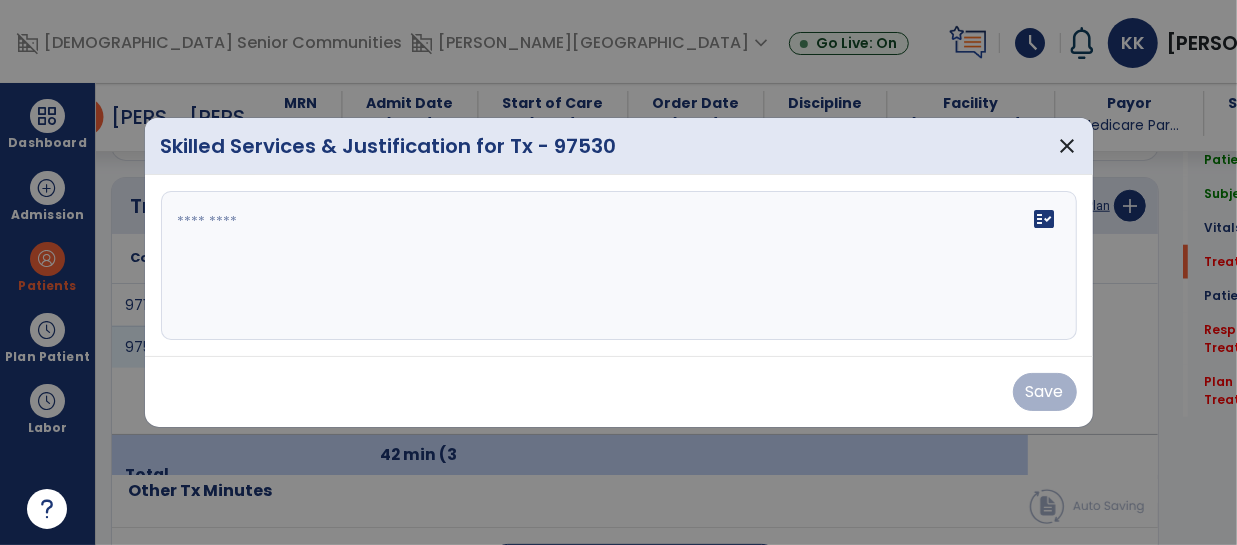 click at bounding box center (619, 266) 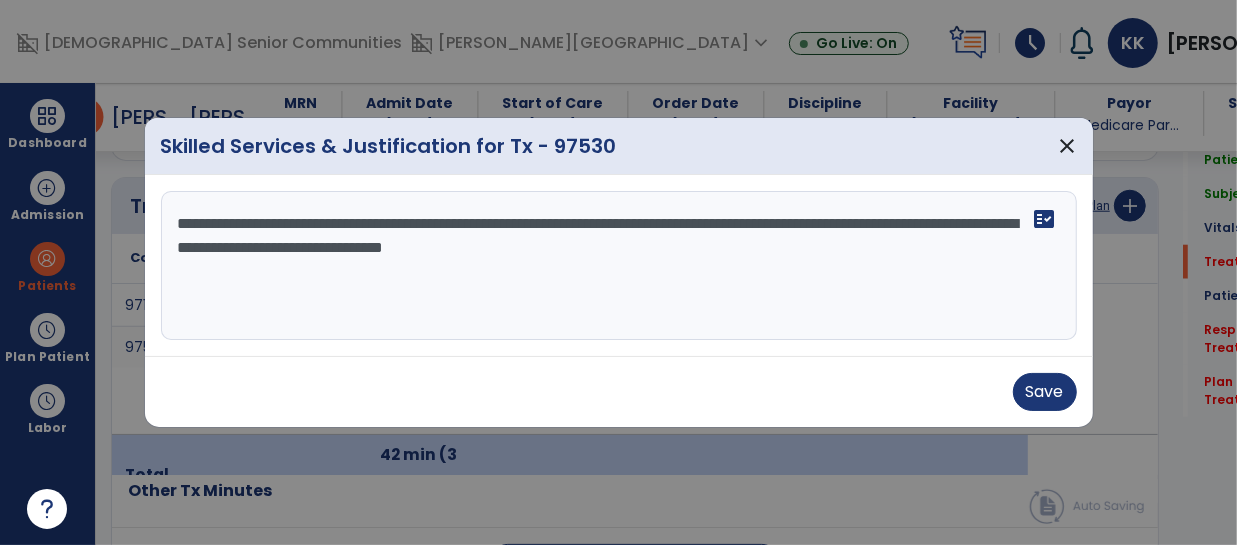 click on "**********" at bounding box center [619, 266] 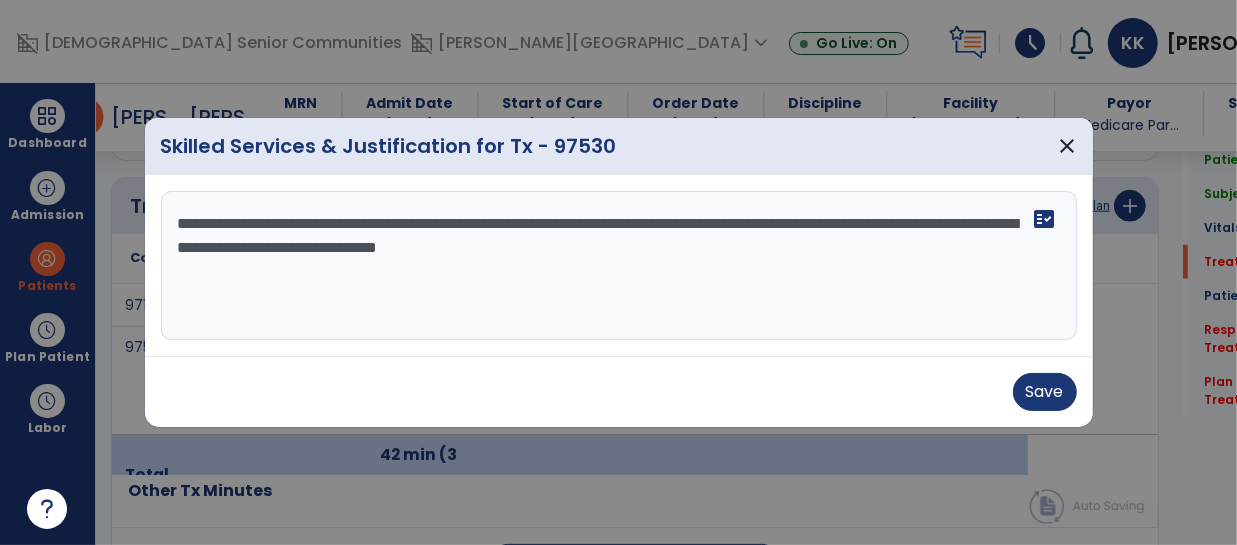 click on "**********" at bounding box center [619, 266] 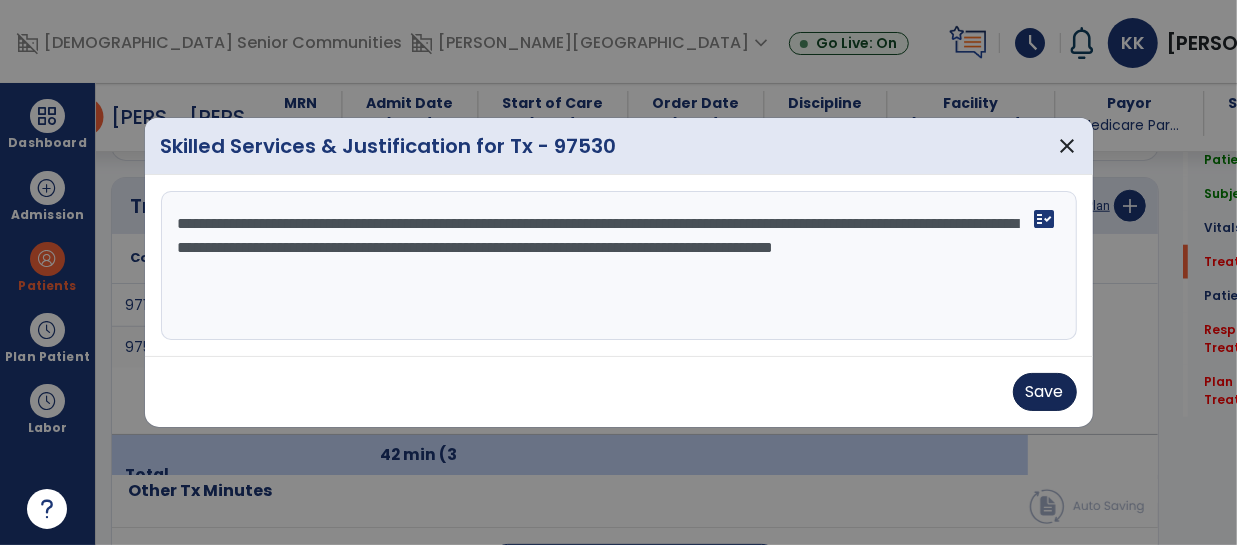 type on "**********" 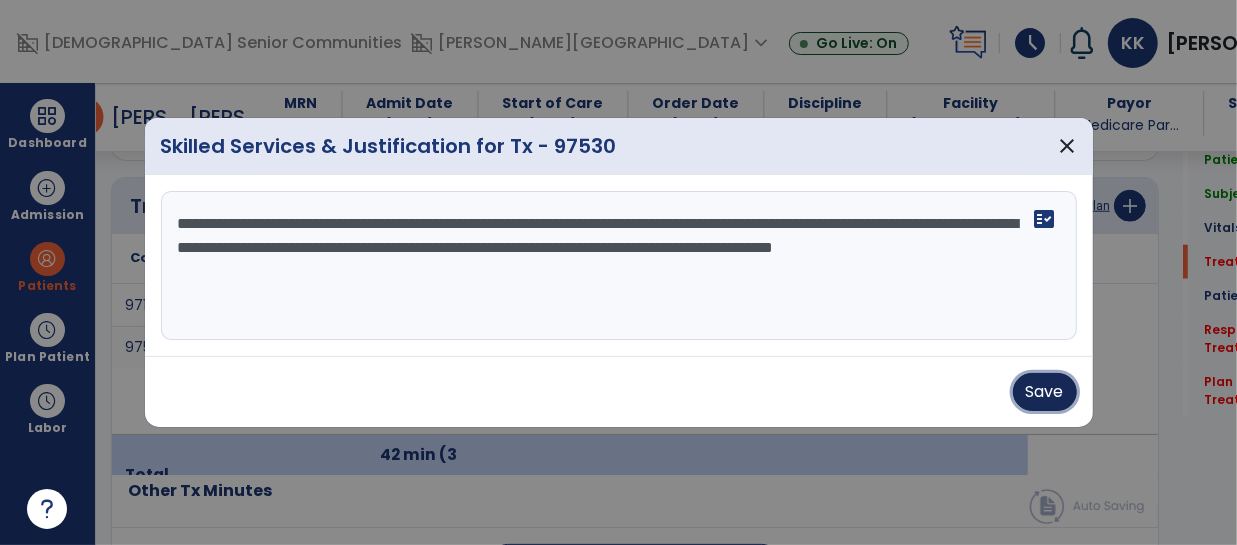 click on "Save" at bounding box center [1045, 392] 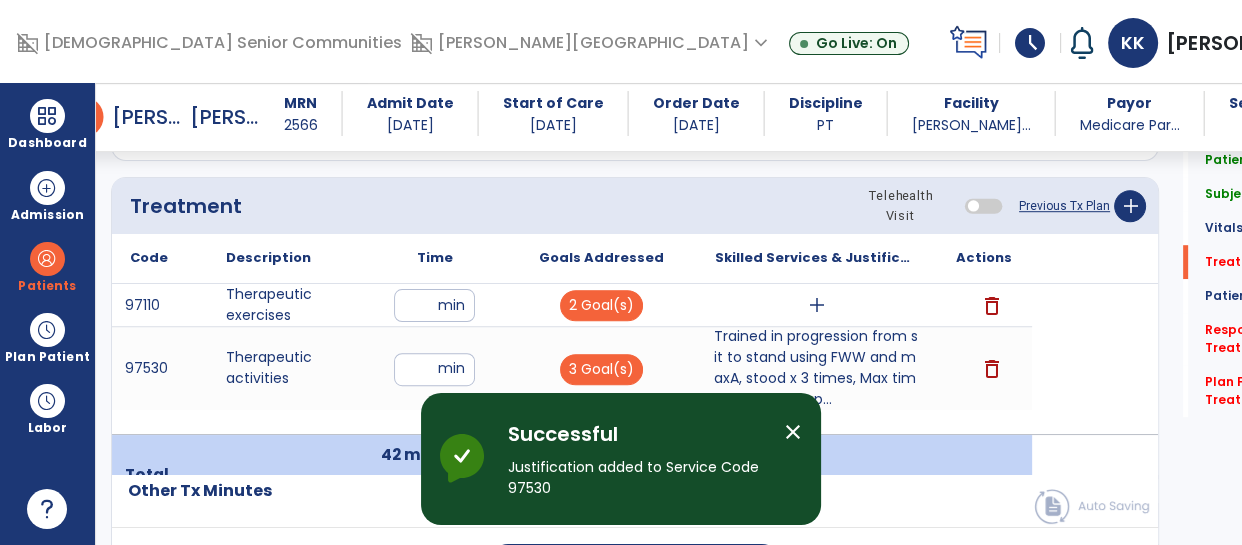 click on "Trained in progression from sit to stand using FWW and maxA, stood x 3 times, Max time tolerated app..." at bounding box center (816, 368) 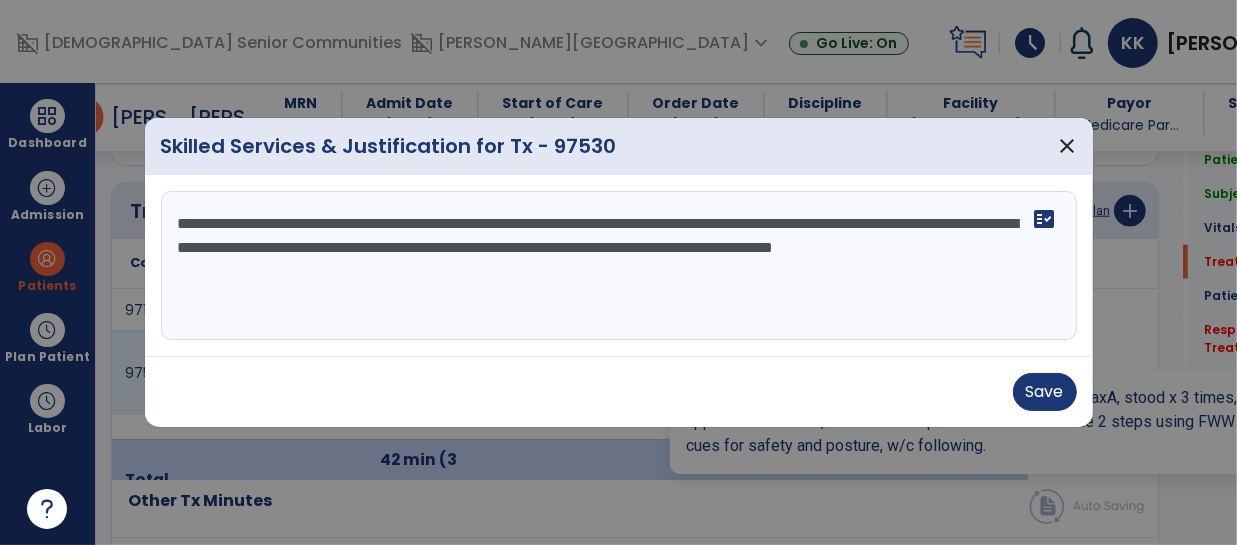 scroll, scrollTop: 1182, scrollLeft: 0, axis: vertical 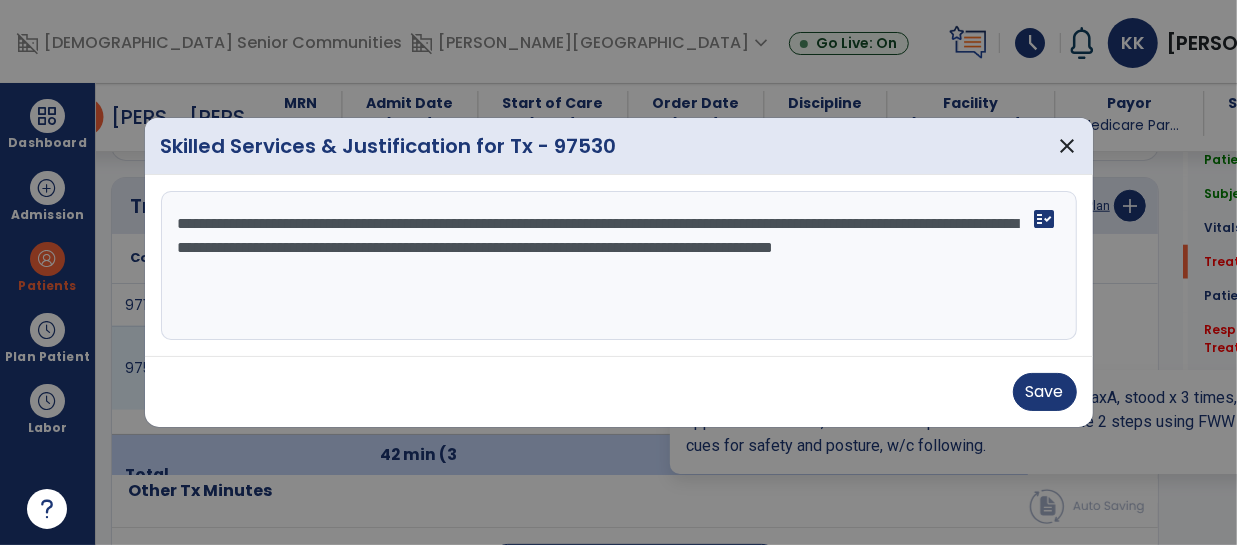 click on "**********" at bounding box center (619, 266) 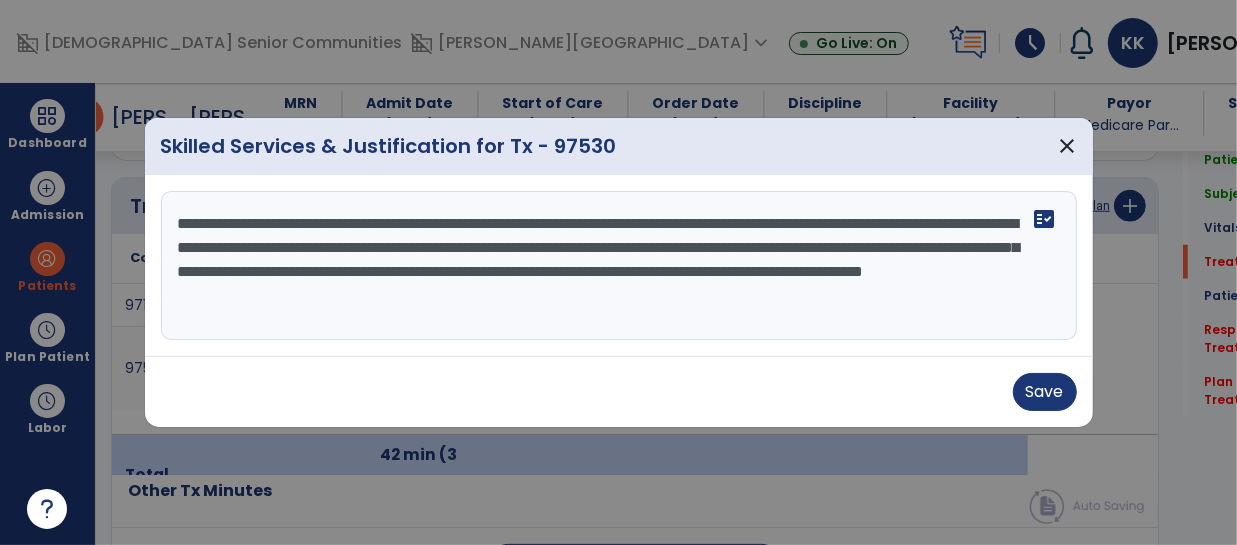 type on "**********" 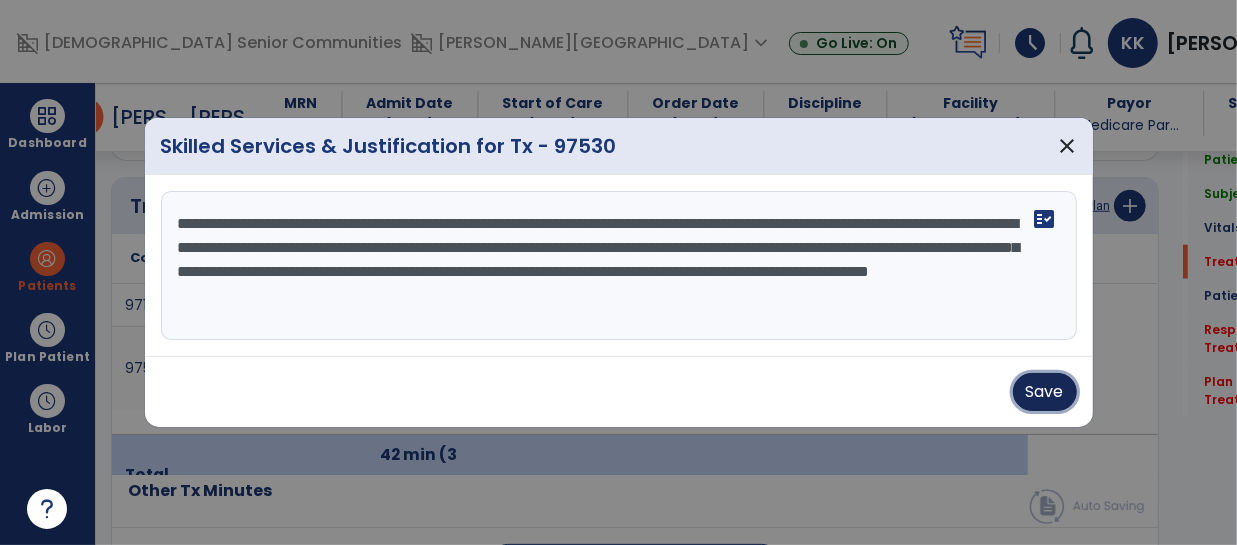 click on "Save" at bounding box center [1045, 392] 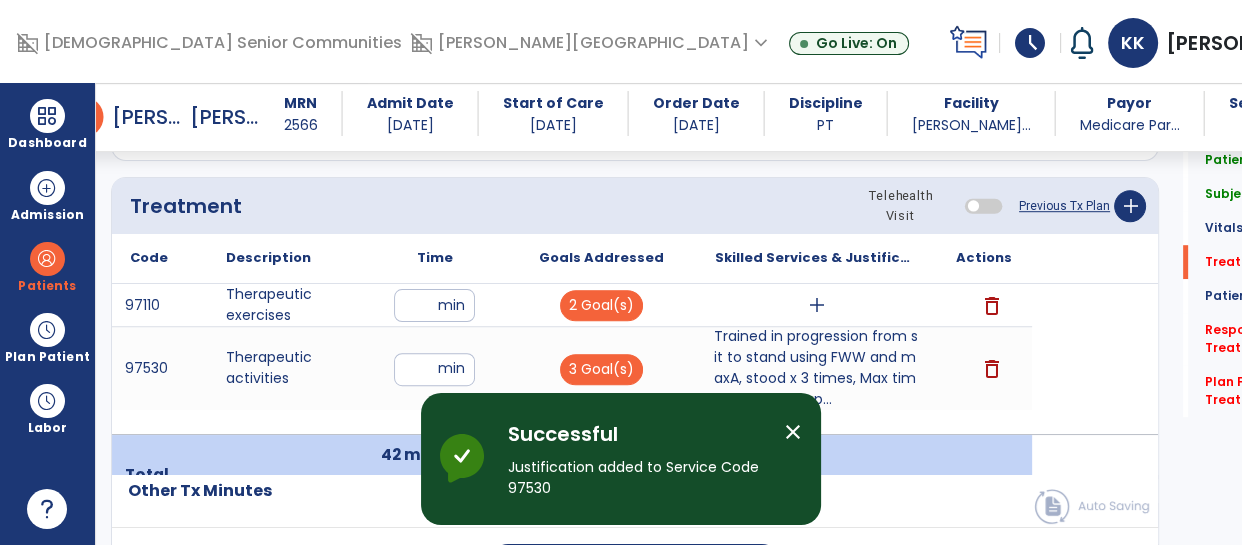 click on "add" at bounding box center (817, 305) 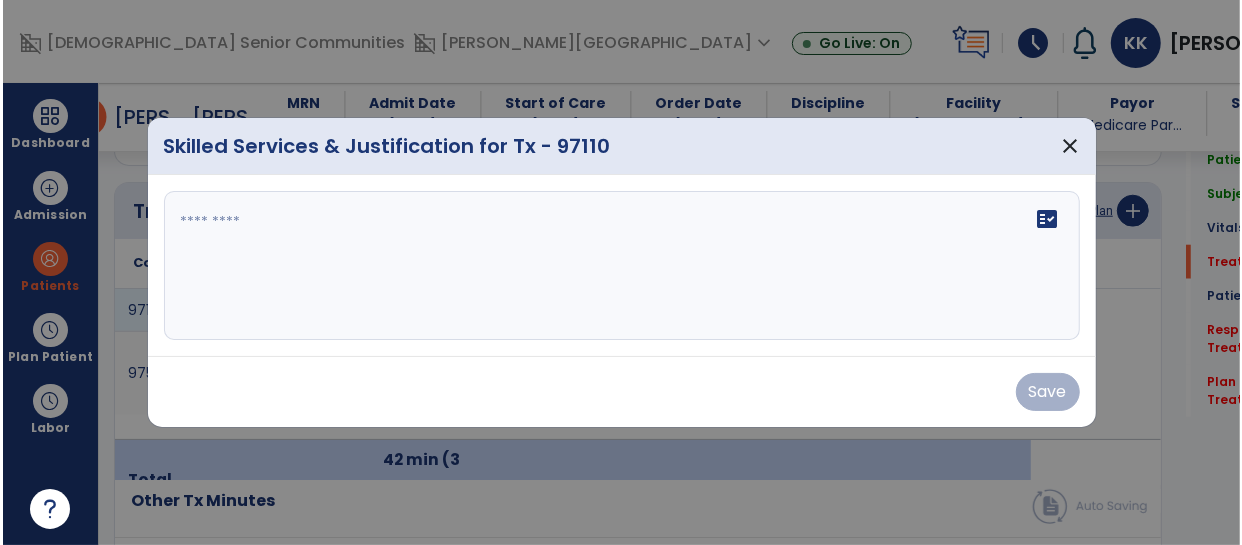 scroll, scrollTop: 1182, scrollLeft: 0, axis: vertical 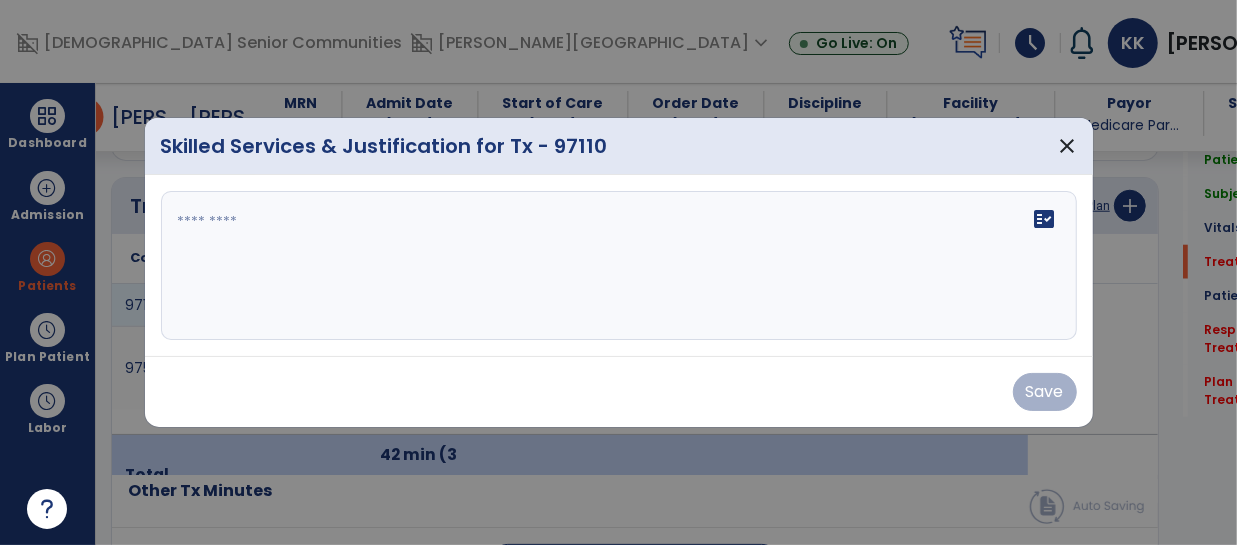 click at bounding box center (619, 266) 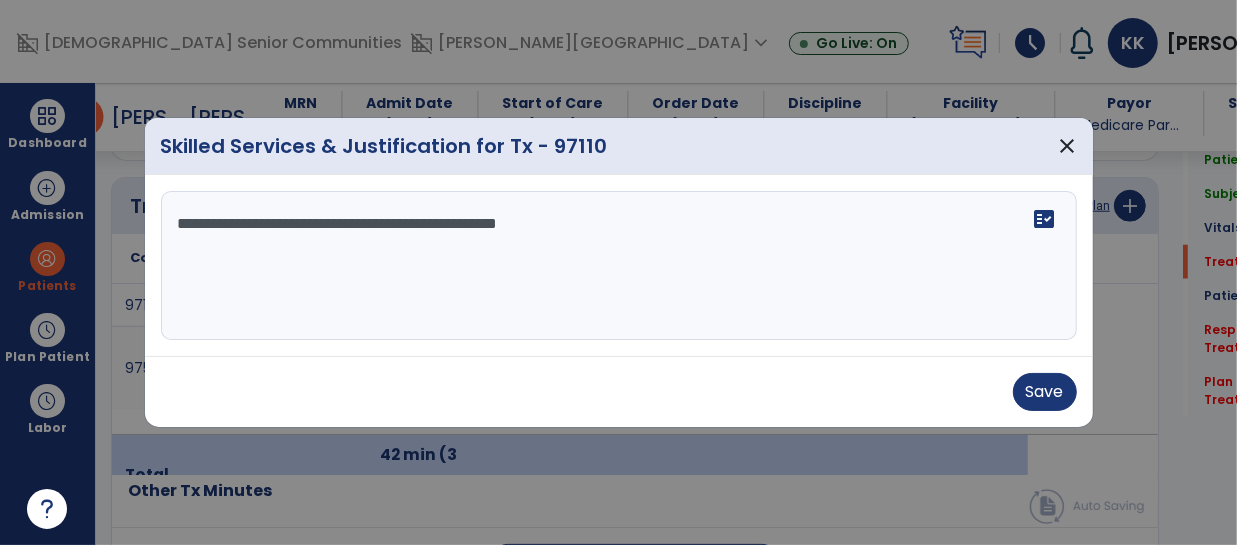 click on "**********" at bounding box center [619, 266] 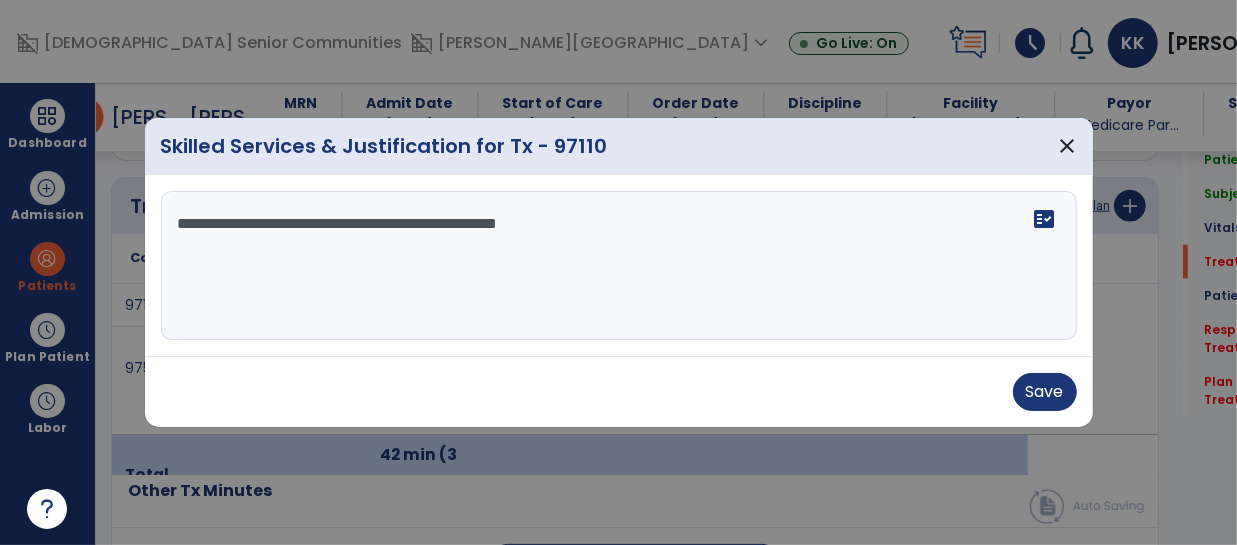 click on "**********" at bounding box center [619, 266] 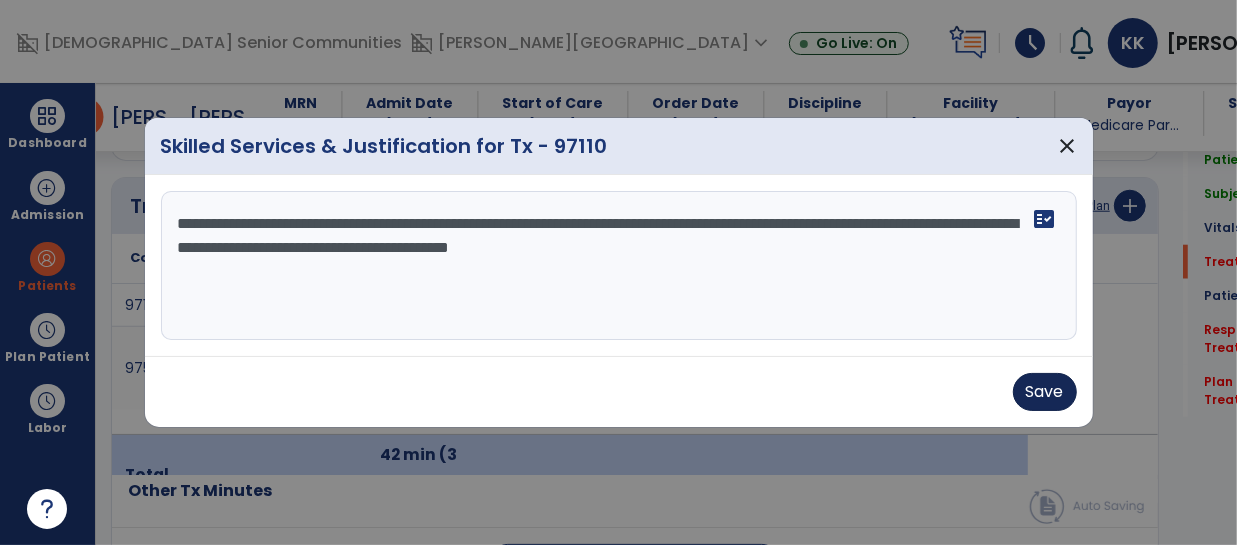 type on "**********" 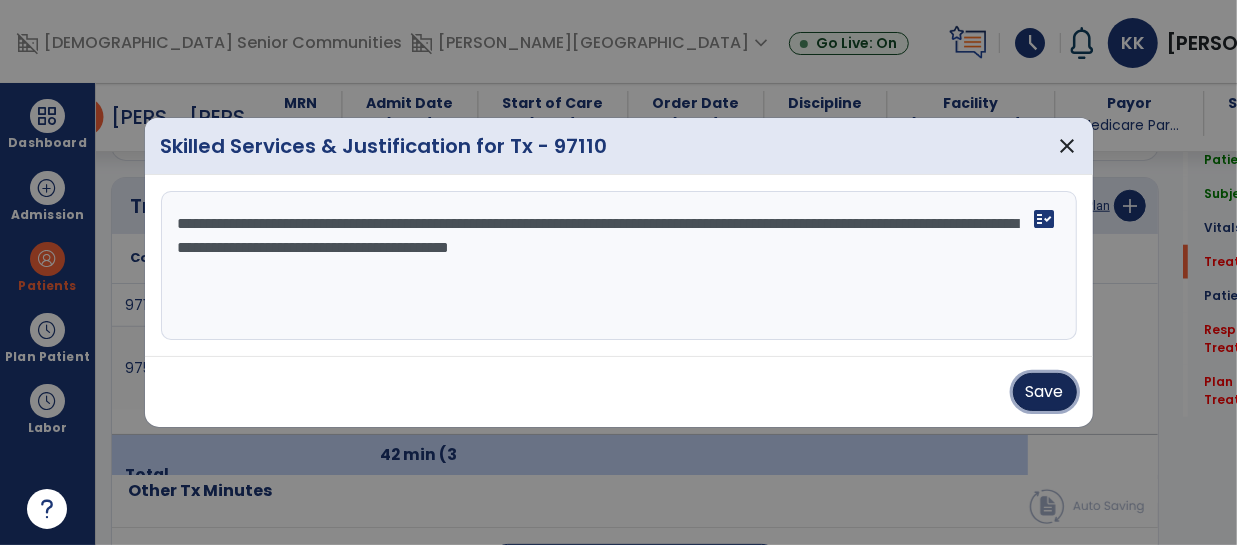 click on "Save" at bounding box center (1045, 392) 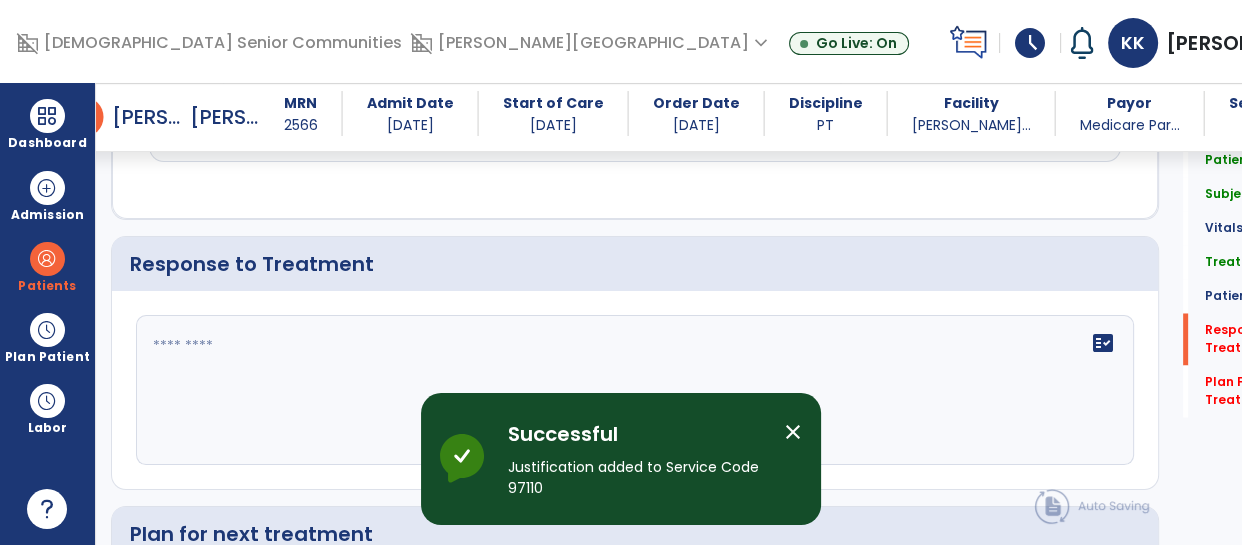 scroll, scrollTop: 3070, scrollLeft: 0, axis: vertical 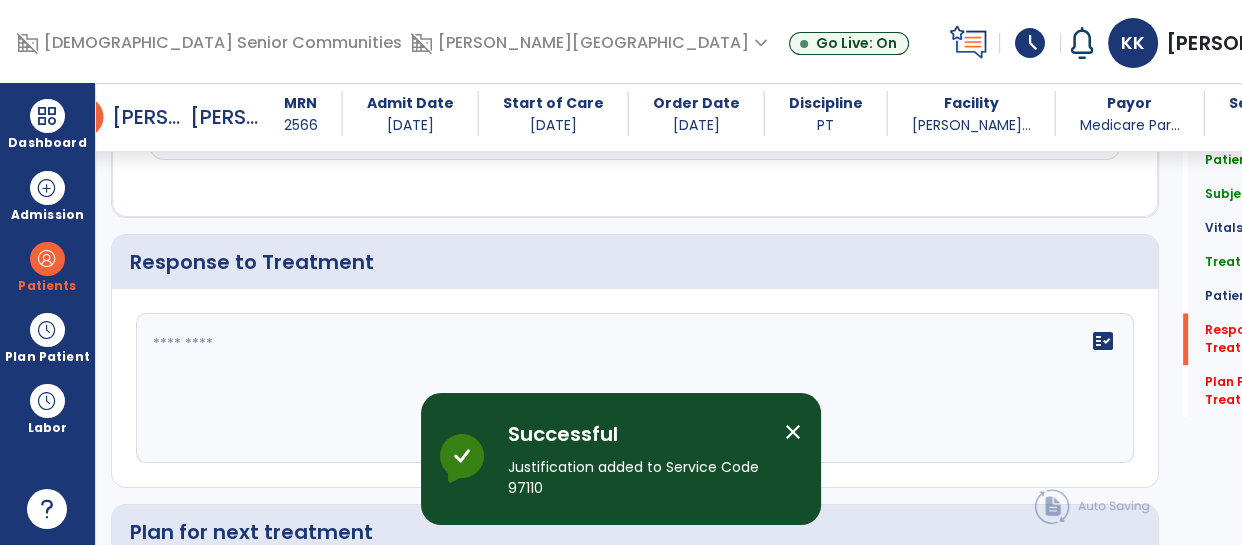 click on "fact_check" 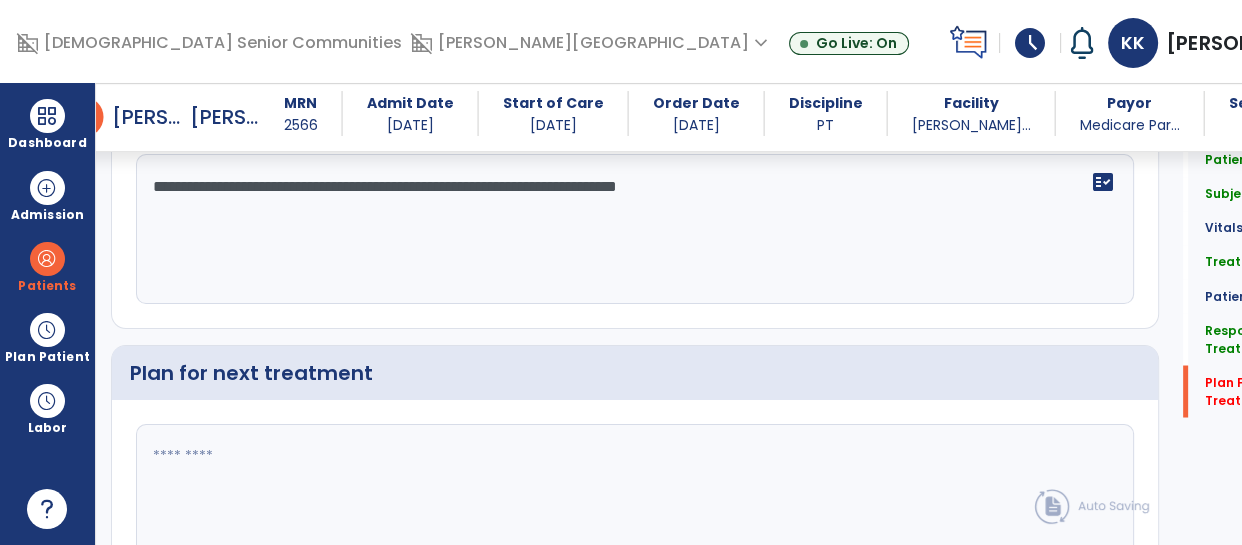 scroll, scrollTop: 3310, scrollLeft: 0, axis: vertical 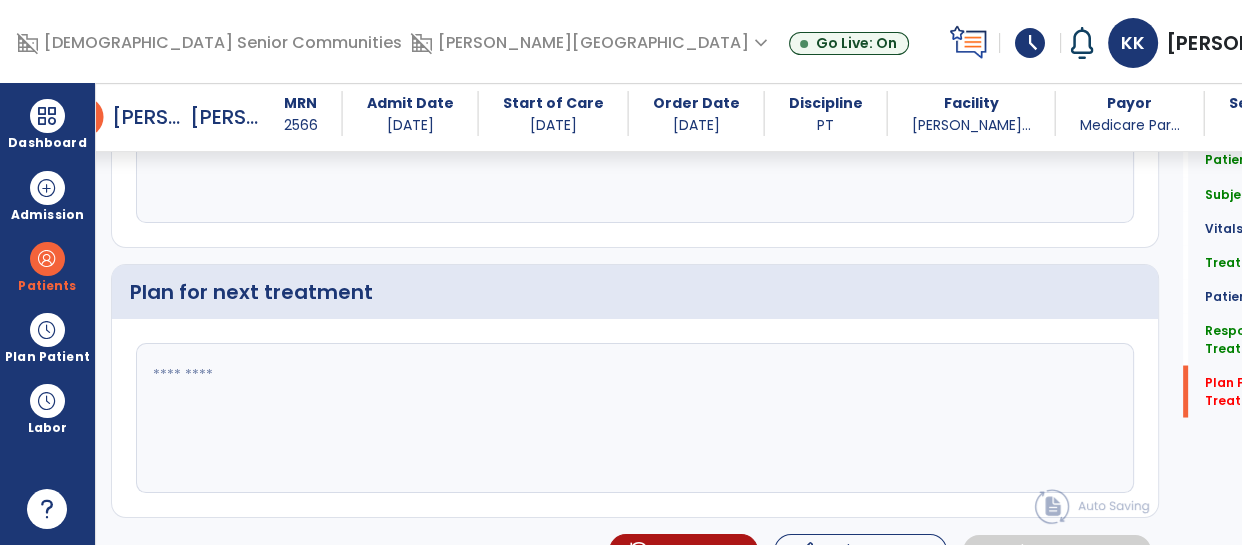 type on "**********" 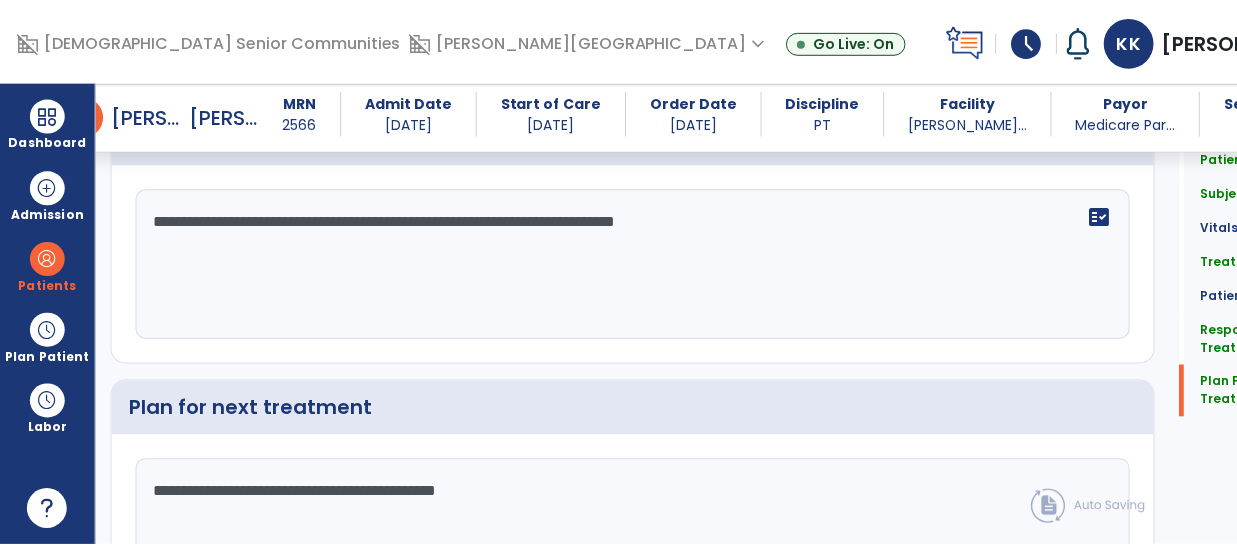 scroll, scrollTop: 3344, scrollLeft: 0, axis: vertical 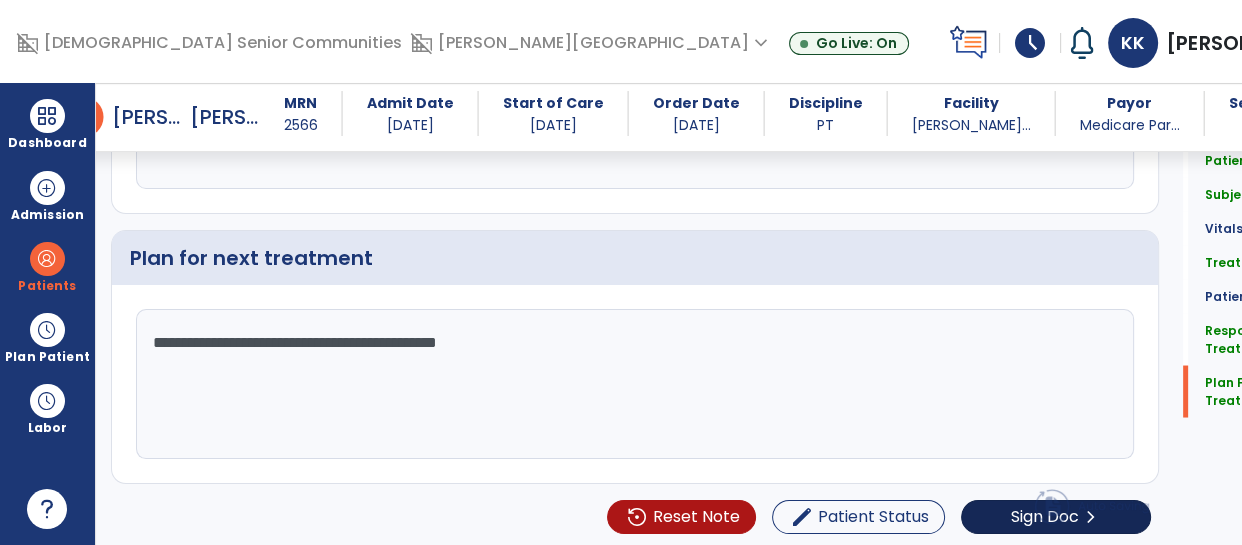 type on "**********" 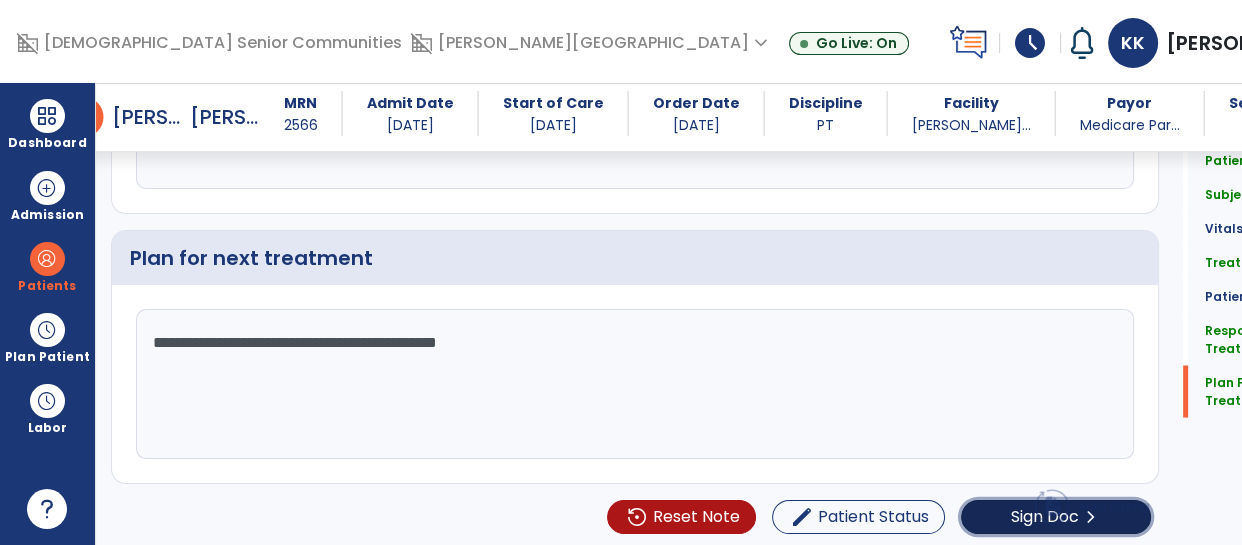click on "Sign Doc" 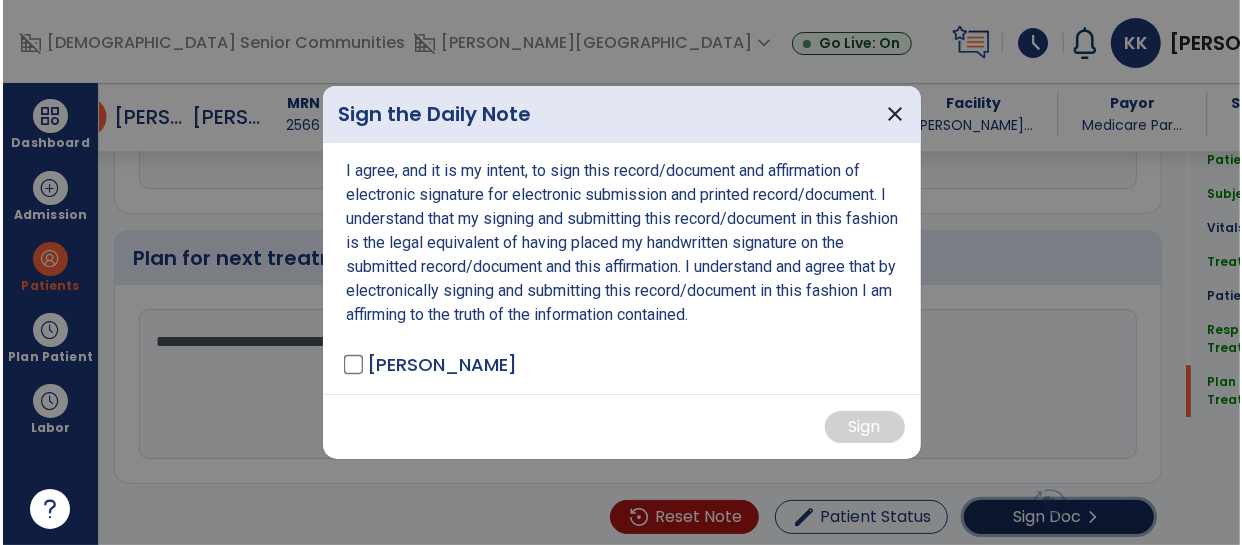 scroll, scrollTop: 3344, scrollLeft: 0, axis: vertical 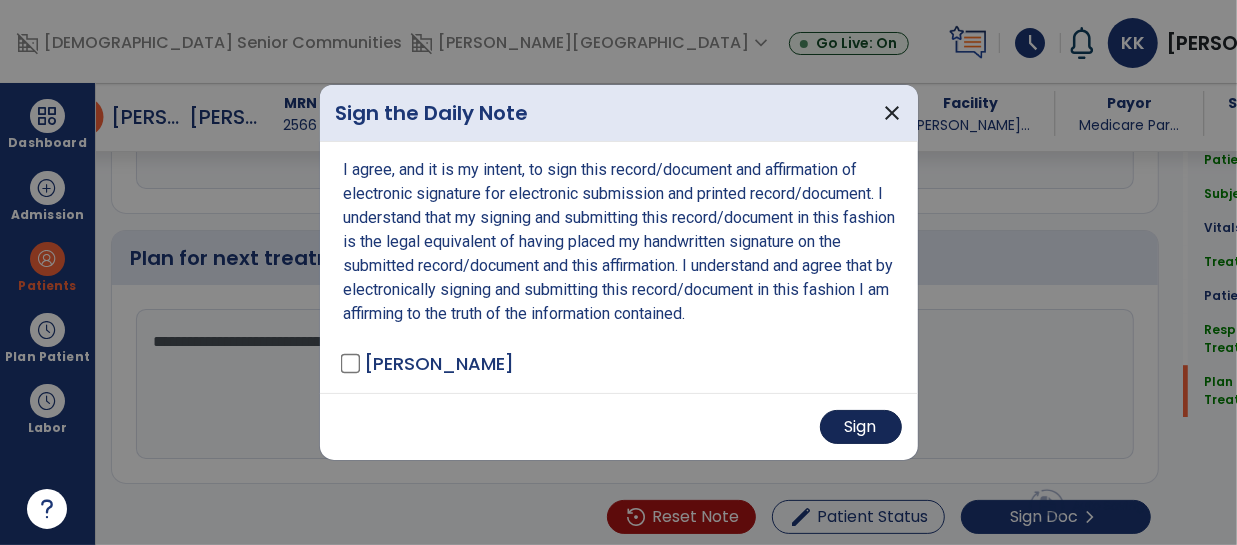 click on "Sign" at bounding box center [861, 427] 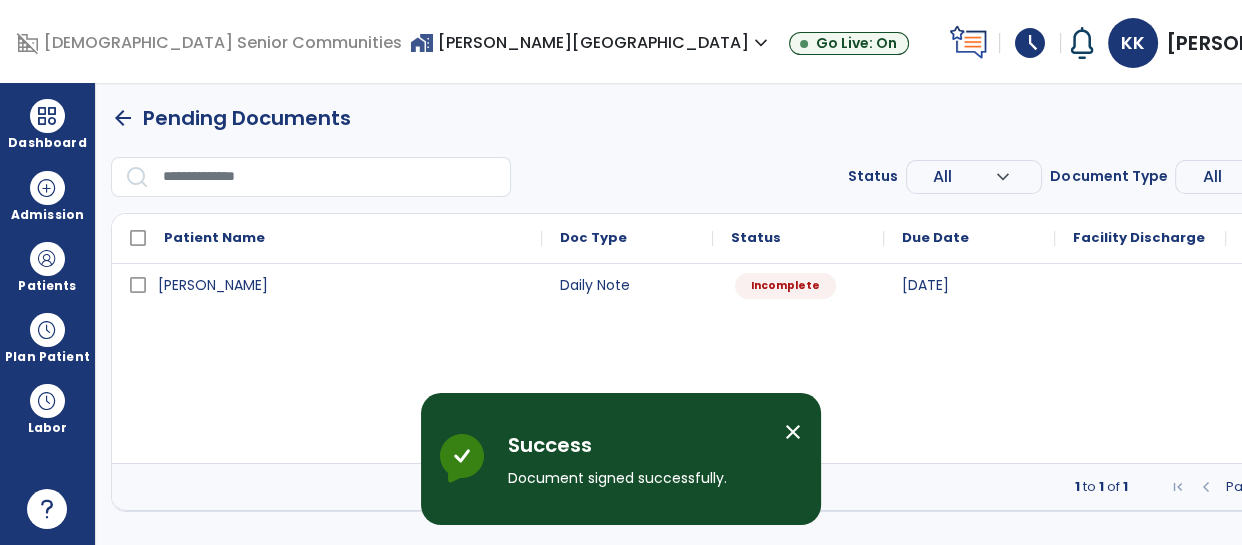 scroll, scrollTop: 0, scrollLeft: 0, axis: both 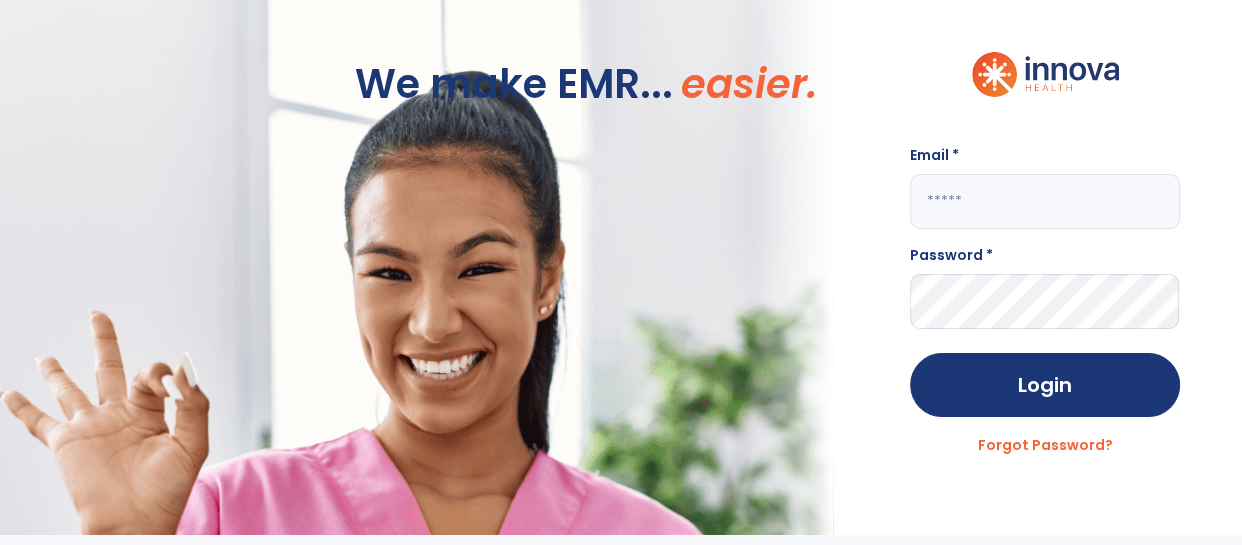 click 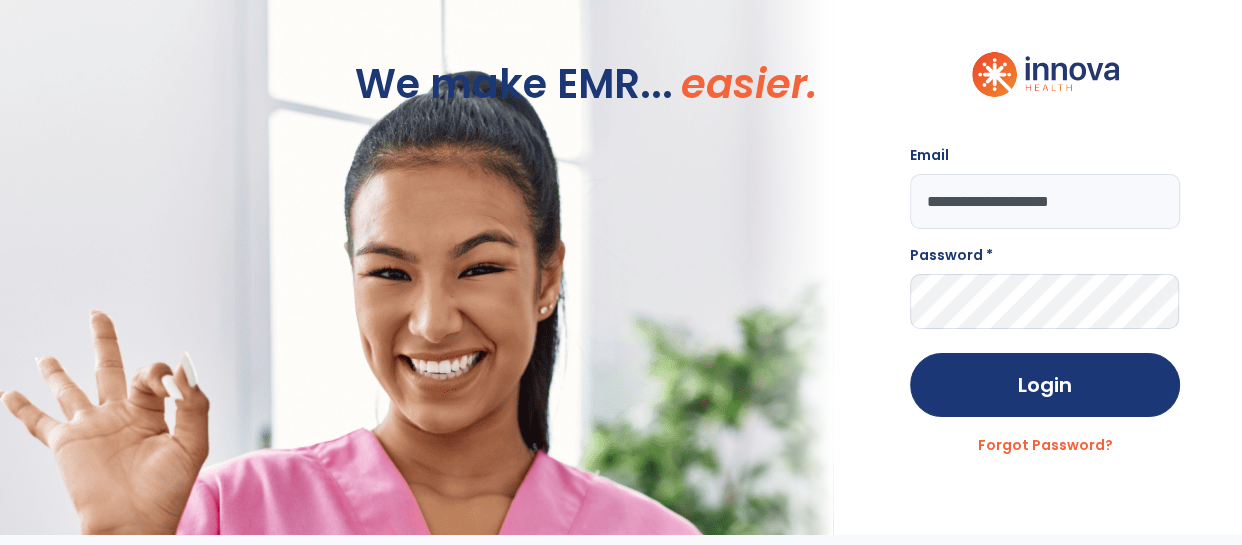 type on "**********" 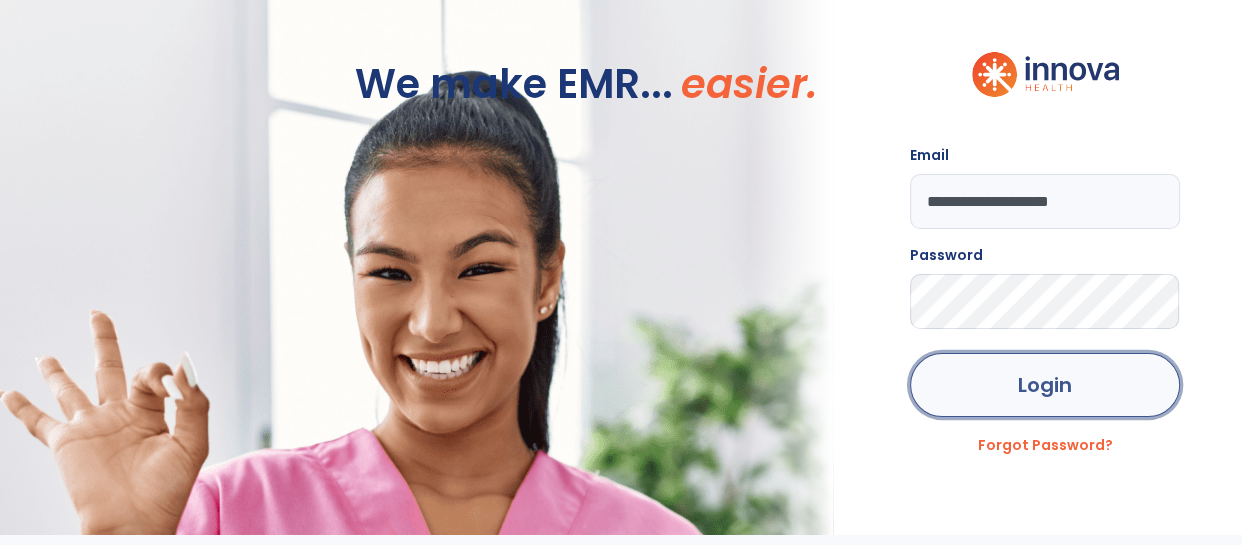 click on "Login" 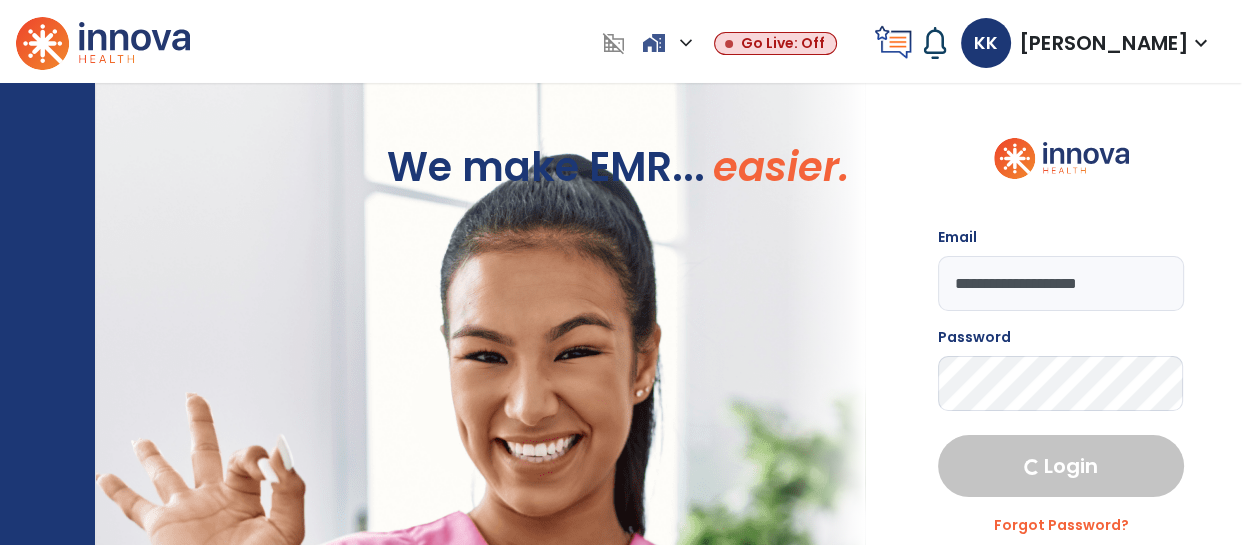 select on "****" 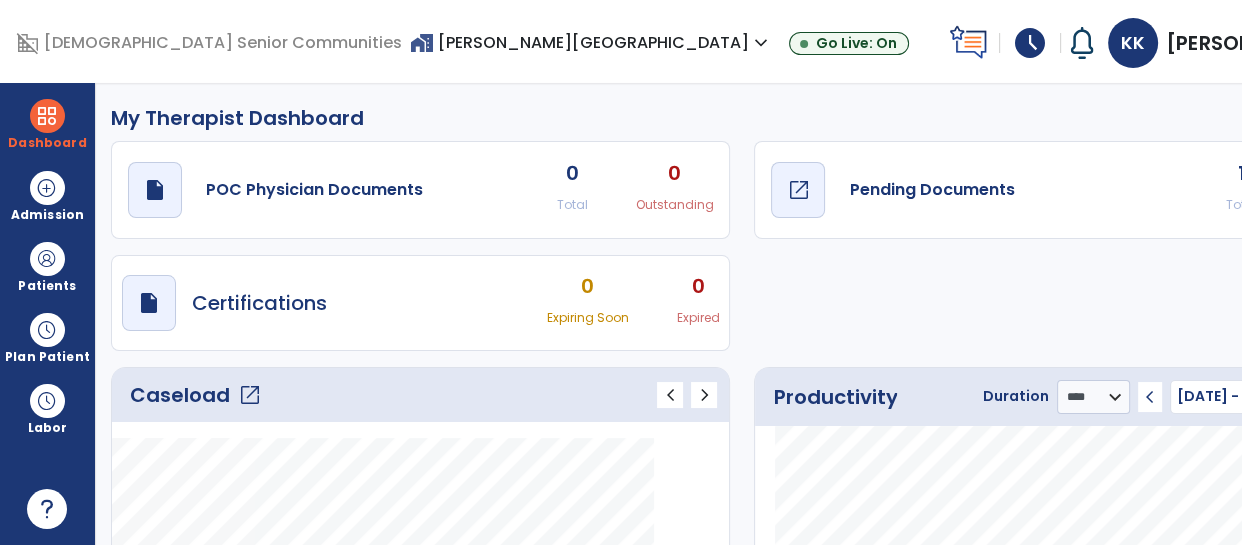 click on "Pending Documents" 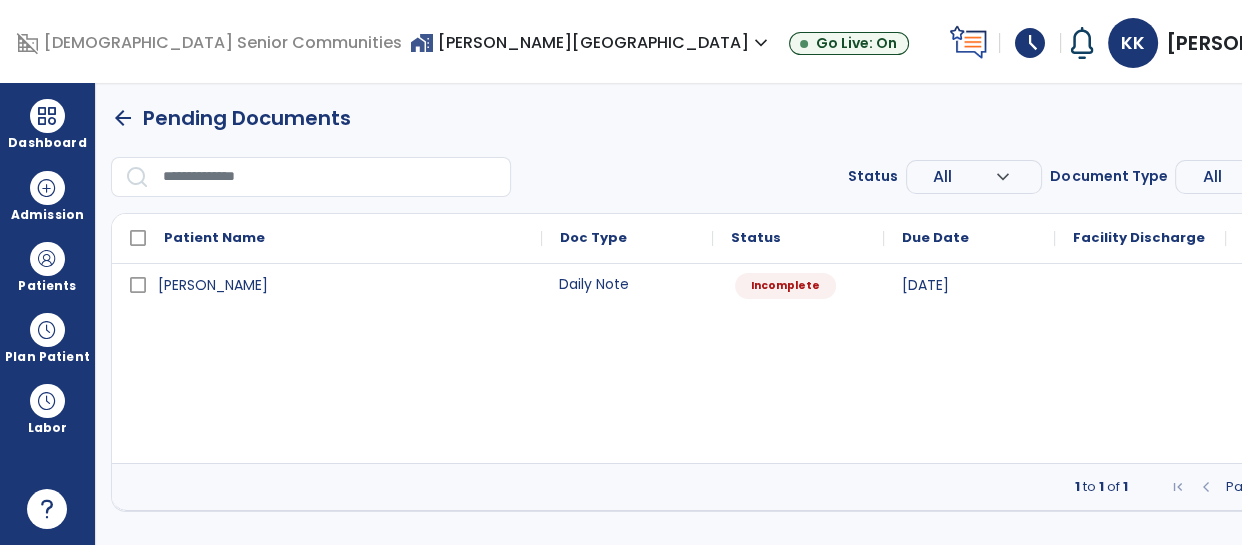 click on "Daily Note" at bounding box center [627, 284] 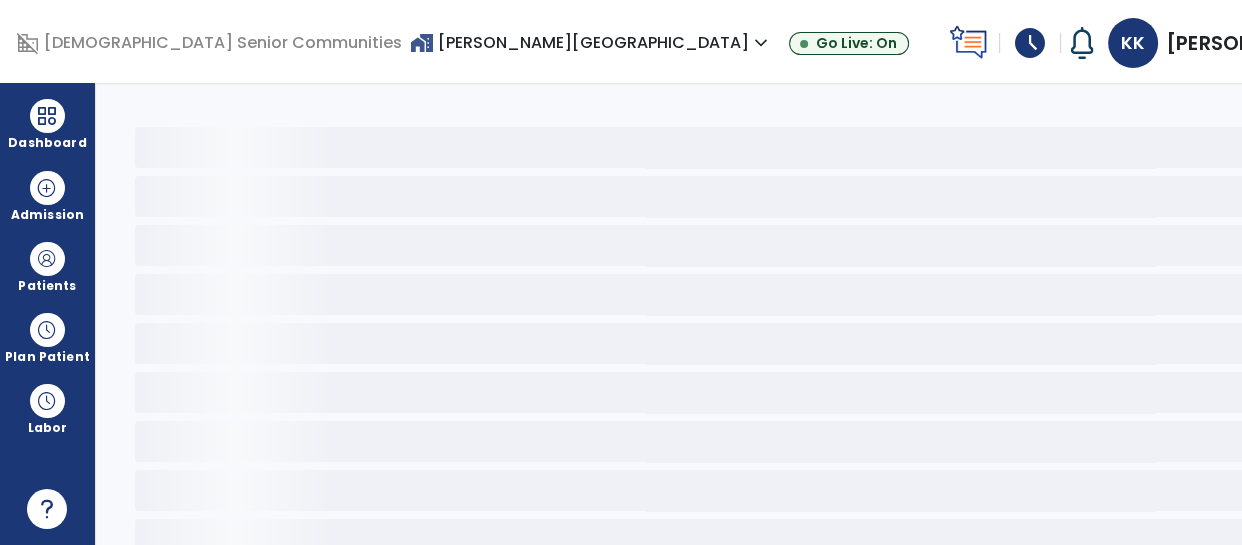 select on "*" 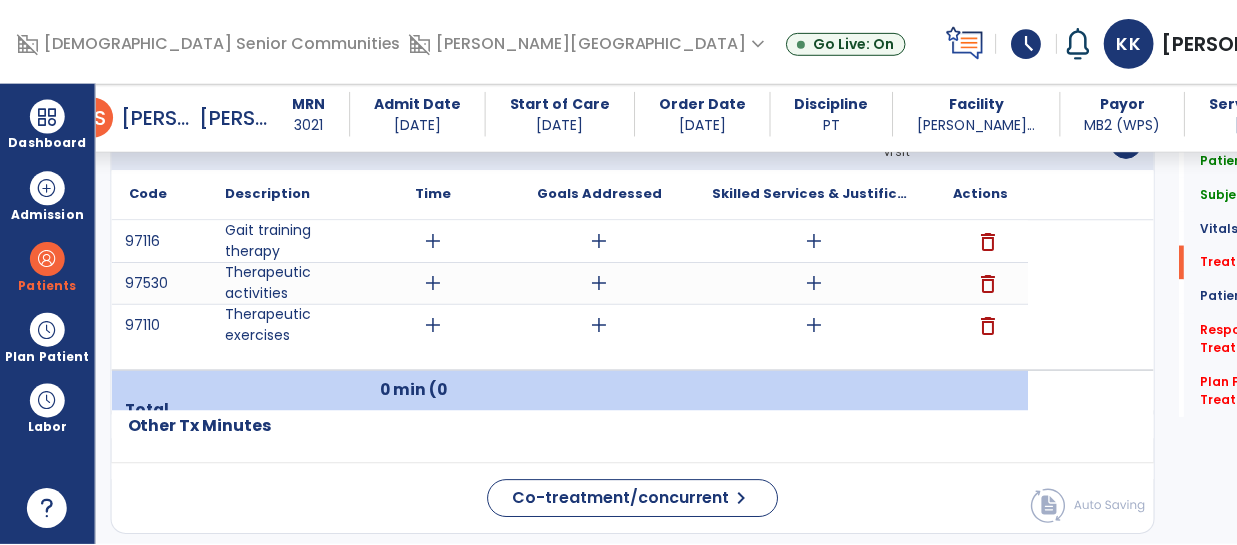 scroll, scrollTop: 1248, scrollLeft: 0, axis: vertical 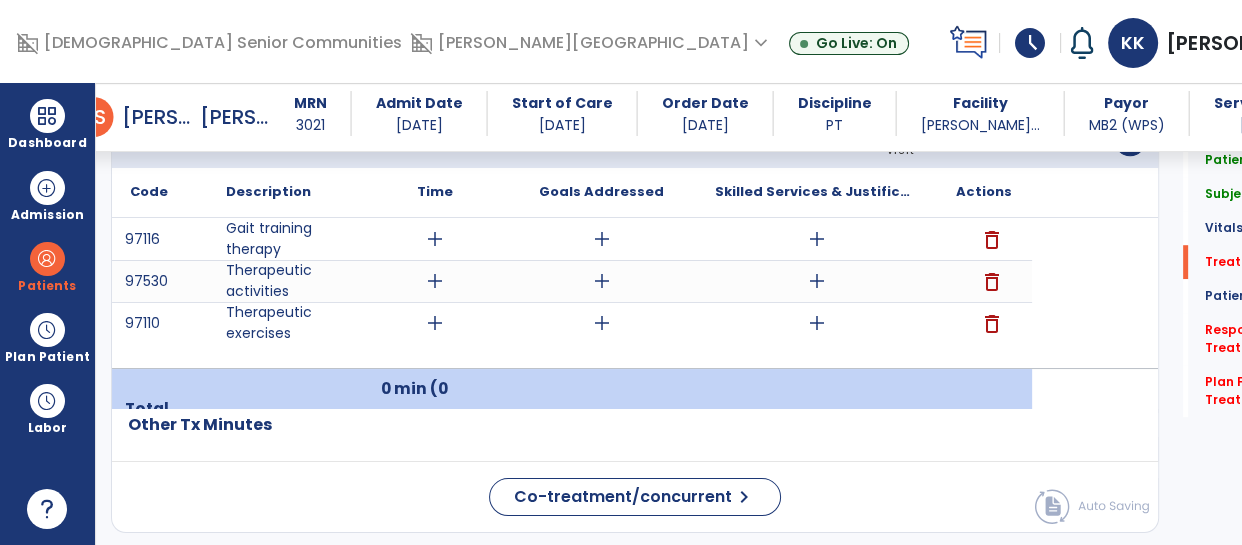 click on "add" at bounding box center [435, 239] 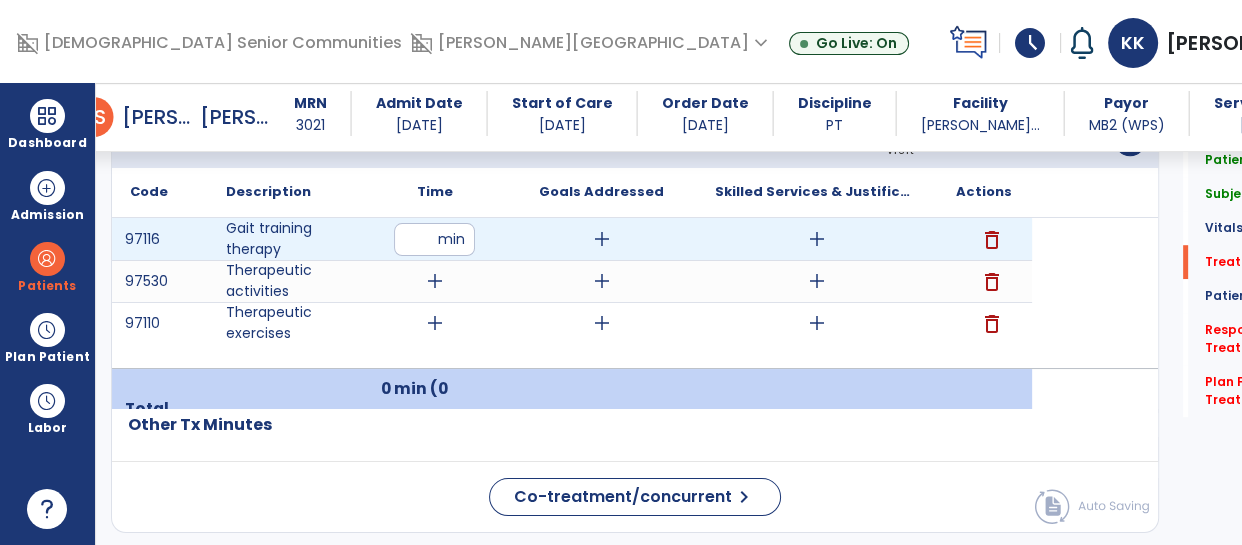 type on "**" 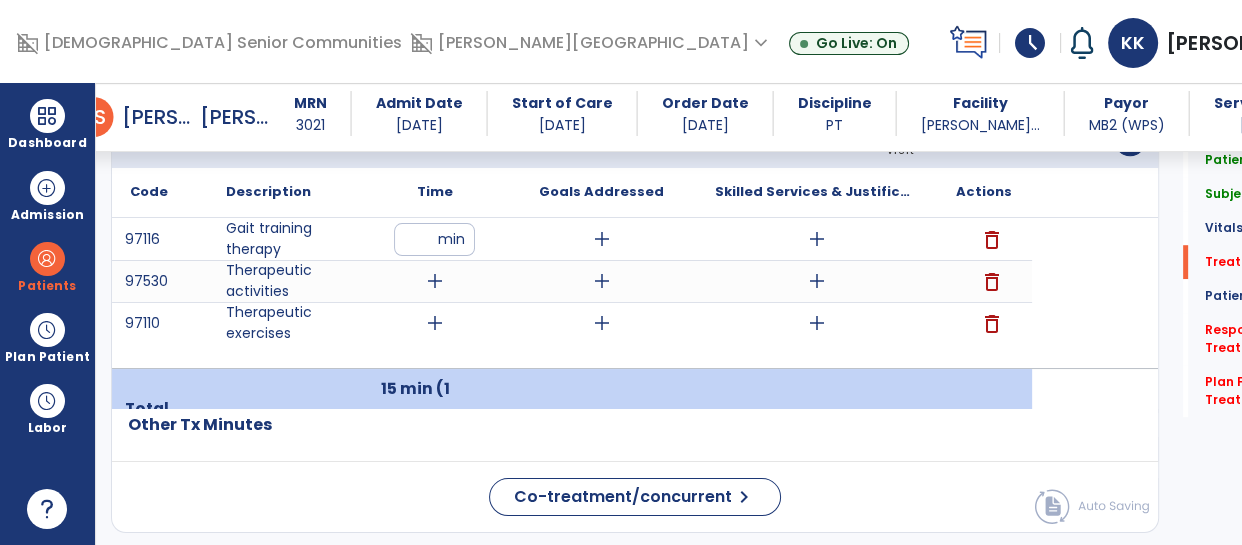 click on "delete" at bounding box center (992, 324) 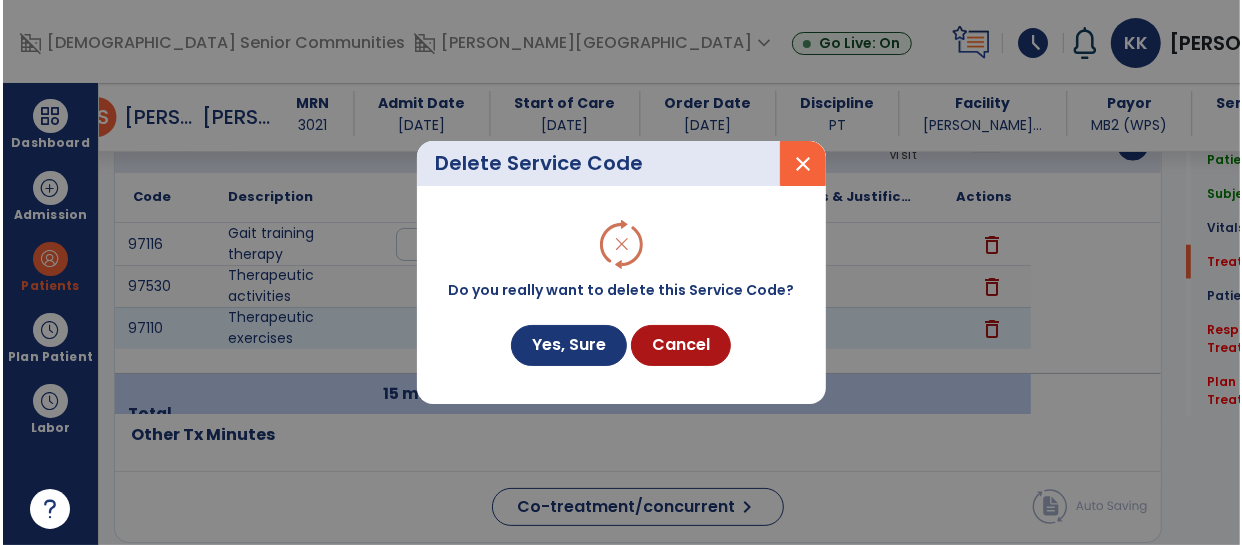 scroll, scrollTop: 1248, scrollLeft: 0, axis: vertical 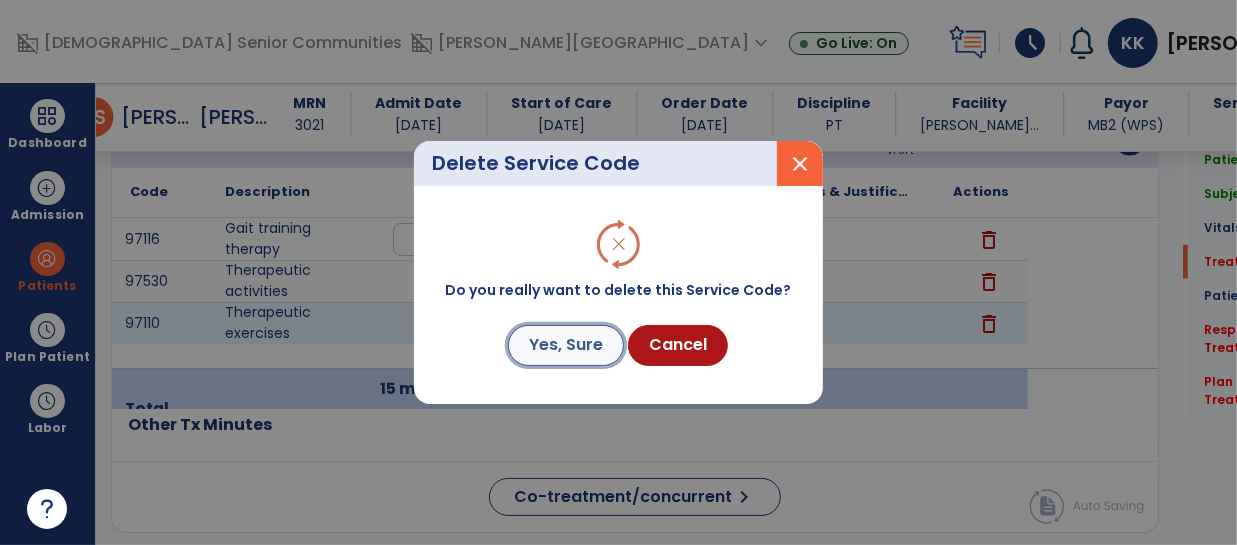 click on "Yes, Sure" at bounding box center [566, 345] 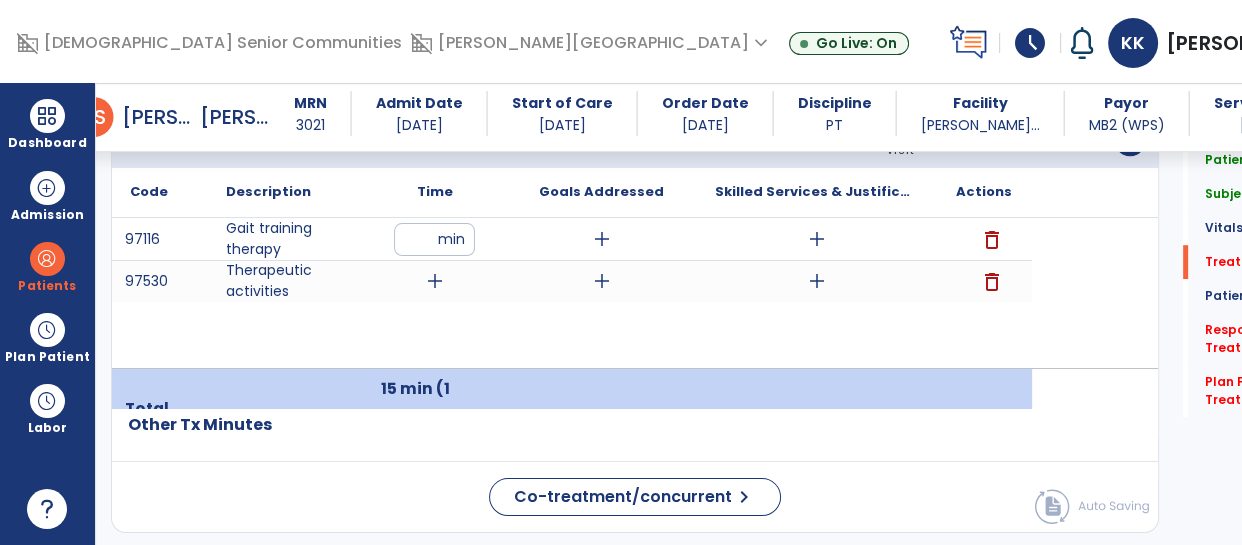 click on "**" at bounding box center [434, 239] 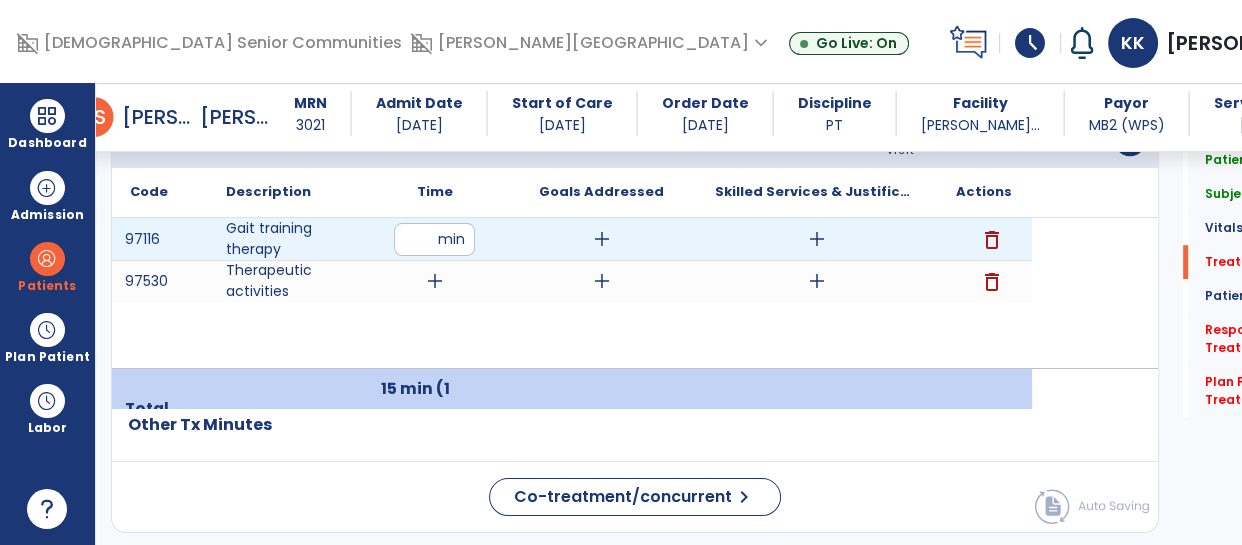 type on "*" 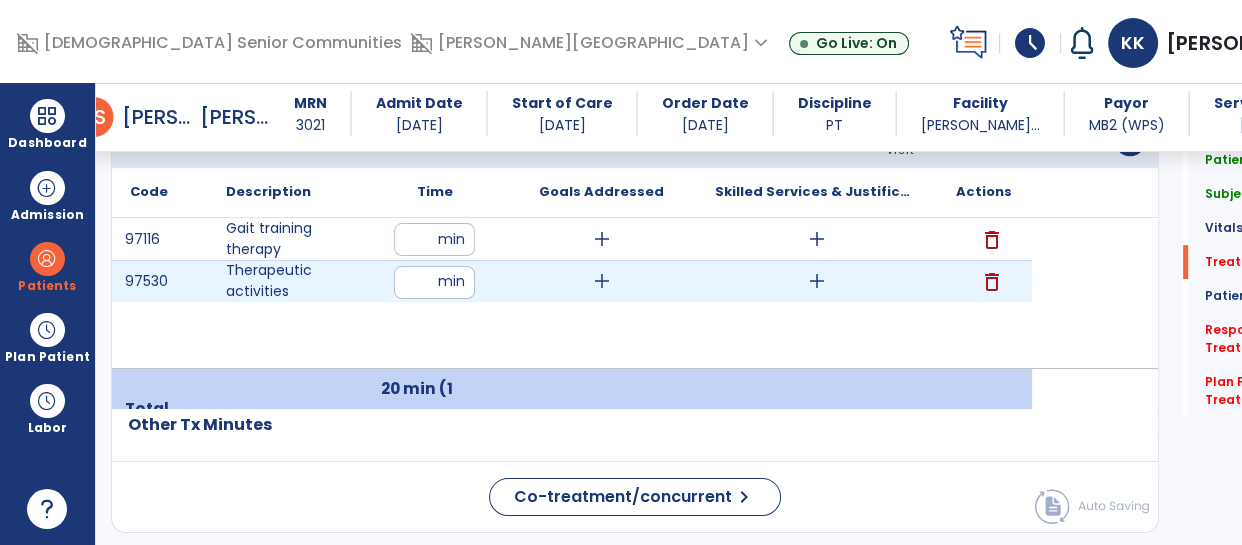 type on "**" 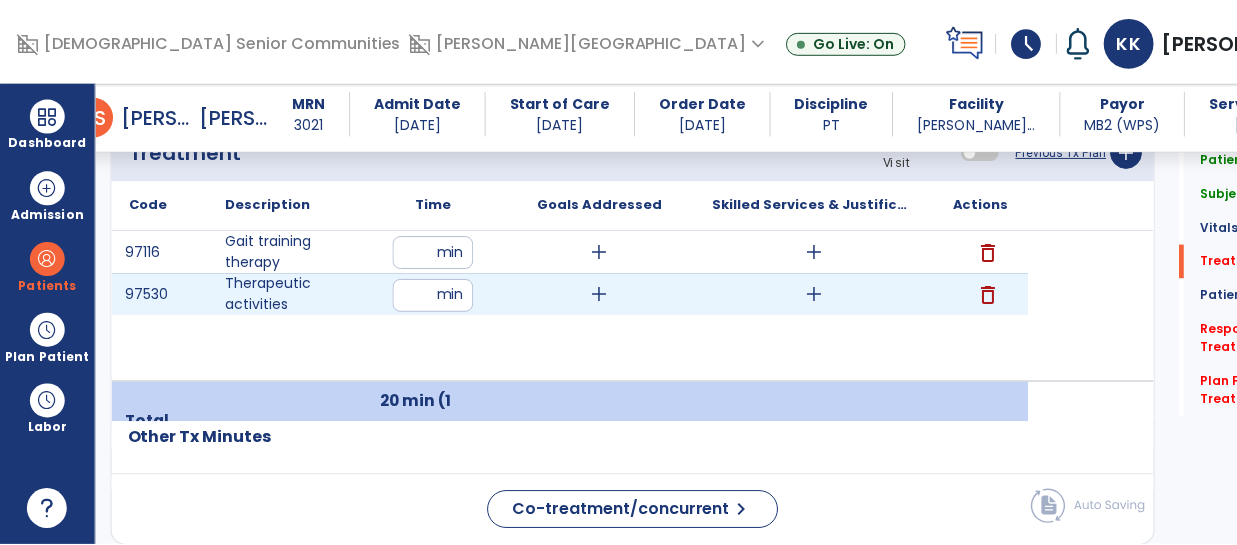 scroll, scrollTop: 1232, scrollLeft: 0, axis: vertical 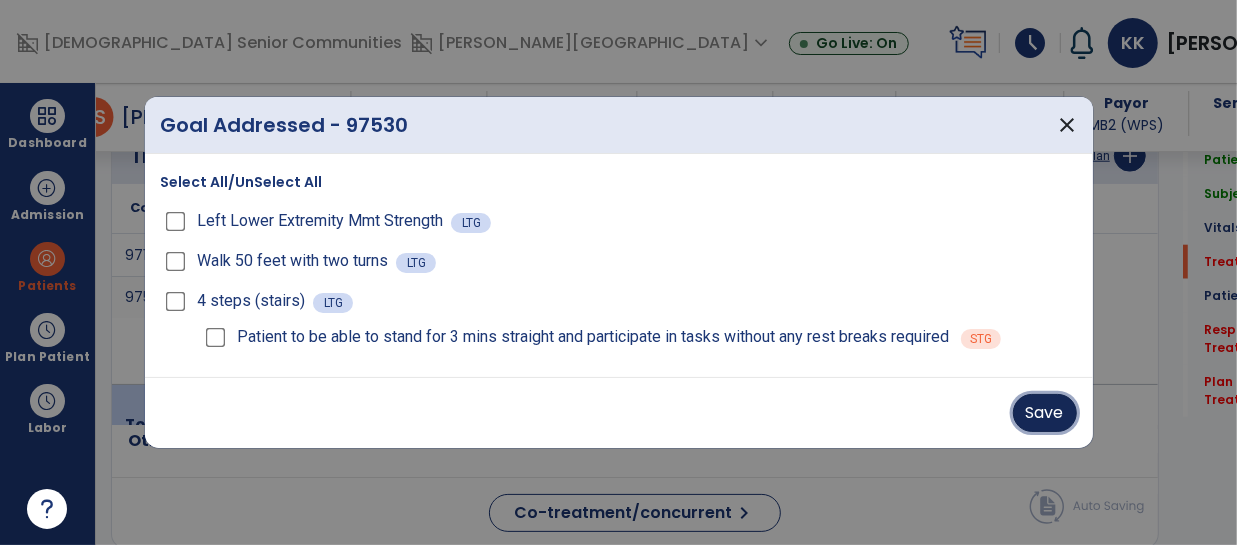 click on "Save" at bounding box center [1045, 413] 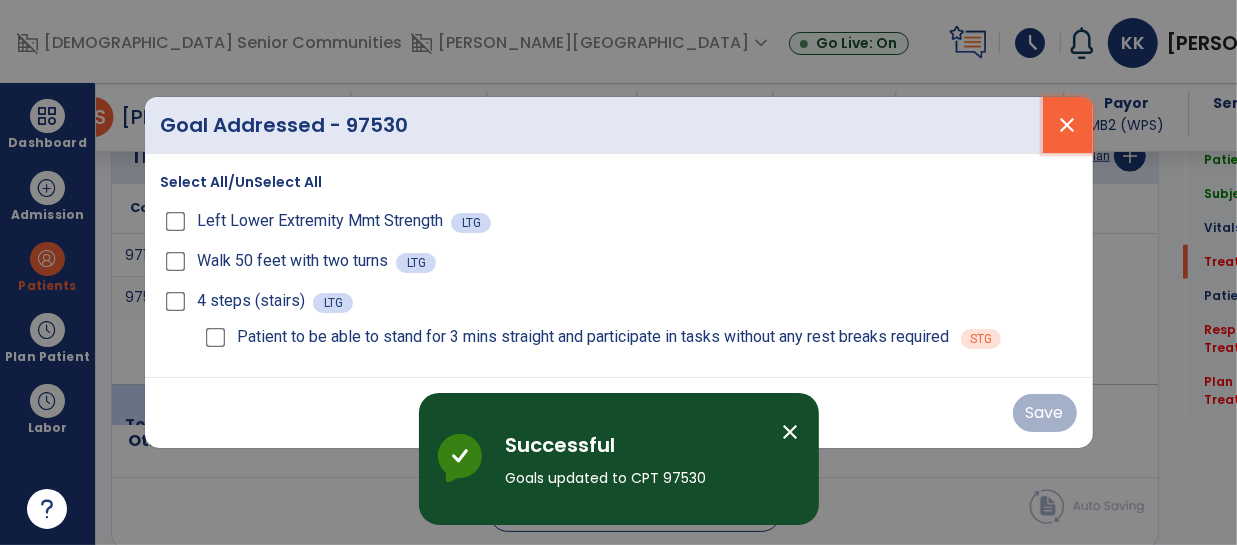 click on "close" at bounding box center [1068, 125] 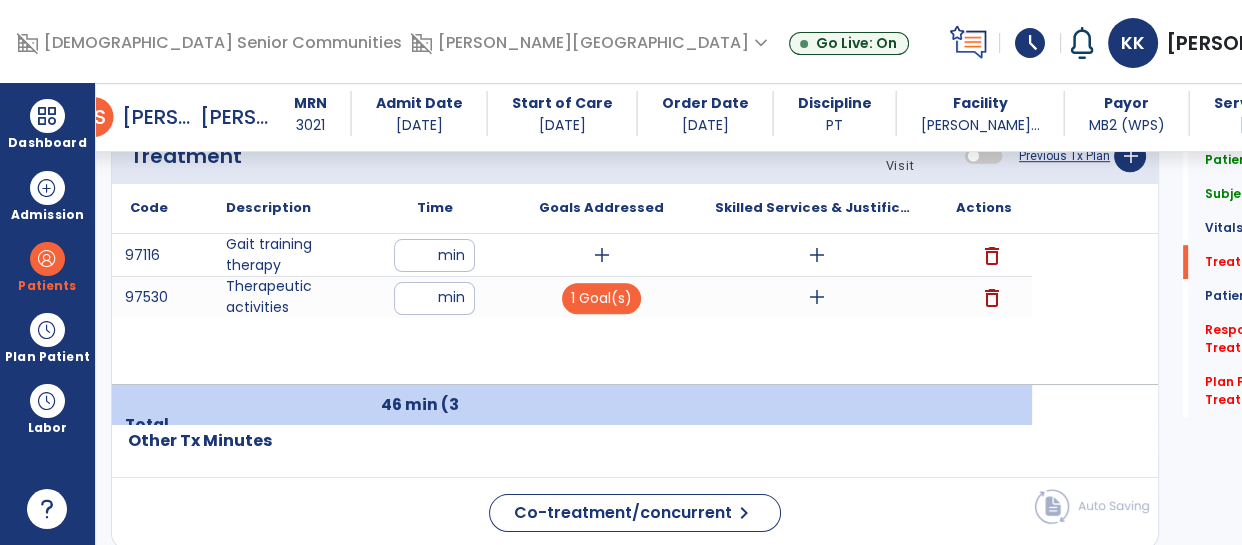 click on "add" at bounding box center [602, 255] 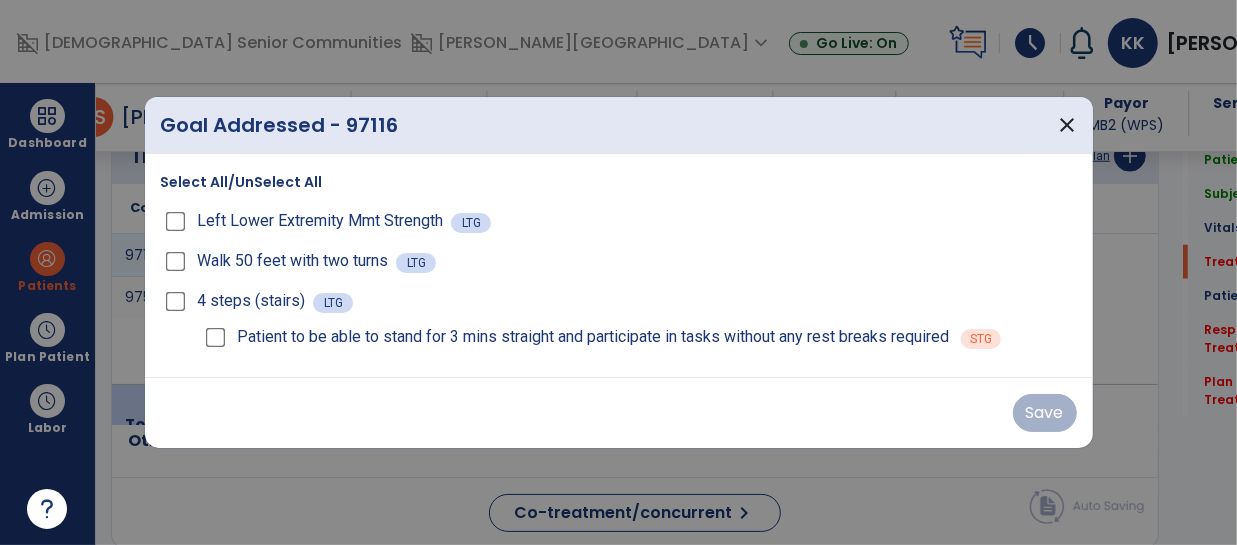 scroll, scrollTop: 1232, scrollLeft: 0, axis: vertical 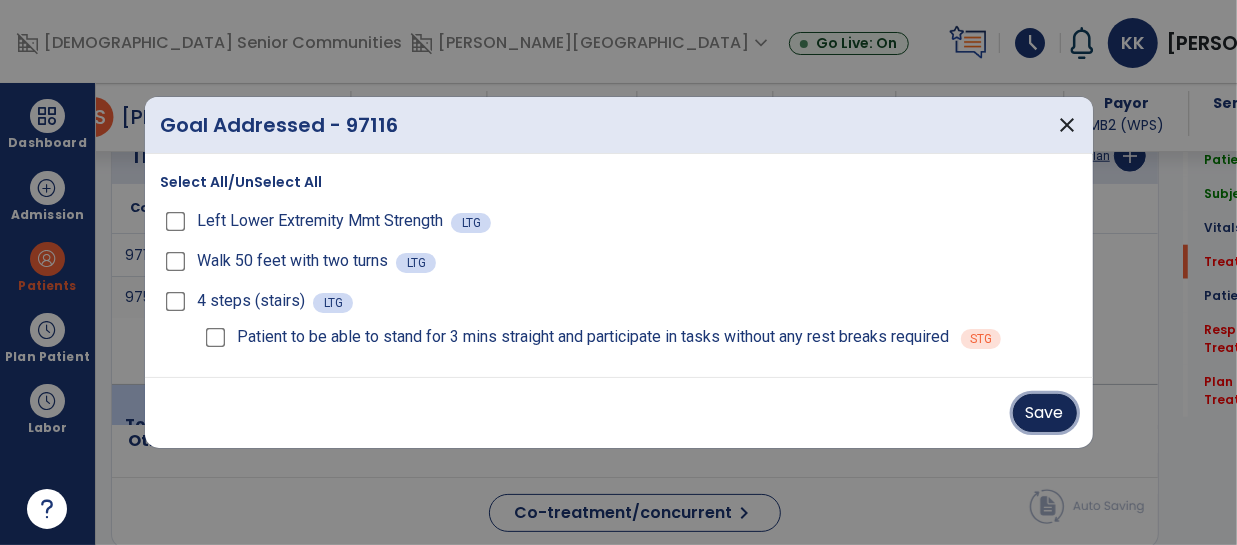 click on "Save" at bounding box center (1045, 413) 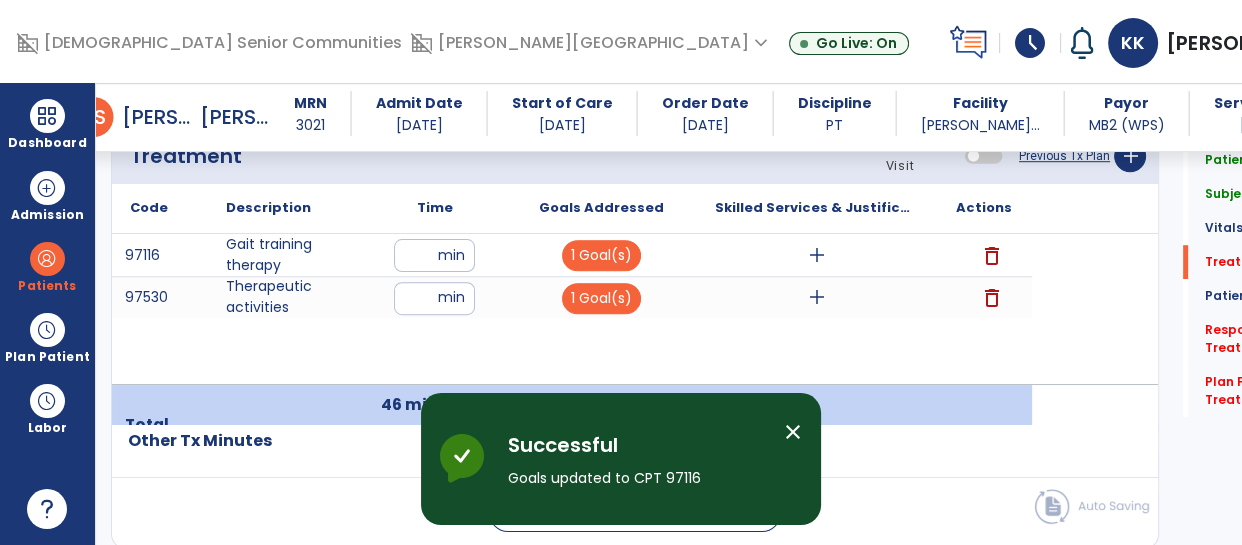 click on "add" at bounding box center (817, 255) 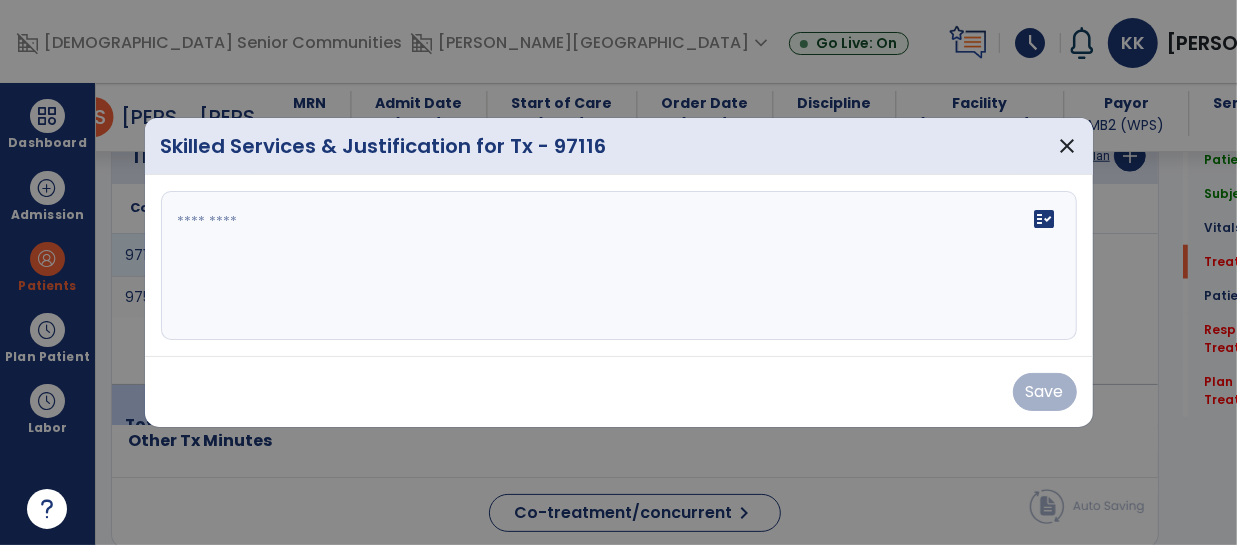 scroll, scrollTop: 1232, scrollLeft: 0, axis: vertical 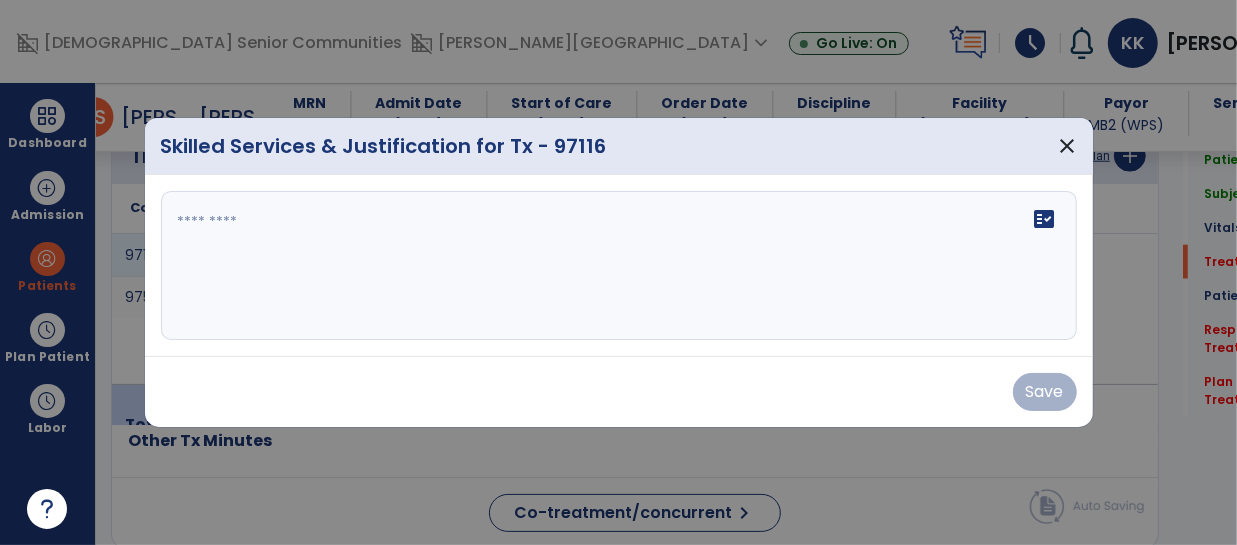 click at bounding box center (619, 266) 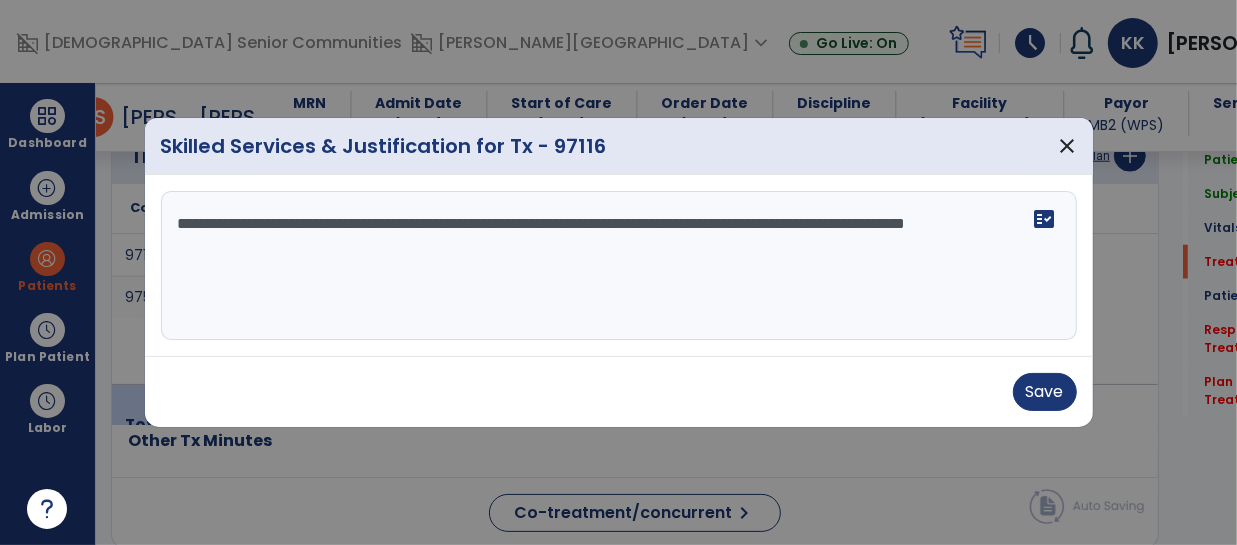 click on "**********" at bounding box center [619, 266] 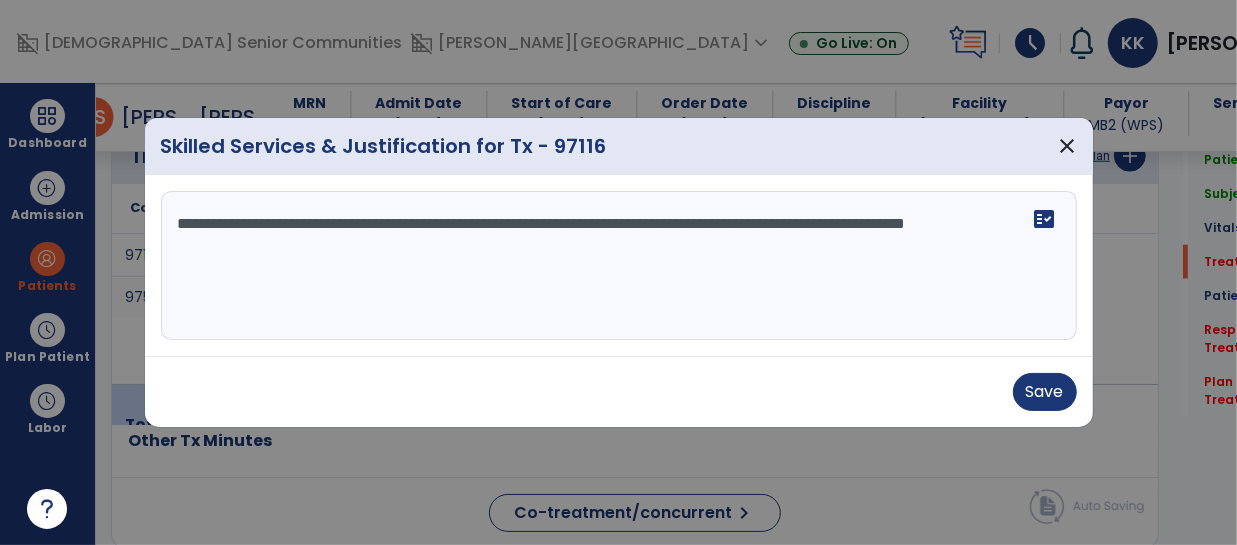 click on "**********" at bounding box center [619, 266] 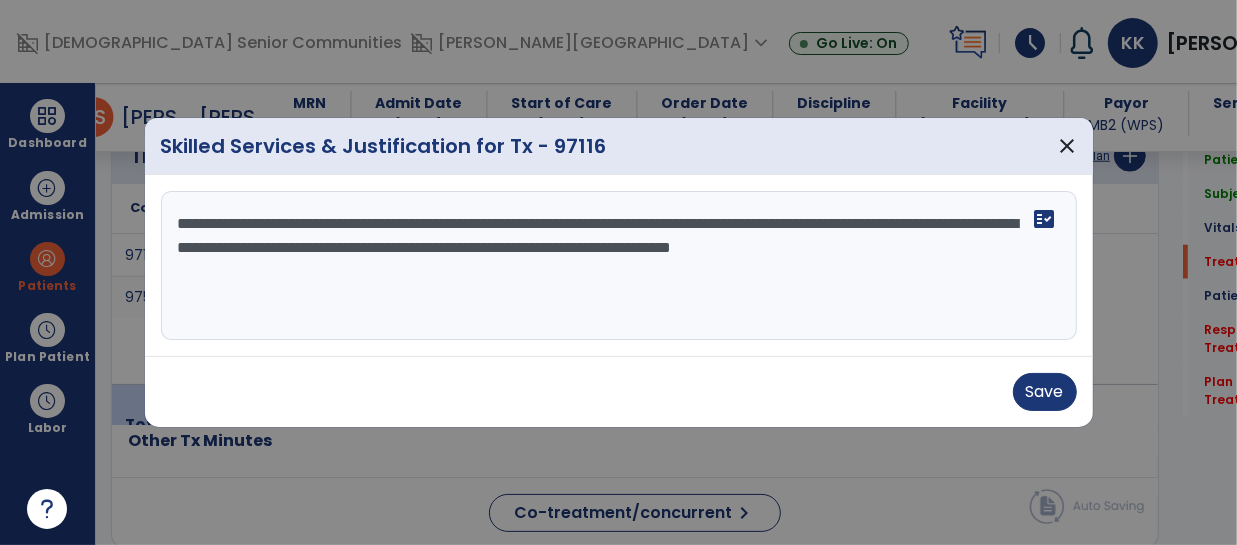 click on "**********" at bounding box center (619, 266) 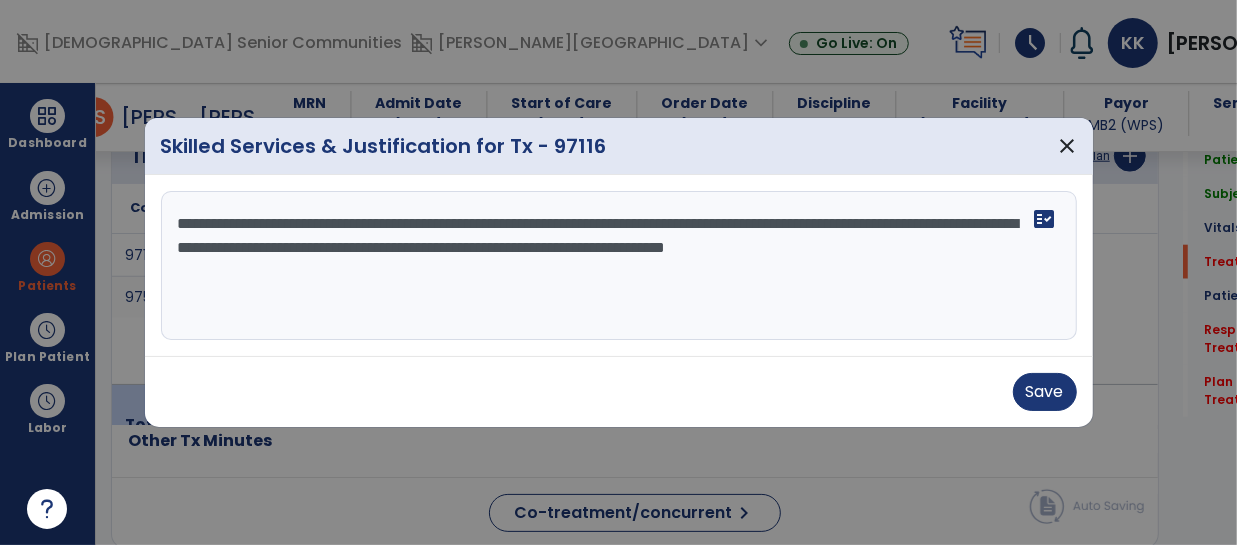 click on "**********" at bounding box center (619, 266) 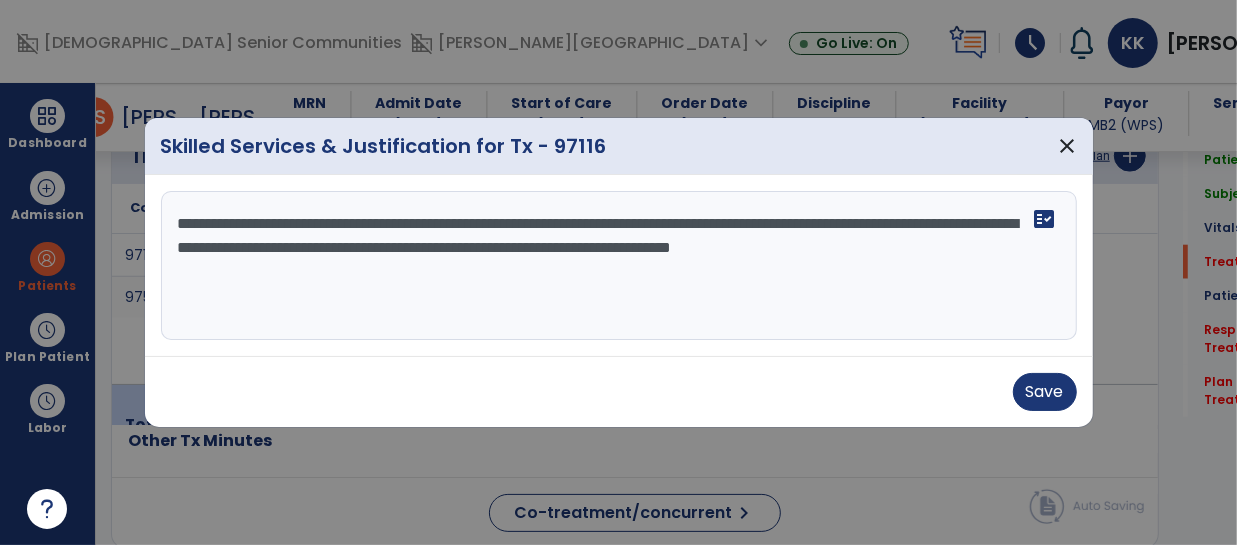 click on "**********" at bounding box center [619, 266] 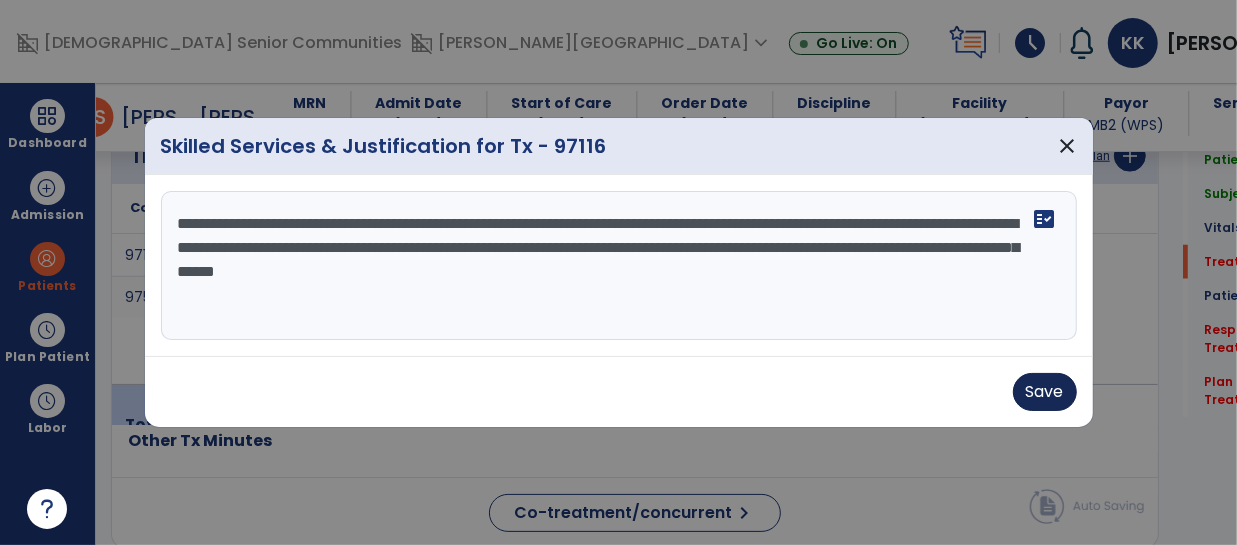 type on "**********" 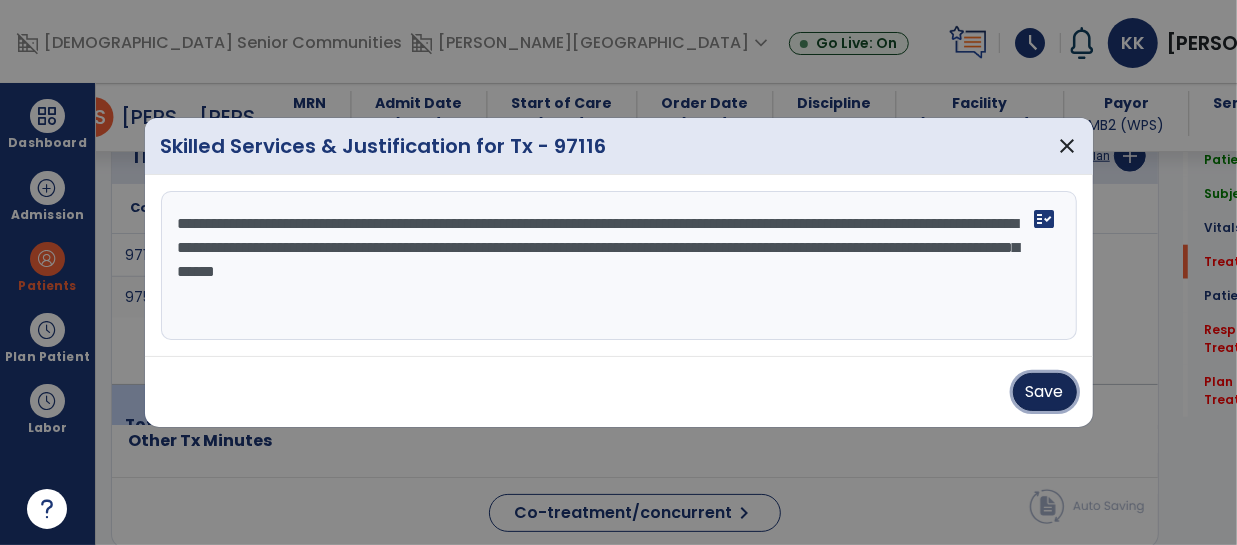 click on "Save" at bounding box center [1045, 392] 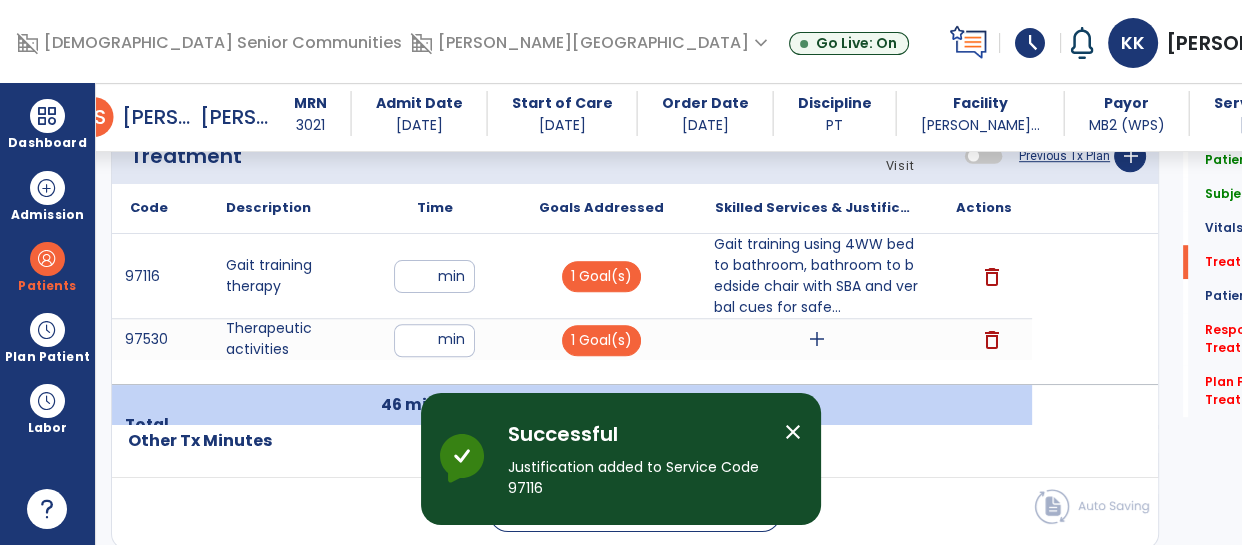 click on "add" at bounding box center (817, 339) 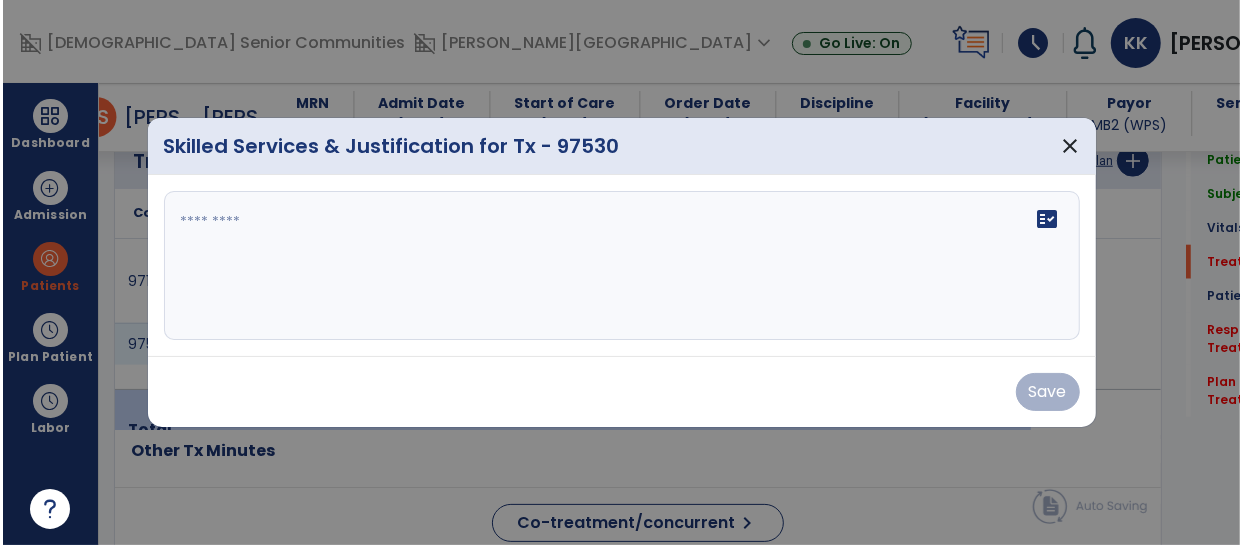 scroll, scrollTop: 1232, scrollLeft: 0, axis: vertical 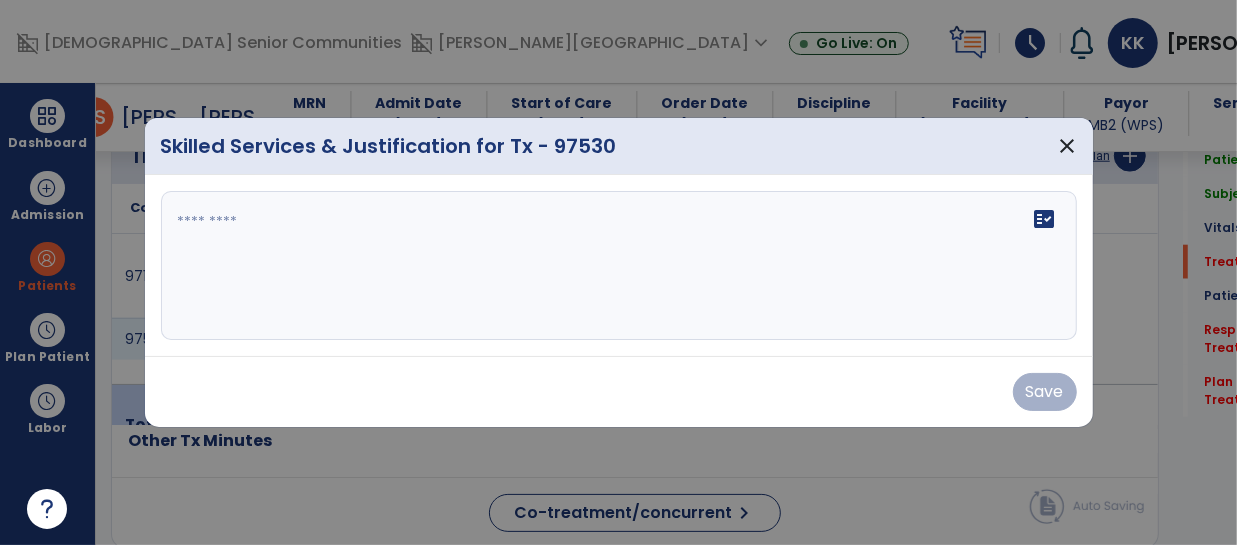 click at bounding box center [619, 266] 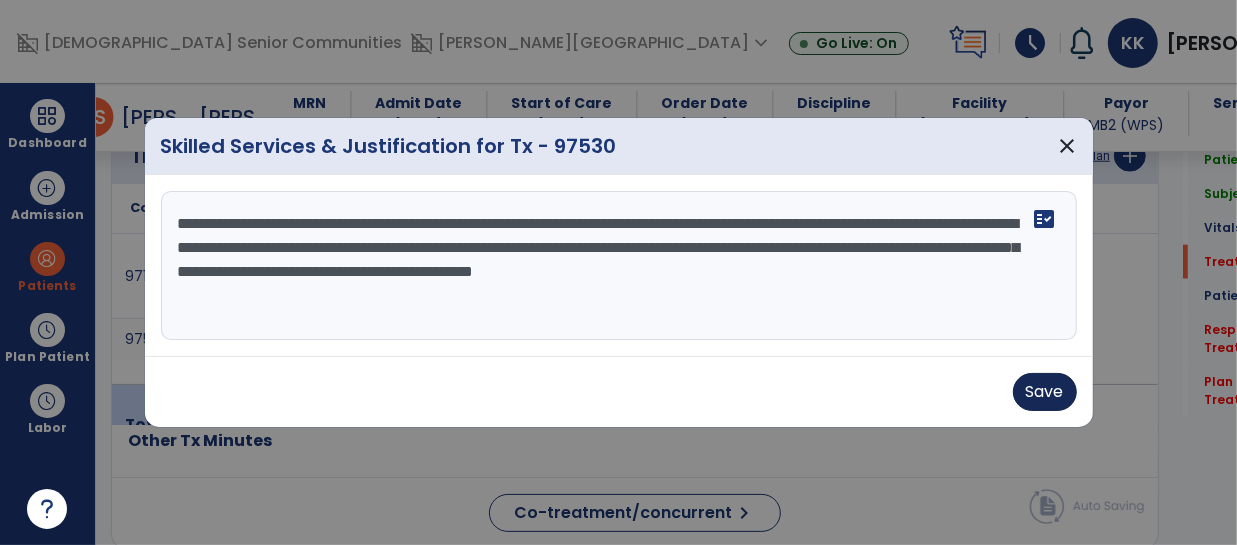 type on "**********" 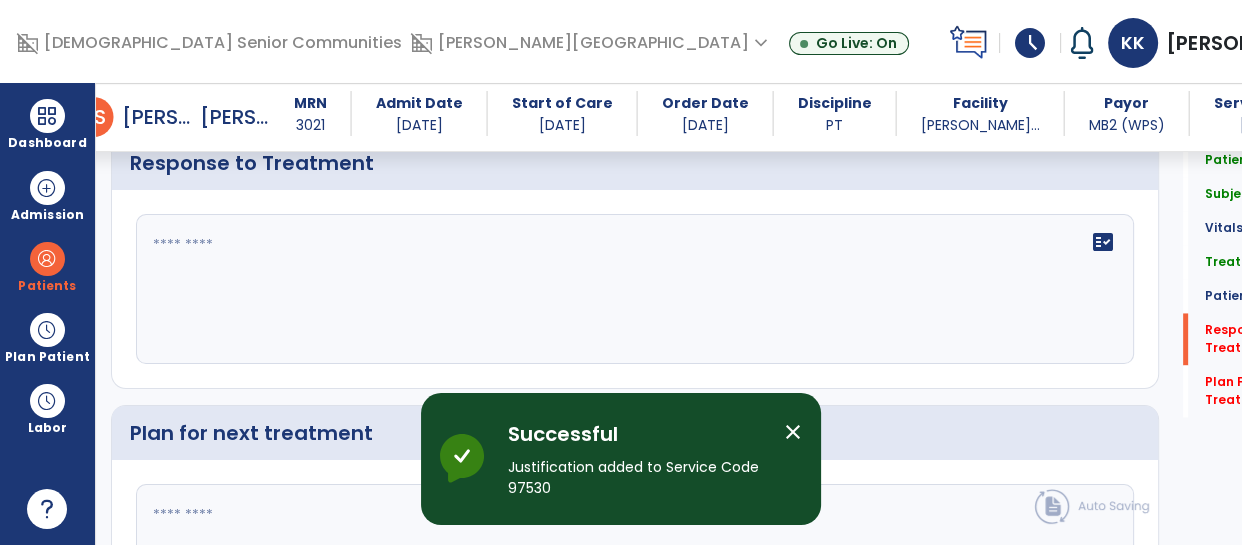 scroll, scrollTop: 2783, scrollLeft: 0, axis: vertical 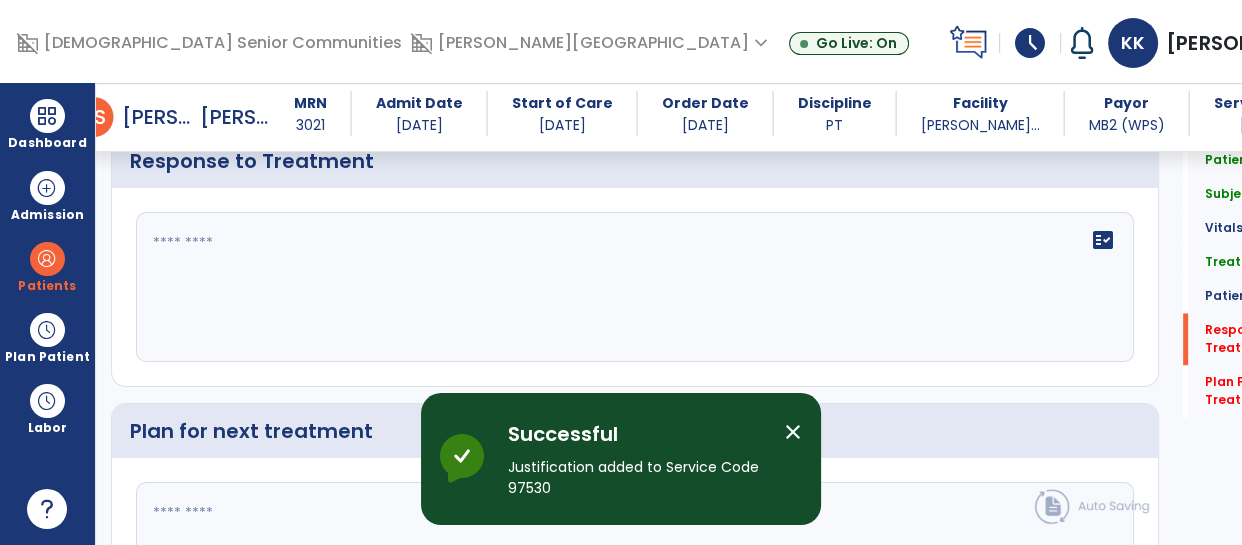 click 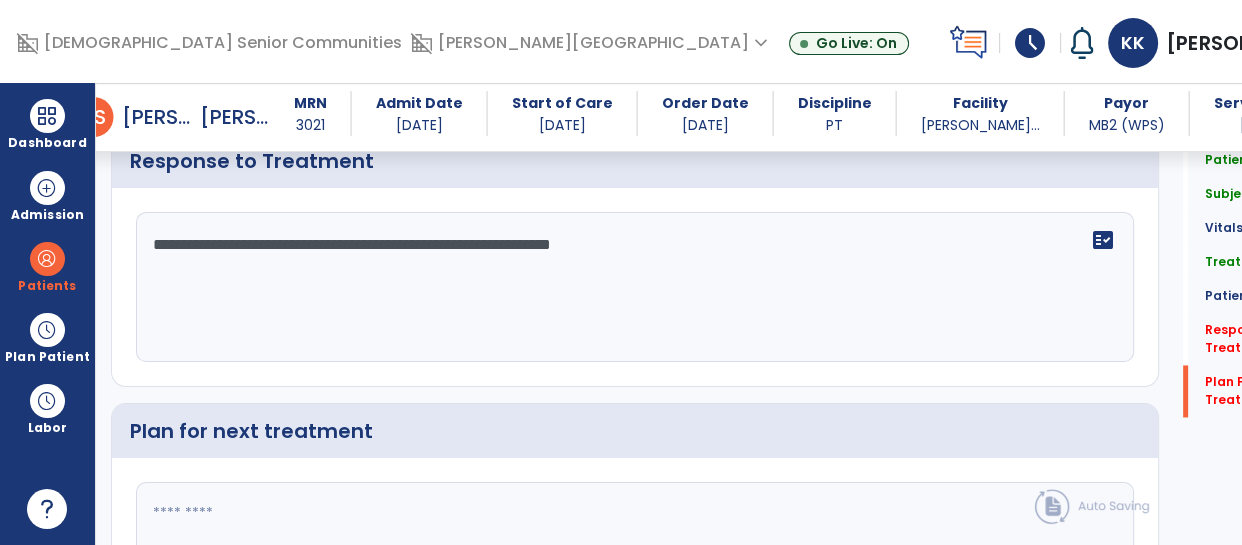 scroll, scrollTop: 3018, scrollLeft: 0, axis: vertical 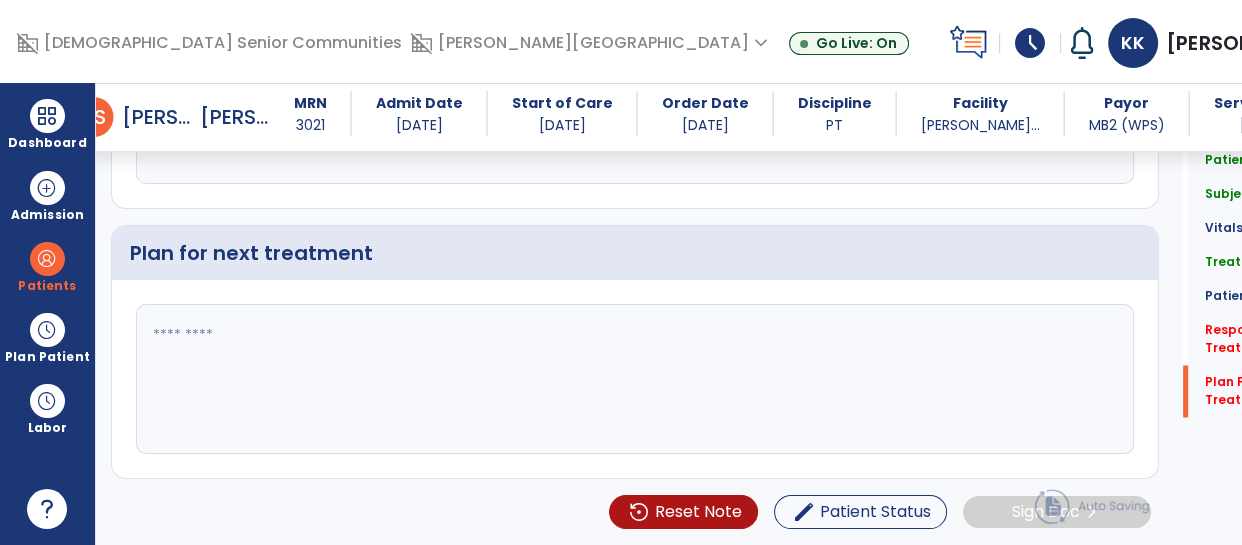 type on "**********" 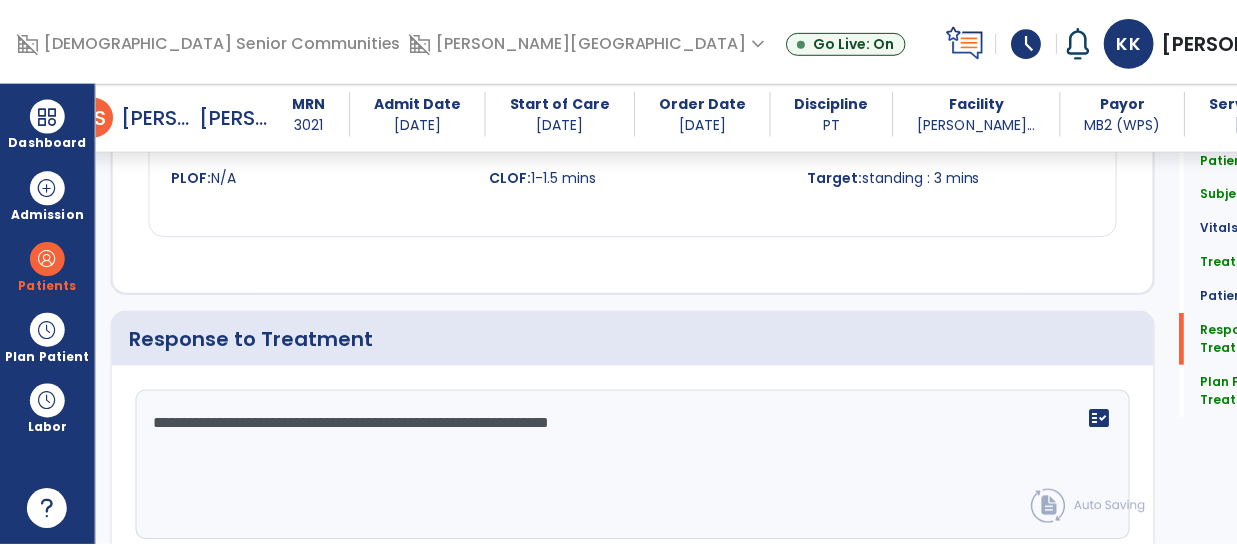 scroll, scrollTop: 3020, scrollLeft: 0, axis: vertical 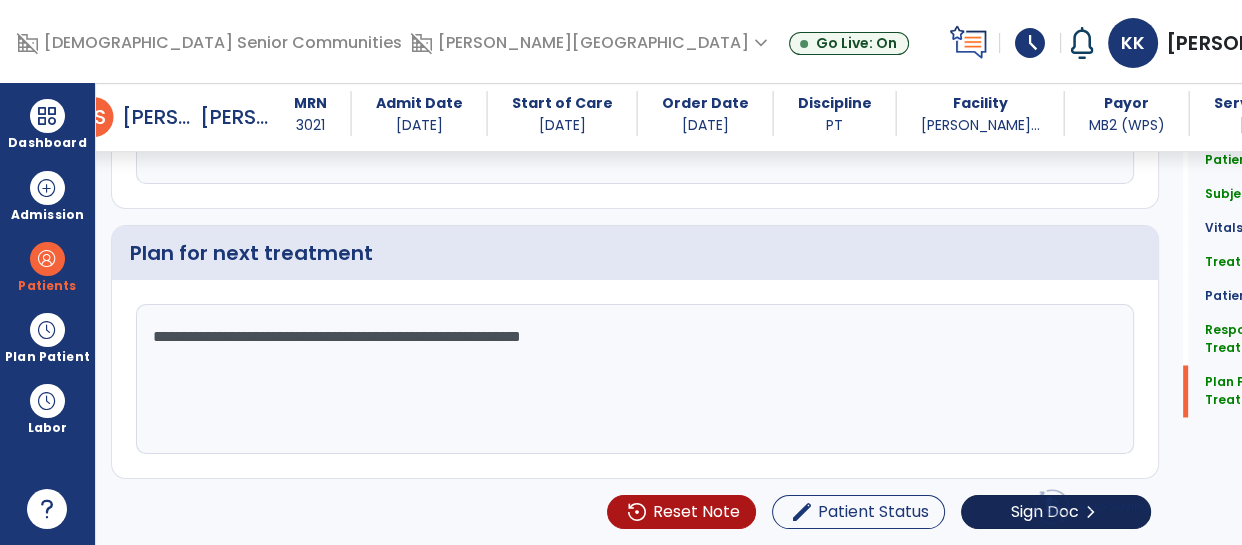 type on "**********" 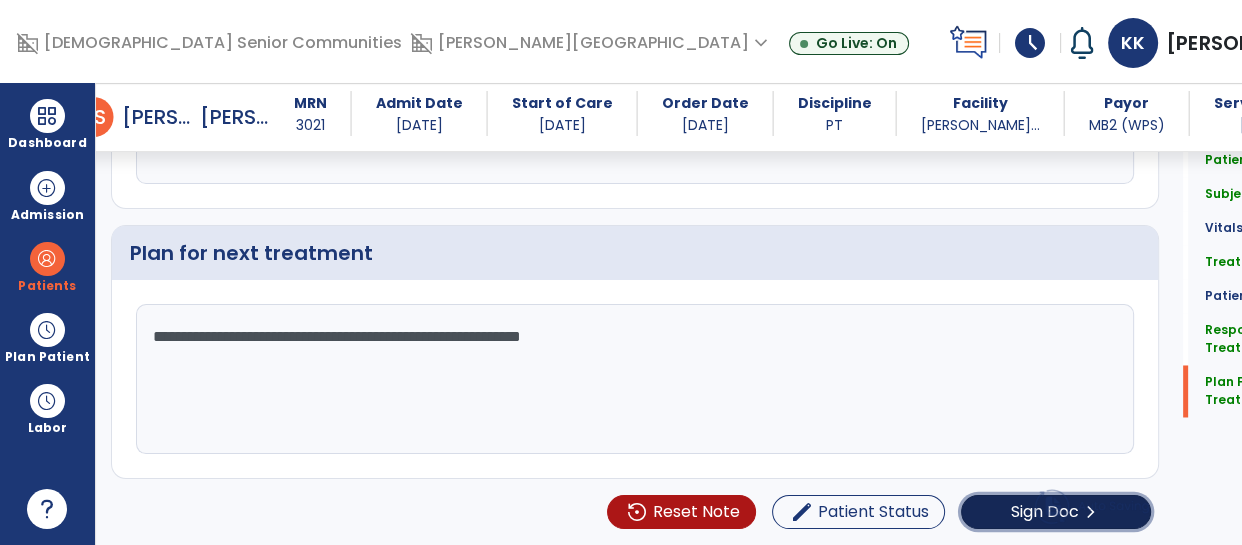 click on "Sign Doc" 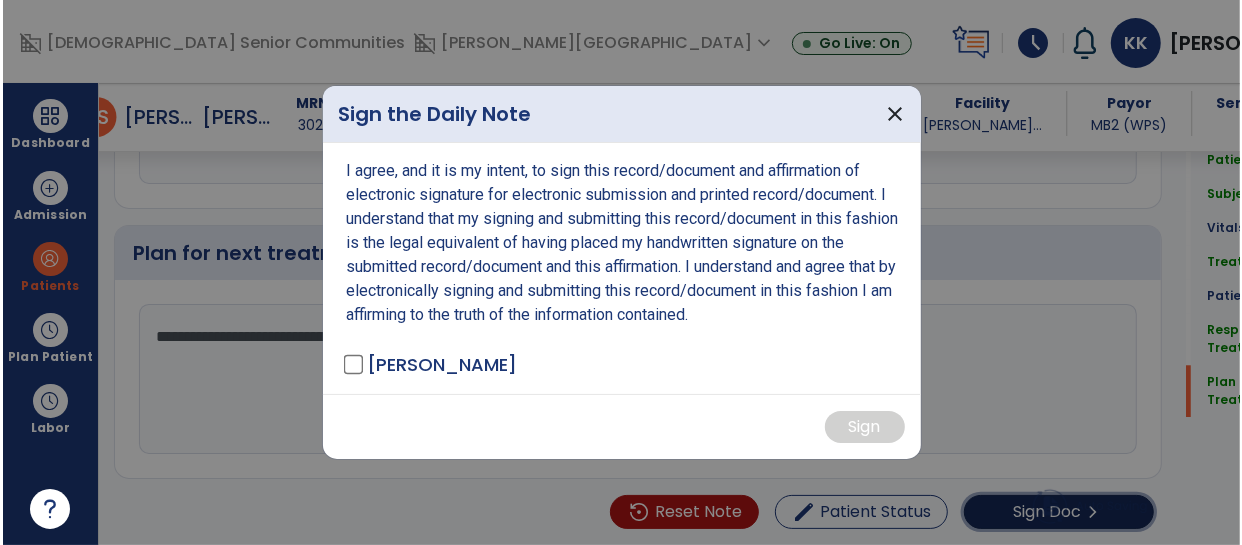 scroll, scrollTop: 3020, scrollLeft: 0, axis: vertical 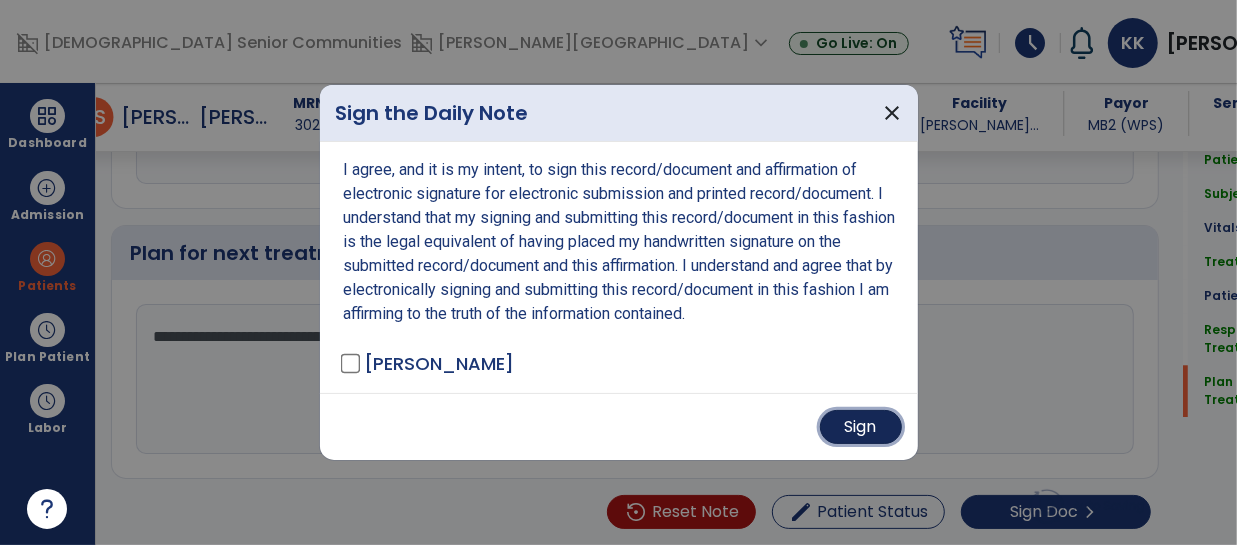 click on "Sign" at bounding box center (861, 427) 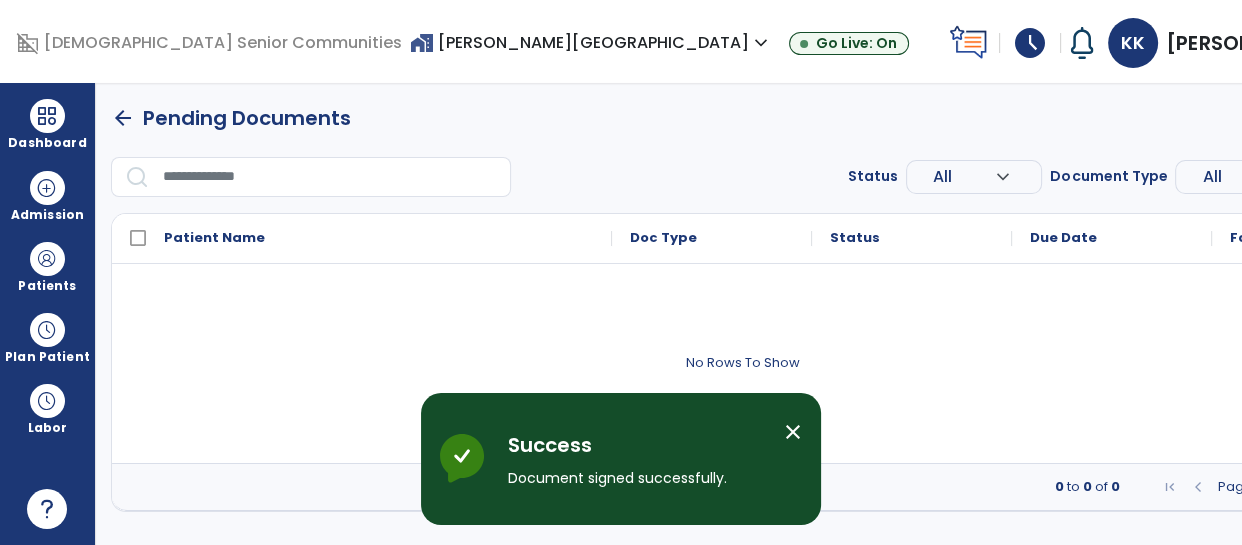 scroll, scrollTop: 0, scrollLeft: 0, axis: both 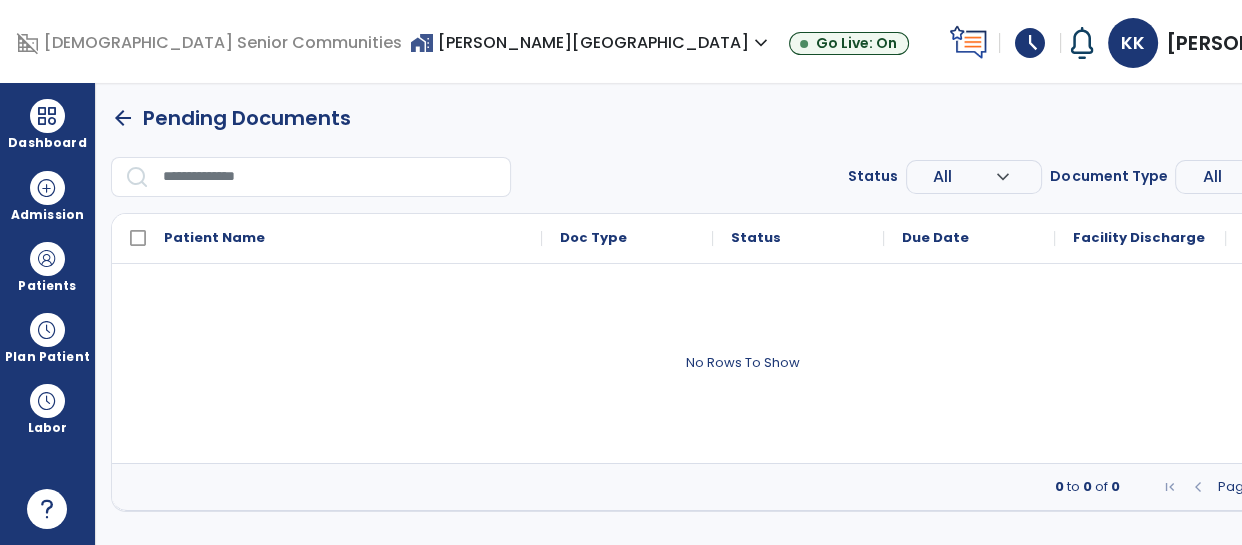 click on "KK   [PERSON_NAME]   expand_more" at bounding box center (1234, 43) 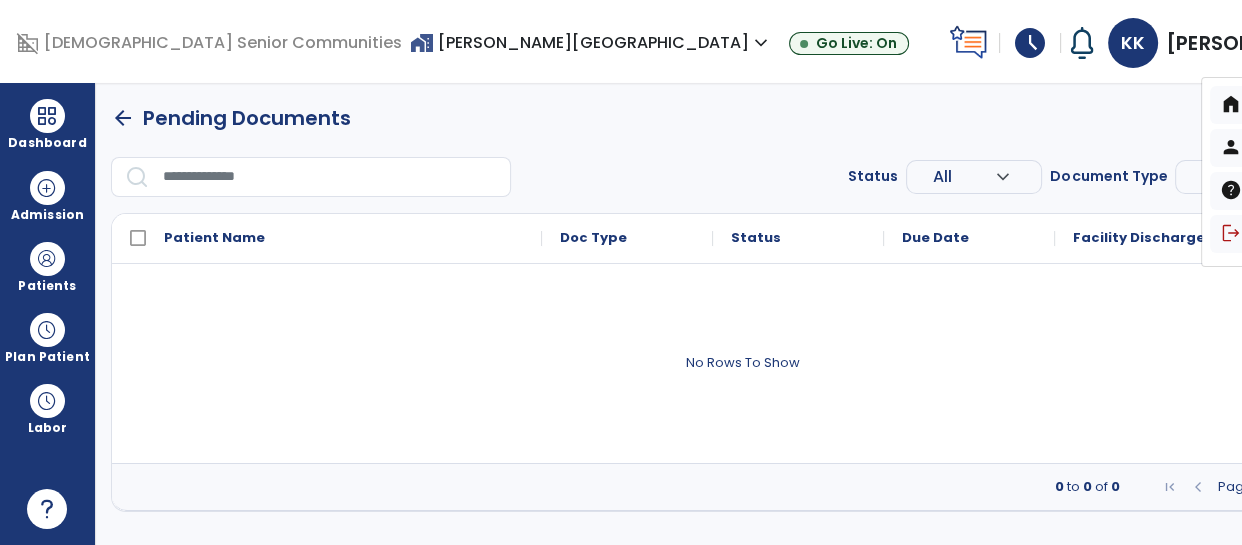 click on "home   Home   person   Profile   help   Help   logout   Log out" at bounding box center (1281, 172) 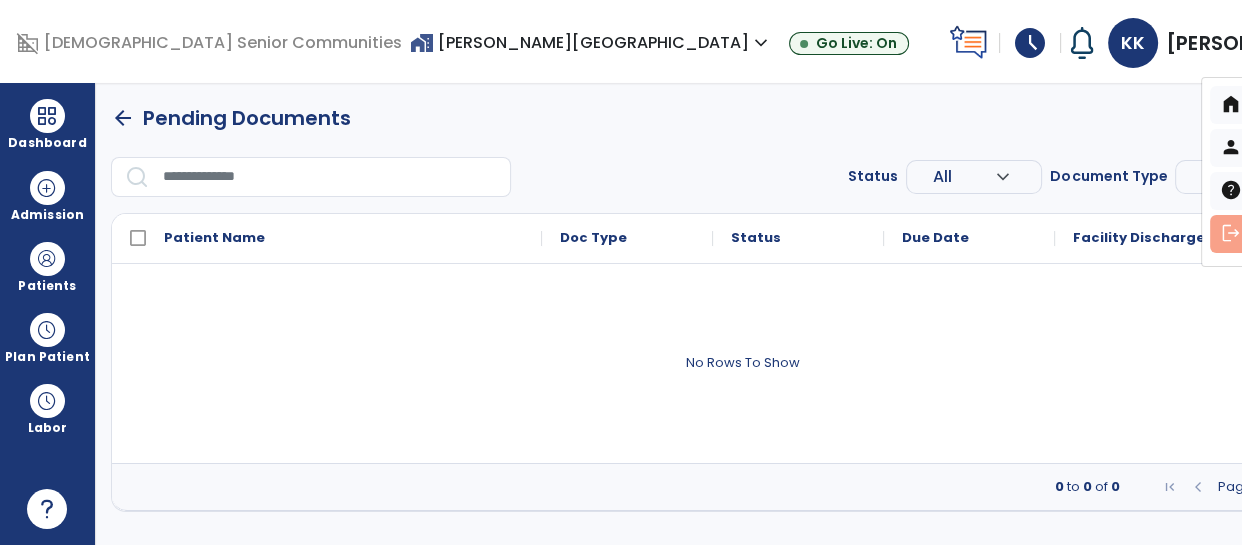 click on "logout   Log out" at bounding box center (1281, 234) 